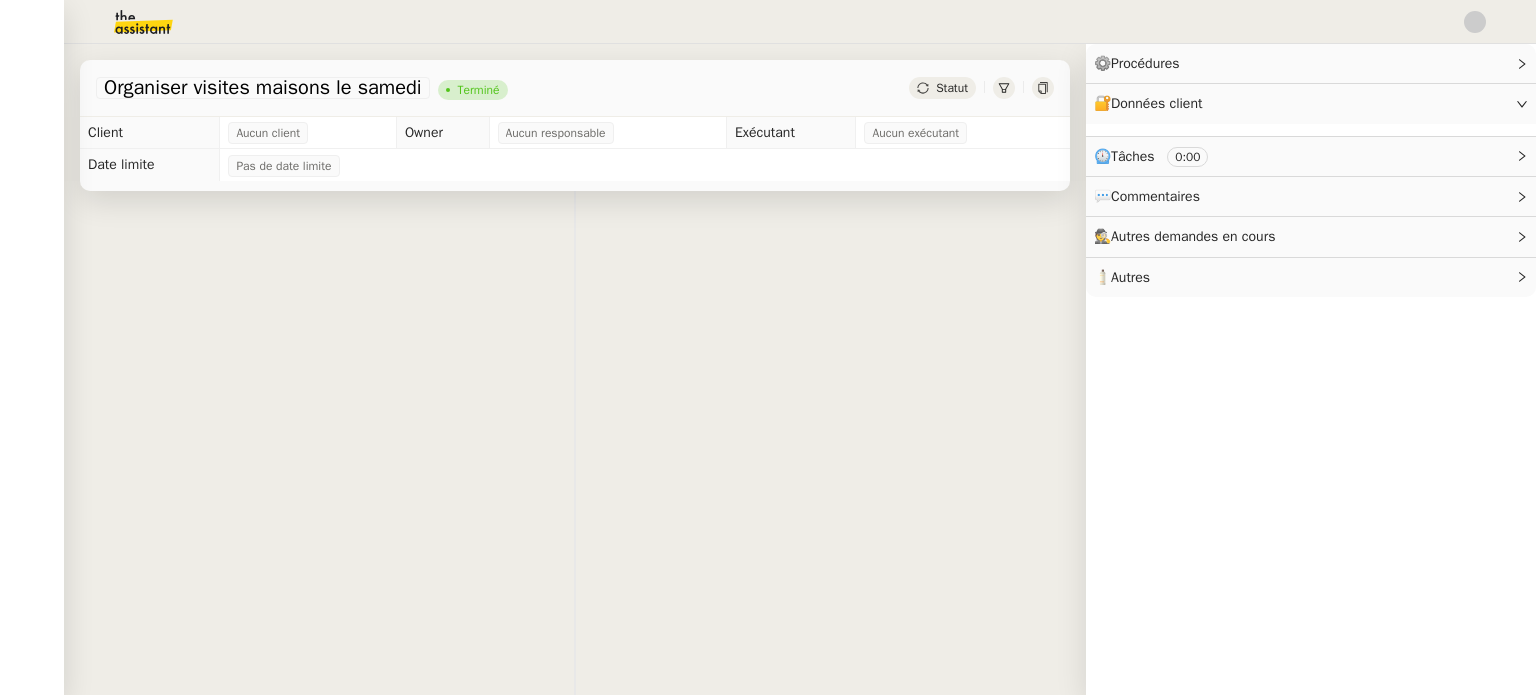 scroll, scrollTop: 0, scrollLeft: 0, axis: both 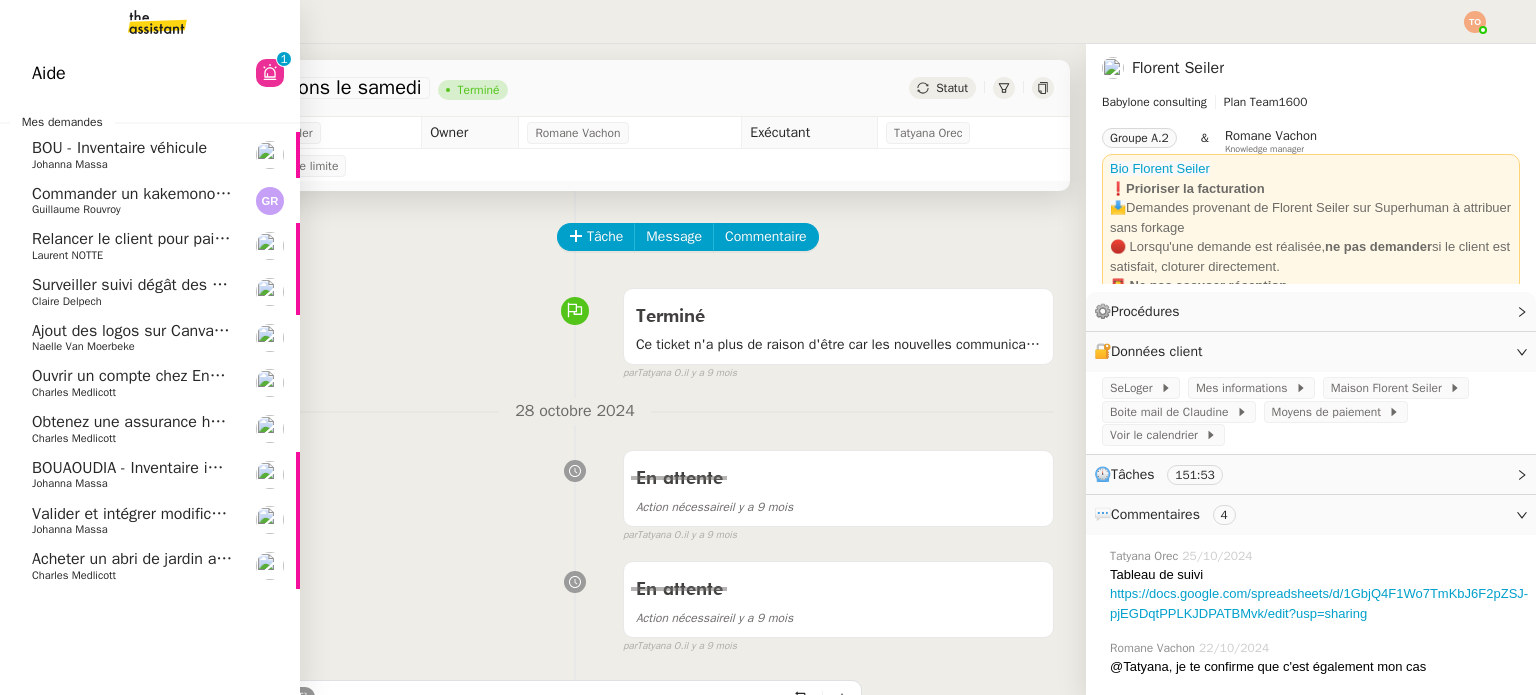 click on "Valider et intégrer modifications procédures" 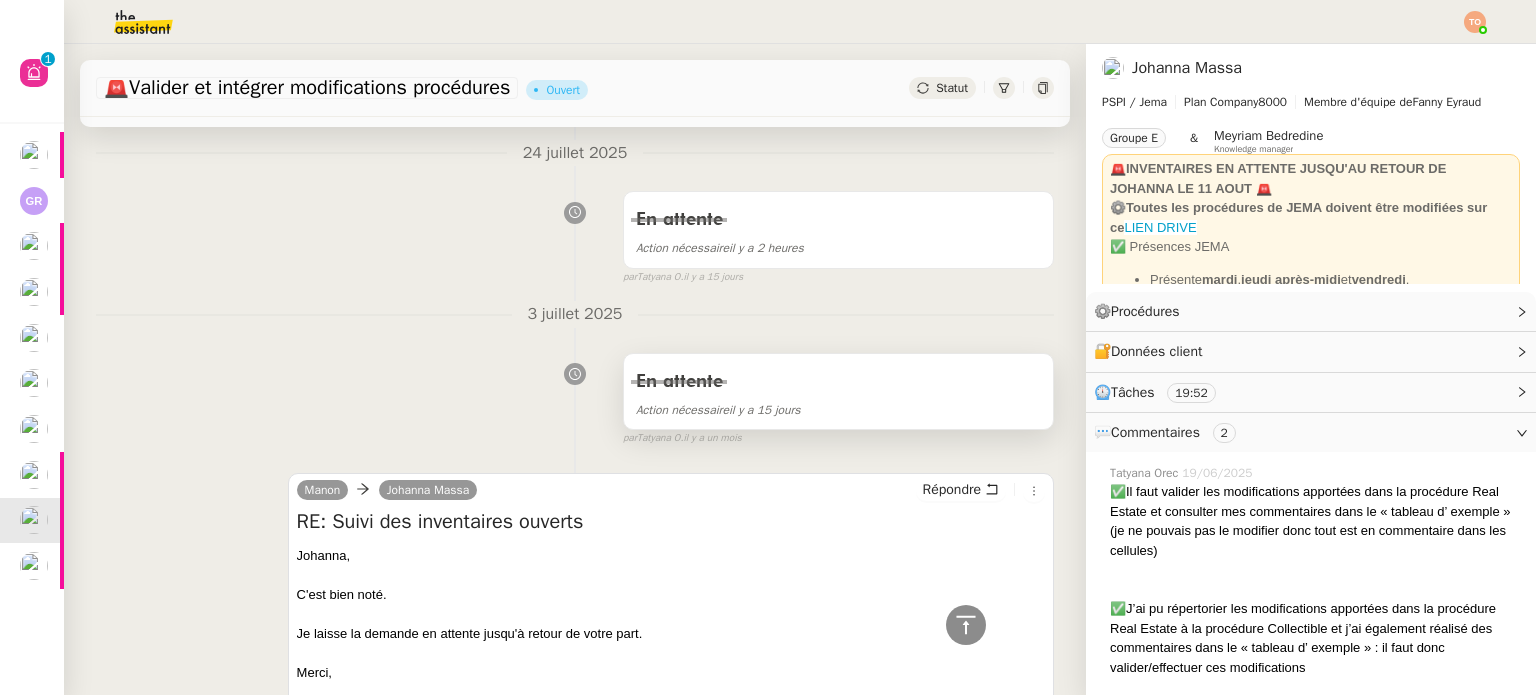 scroll, scrollTop: 0, scrollLeft: 0, axis: both 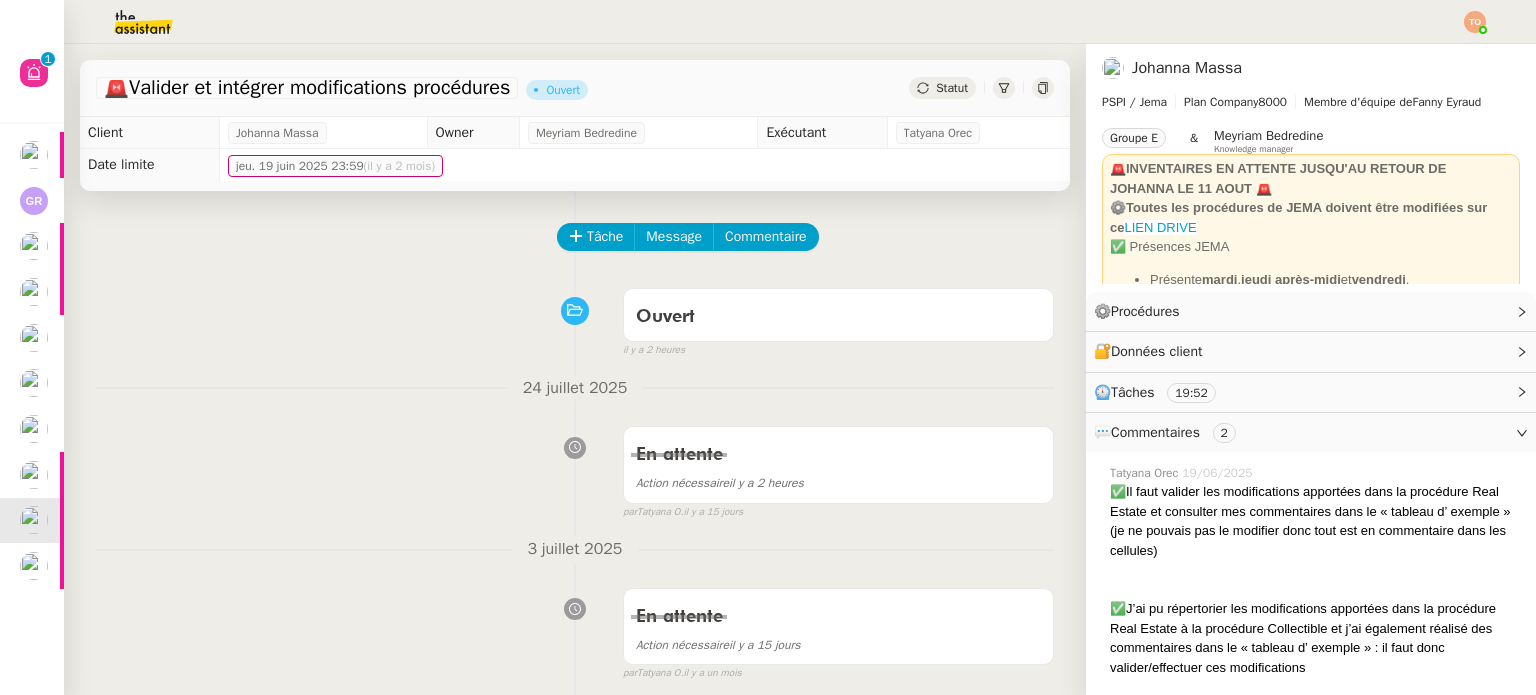 click on "Statut" 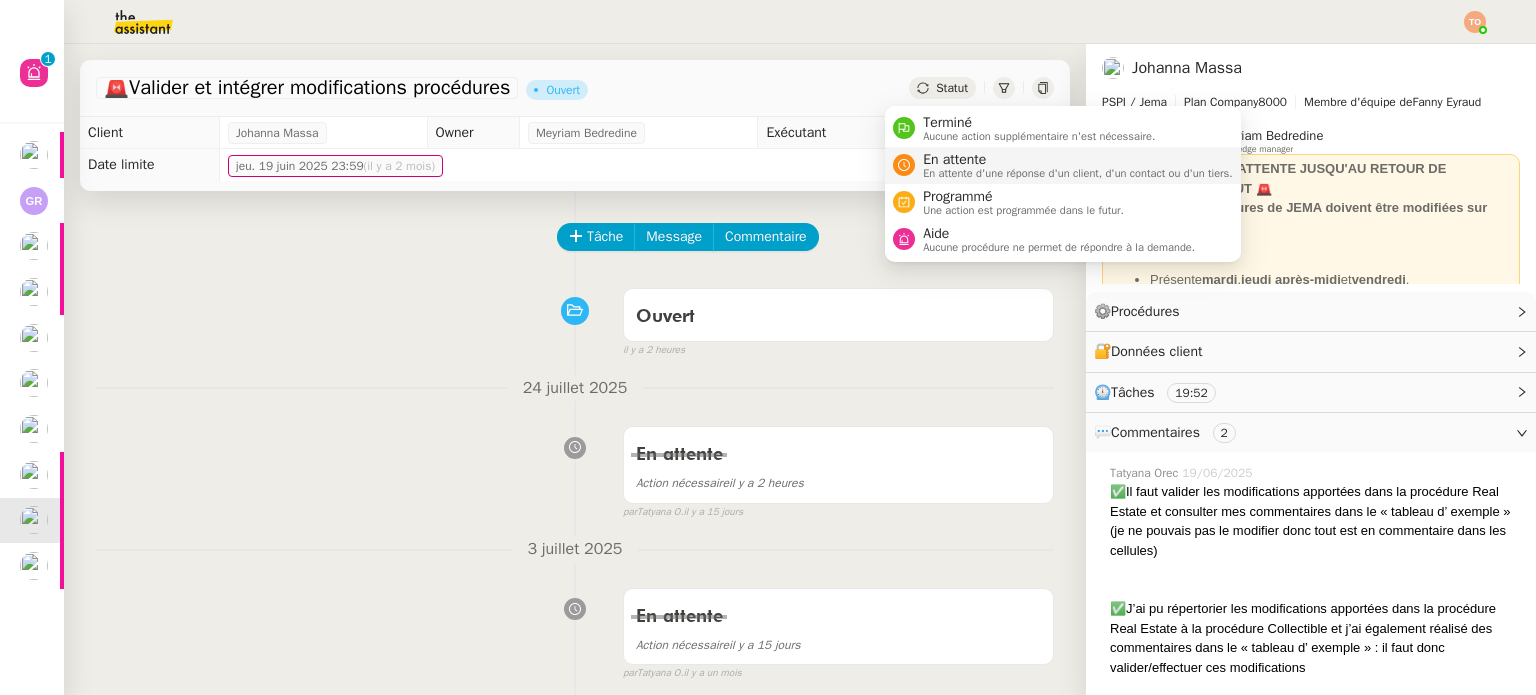 click on "En attente" at bounding box center [1078, 160] 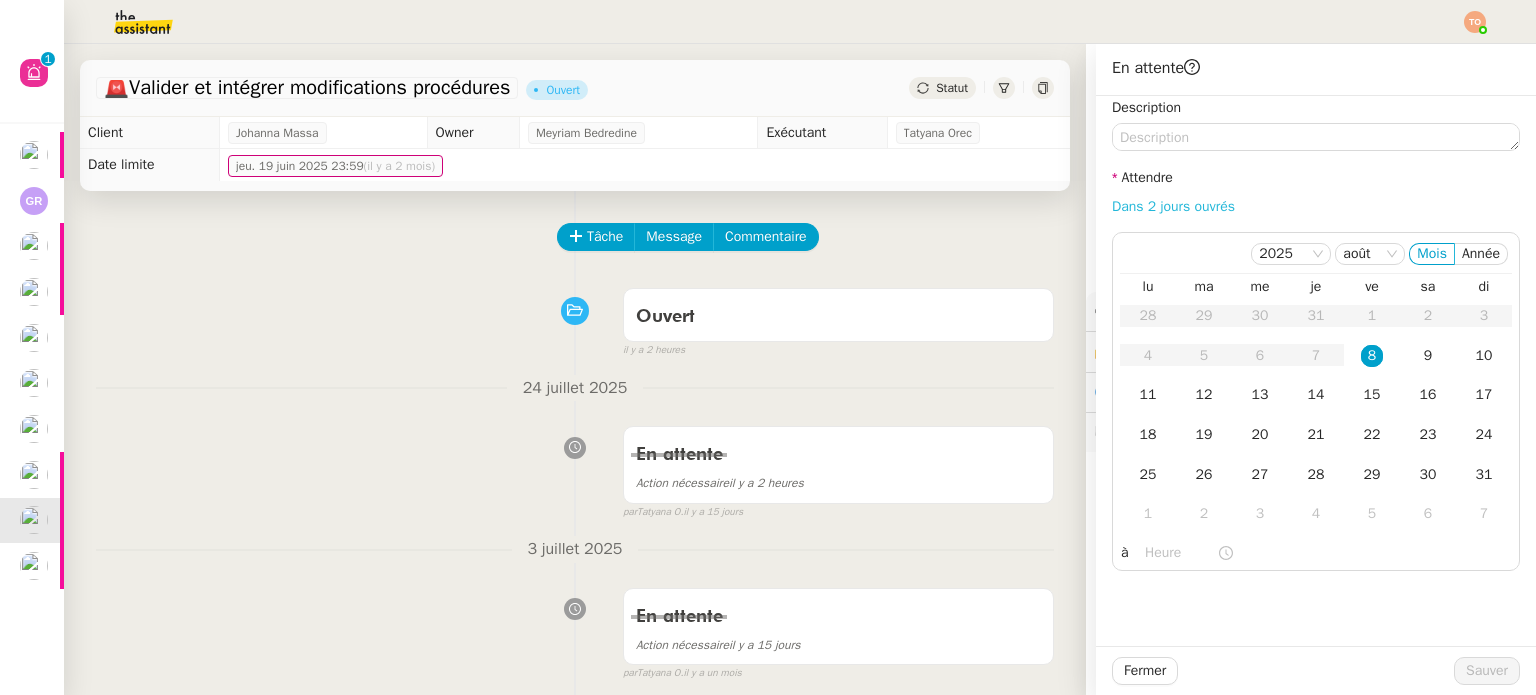 click on "Dans 2 jours ouvrés" 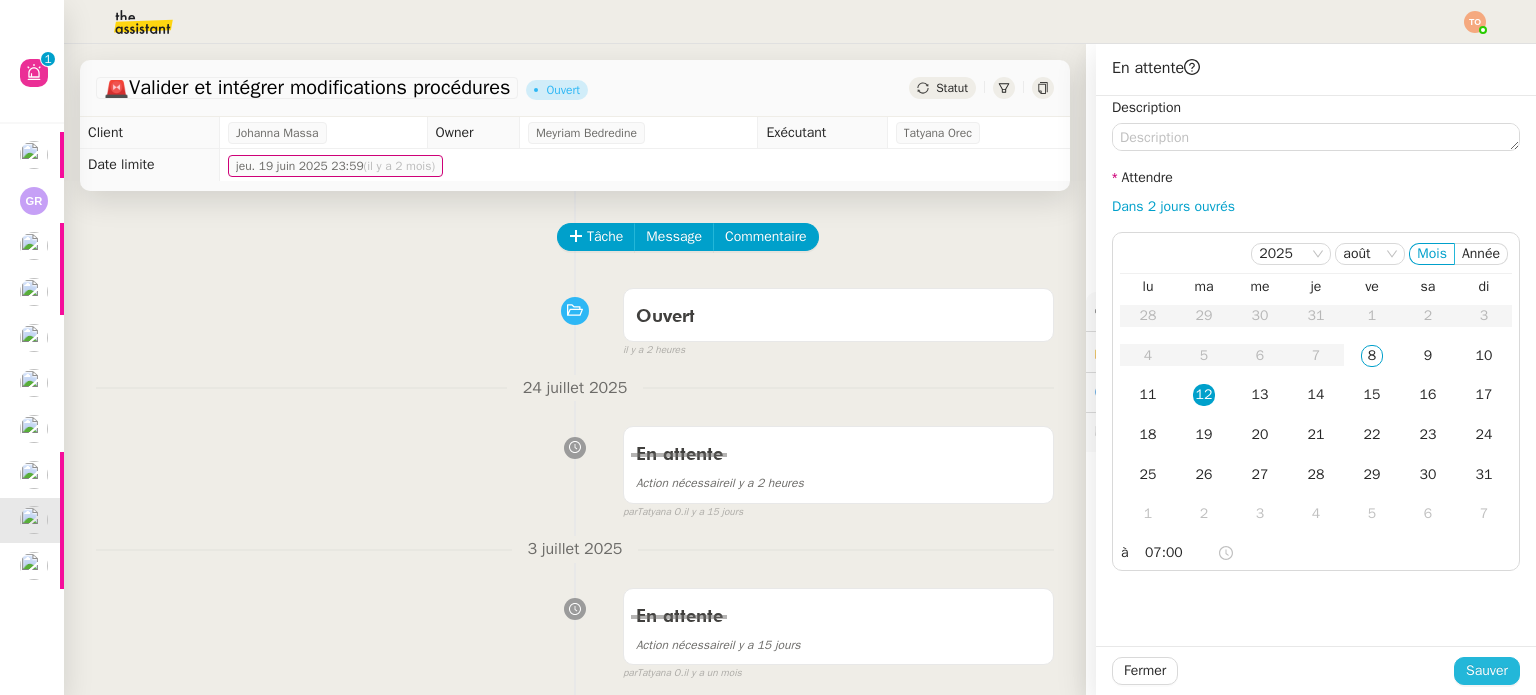 click on "Sauver" 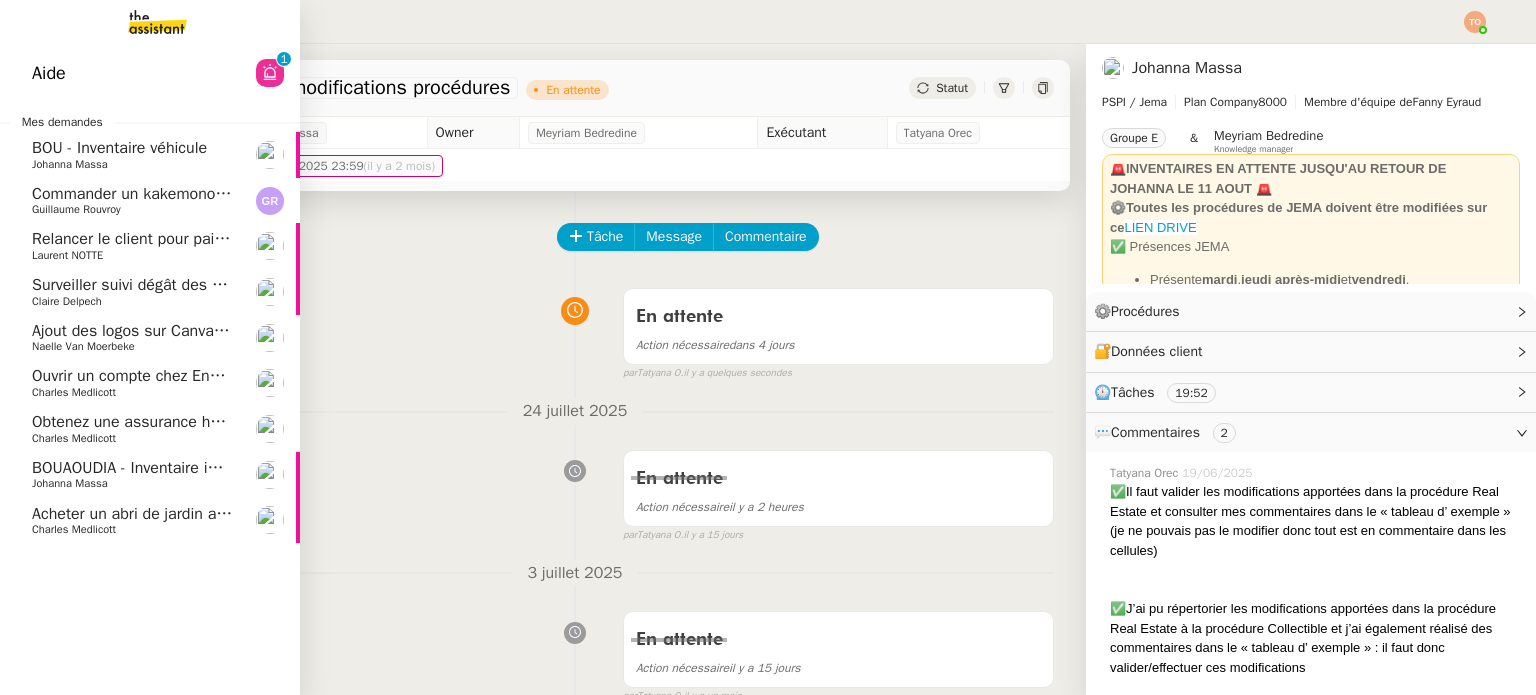 click on "BOU - Inventaire véhicule     Johanna Massa" 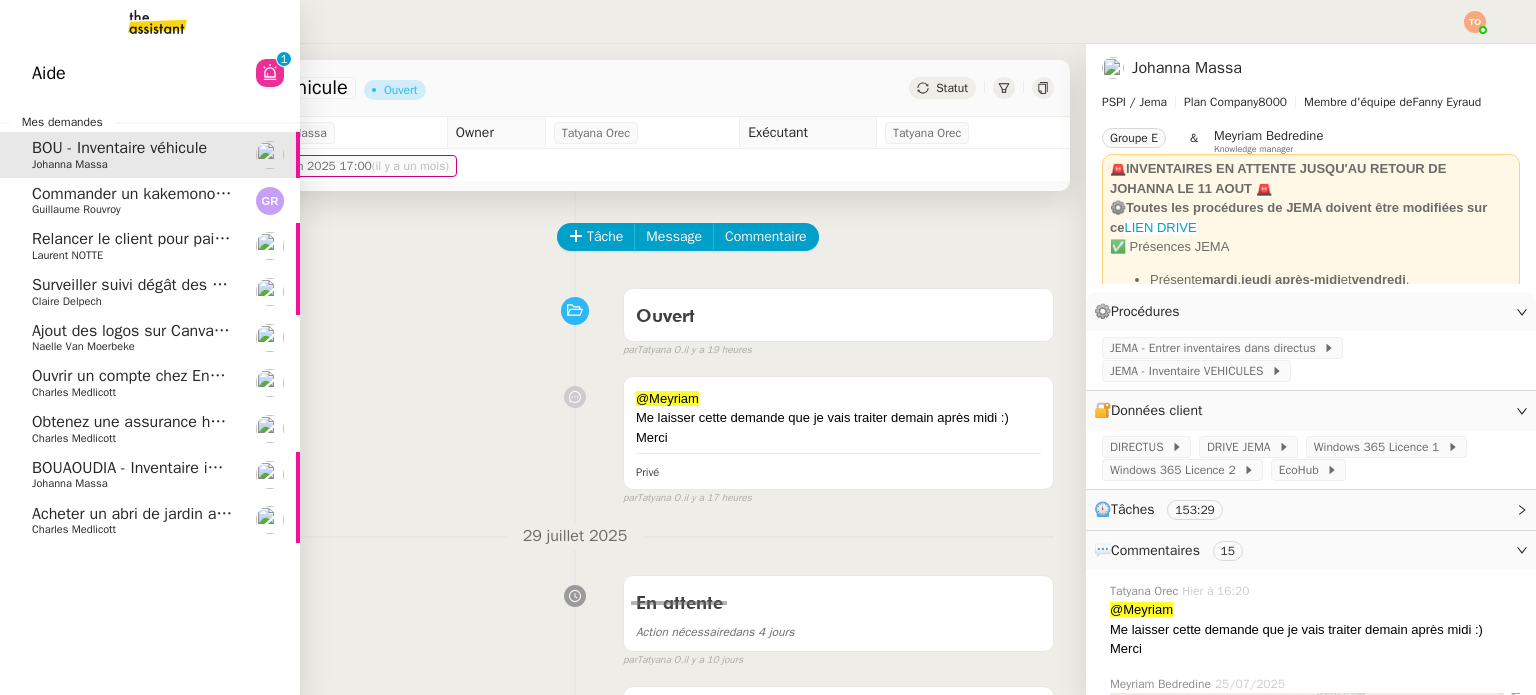 click on "BOUAOUDIA - Inventaire immobilier" 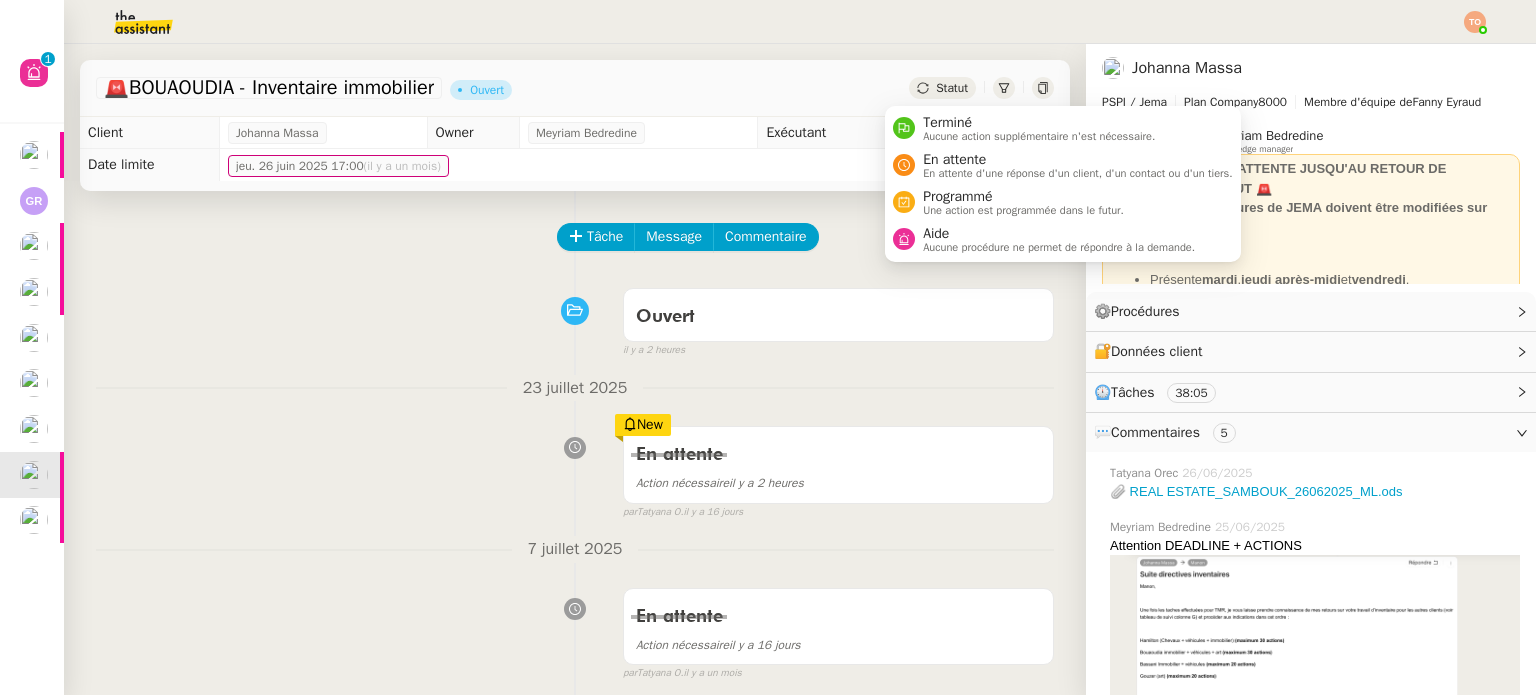 click on "Statut" 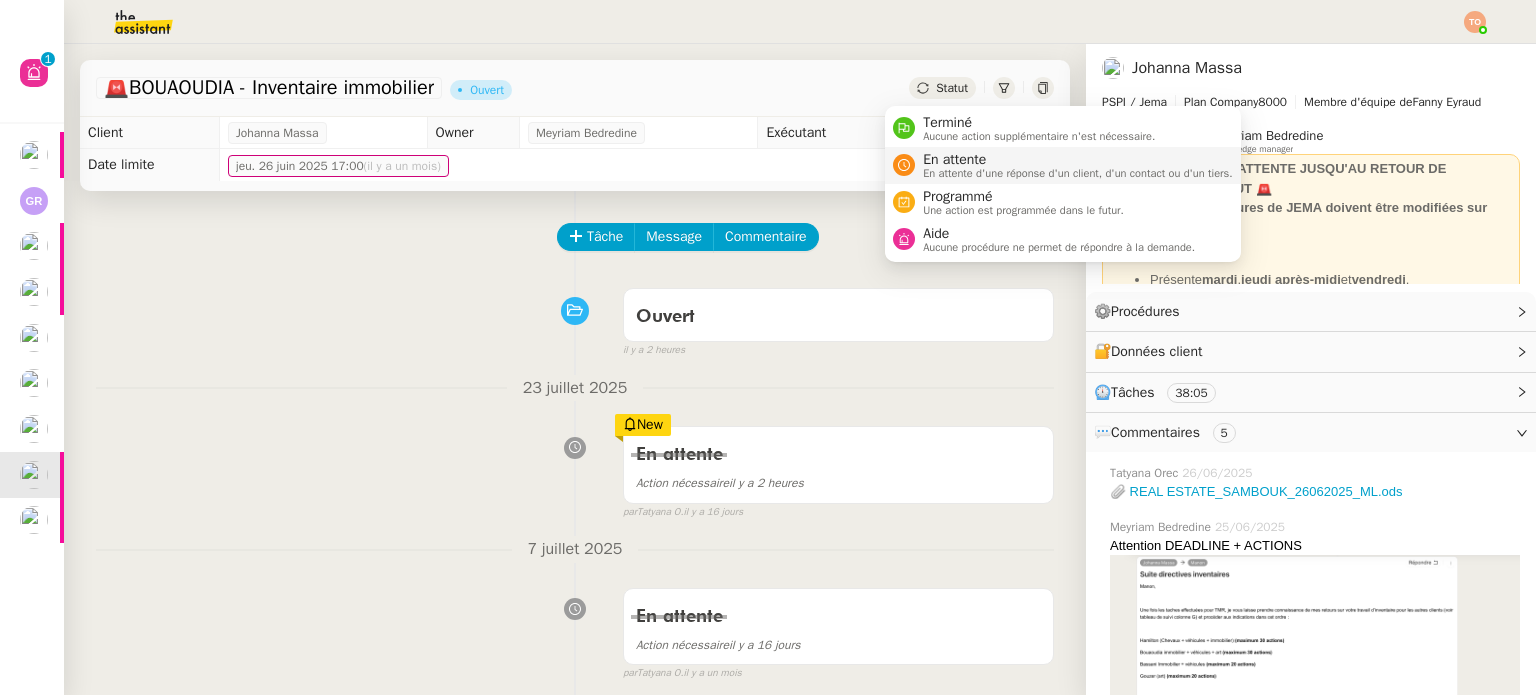 click on "En attente" at bounding box center [1078, 160] 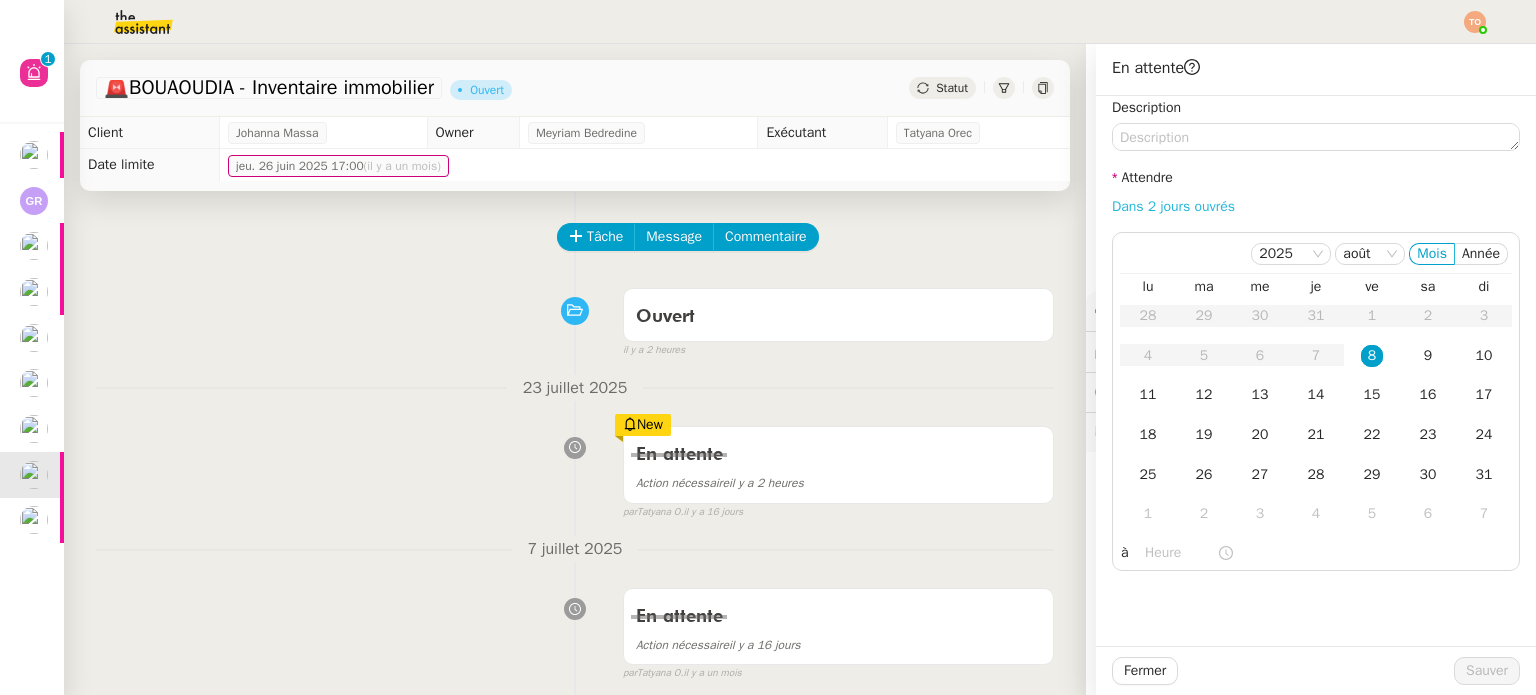 click on "Dans 2 jours ouvrés" 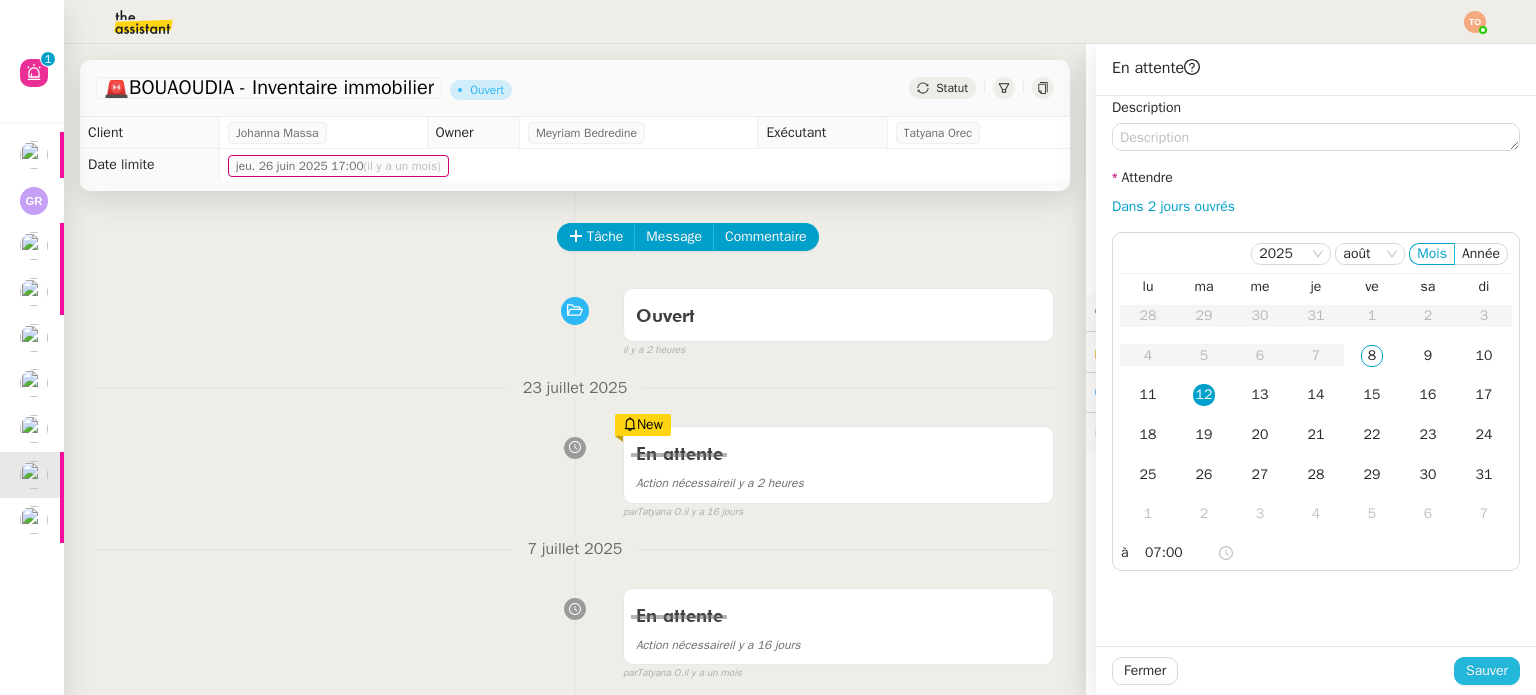 click on "Sauver" 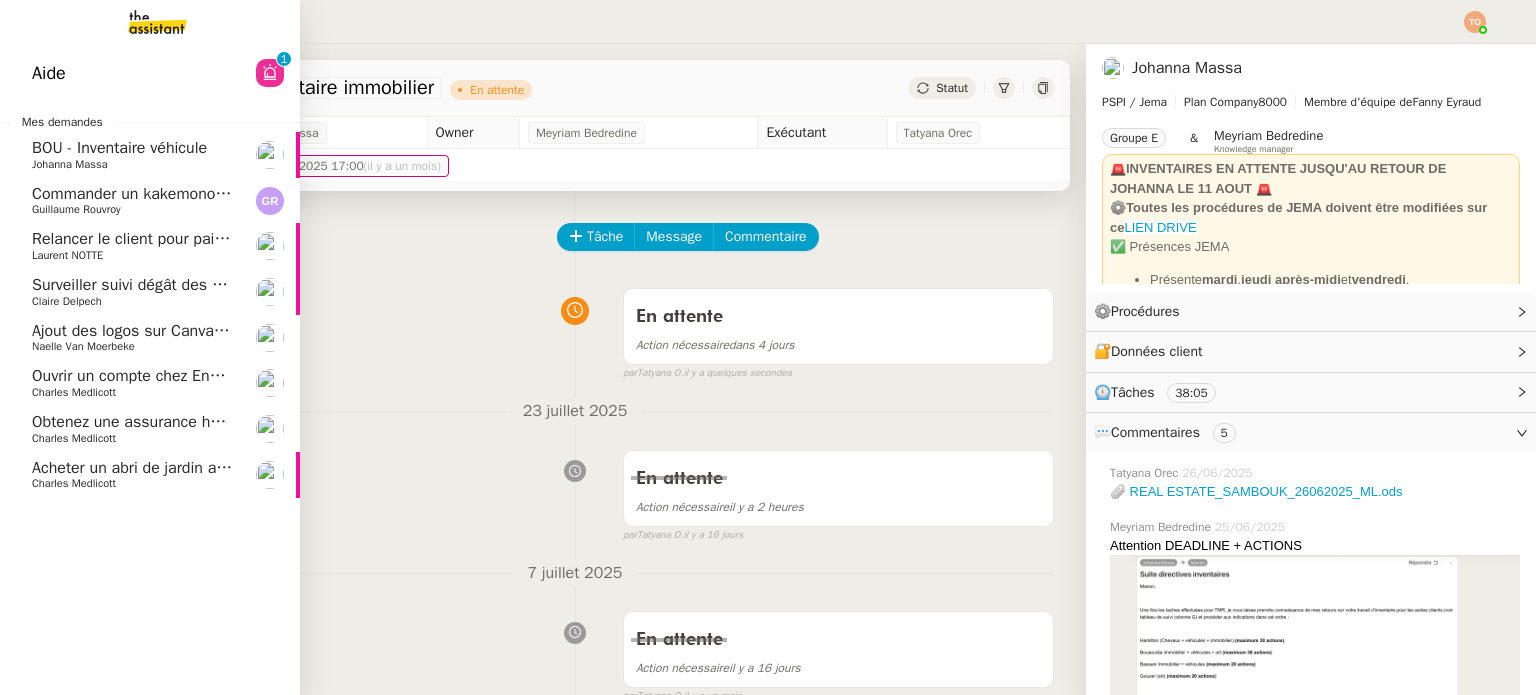 click on "Naelle Van Moerbeke" 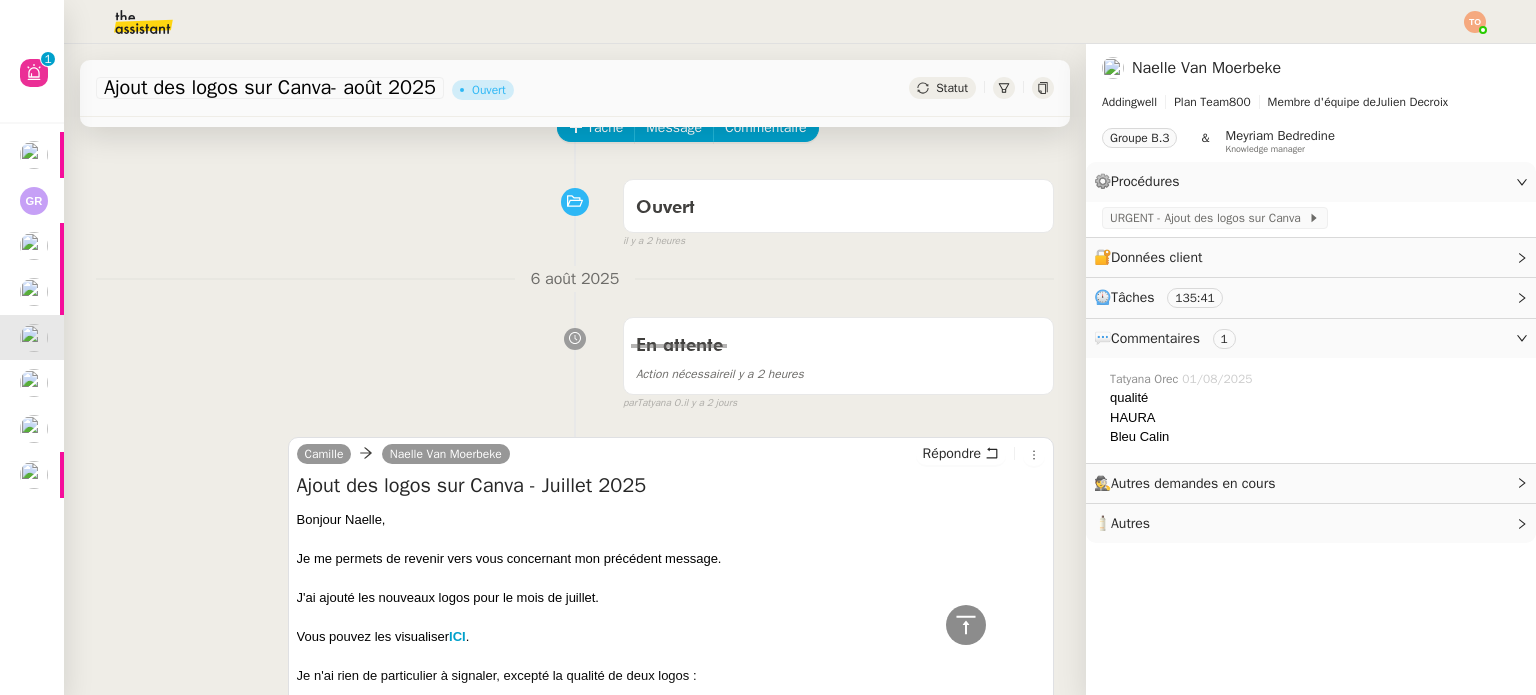 scroll, scrollTop: 0, scrollLeft: 0, axis: both 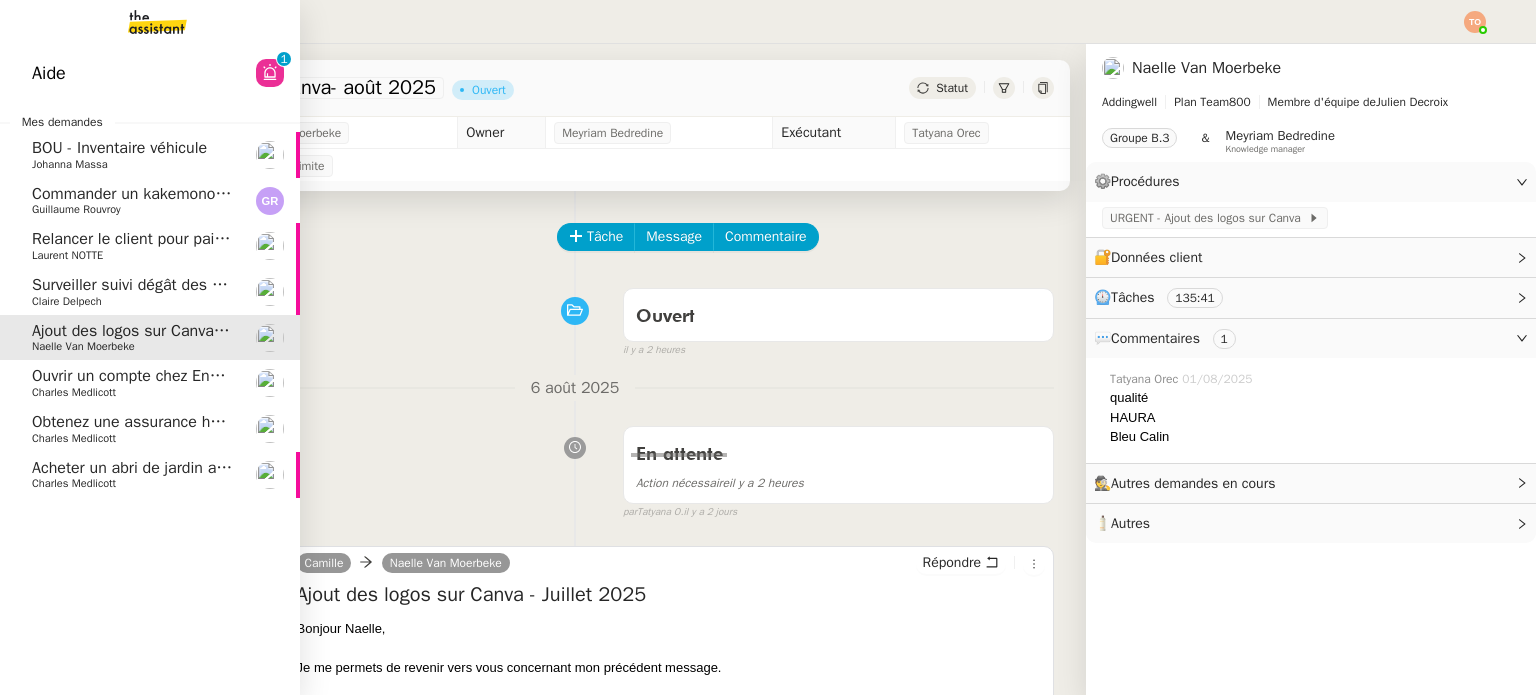 click on "Laurent NOTTE" 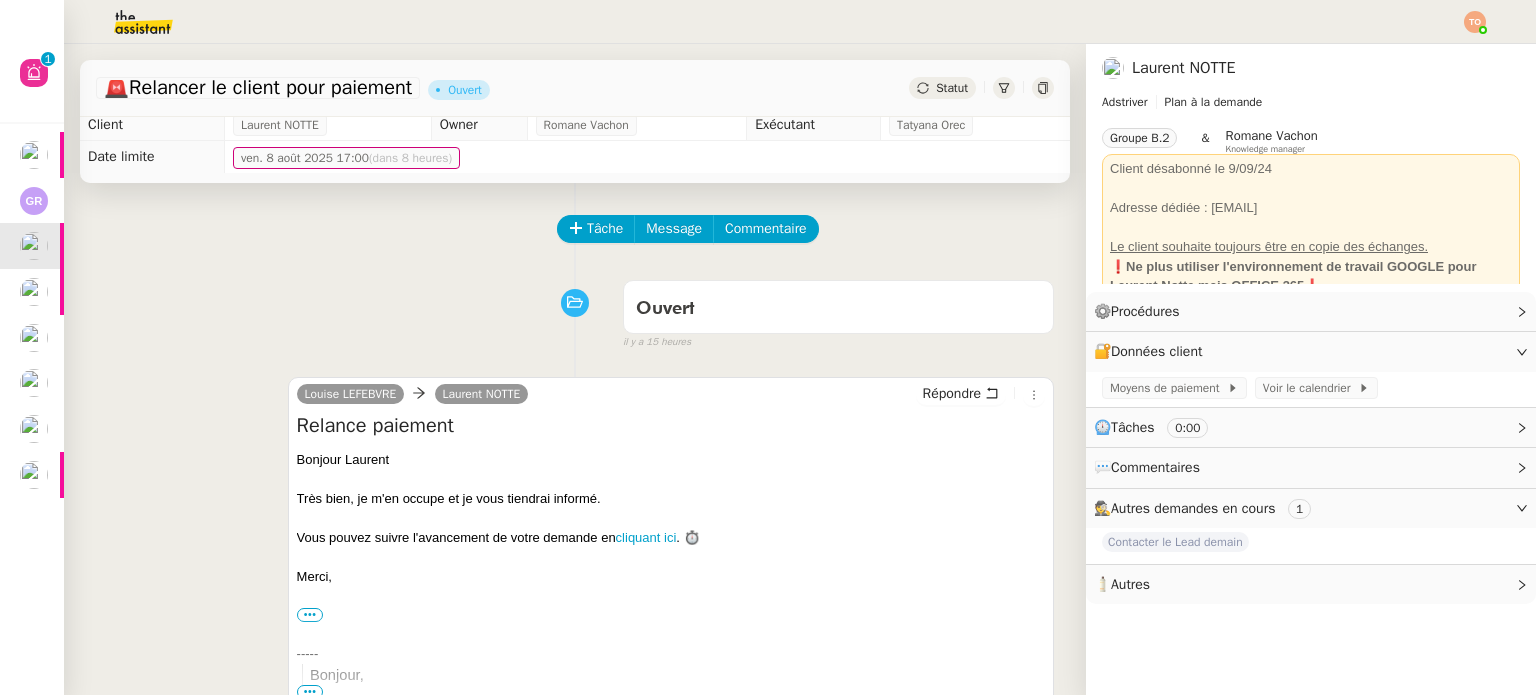 scroll, scrollTop: 0, scrollLeft: 0, axis: both 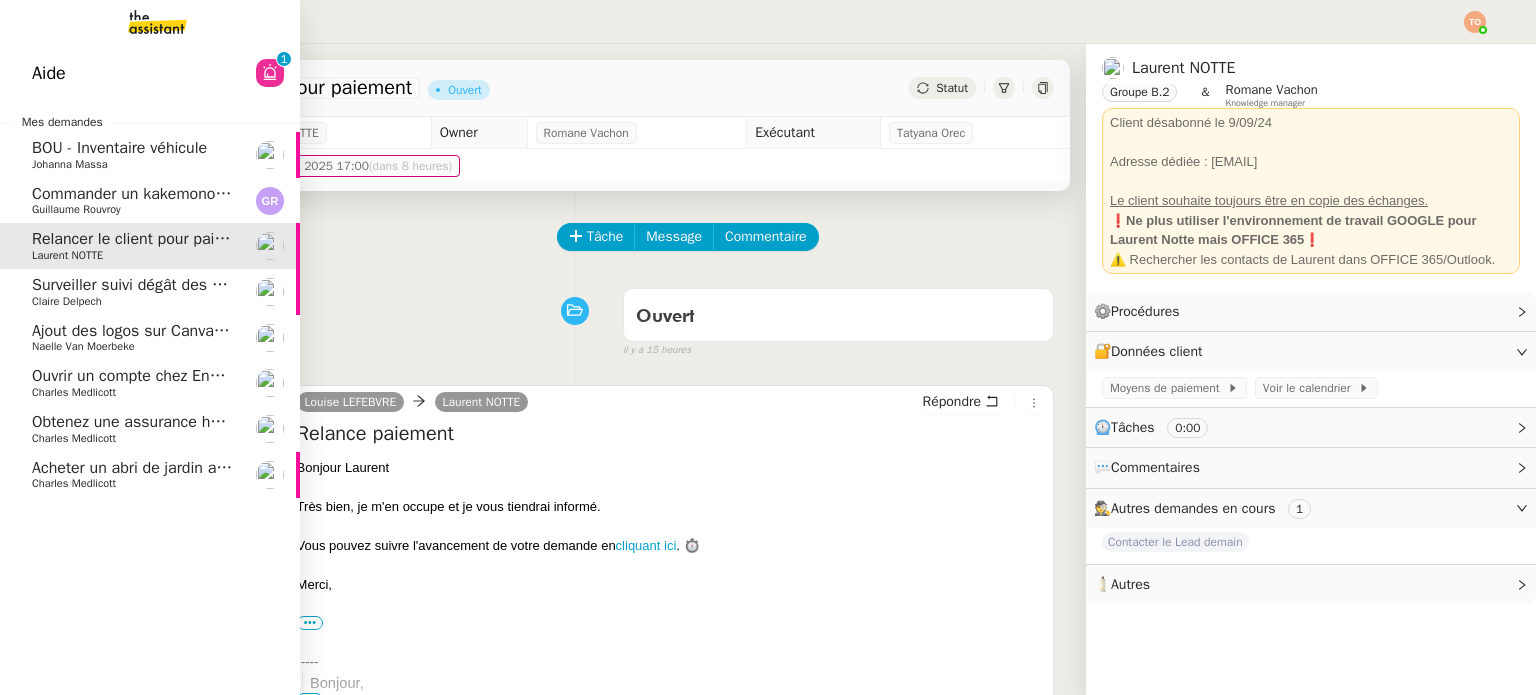 click on "BOU - Inventaire véhicule" 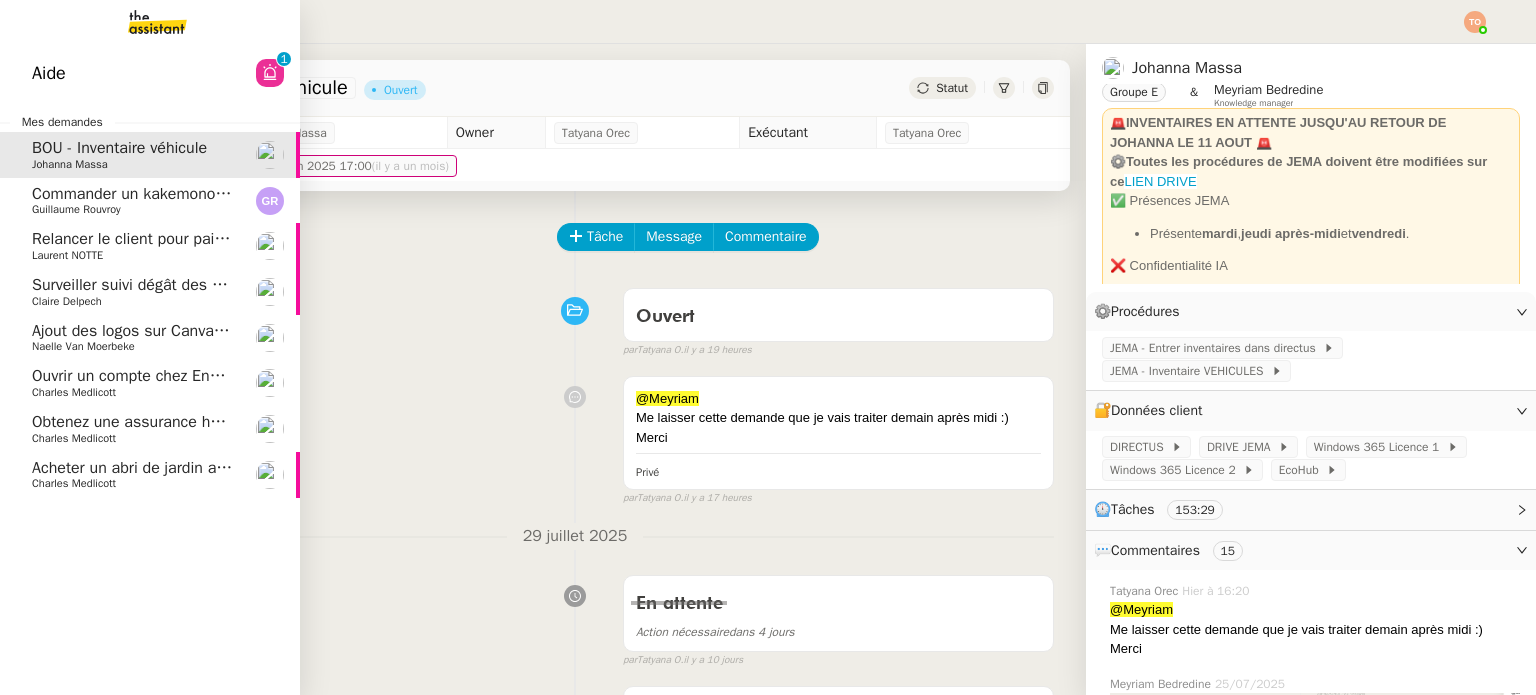 click on "Relancer le client pour paiement Laurent NOTTE" 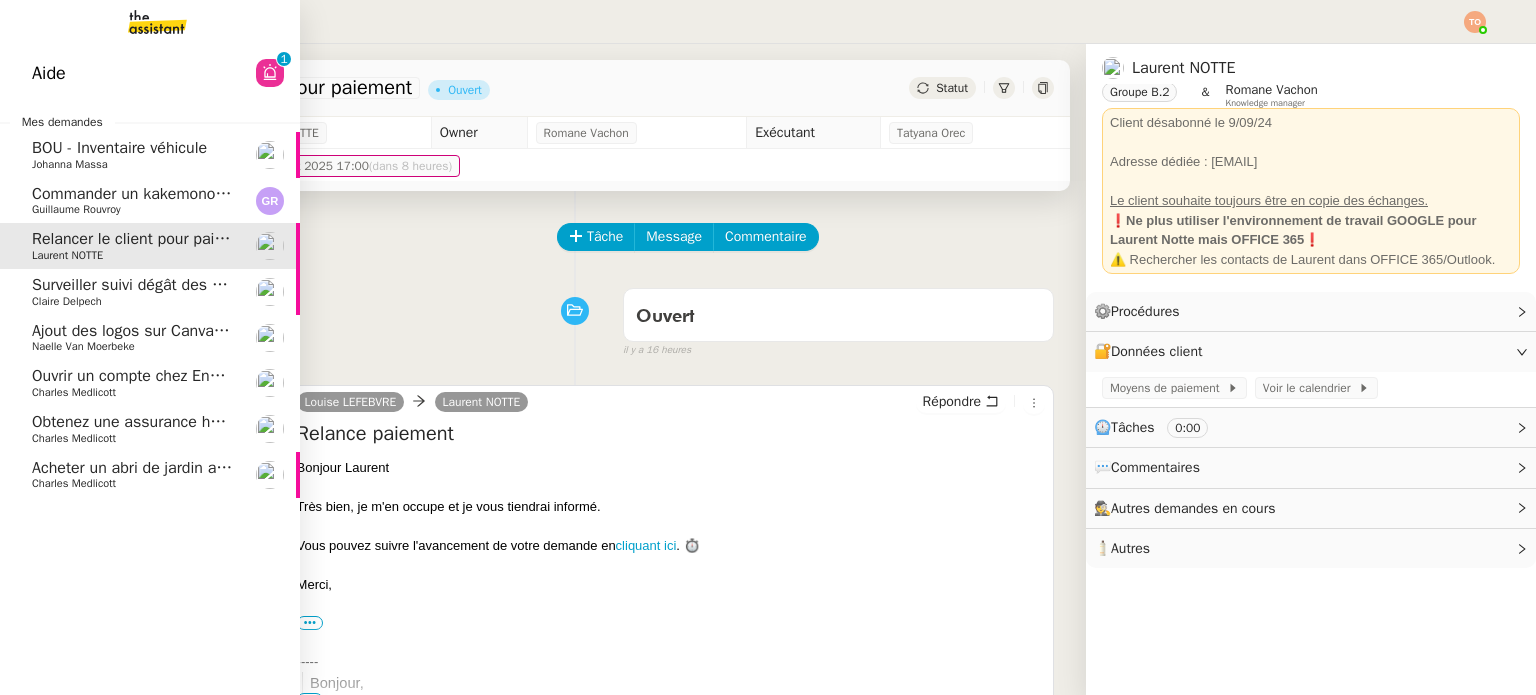 click on "Guillaume Rouvroy" 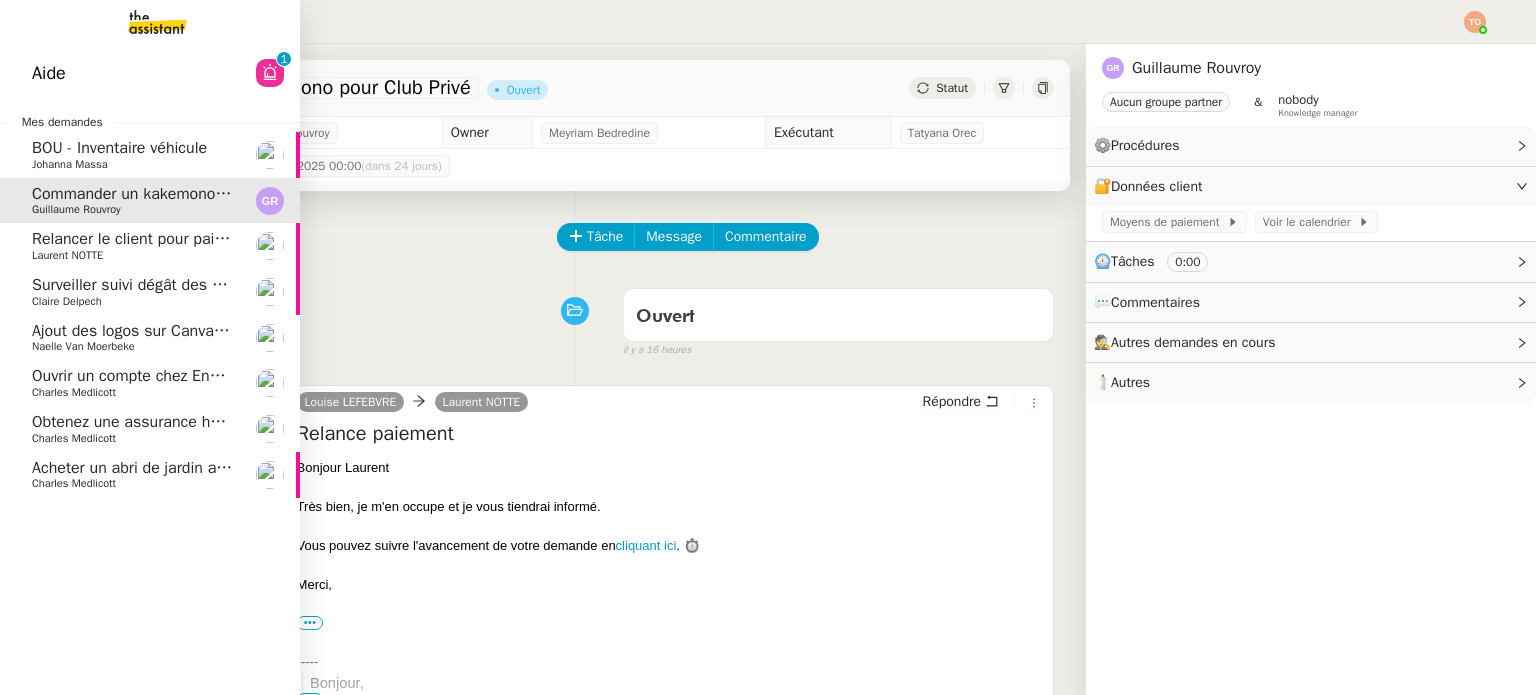 scroll, scrollTop: 0, scrollLeft: 0, axis: both 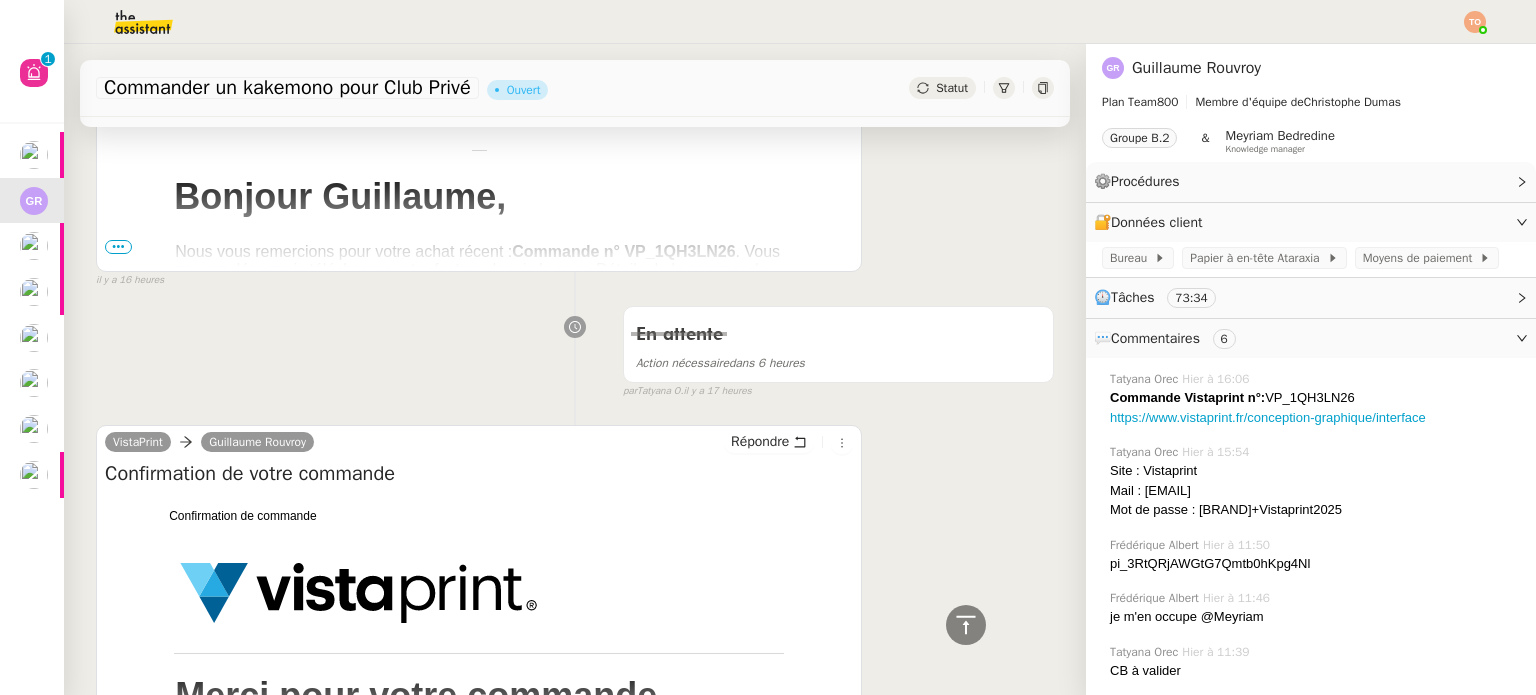 click on "•••" at bounding box center (118, 247) 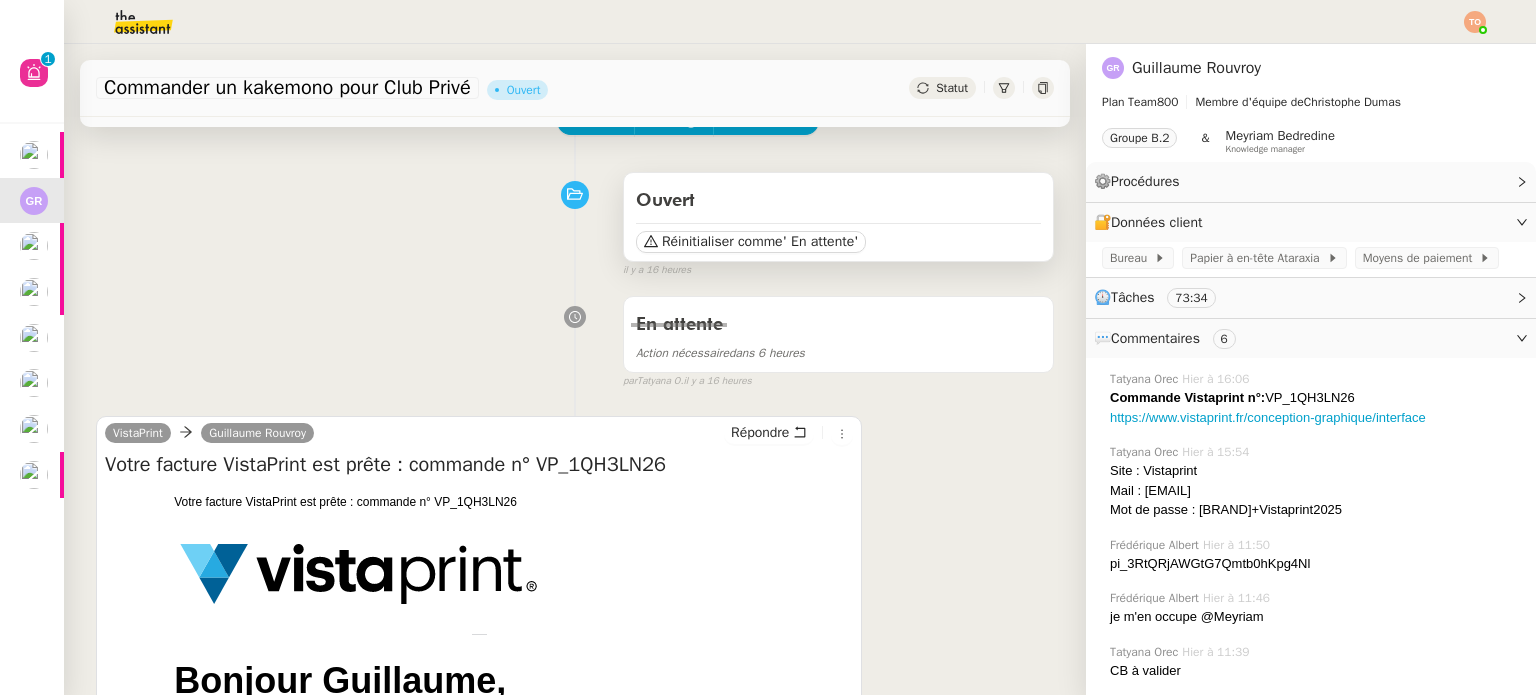 scroll, scrollTop: 100, scrollLeft: 0, axis: vertical 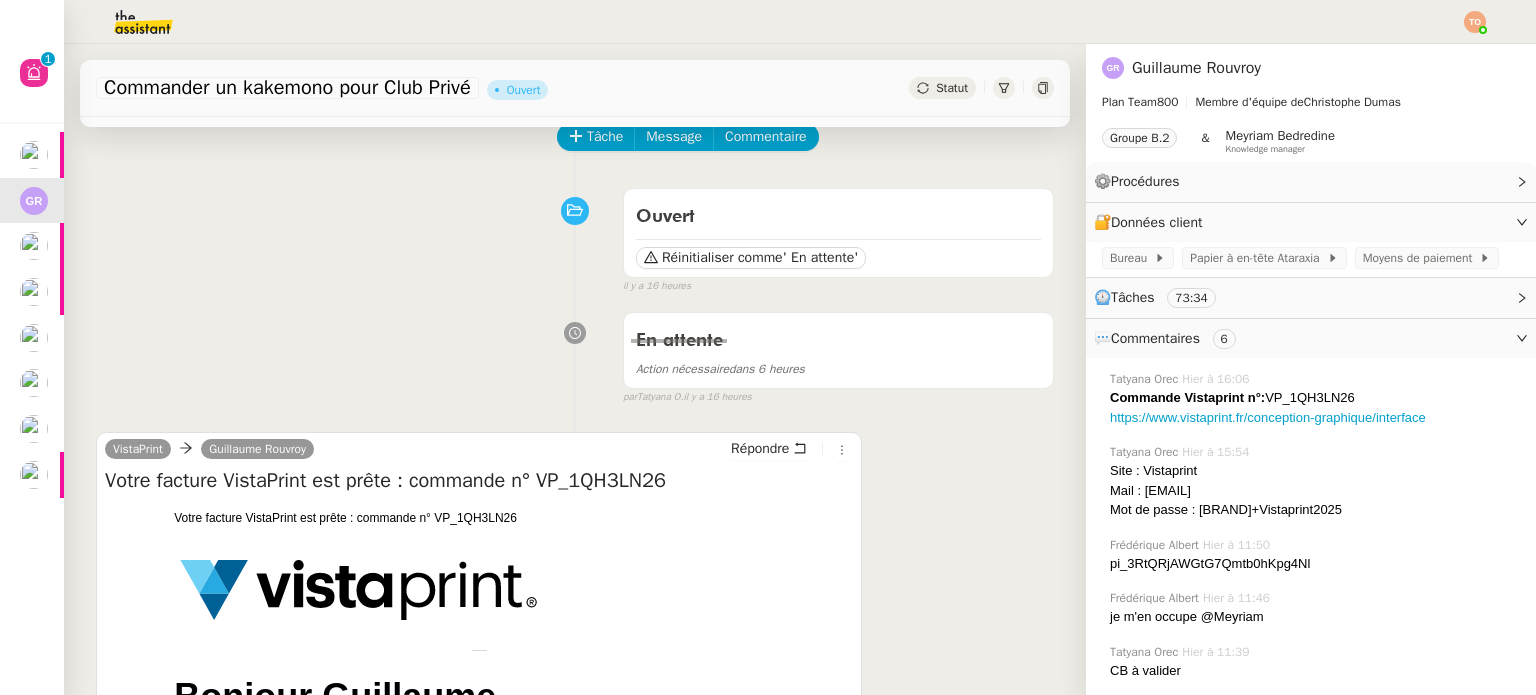 click on "Statut" 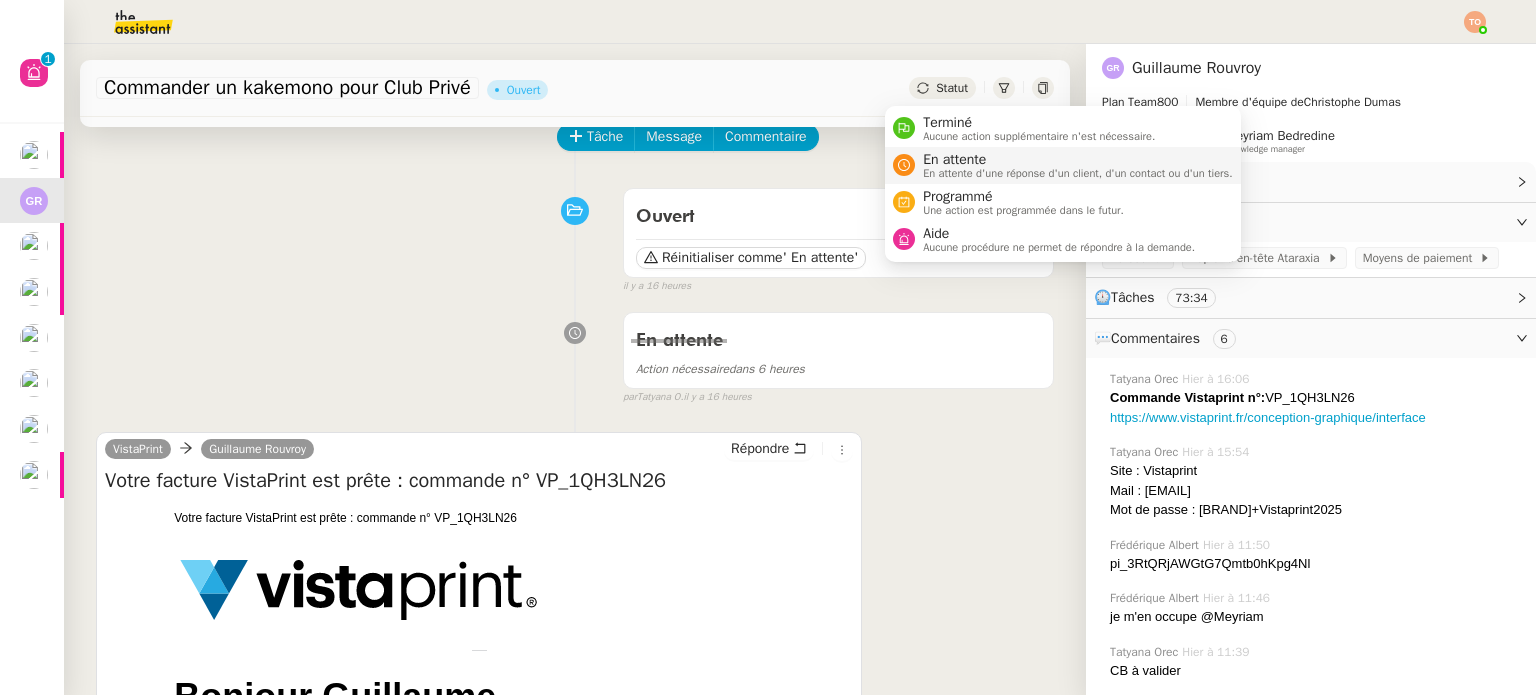 click on "En attente En attente d'une réponse d'un client, d'un contact ou d'un tiers." at bounding box center (1063, 165) 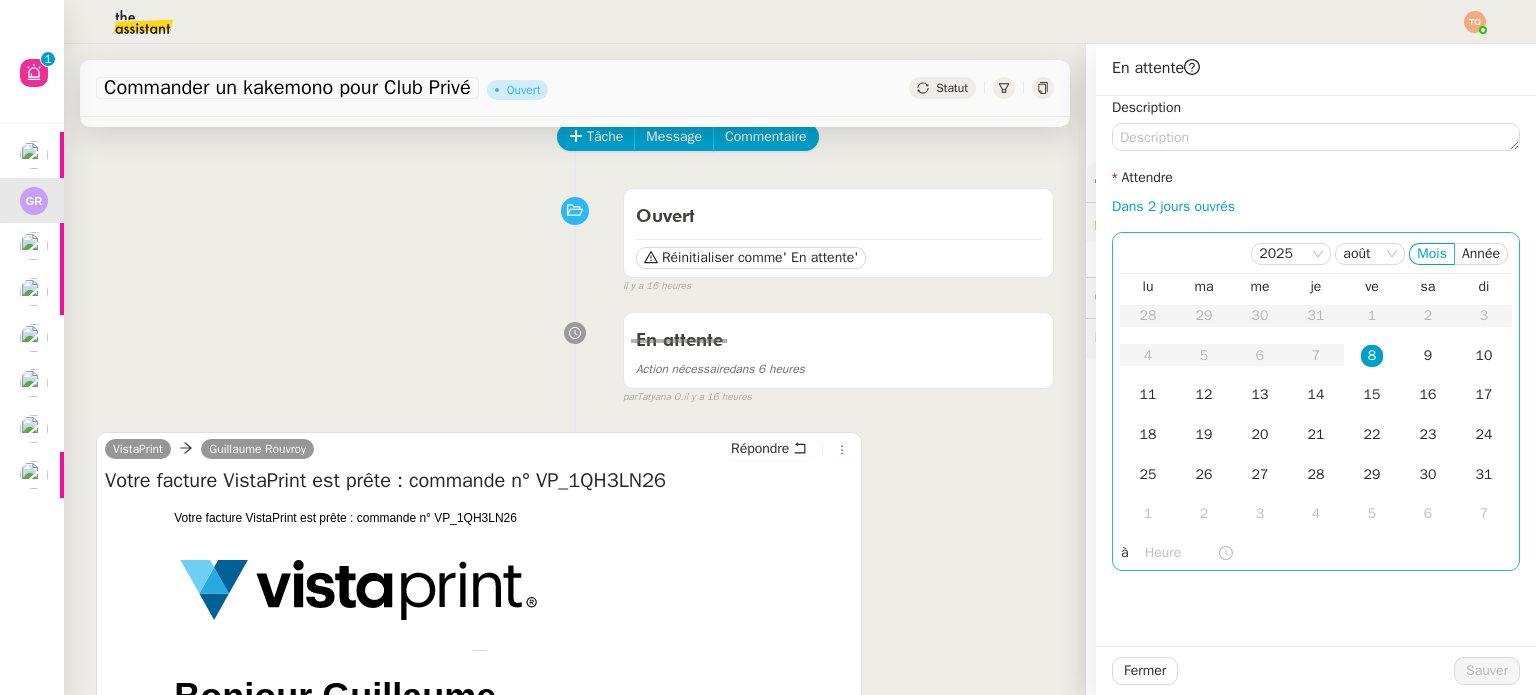 click on "8" 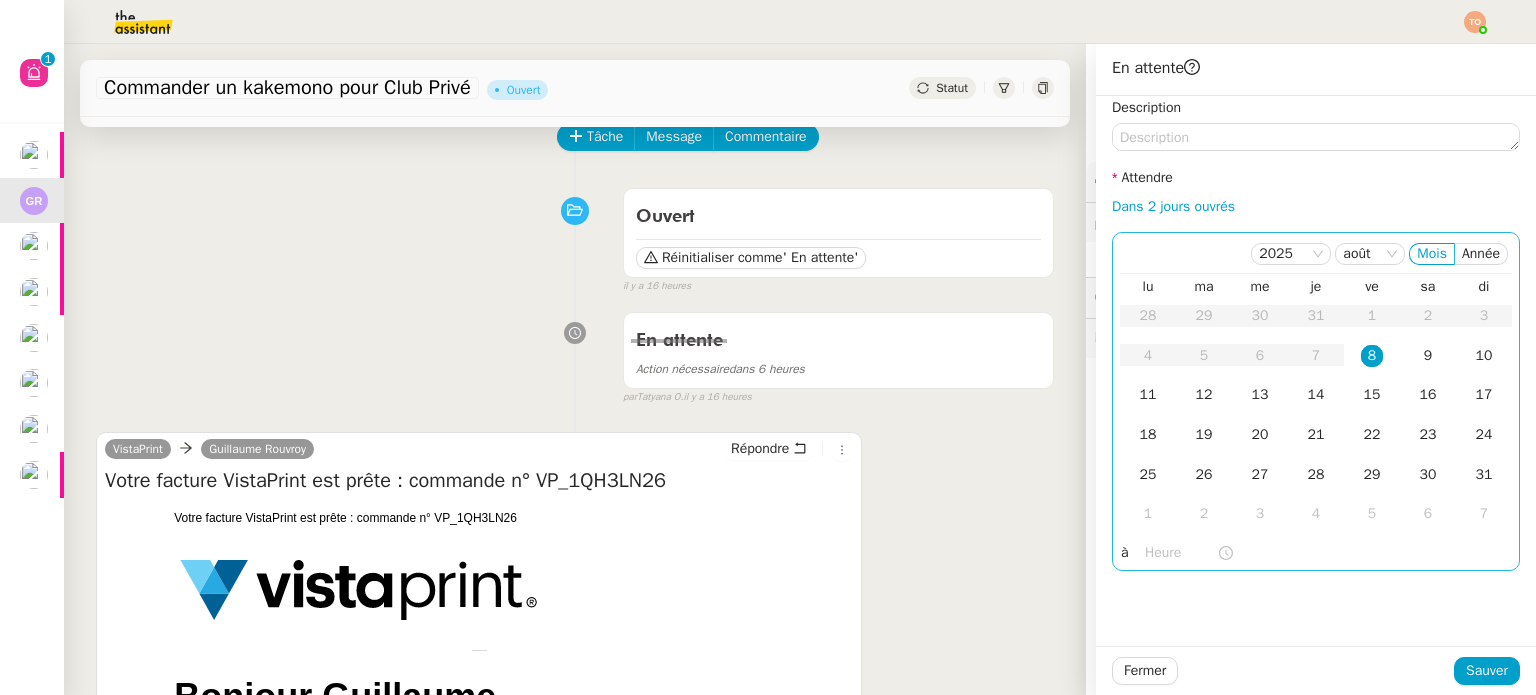 click 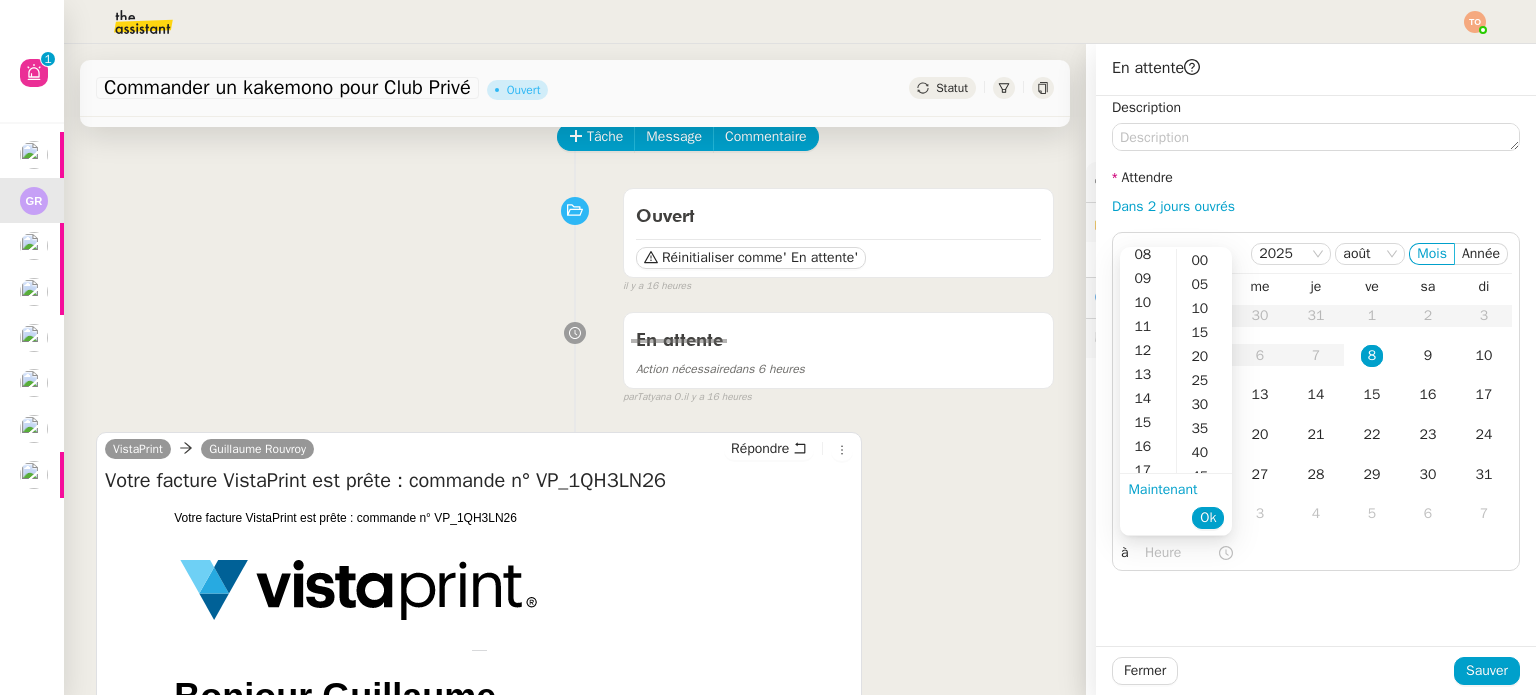 scroll, scrollTop: 200, scrollLeft: 0, axis: vertical 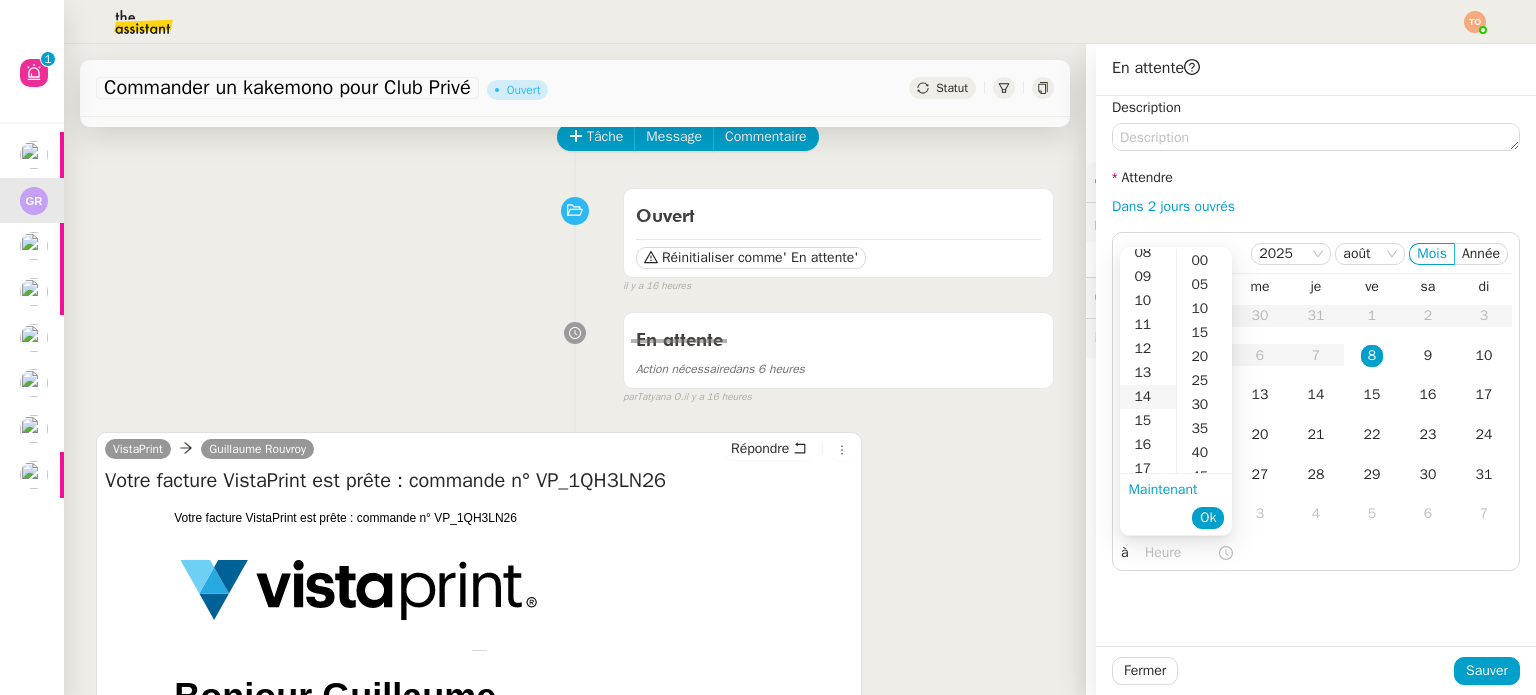 click on "14" at bounding box center (1148, 397) 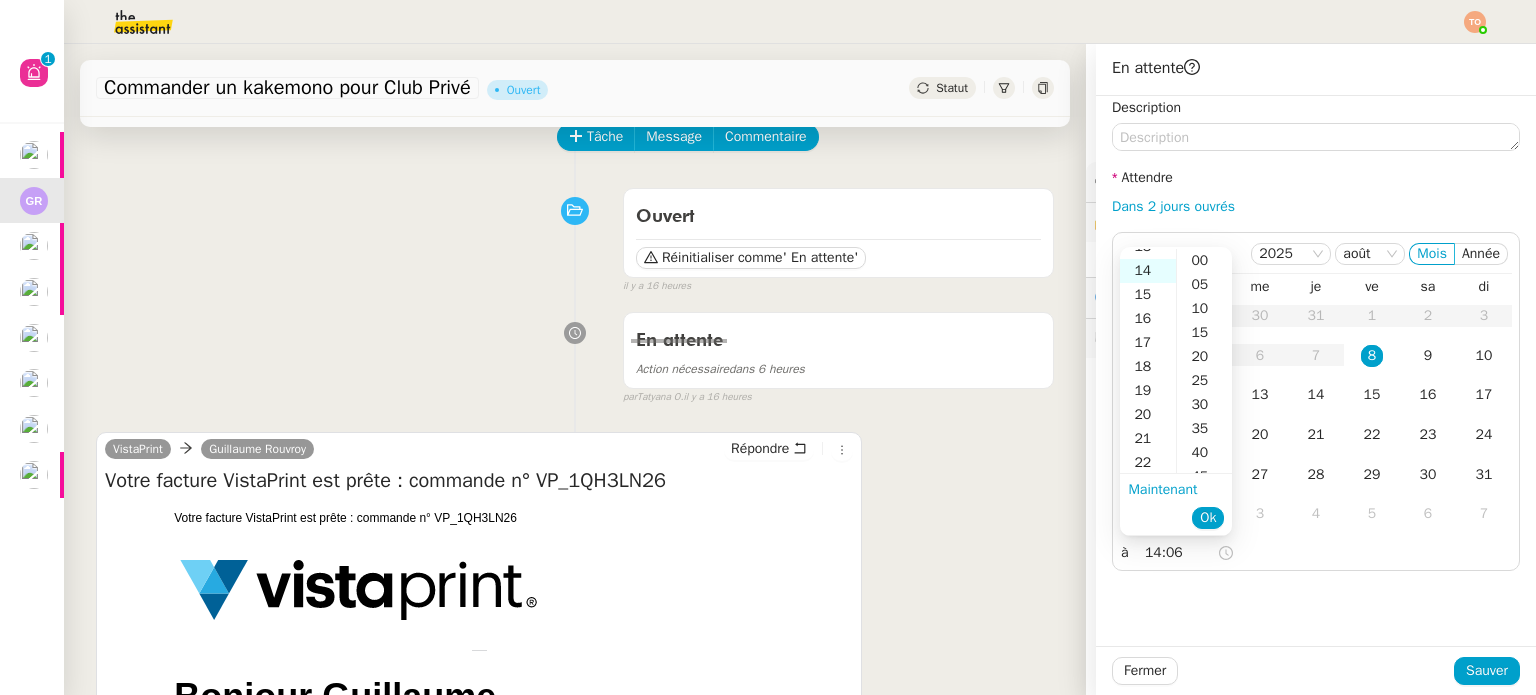 scroll, scrollTop: 336, scrollLeft: 0, axis: vertical 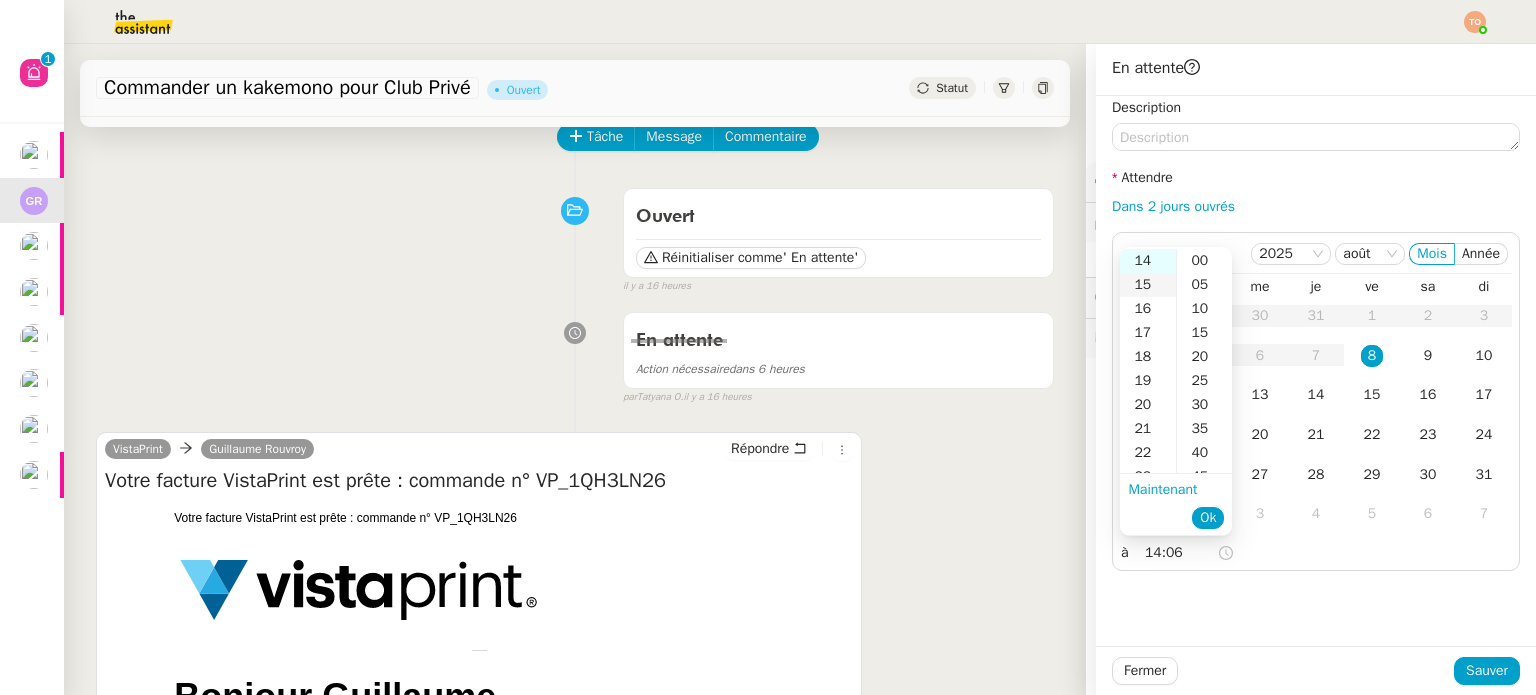 click on "15" at bounding box center [1148, 285] 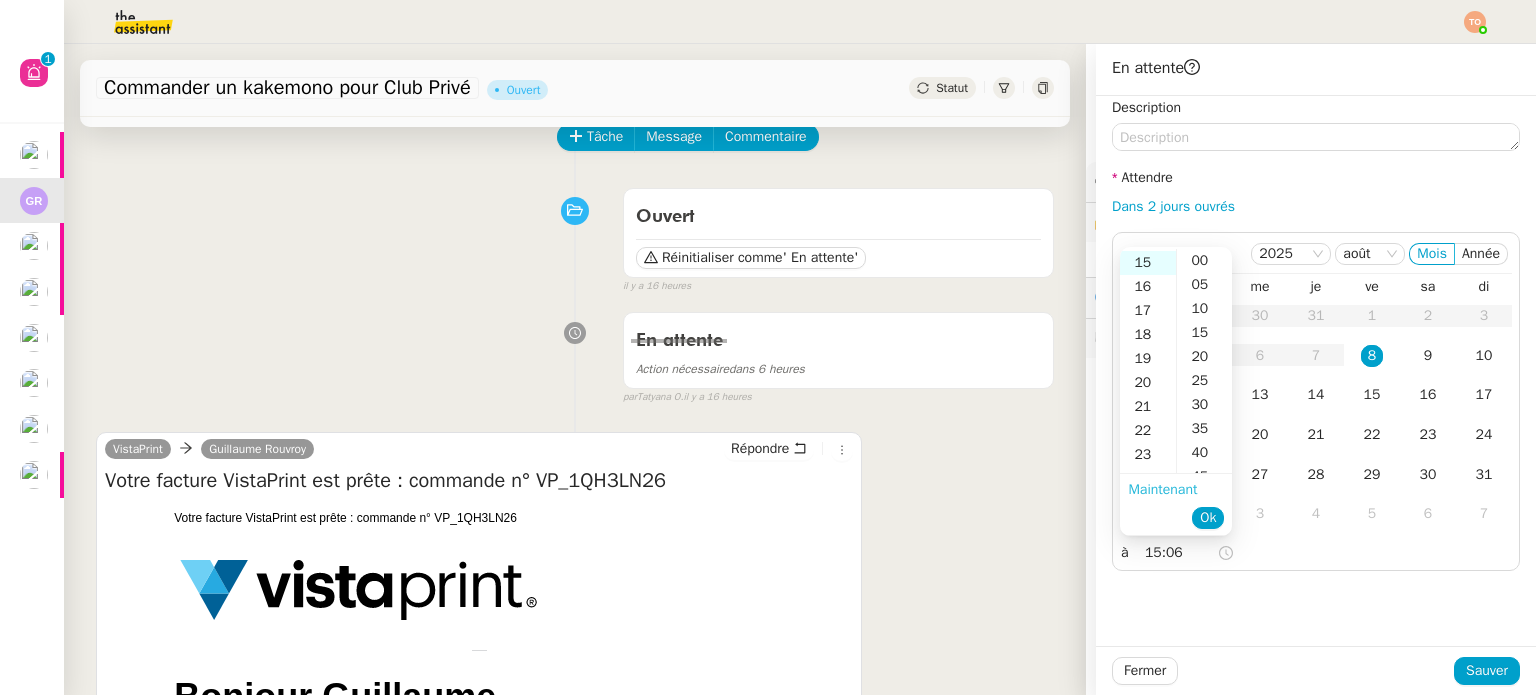 scroll, scrollTop: 360, scrollLeft: 0, axis: vertical 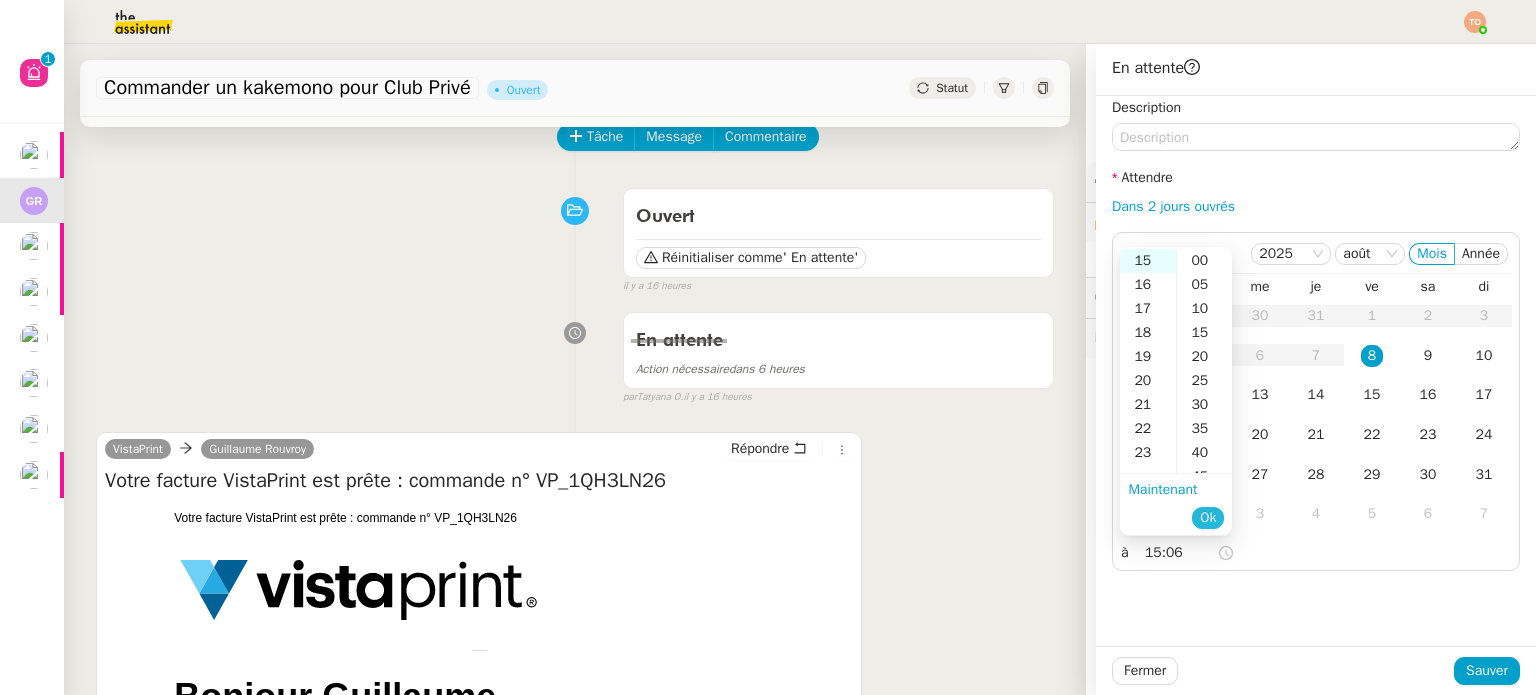 click on "Ok" at bounding box center [1208, 518] 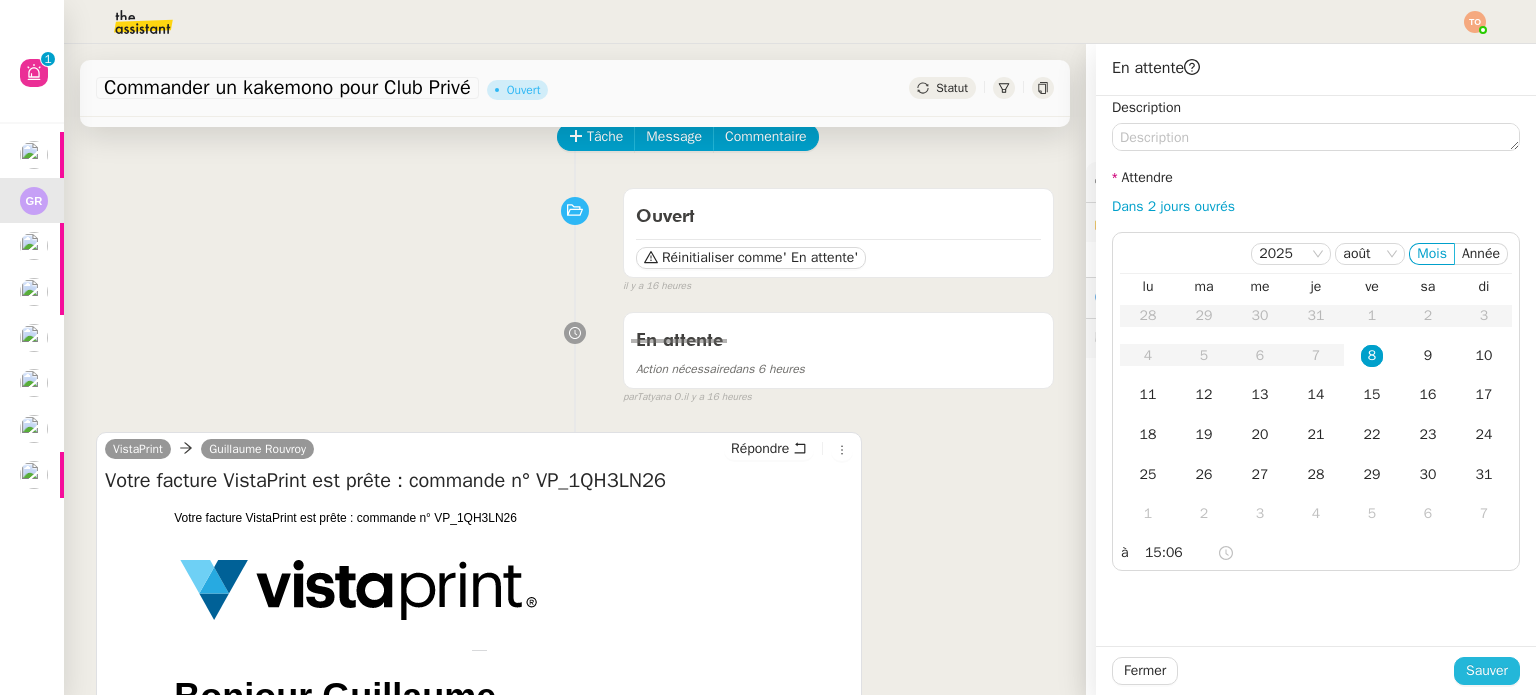 drag, startPoint x: 1459, startPoint y: 660, endPoint x: 1283, endPoint y: 609, distance: 183.24028 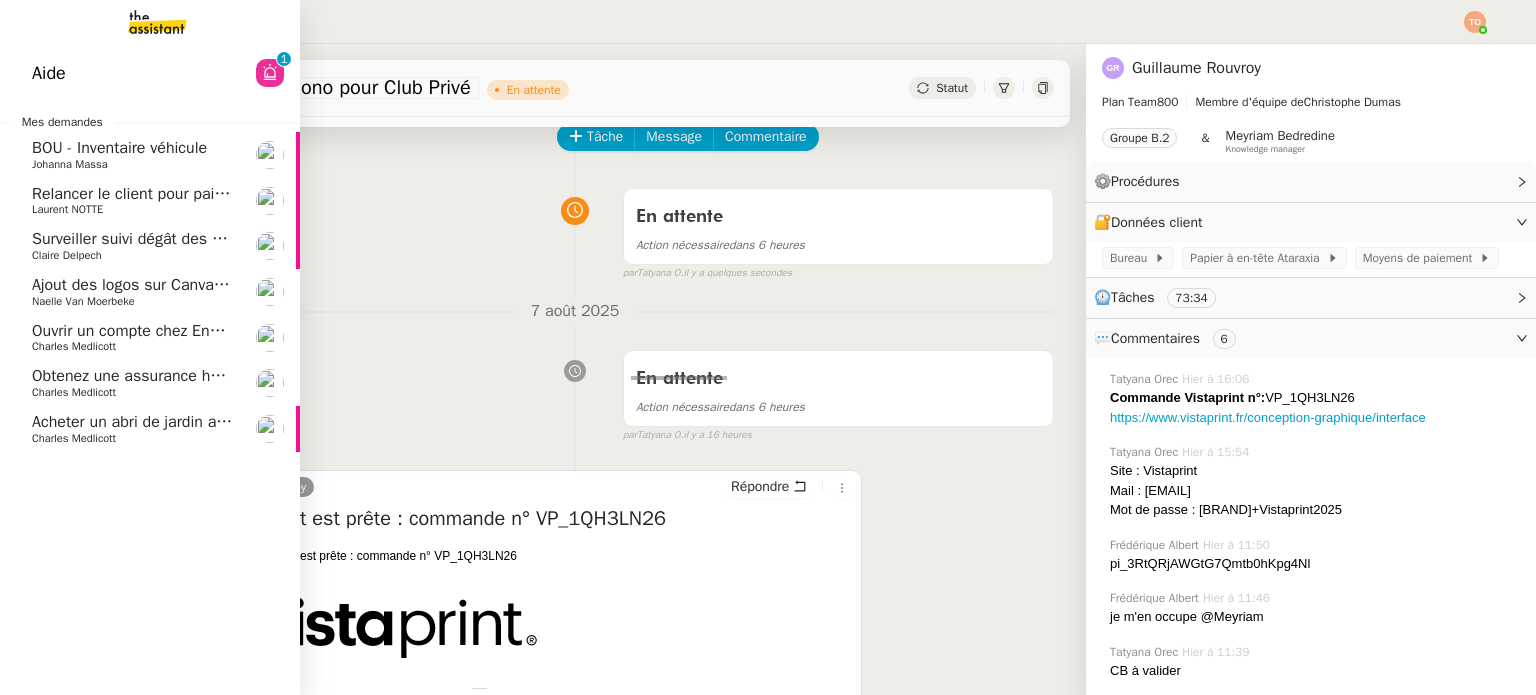 click on "Ajout des logos sur Canva- août 2025" 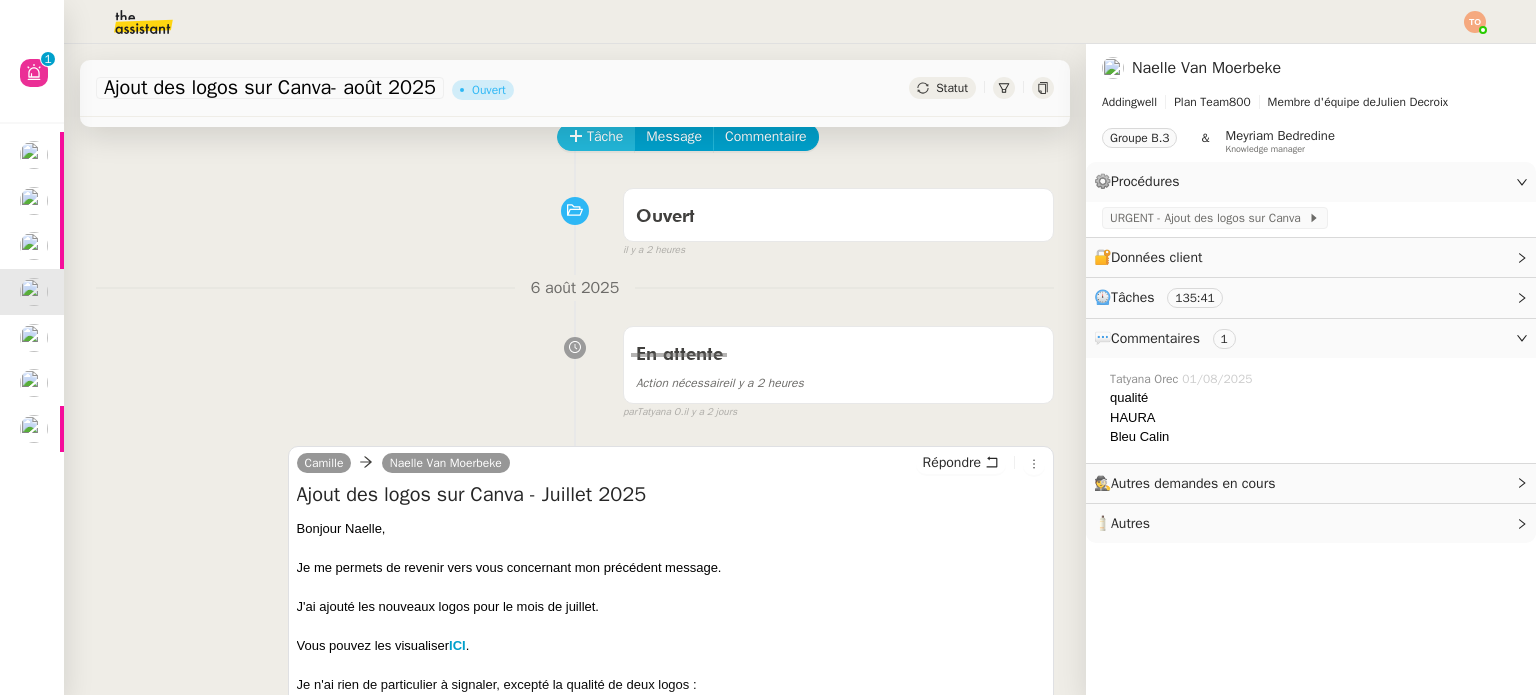 click on "Tâche" 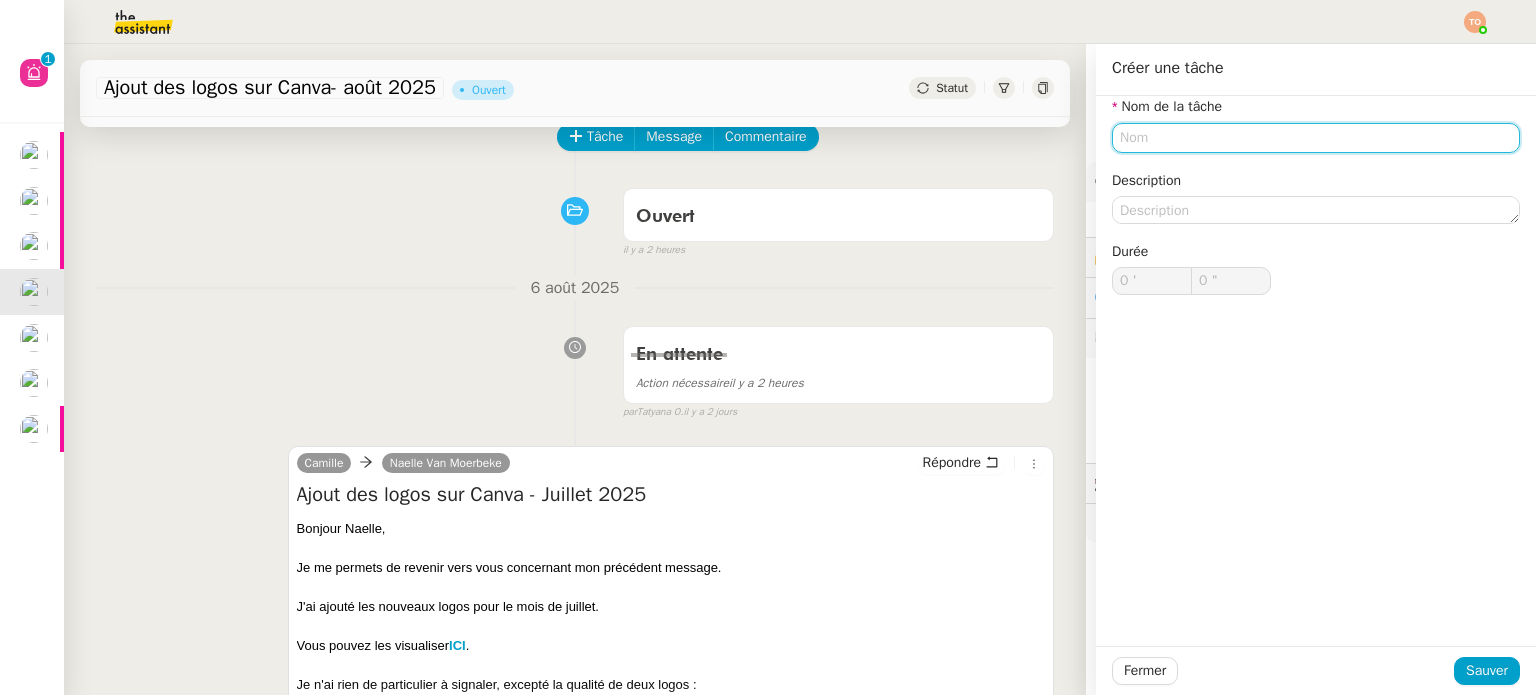 click 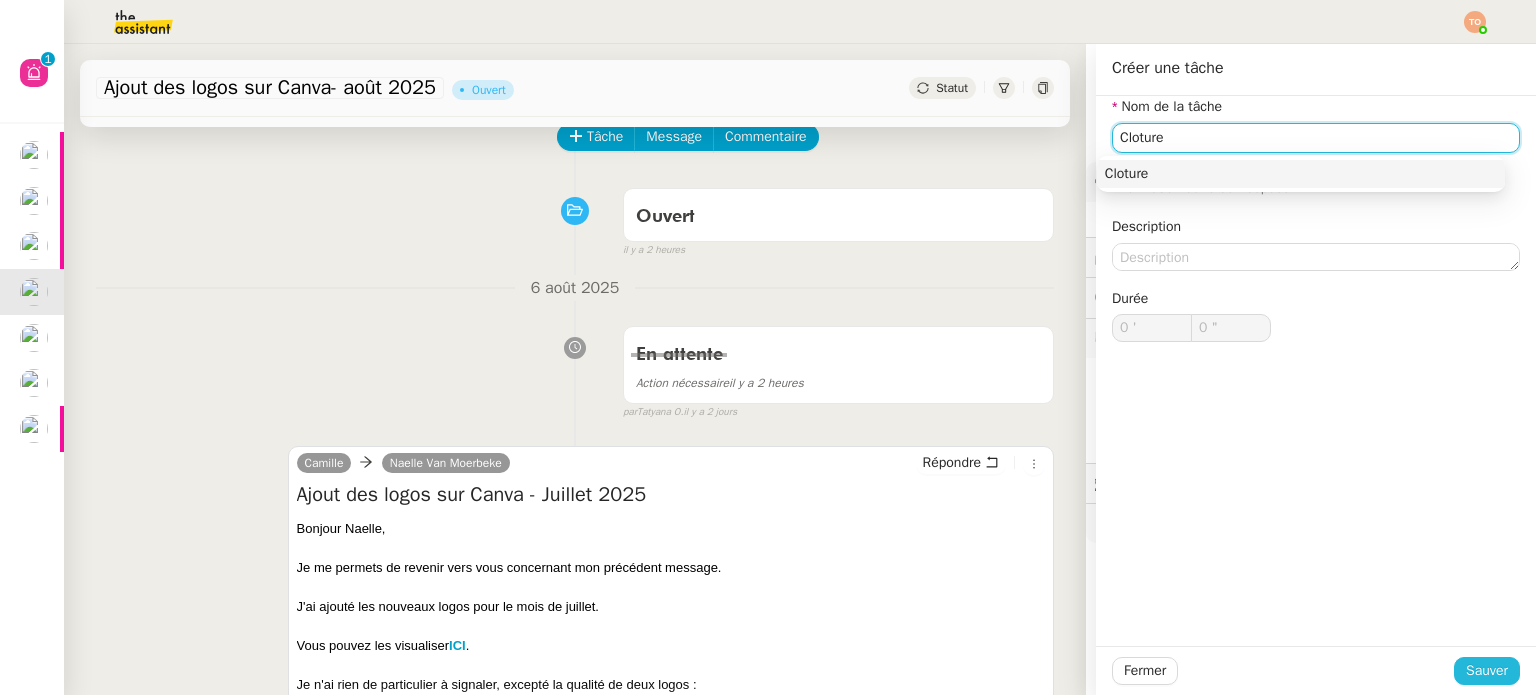 type on "Cloture" 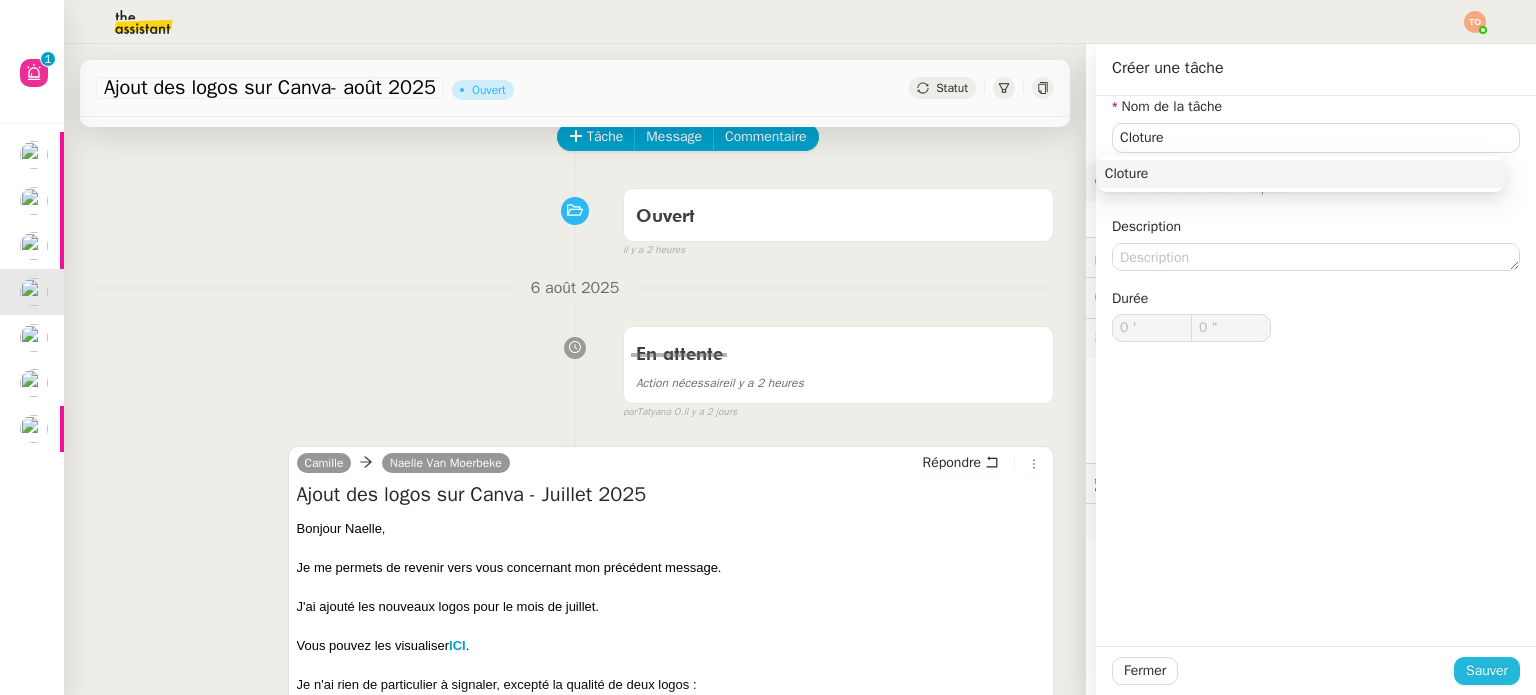 click on "Sauver" 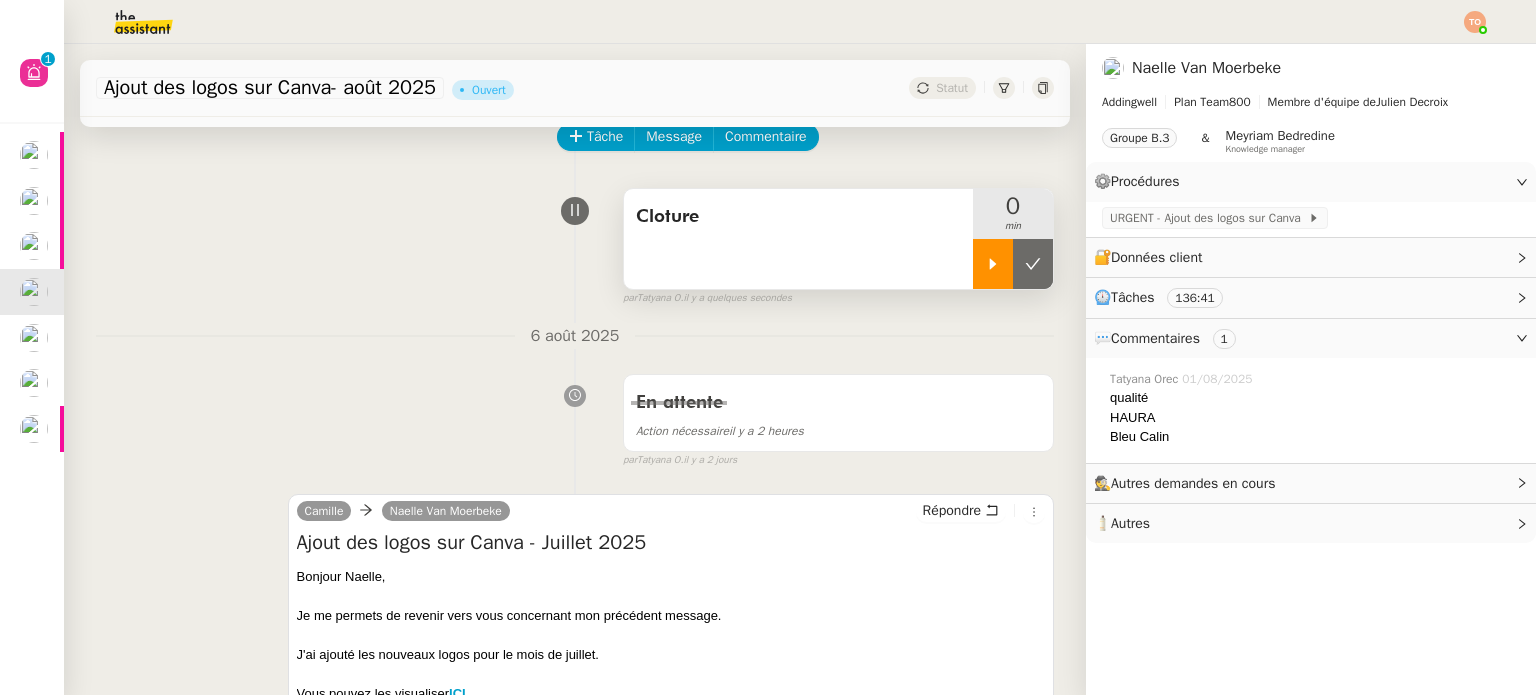 click 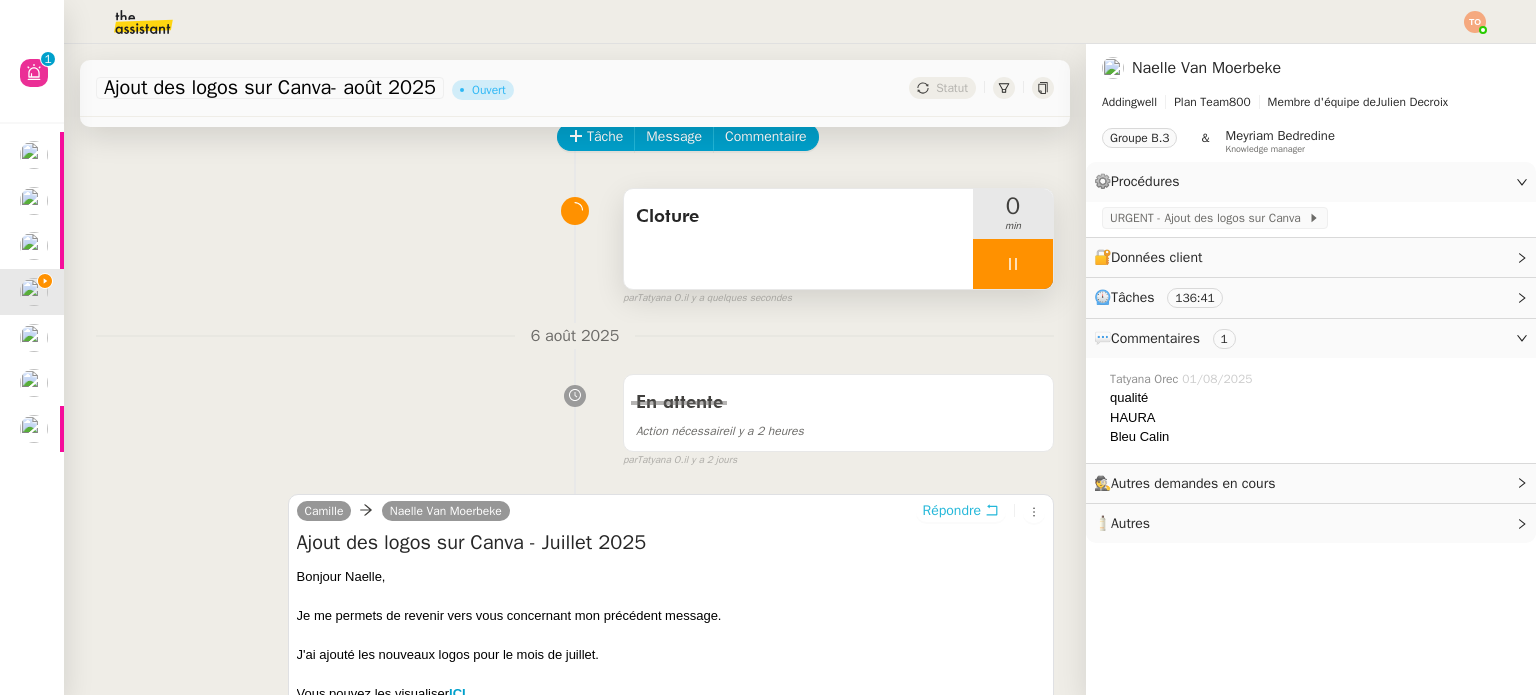 click on "Répondre" at bounding box center (961, 511) 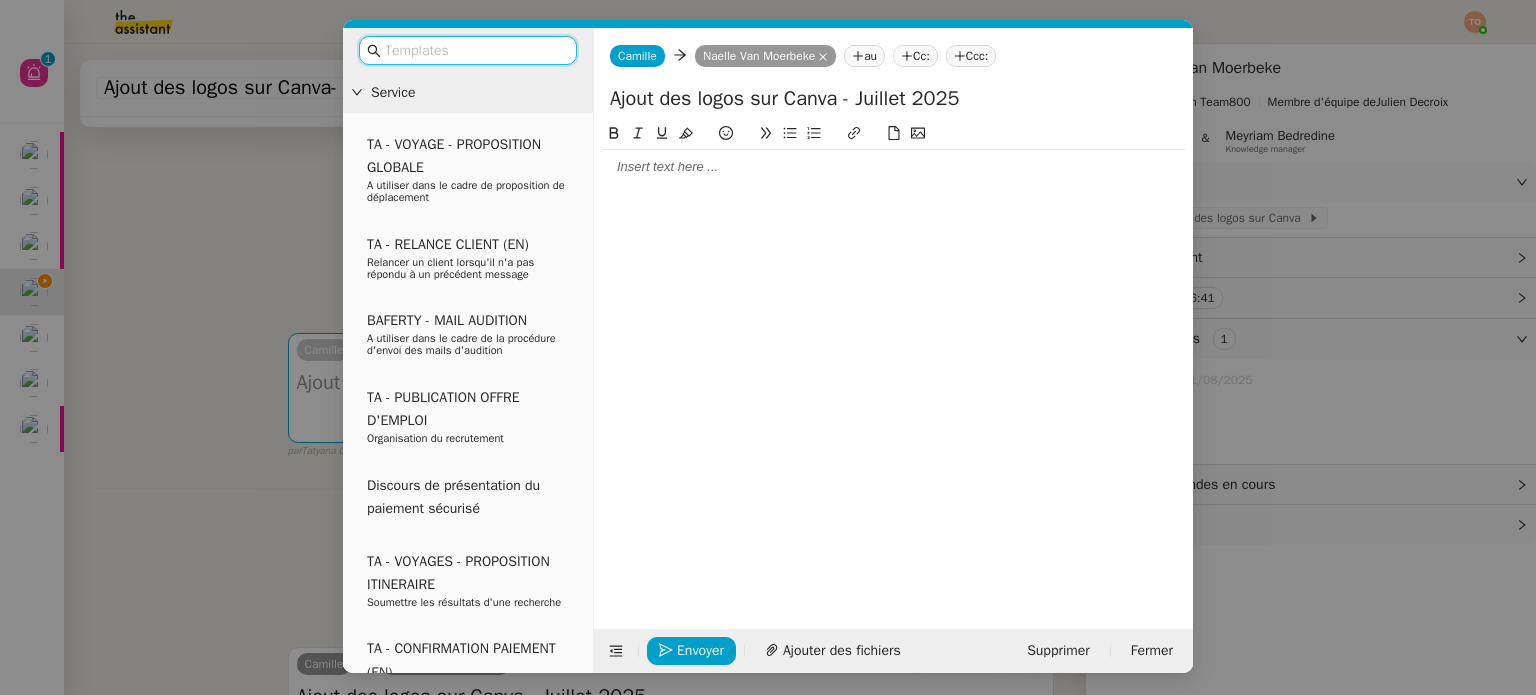 click at bounding box center (475, 50) 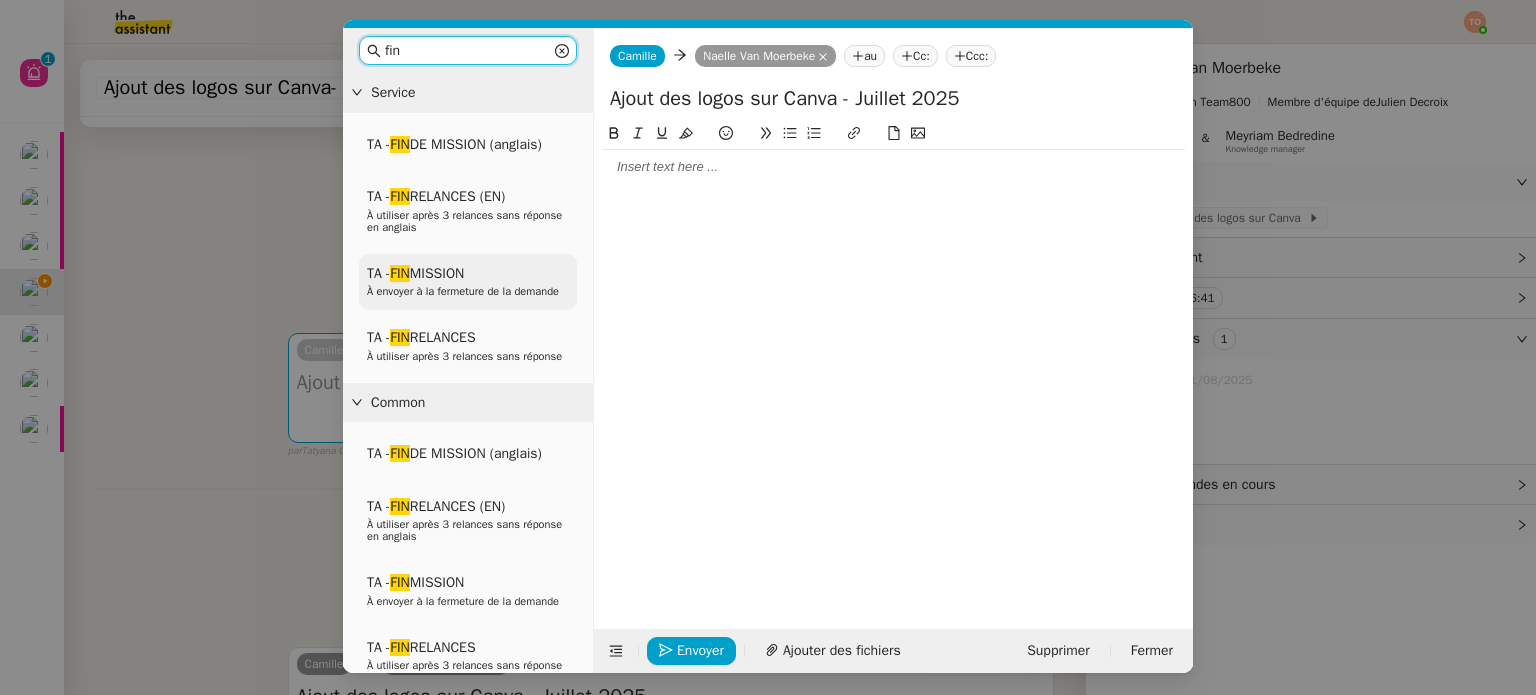 type on "fin" 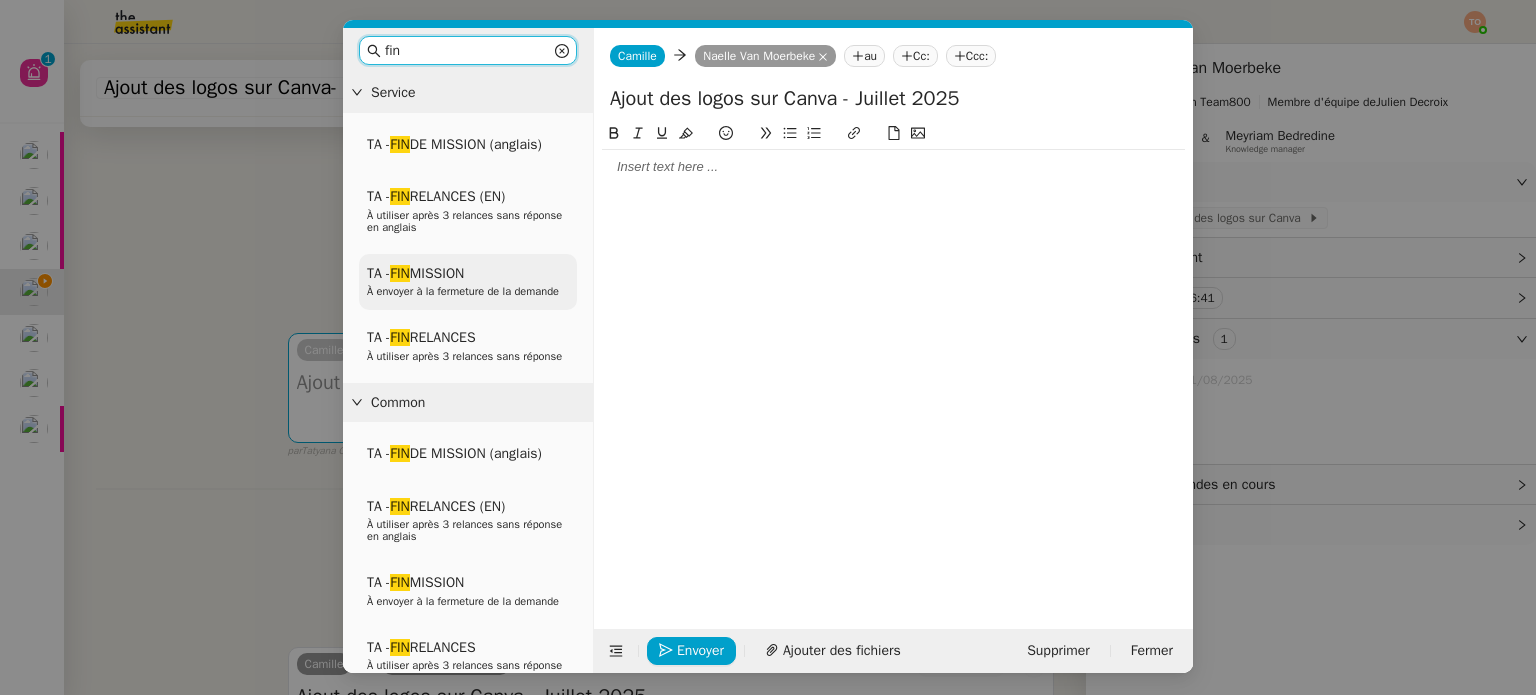 click on "TA -  FIN  MISSION    À envoyer à la fermeture de la demande" at bounding box center [468, 282] 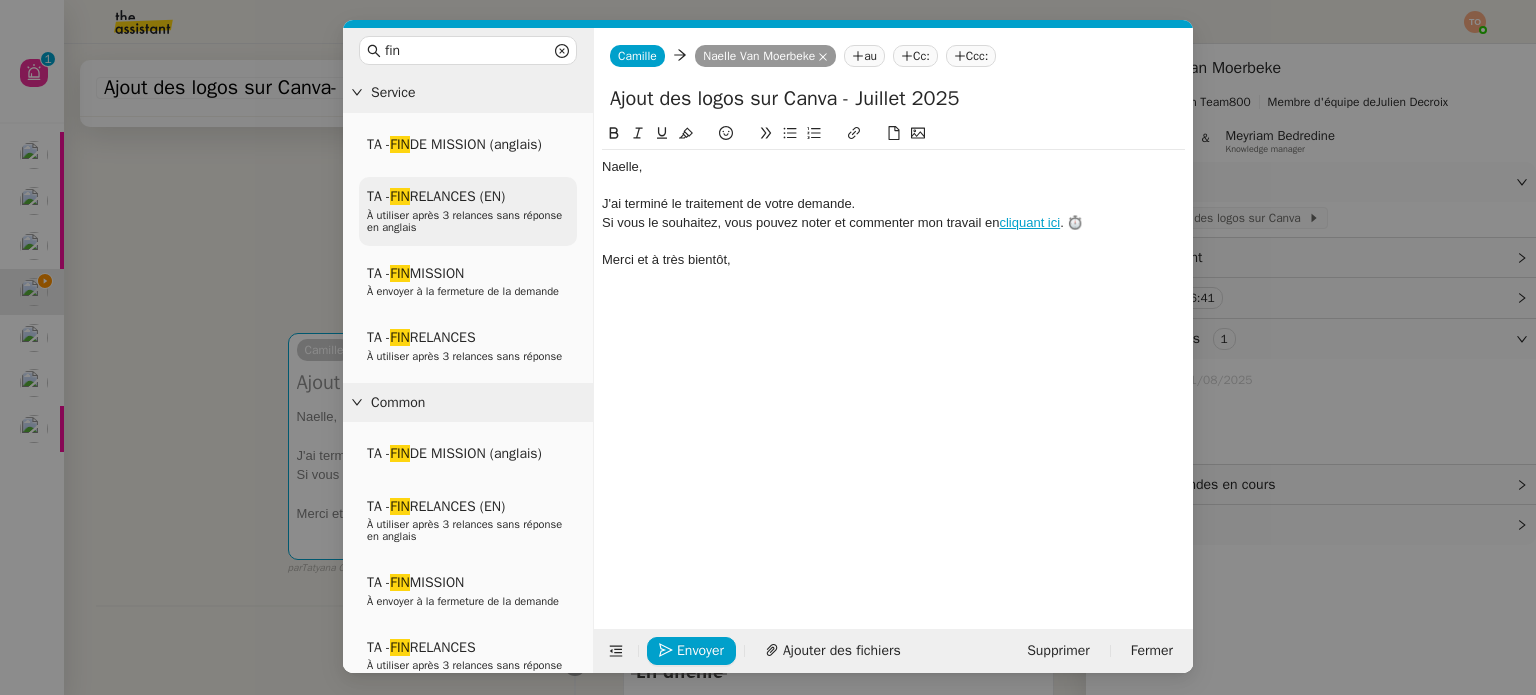 click on "À utiliser après 3 relances sans réponse en anglais" at bounding box center (464, 221) 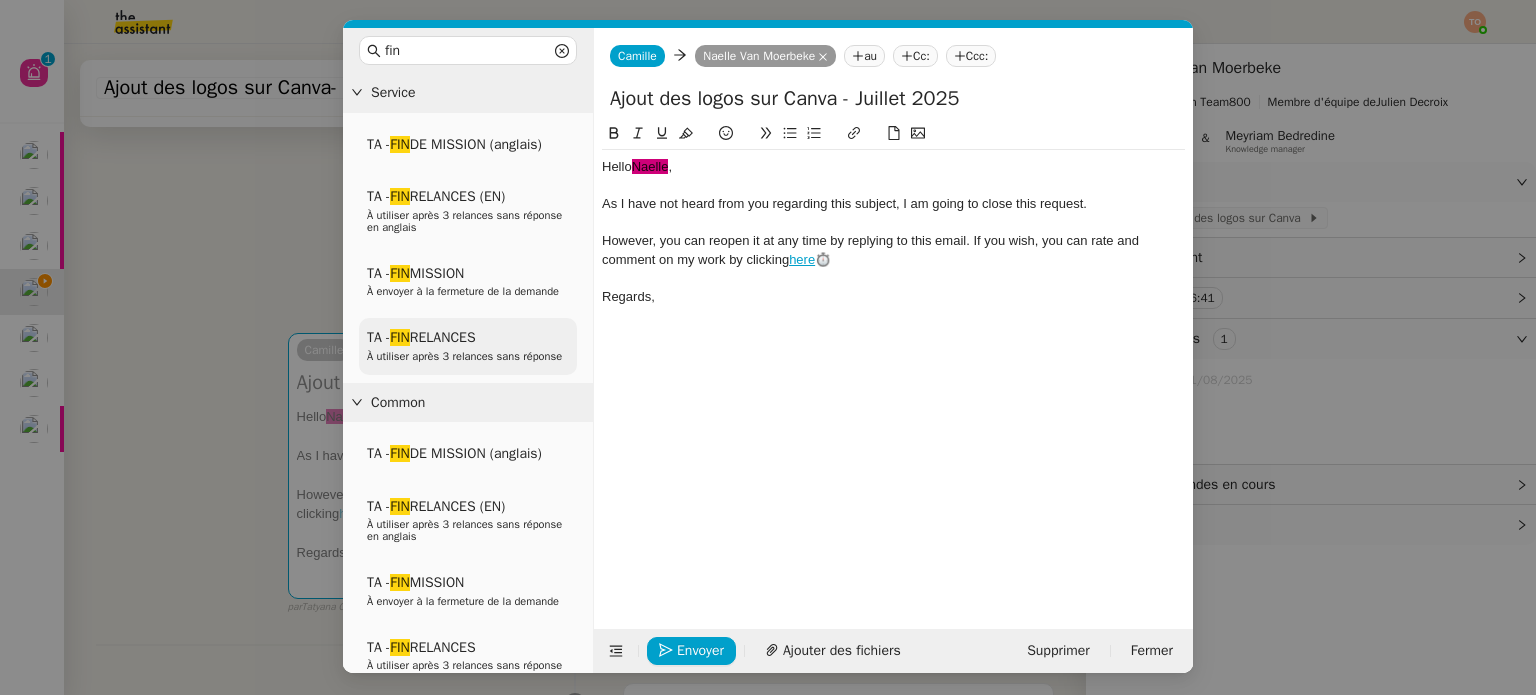 click on "À utiliser après 3 relances sans réponse" at bounding box center [464, 356] 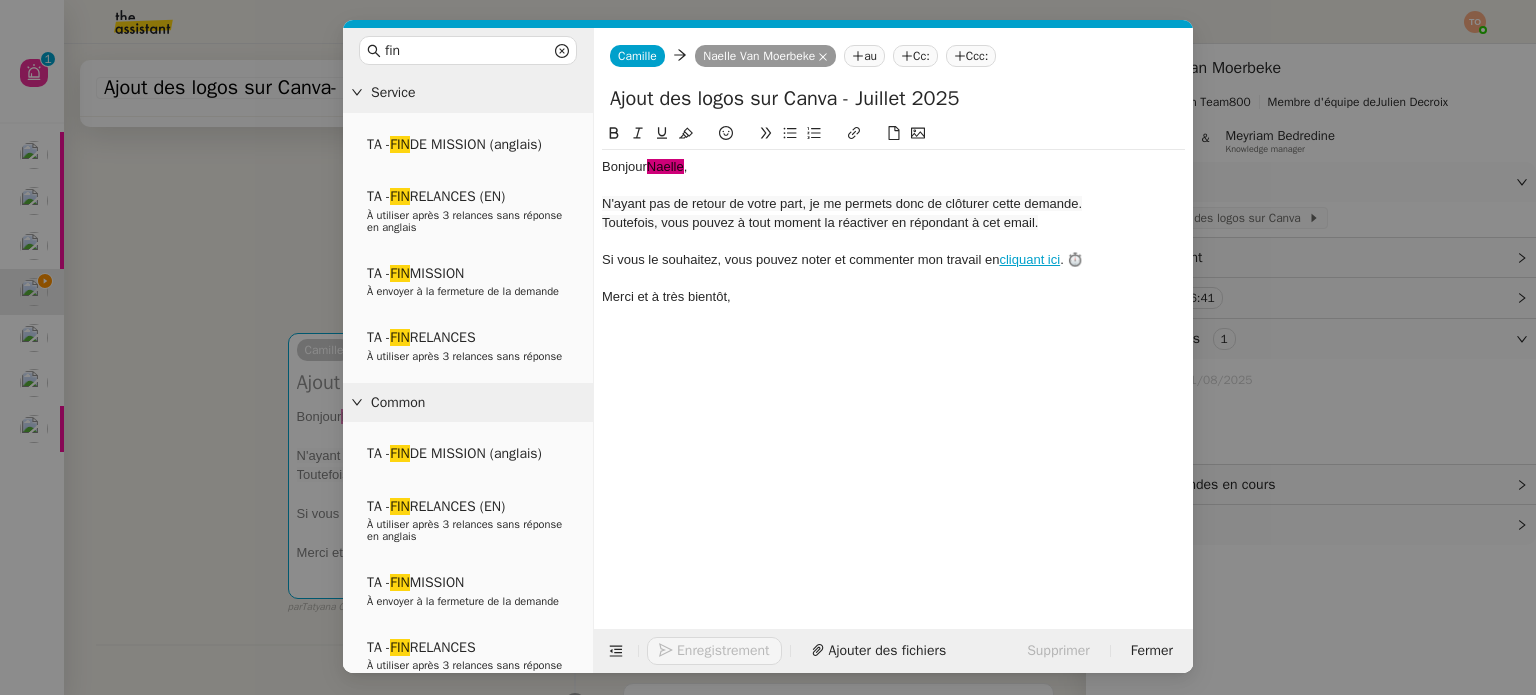 click on "Bonjour  ﻿Naelle﻿ ," 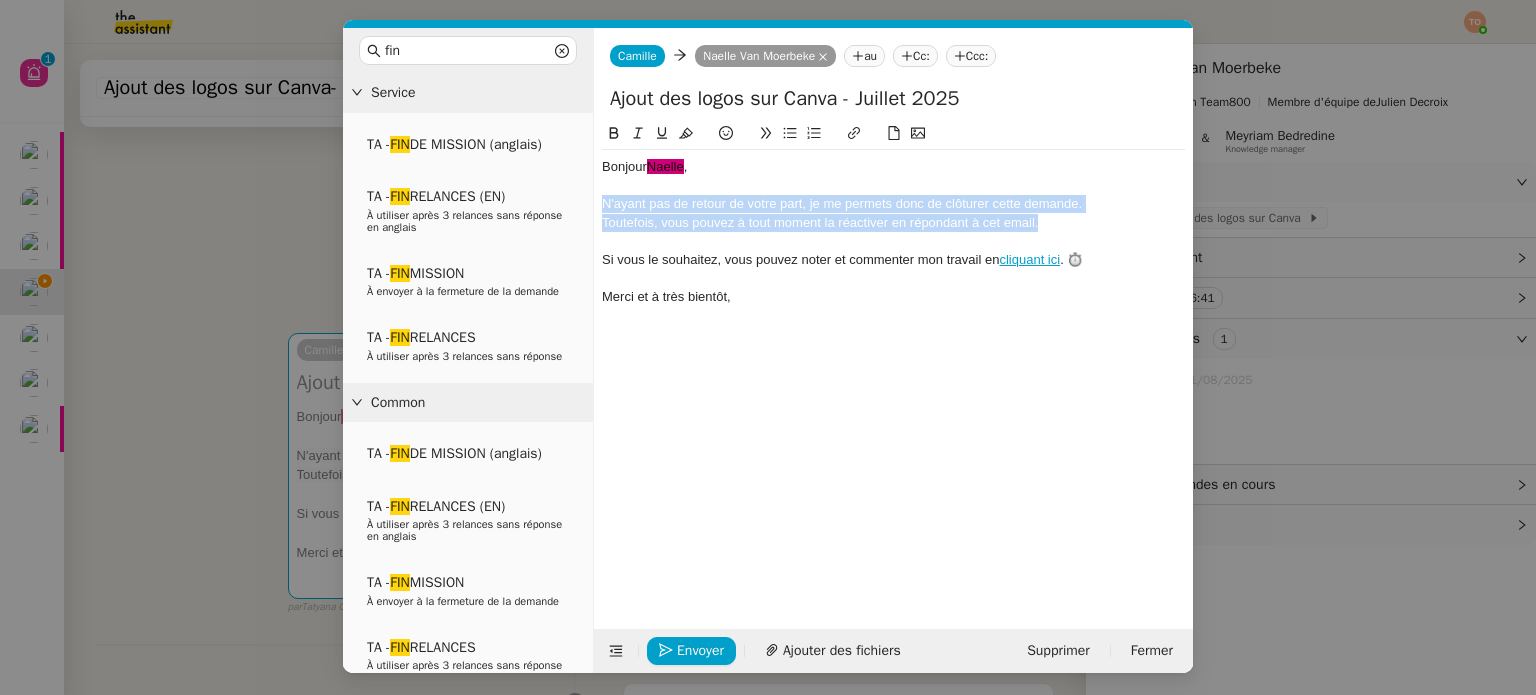 drag, startPoint x: 1042, startPoint y: 222, endPoint x: 588, endPoint y: 204, distance: 454.3567 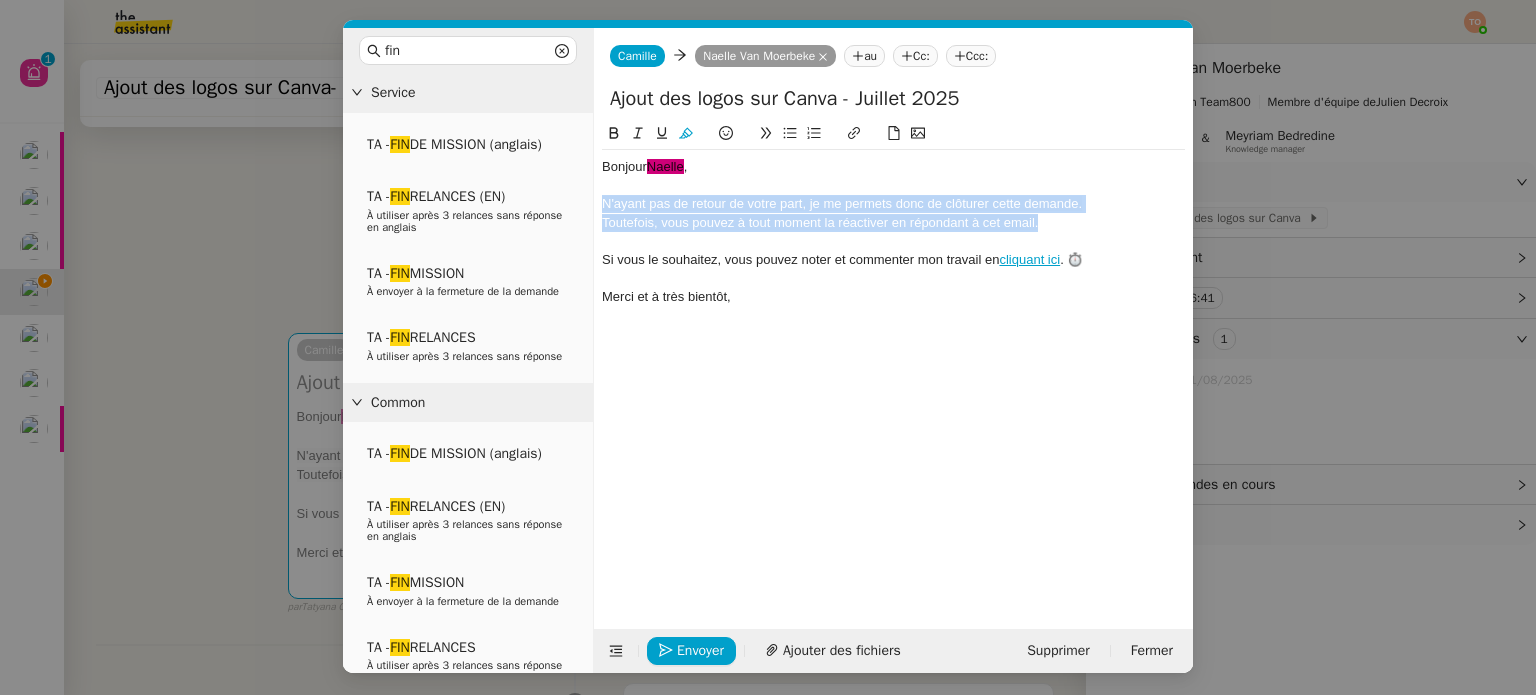 click 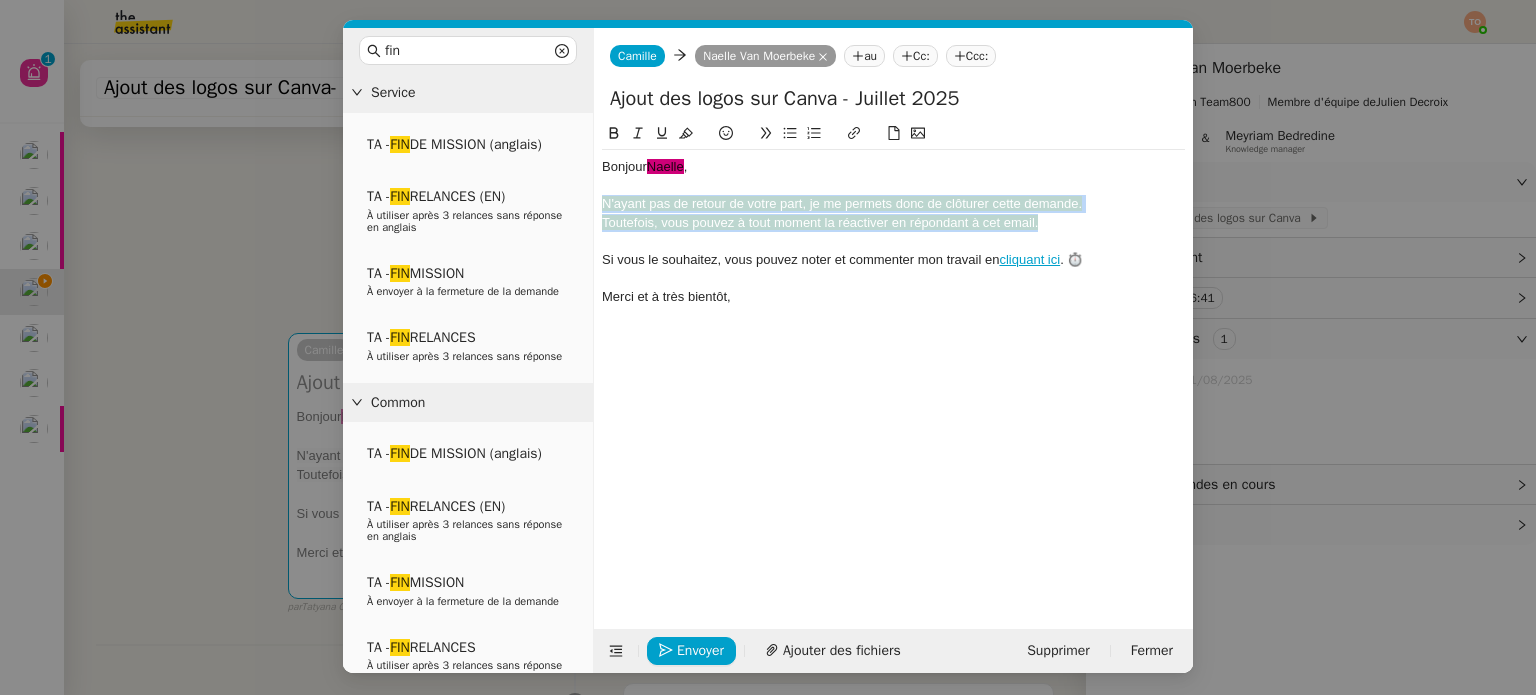 click 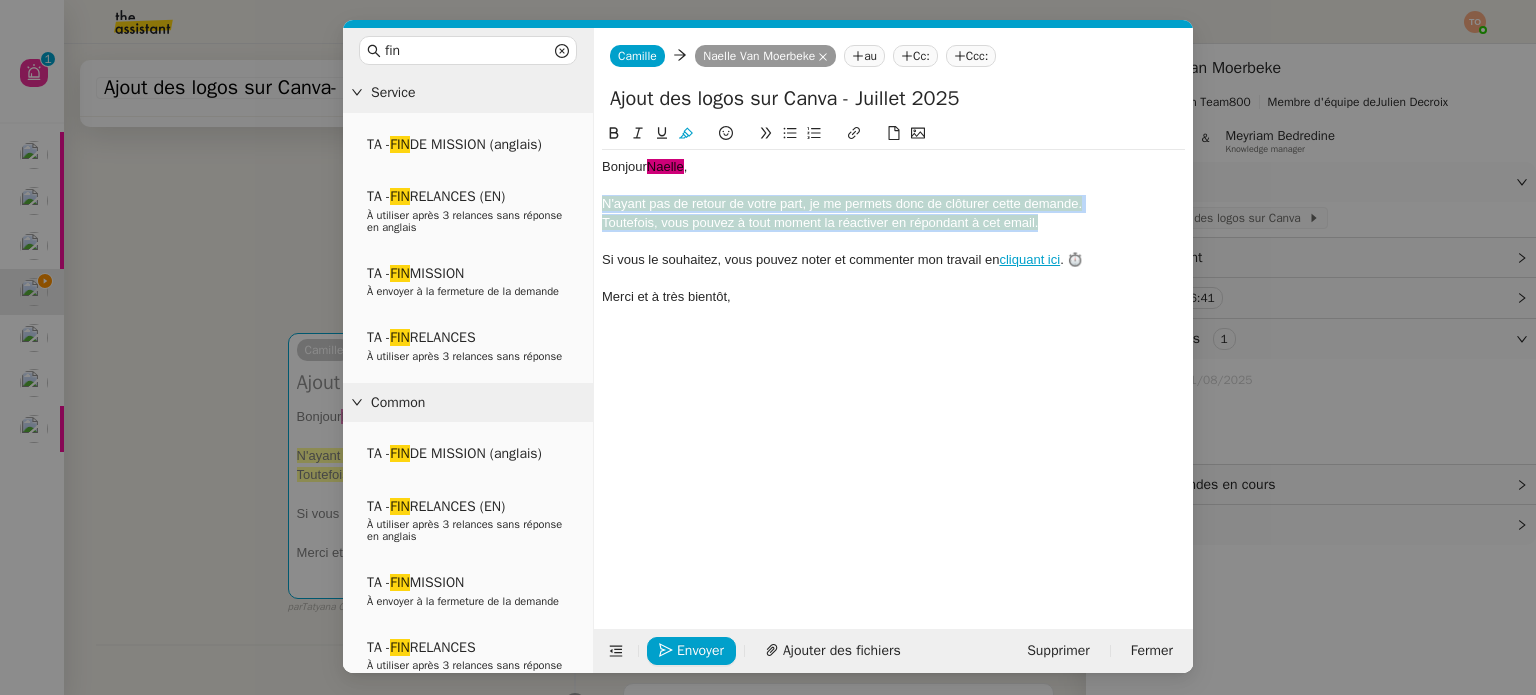 click on "N'ayant pas de retour de votre part, je me permets donc de clôturer cette demande." 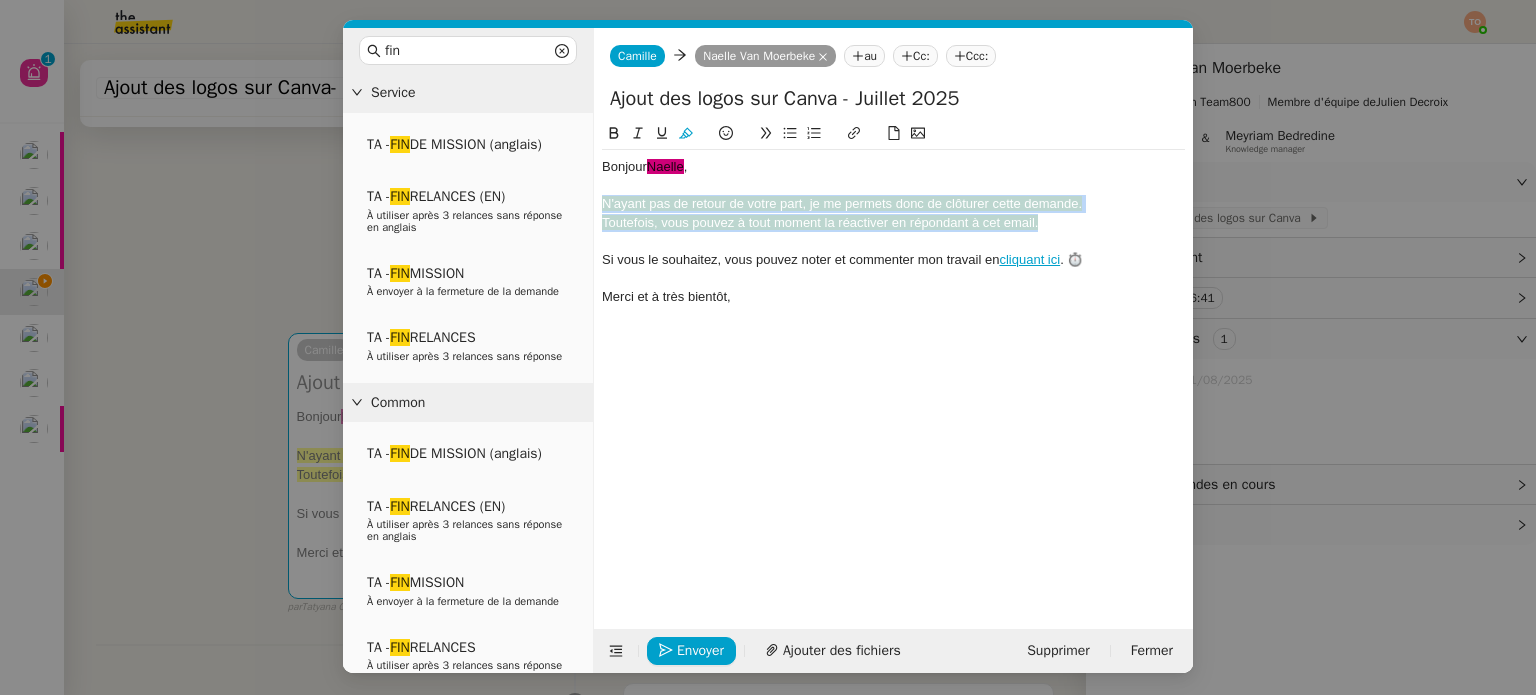 drag, startPoint x: 1050, startPoint y: 222, endPoint x: 600, endPoint y: 203, distance: 450.40094 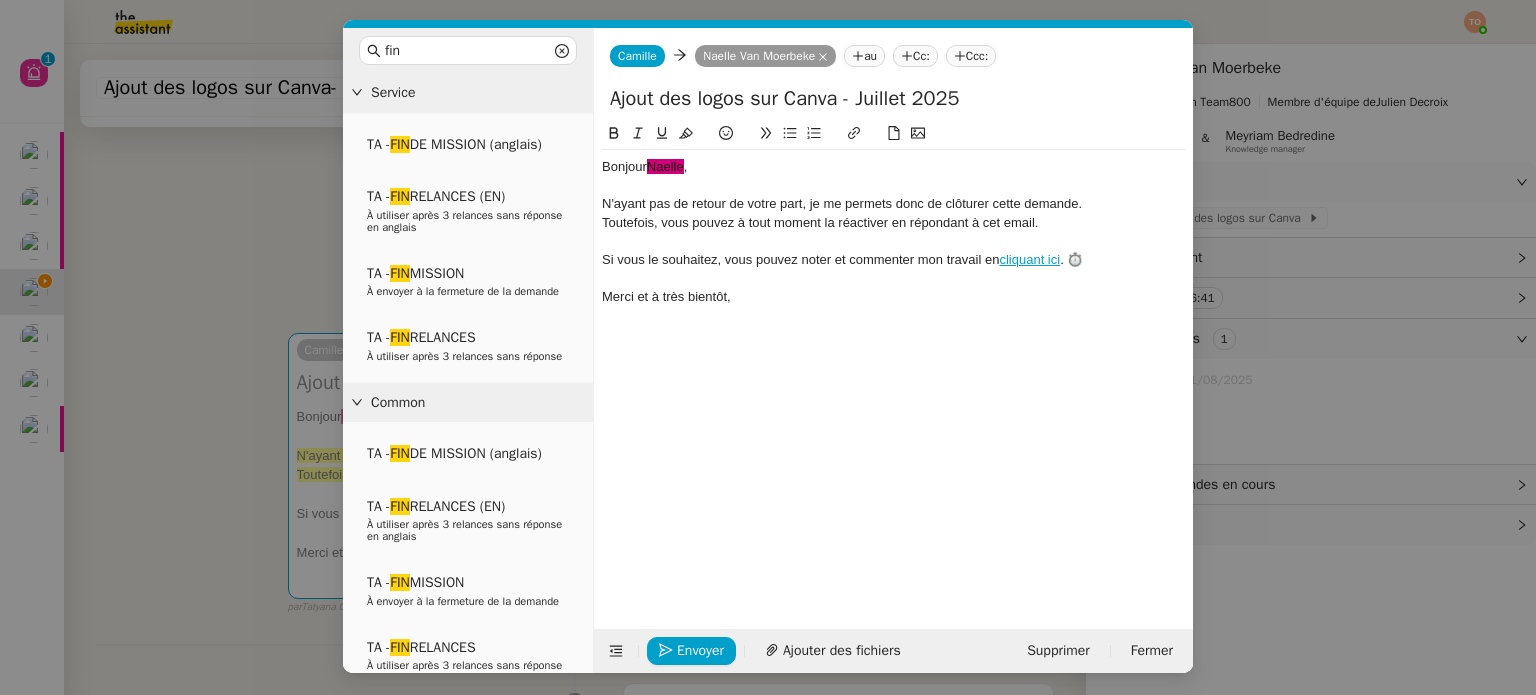 click on "Bonjour  ﻿Naelle﻿ ," 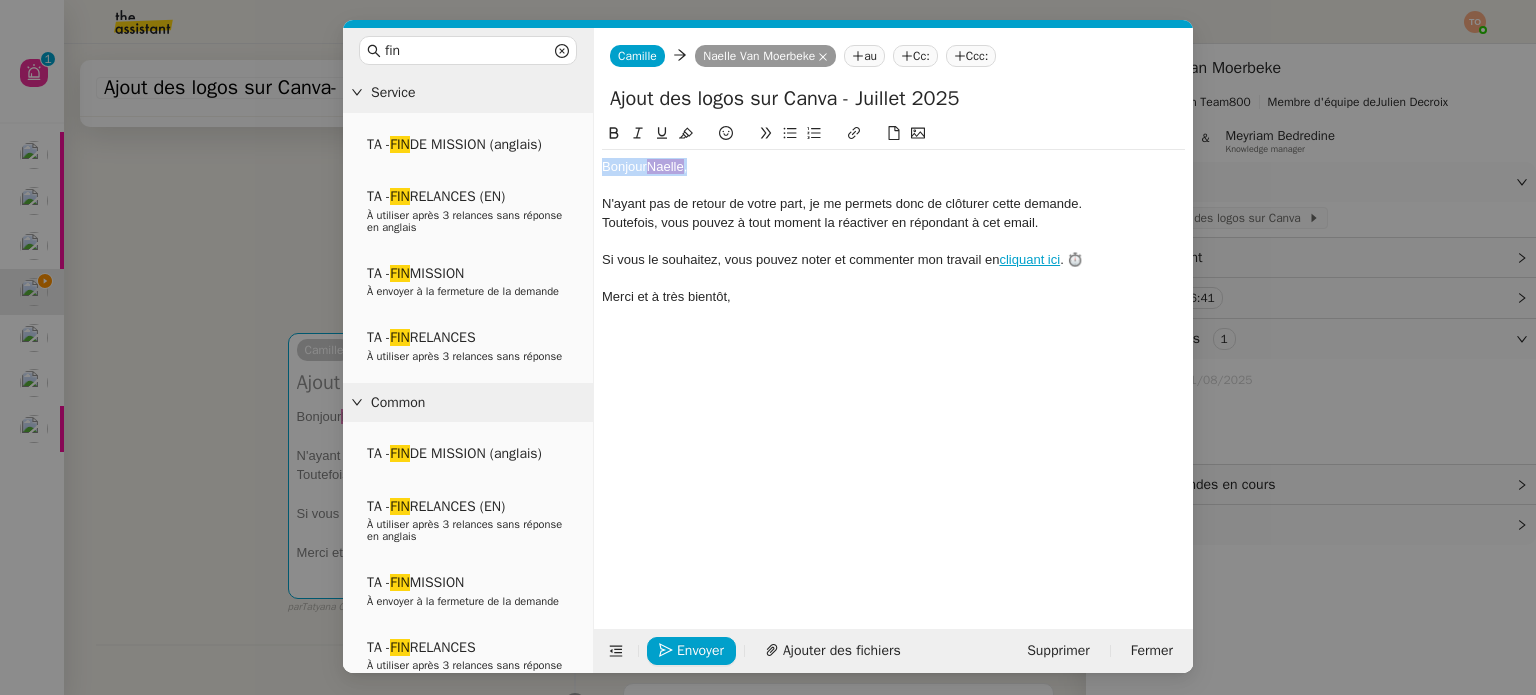 drag, startPoint x: 738, startPoint y: 167, endPoint x: 579, endPoint y: 167, distance: 159 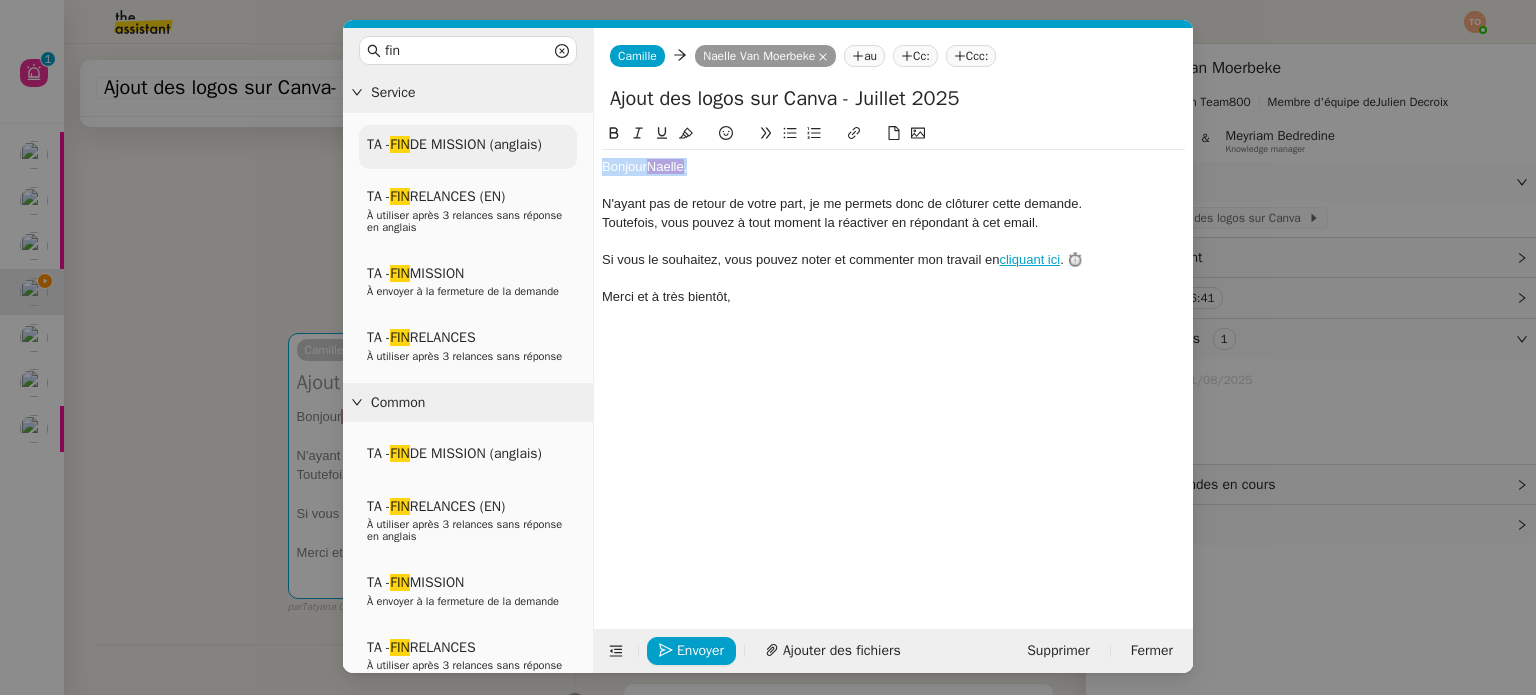 type 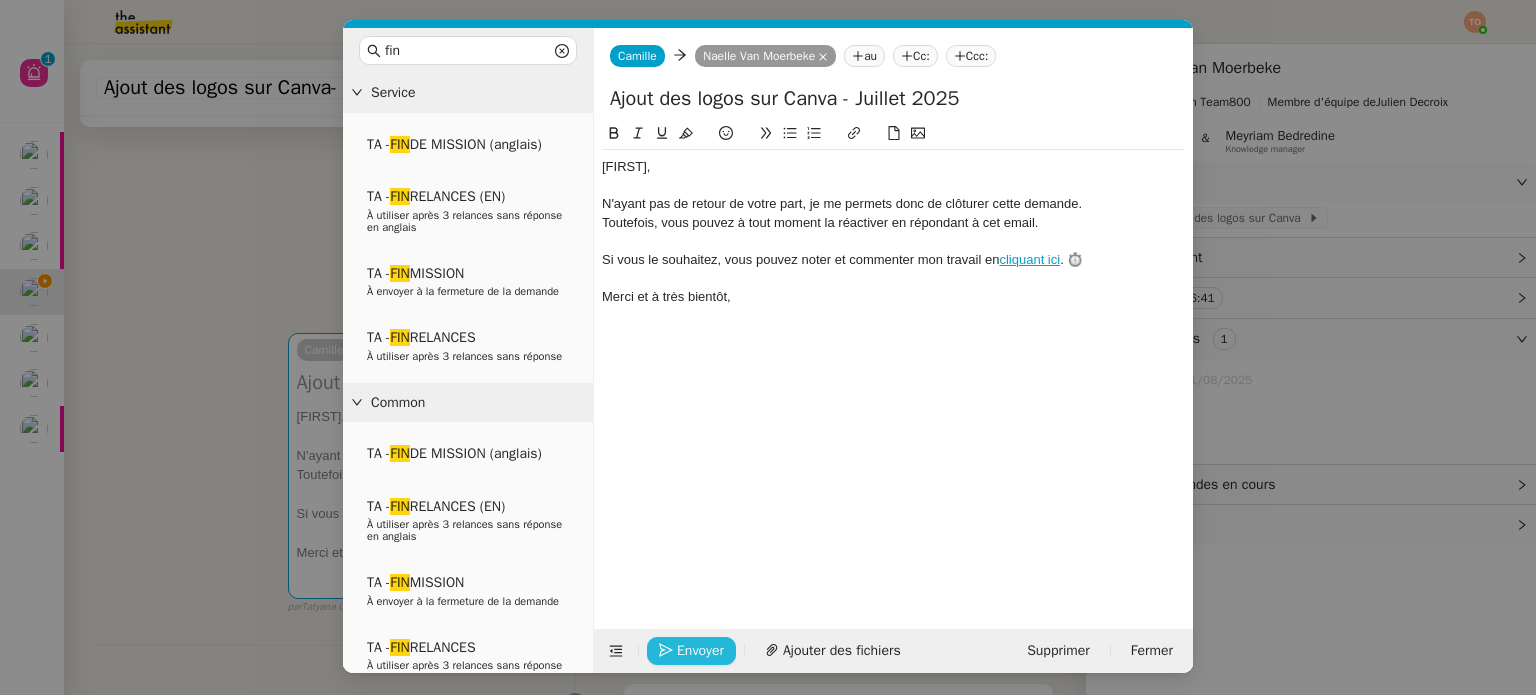 click on "Envoyer" 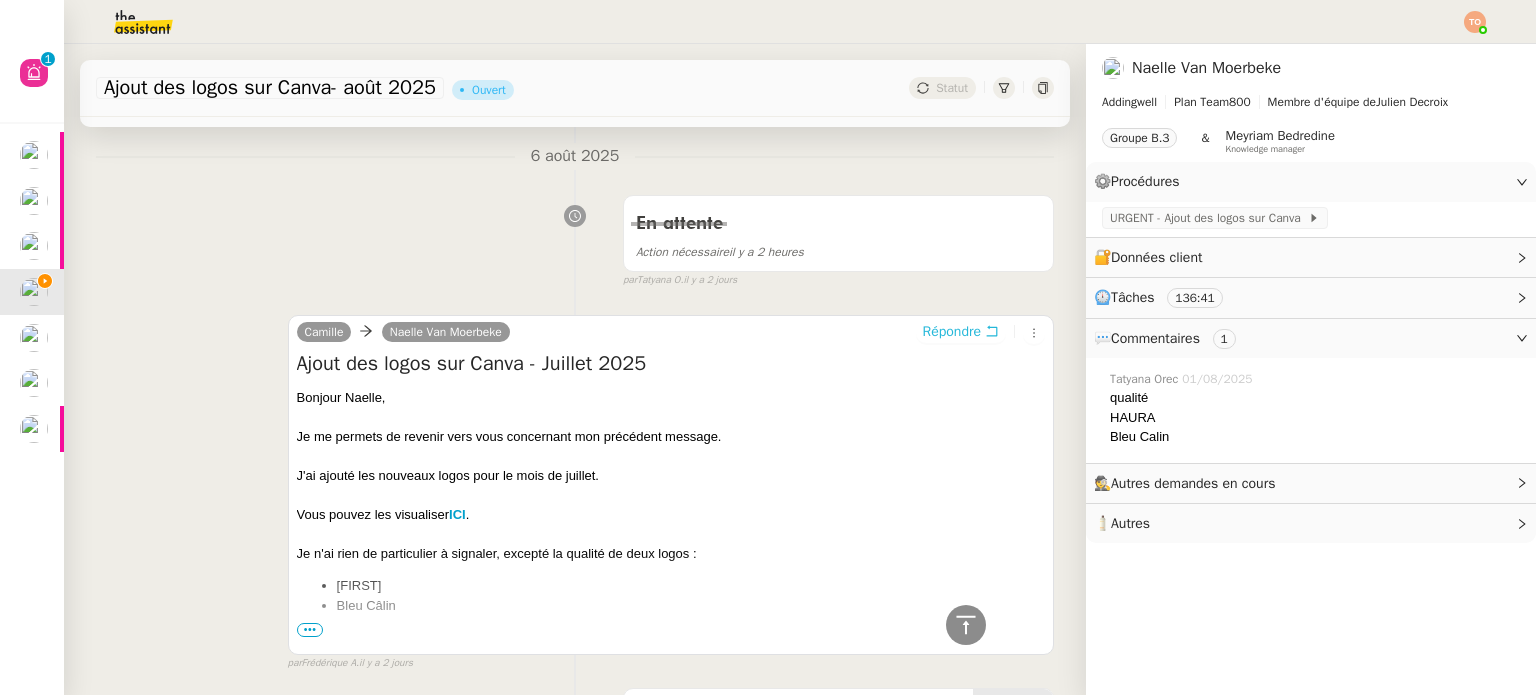 scroll, scrollTop: 0, scrollLeft: 0, axis: both 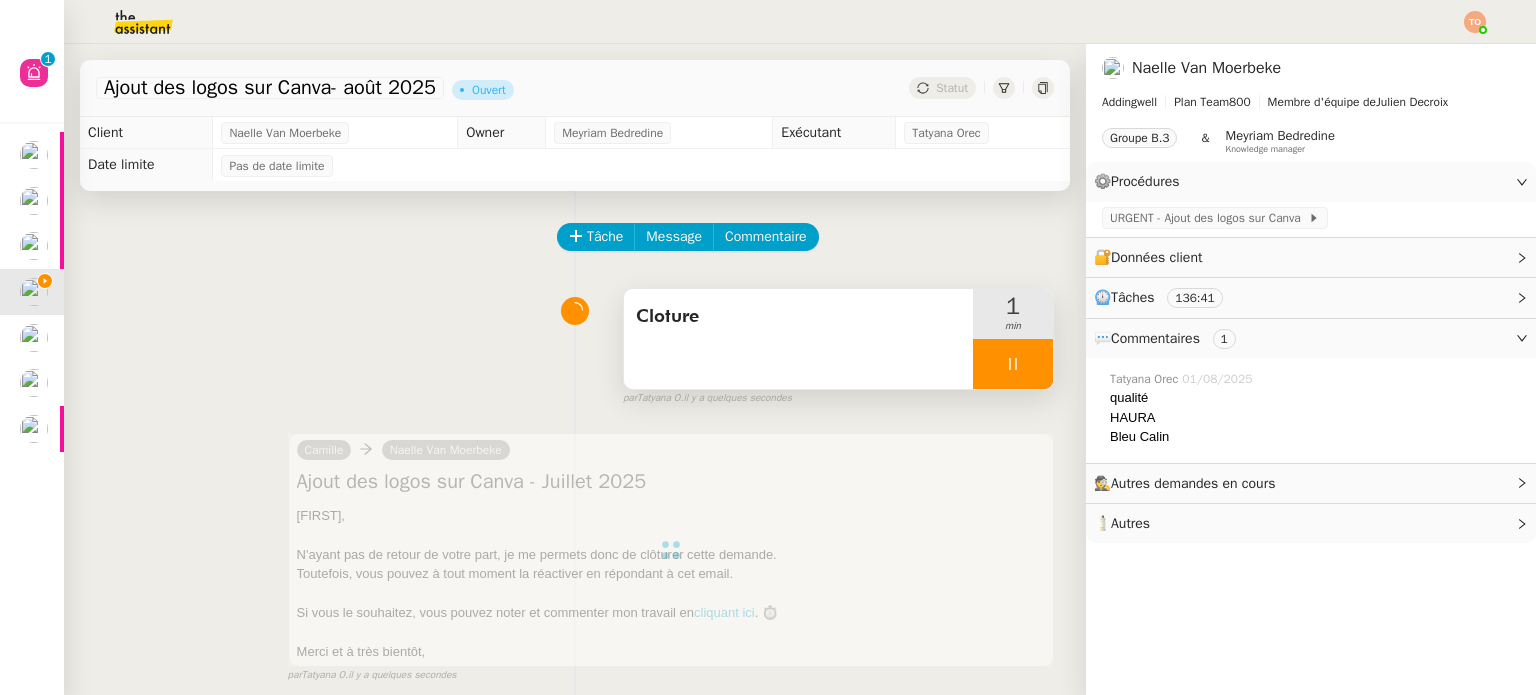 click at bounding box center [1013, 364] 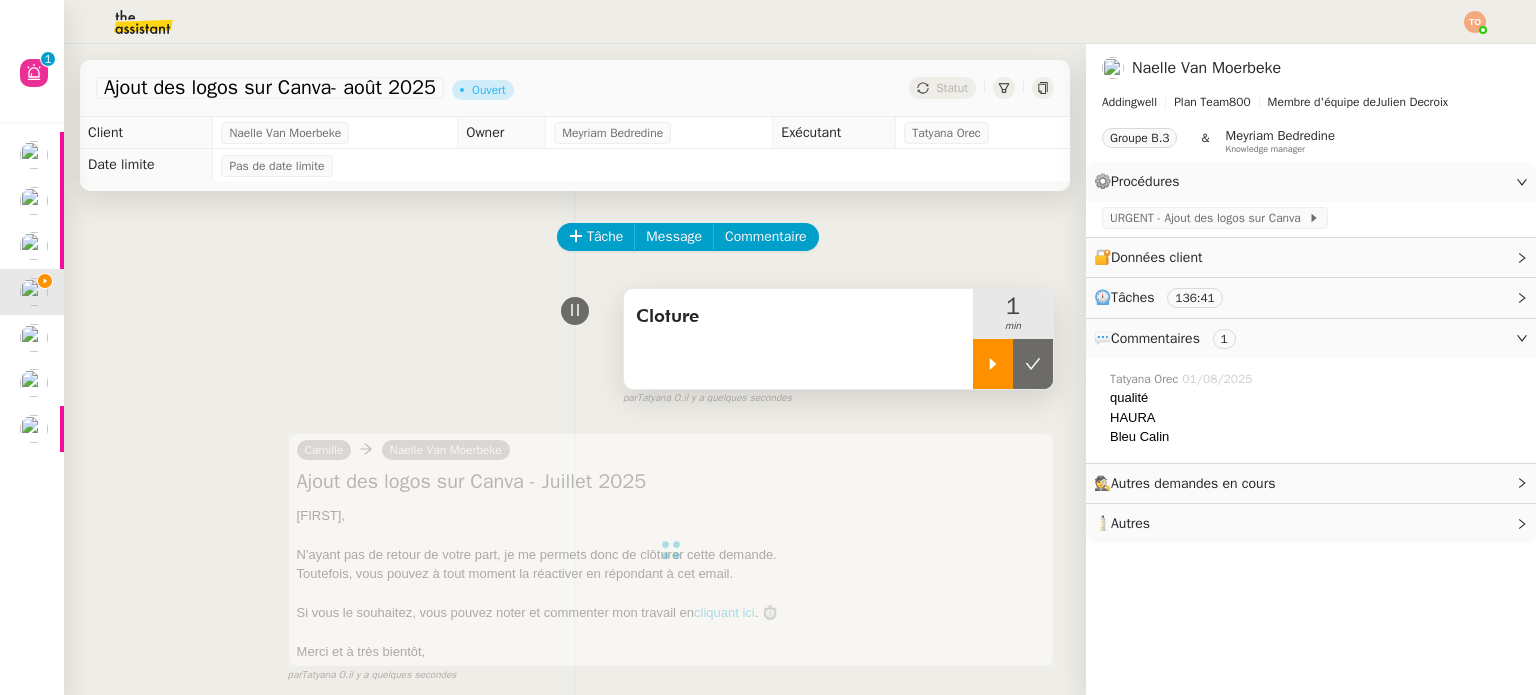 click at bounding box center (1033, 364) 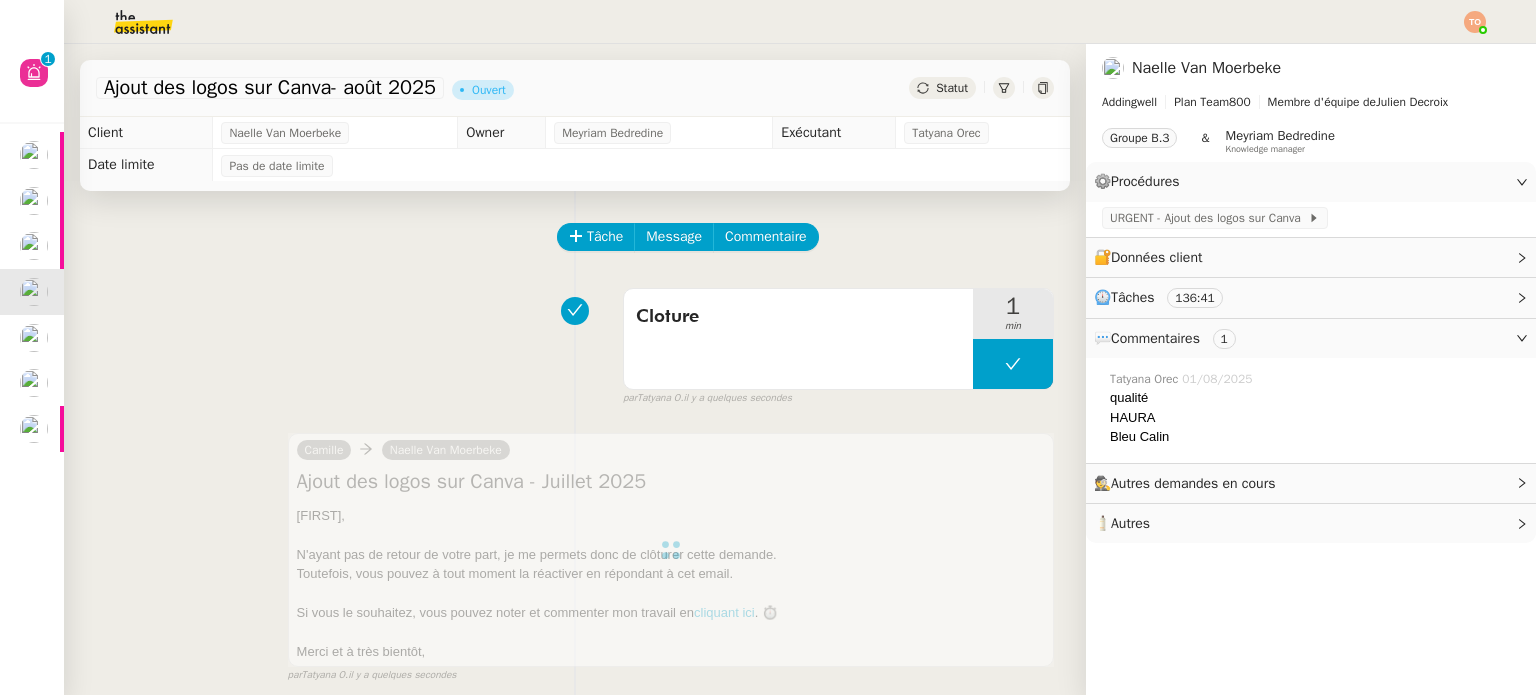click on "Statut" 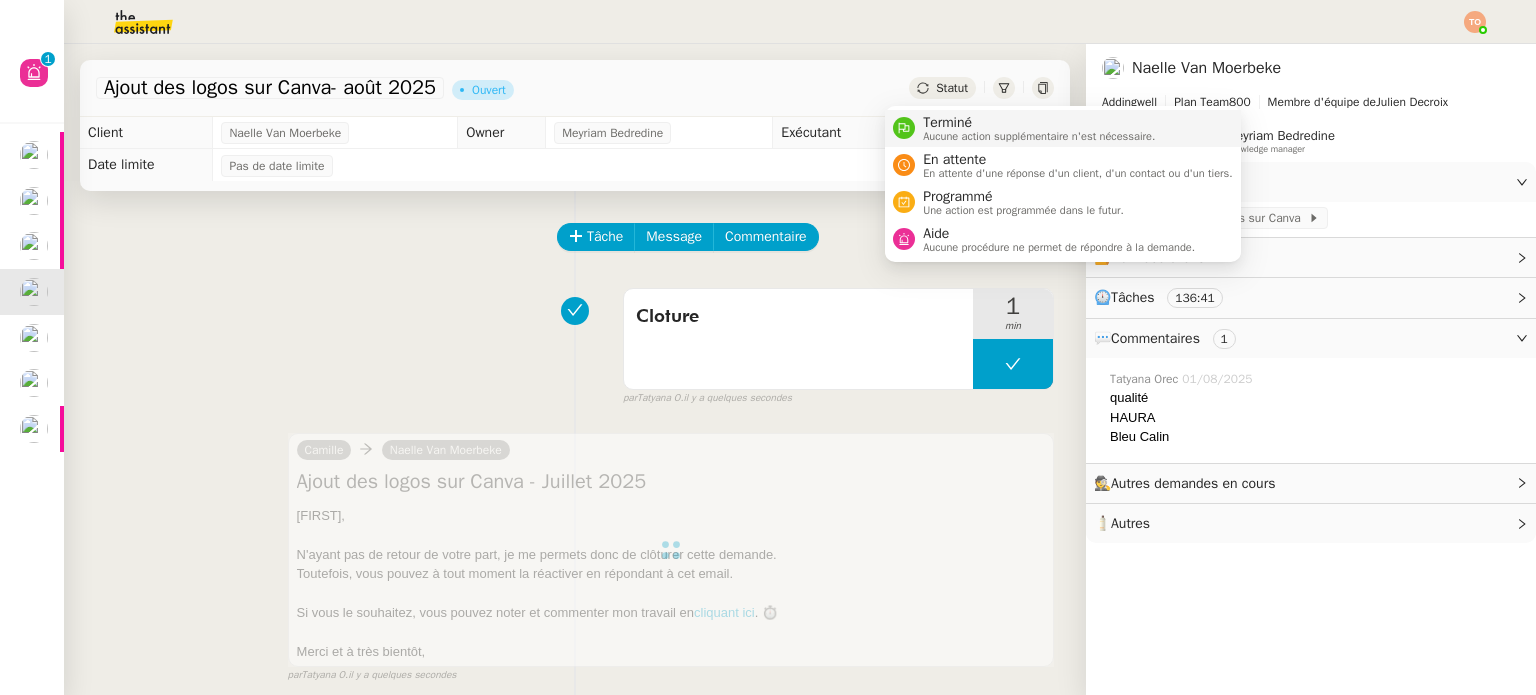 click on "Terminé" at bounding box center [1039, 123] 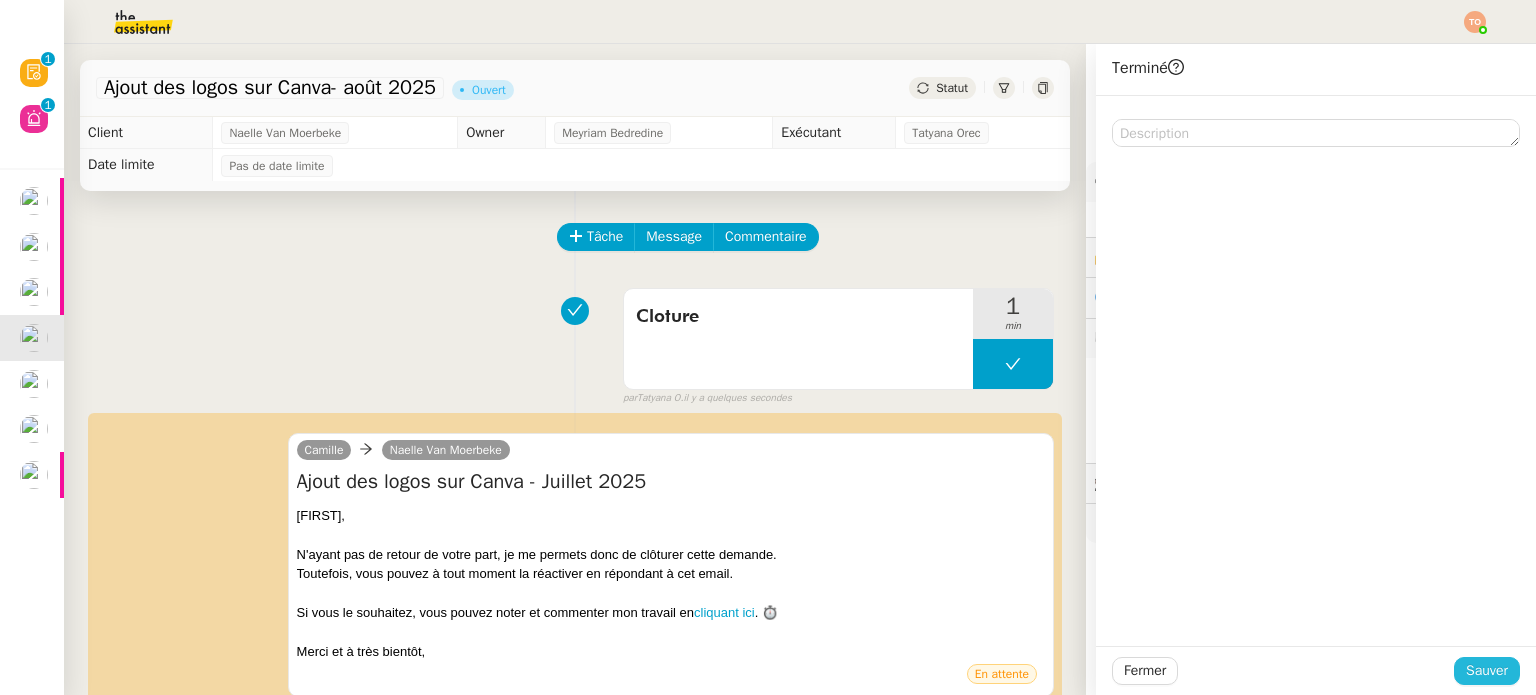click on "Sauver" 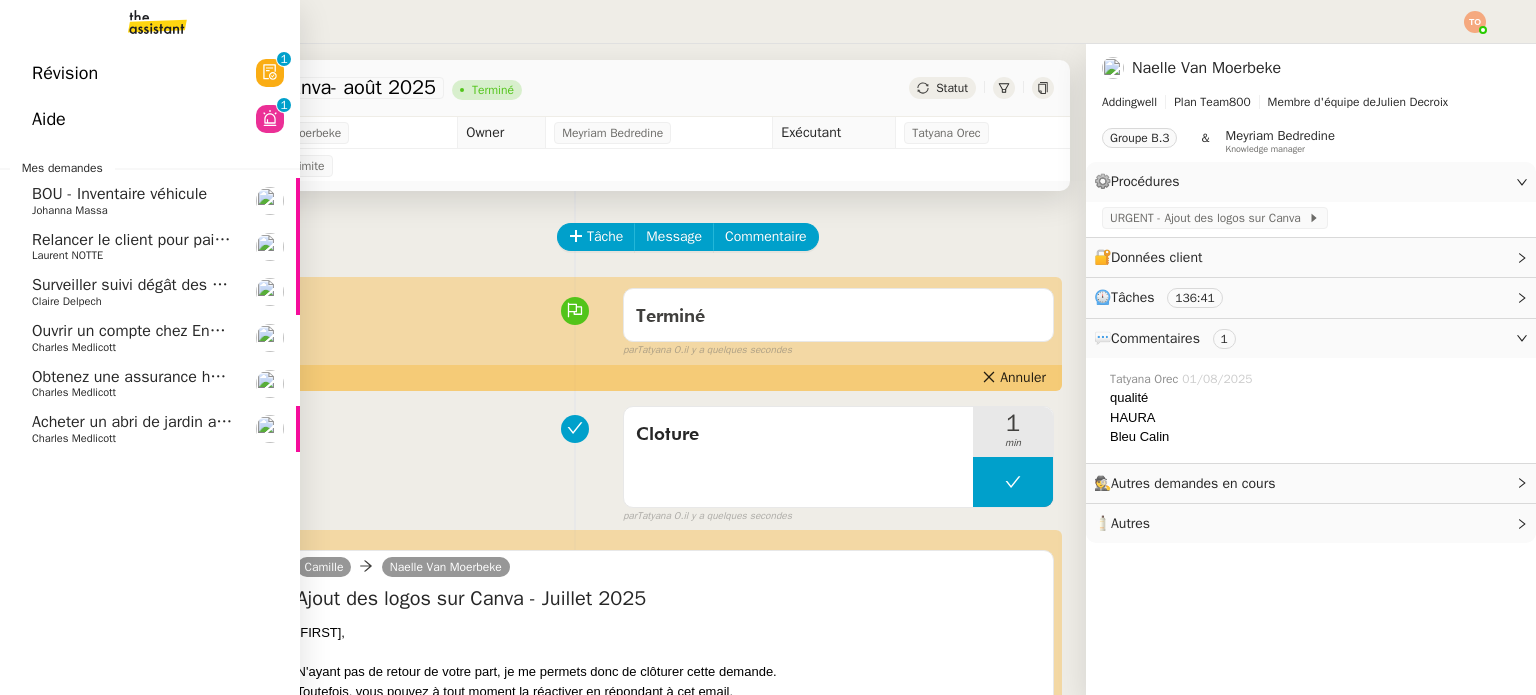 click on "Claire Delpech" 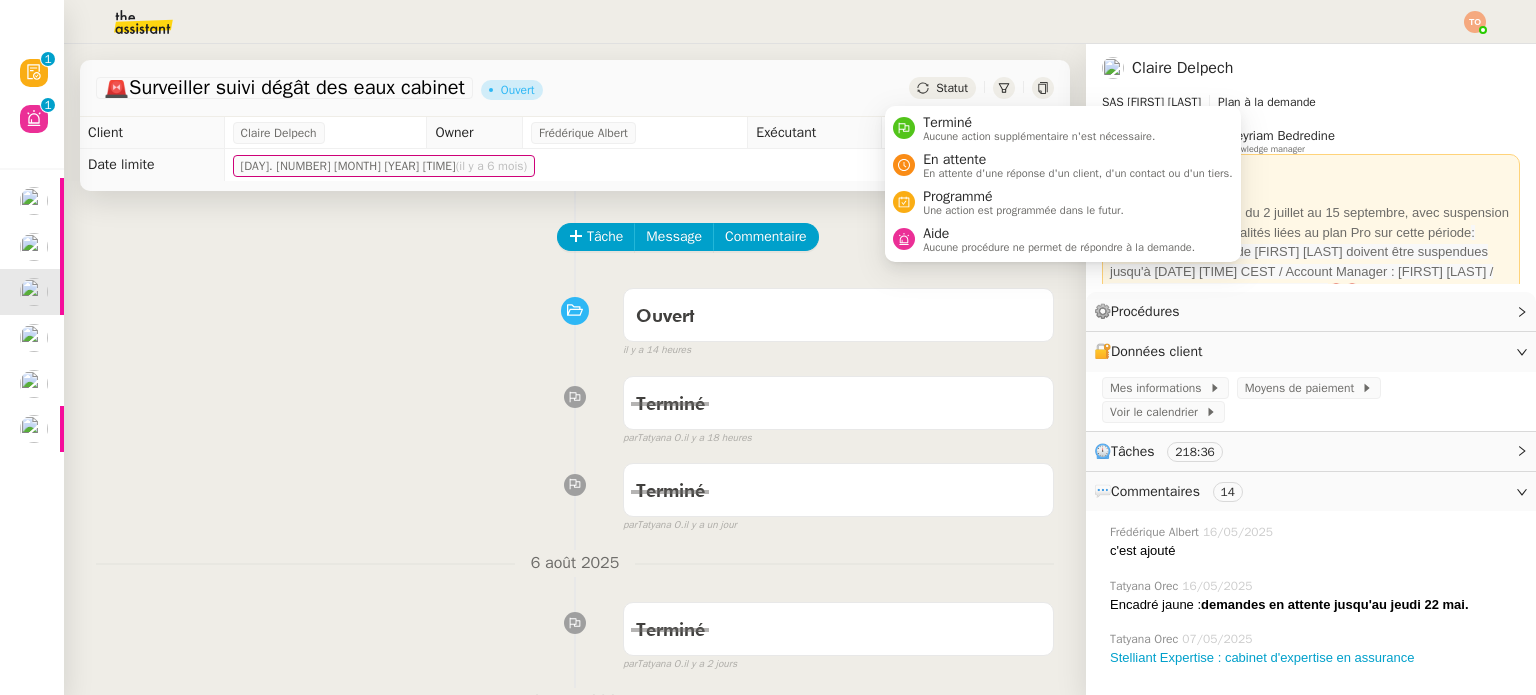 click on "Statut" 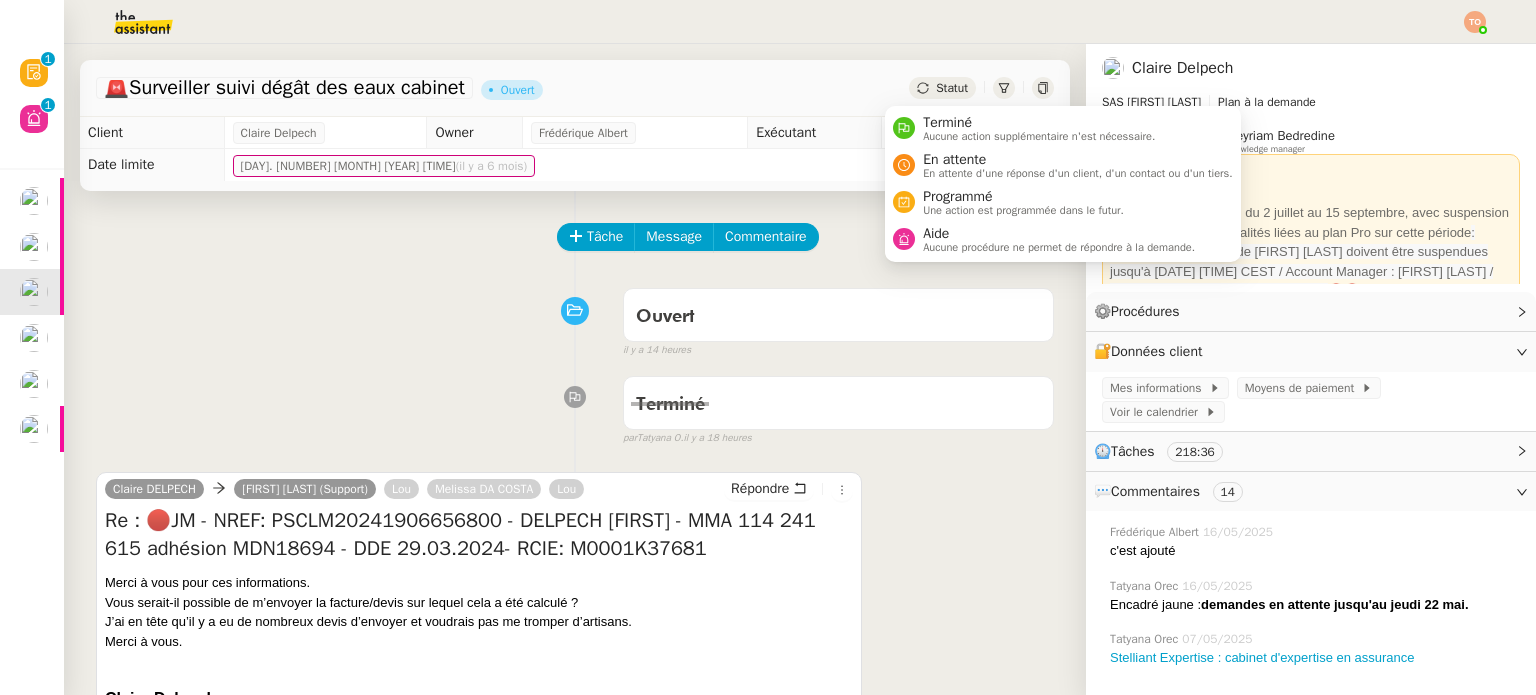 click on "Terminé" at bounding box center [1039, 123] 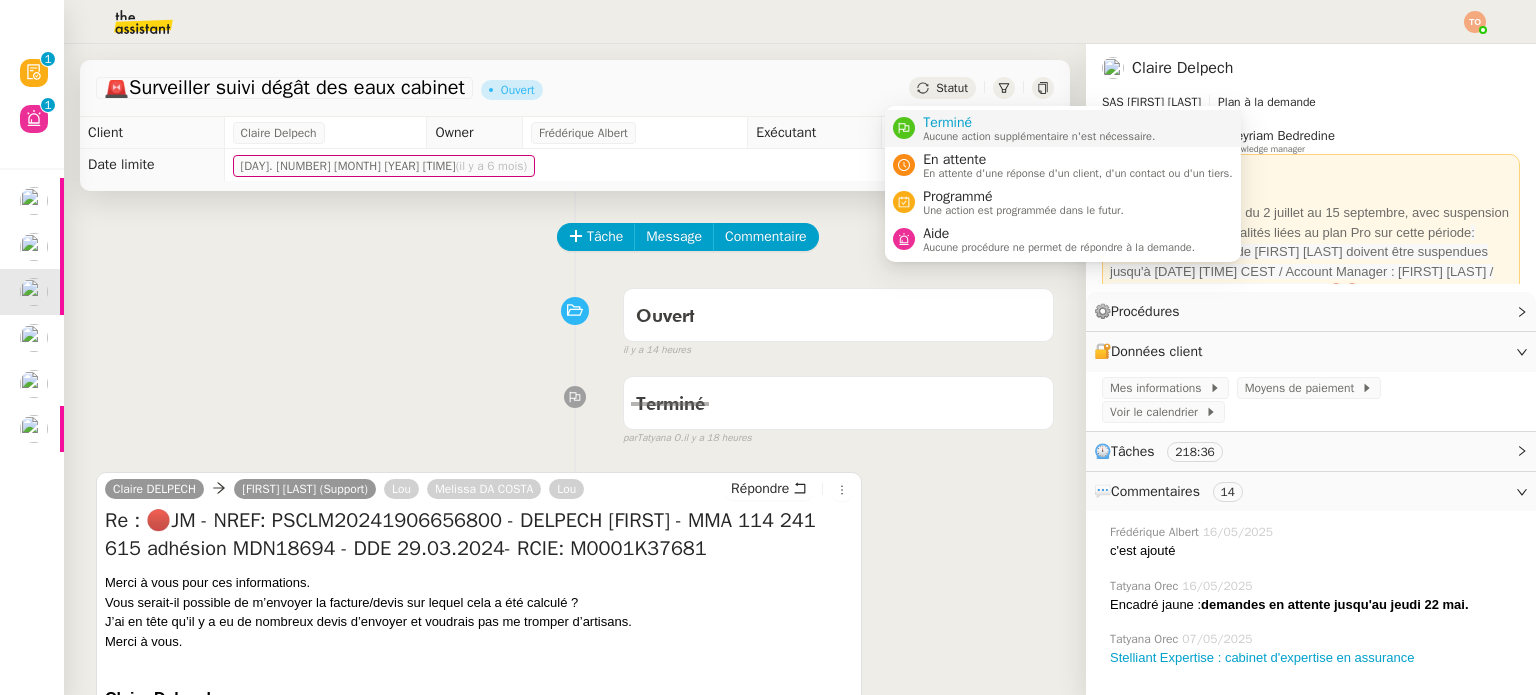 click on "Aucune action supplémentaire n'est nécessaire." at bounding box center [1039, 136] 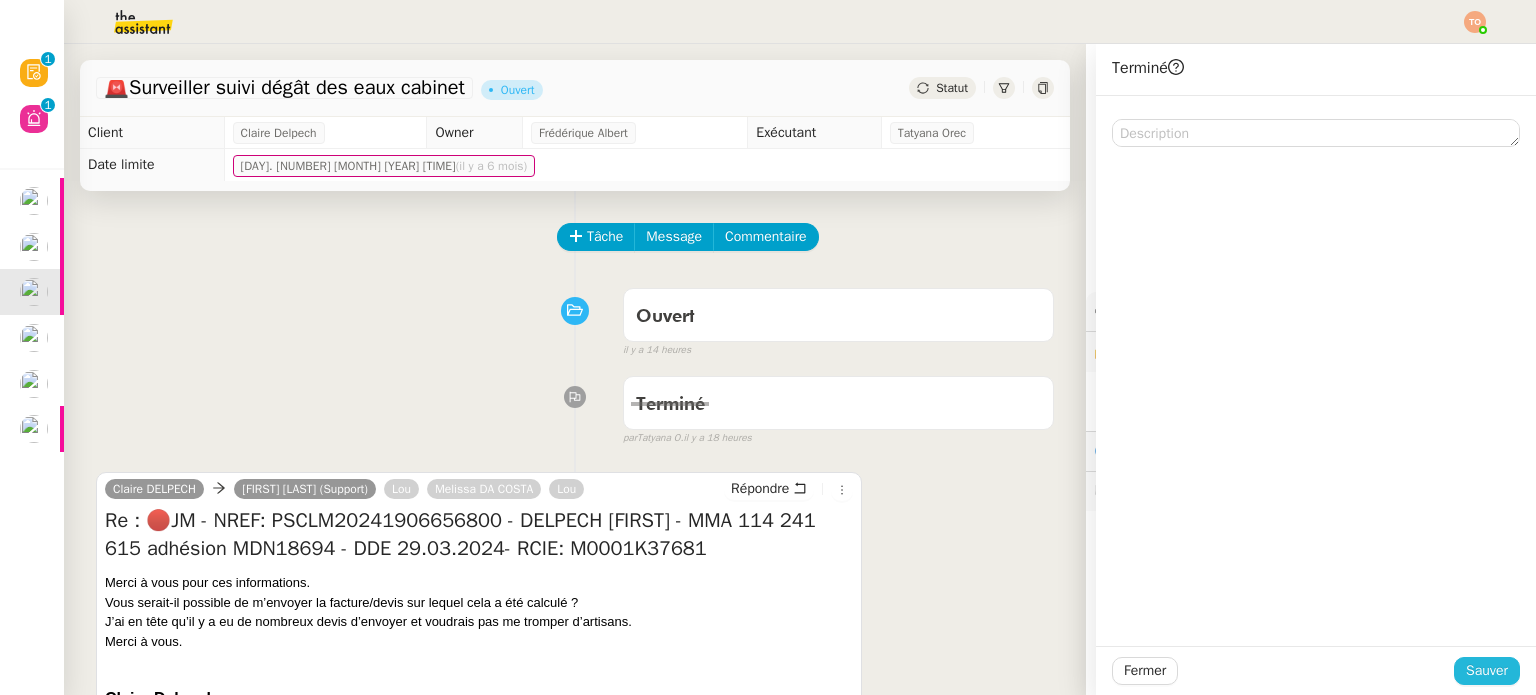 click on "Sauver" 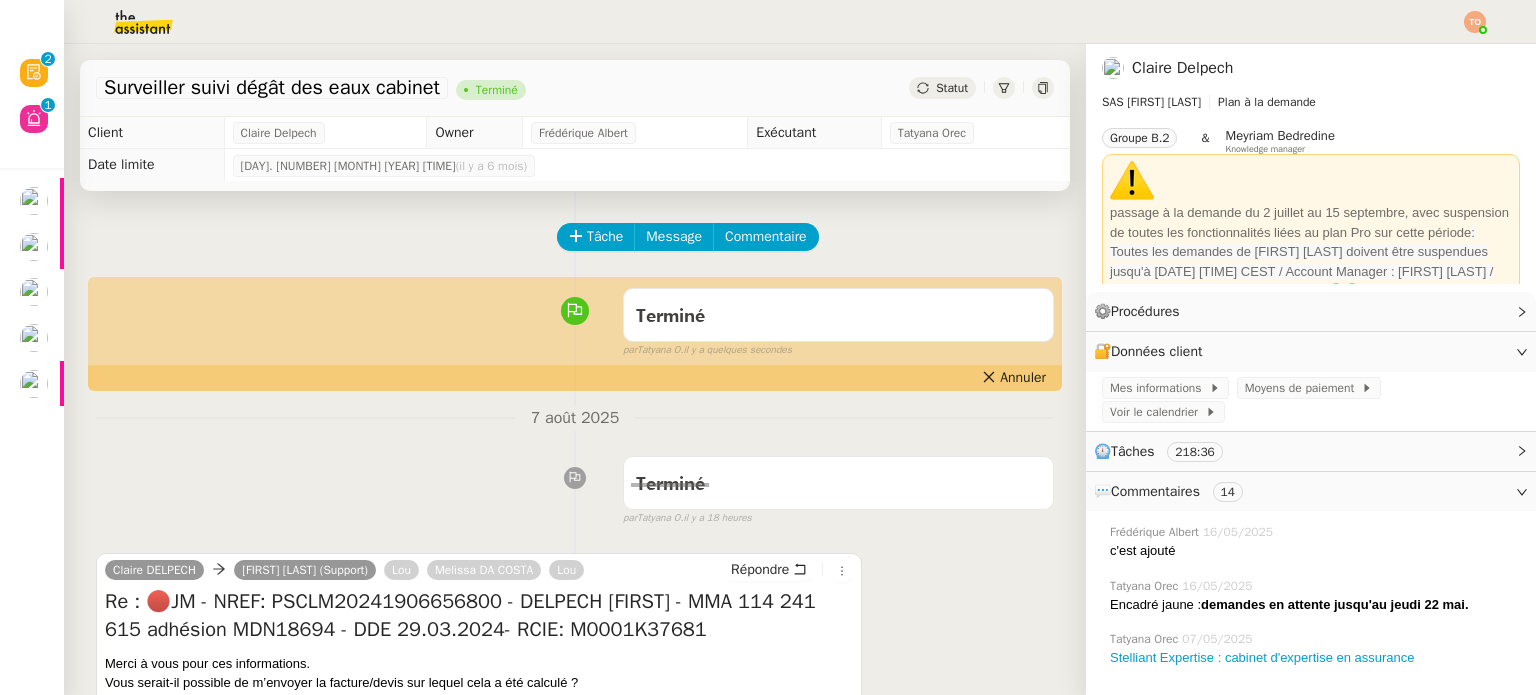 scroll, scrollTop: 100, scrollLeft: 0, axis: vertical 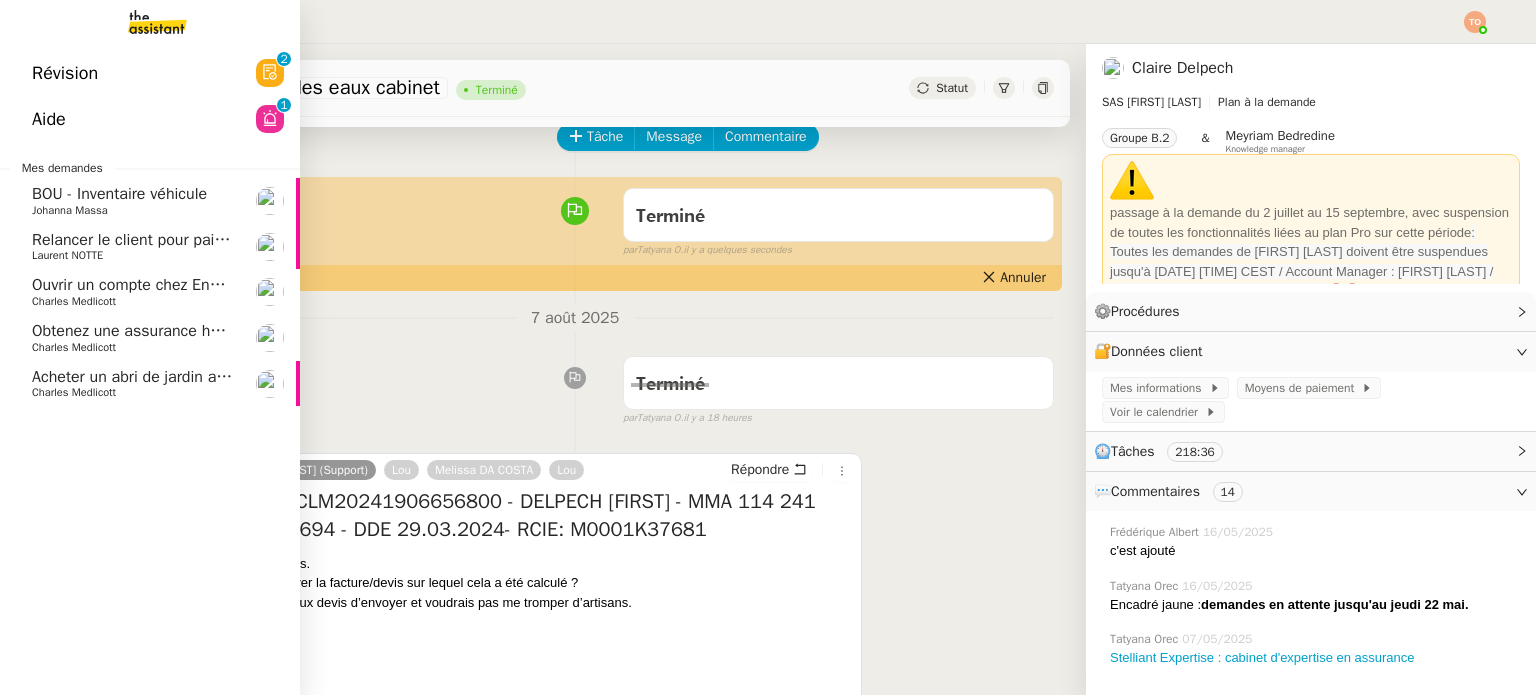 click on "Charles Medlicott" 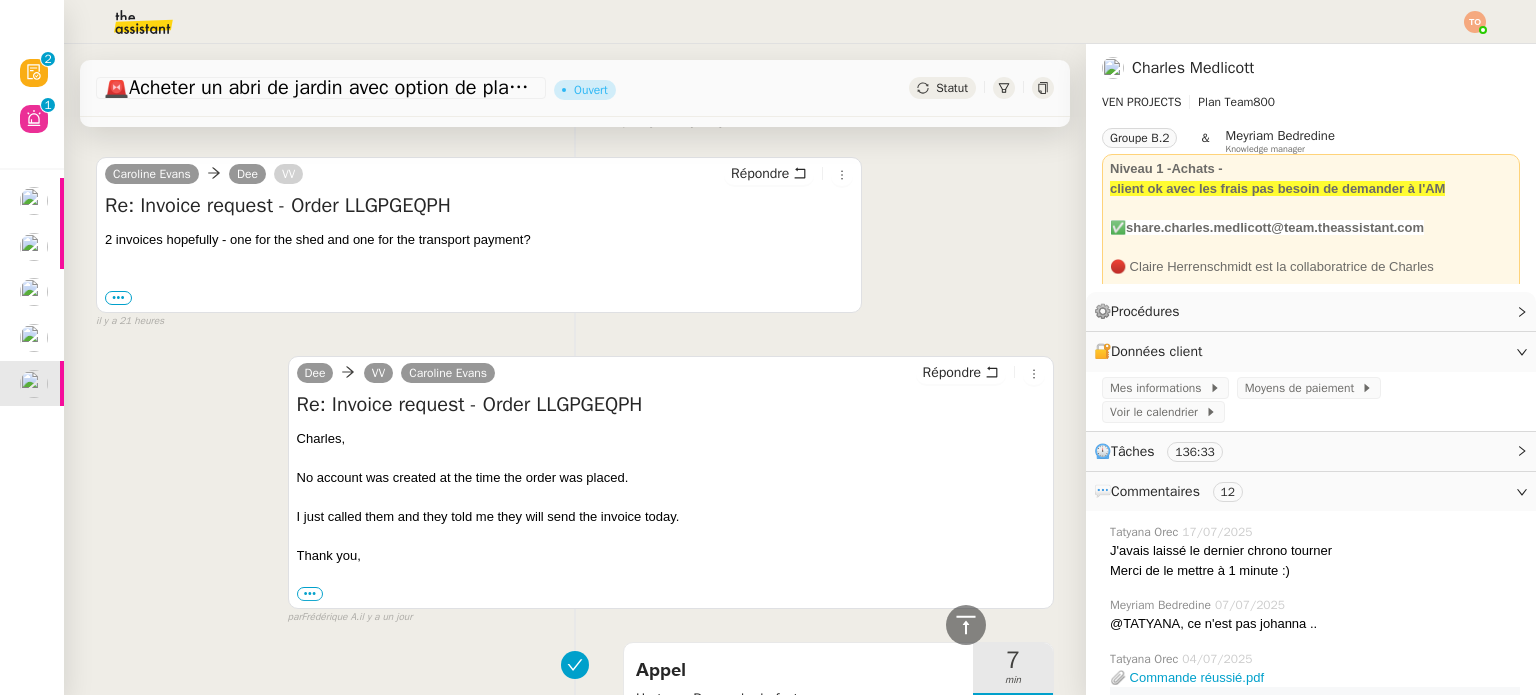 scroll, scrollTop: 0, scrollLeft: 0, axis: both 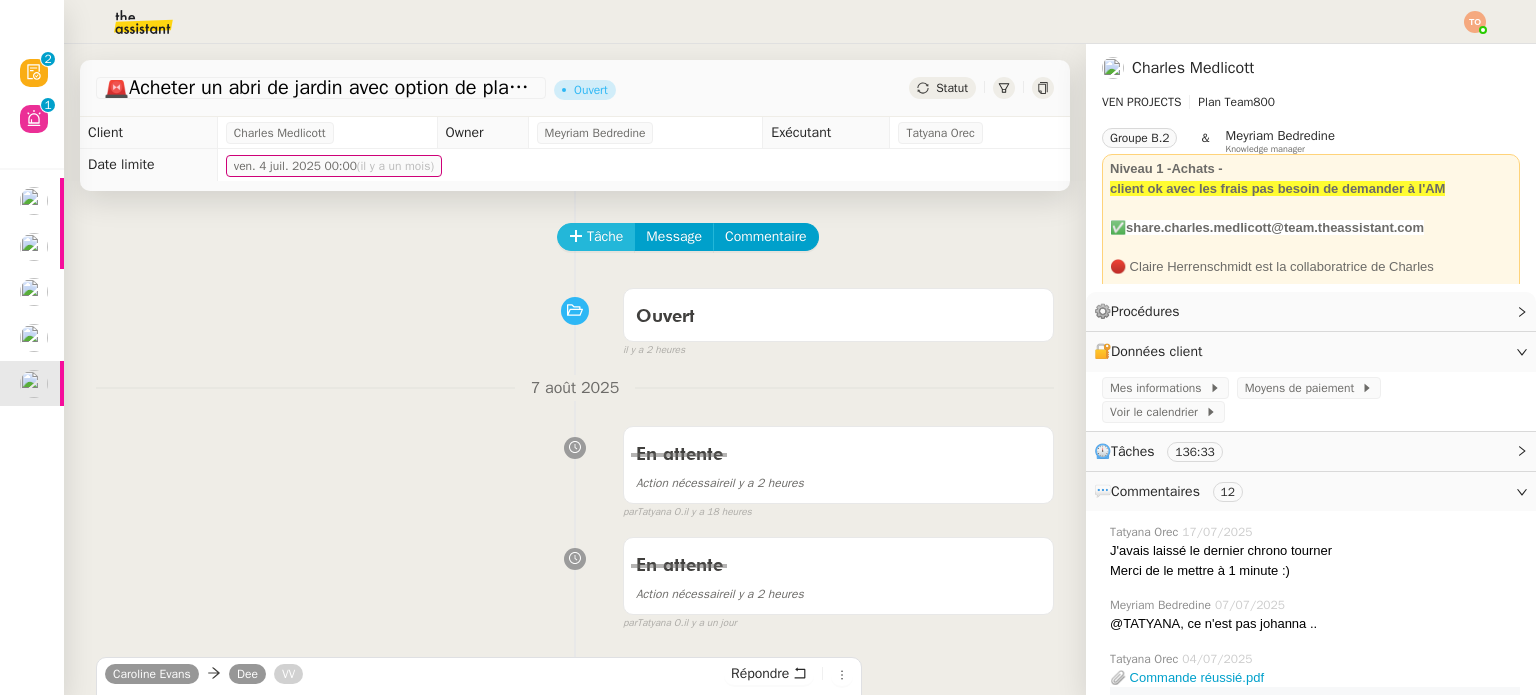 click on "Tâche" 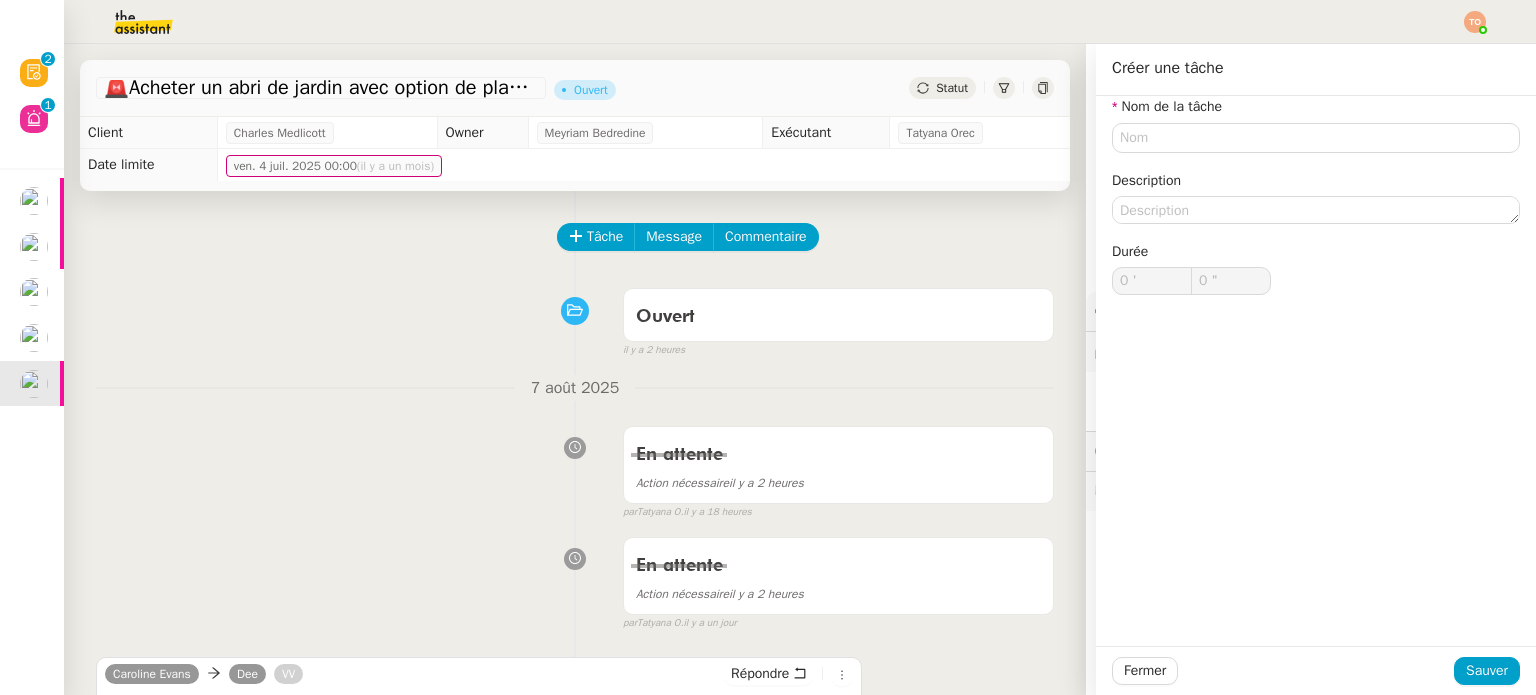 click on "Nom de la tâche Description Durée 0 ' 0 "" 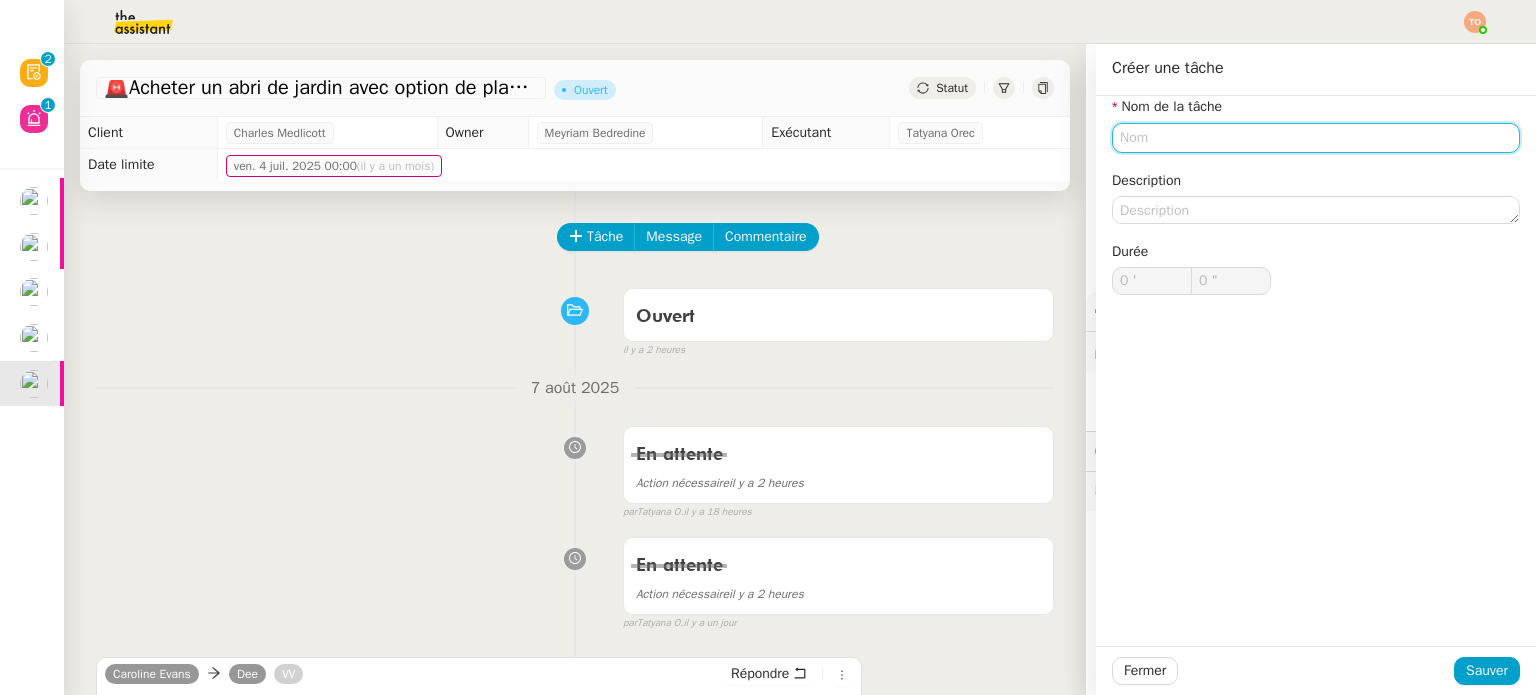 click 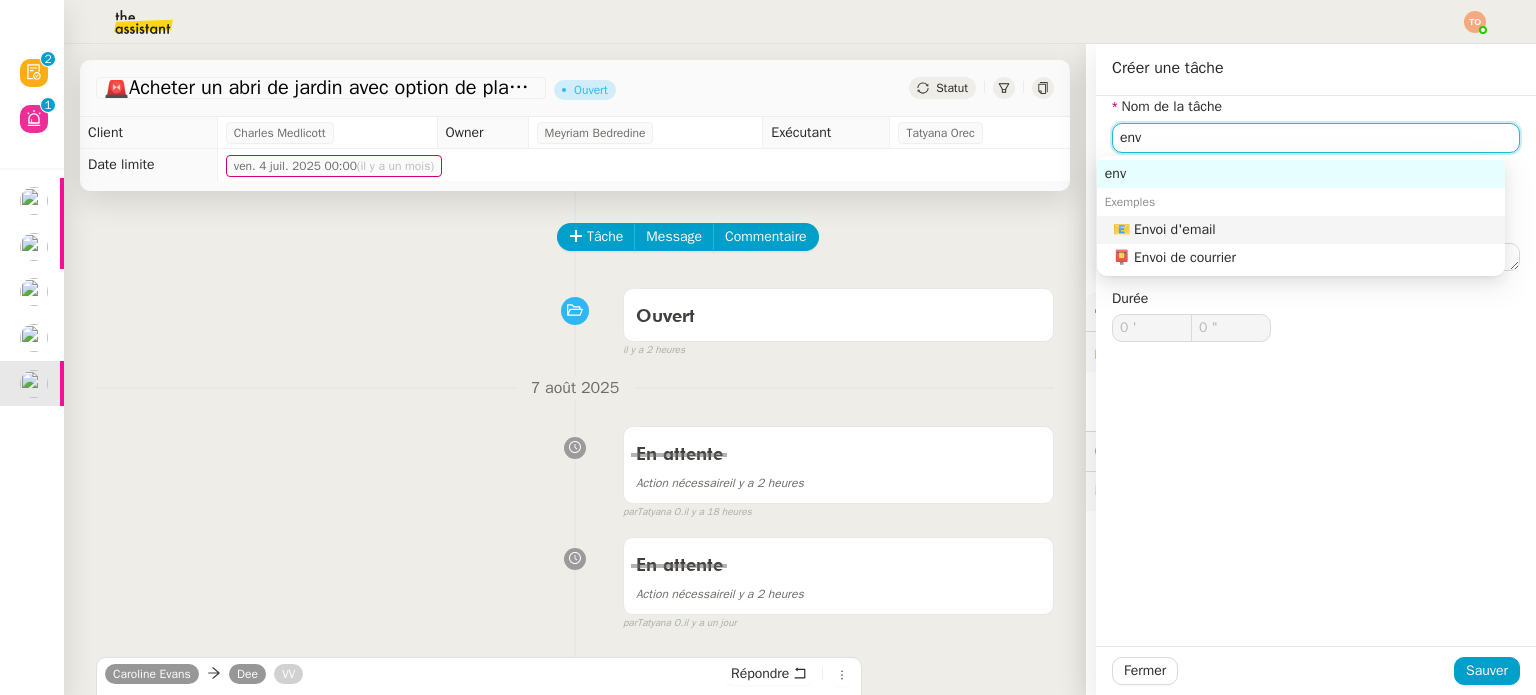 drag, startPoint x: 1171, startPoint y: 235, endPoint x: 1194, endPoint y: 282, distance: 52.3259 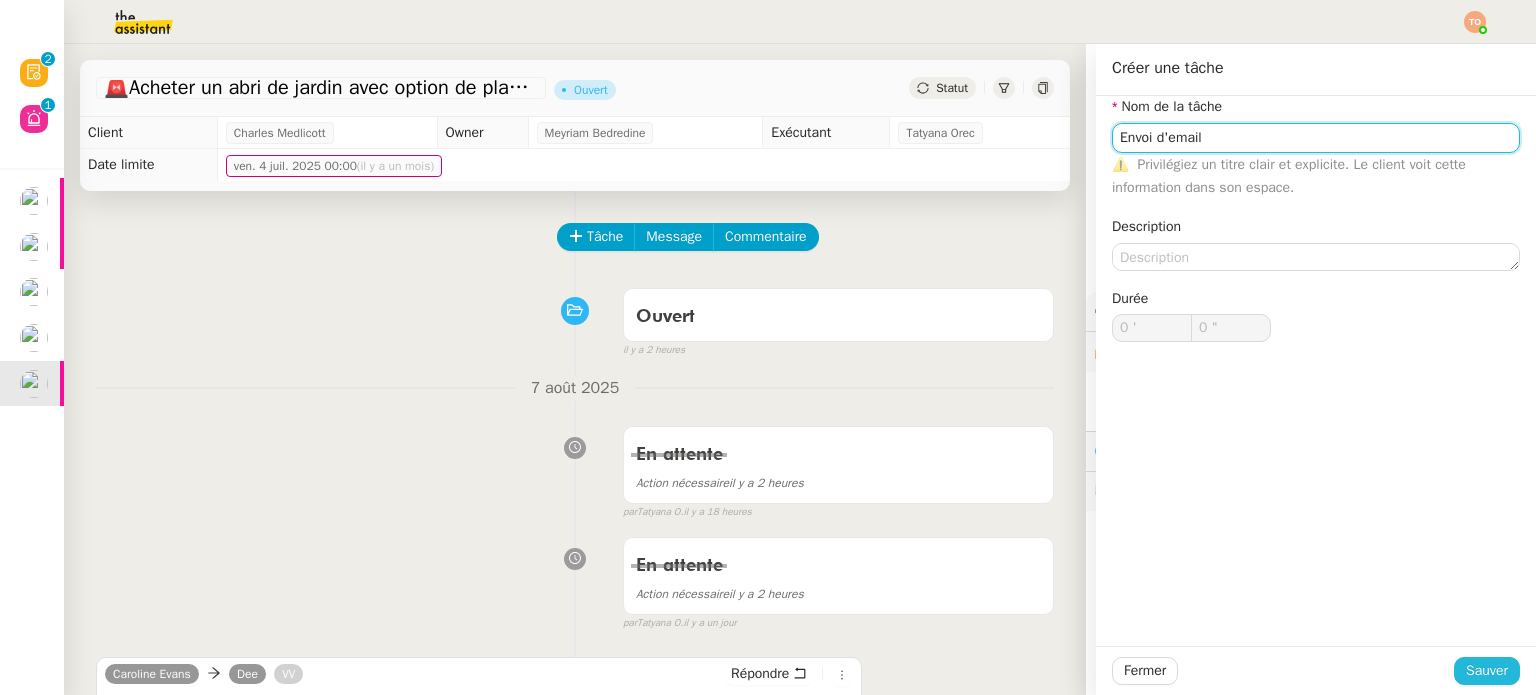 type on "Envoi d'email" 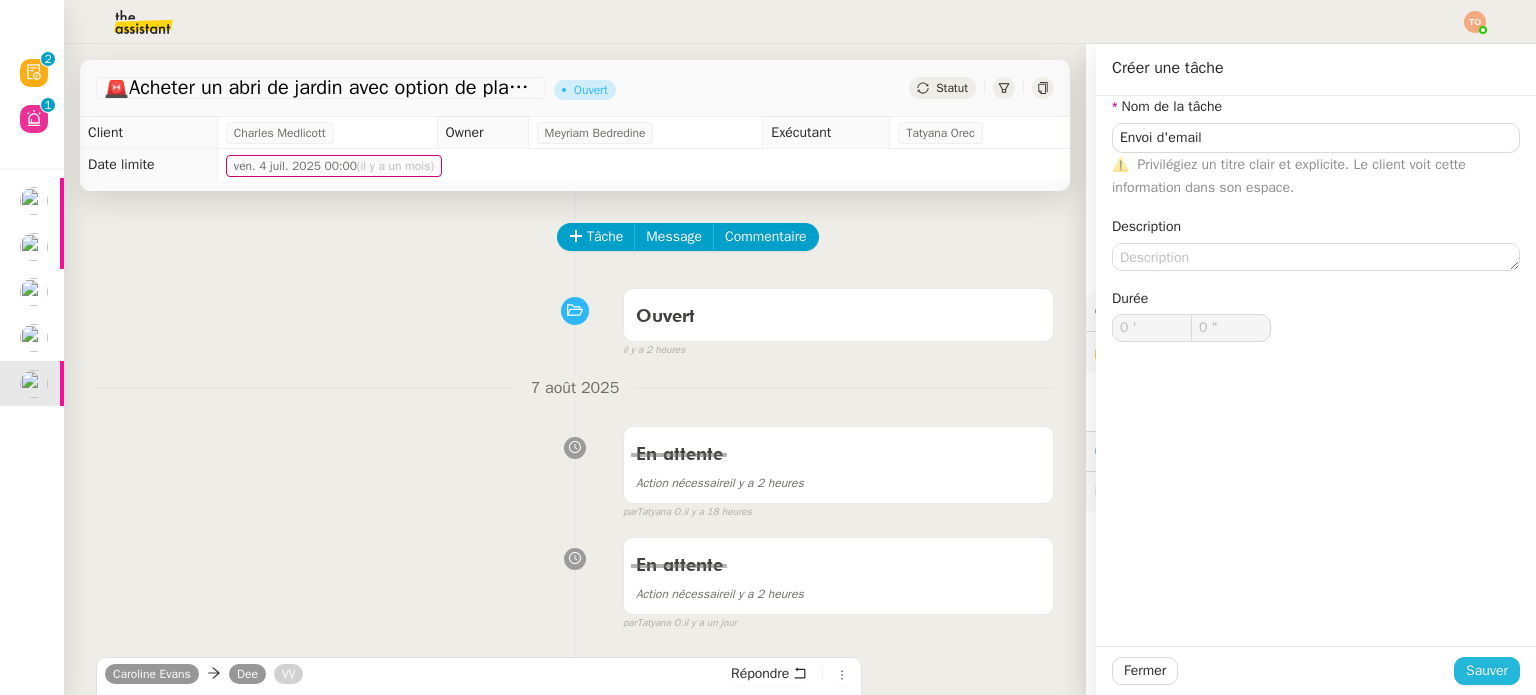 click on "Sauver" 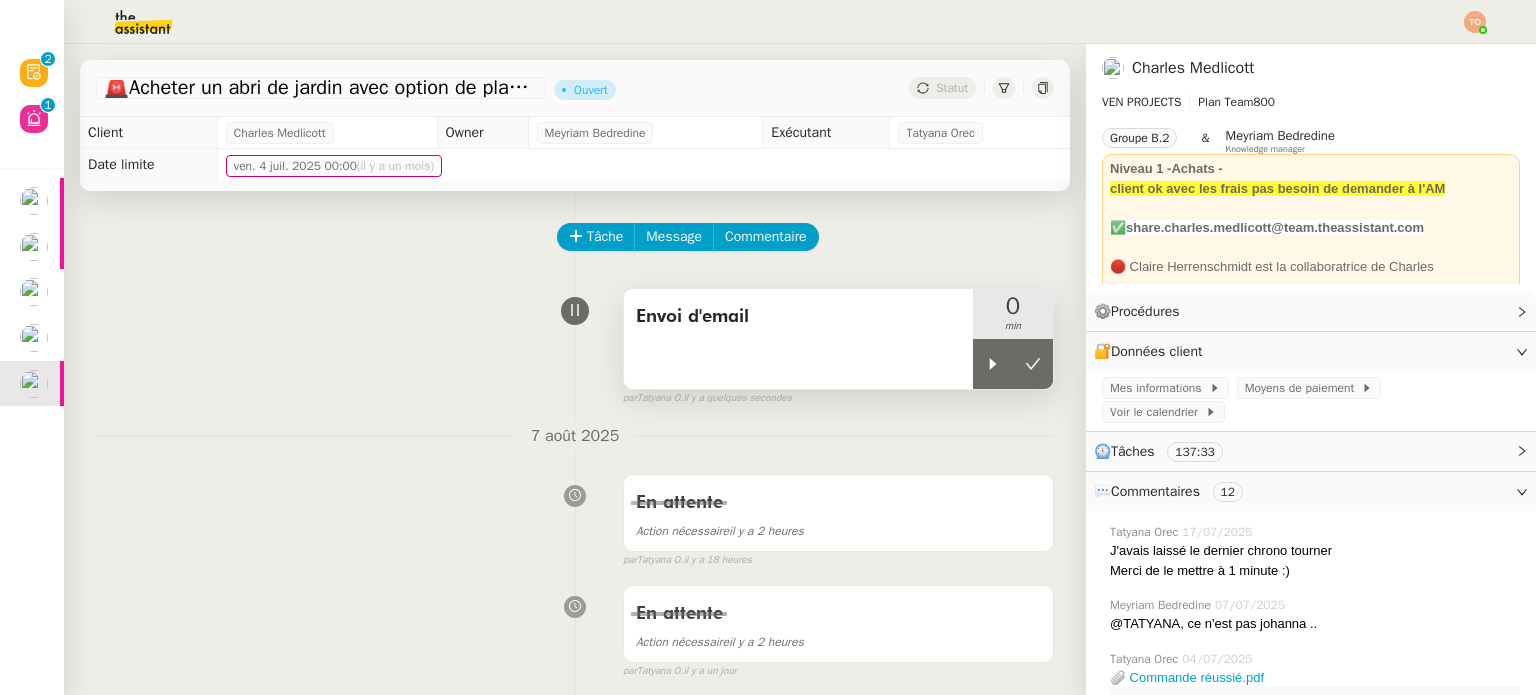 click at bounding box center (993, 364) 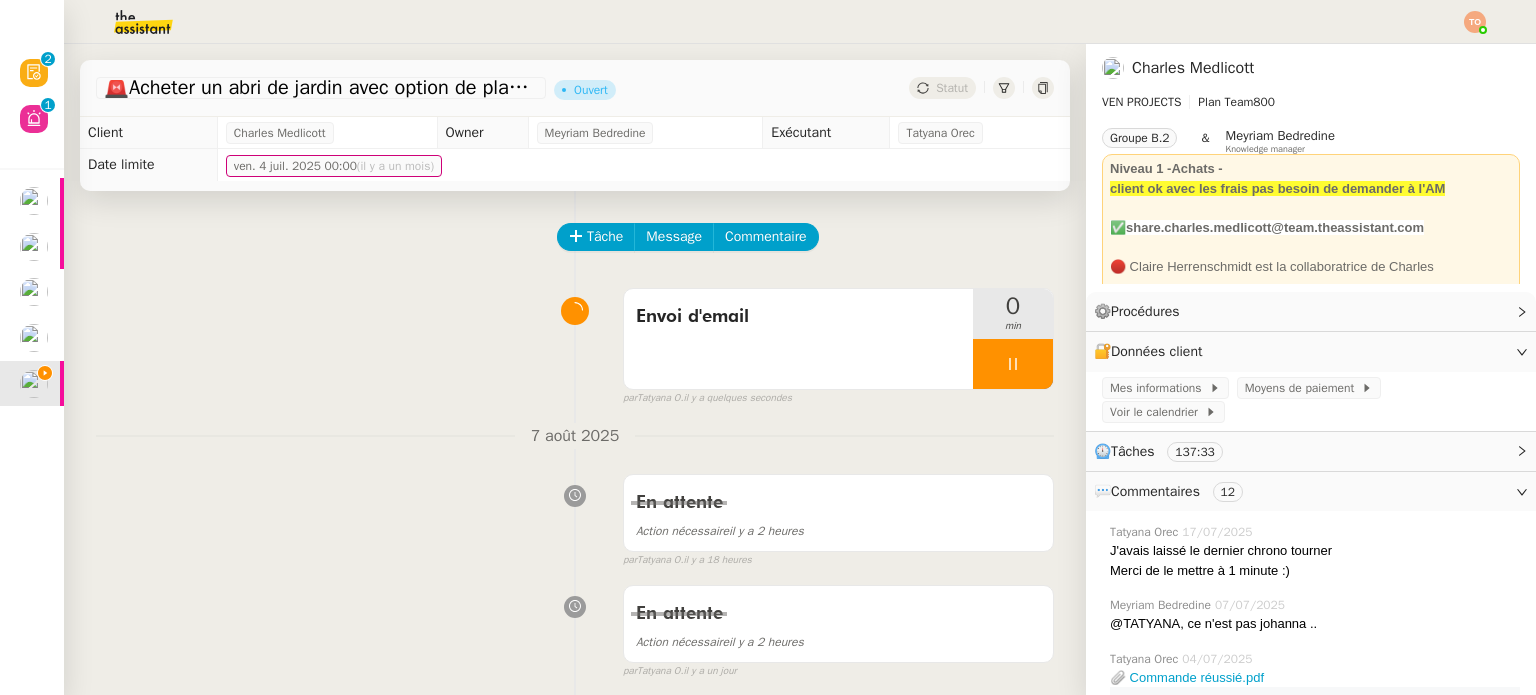 scroll, scrollTop: 400, scrollLeft: 0, axis: vertical 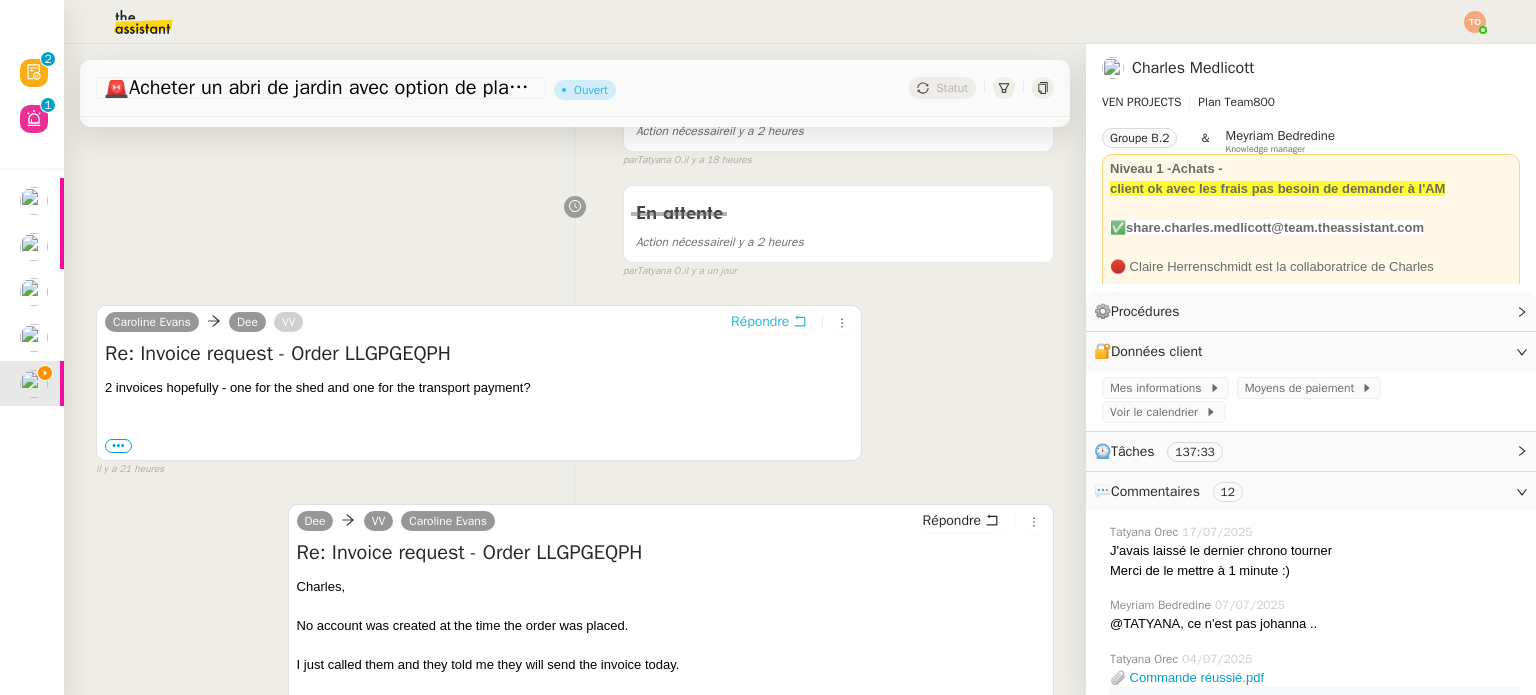 click on "Répondre" at bounding box center (760, 322) 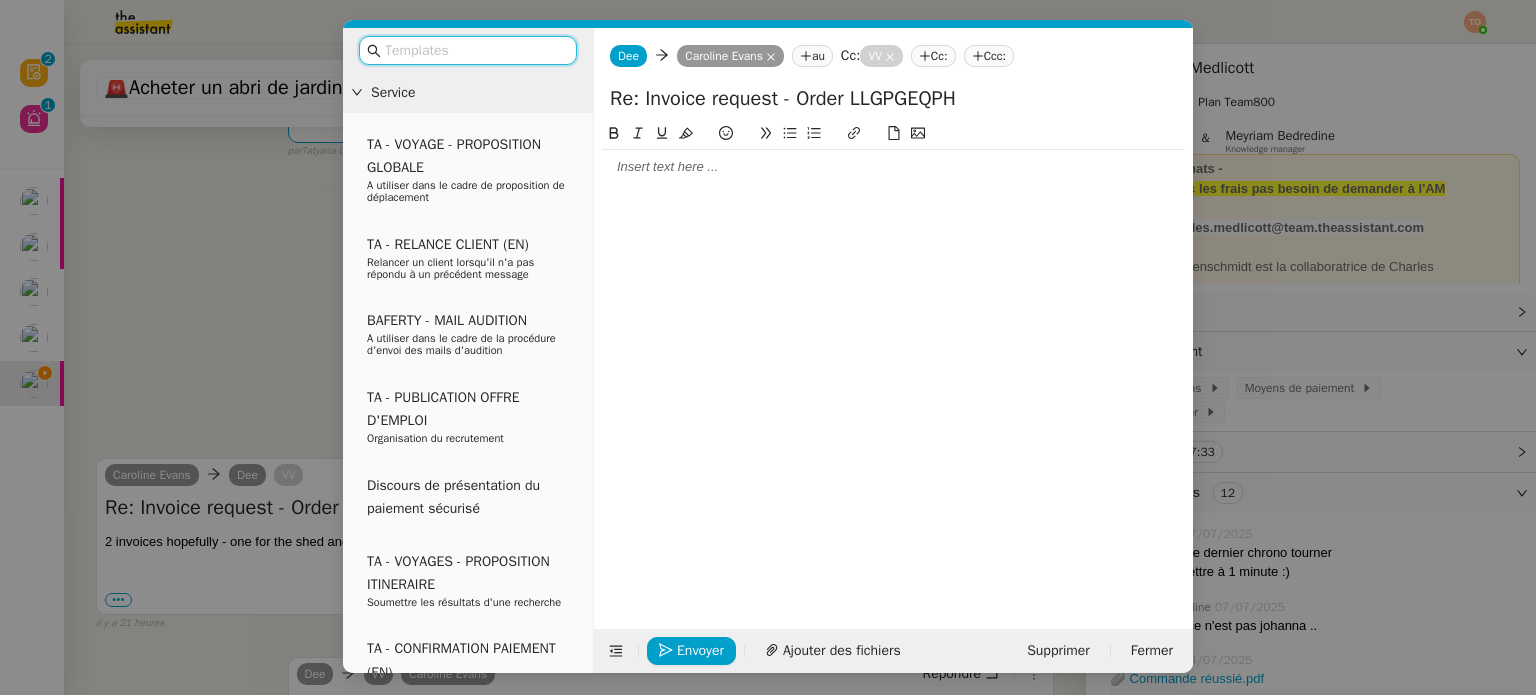 scroll, scrollTop: 553, scrollLeft: 0, axis: vertical 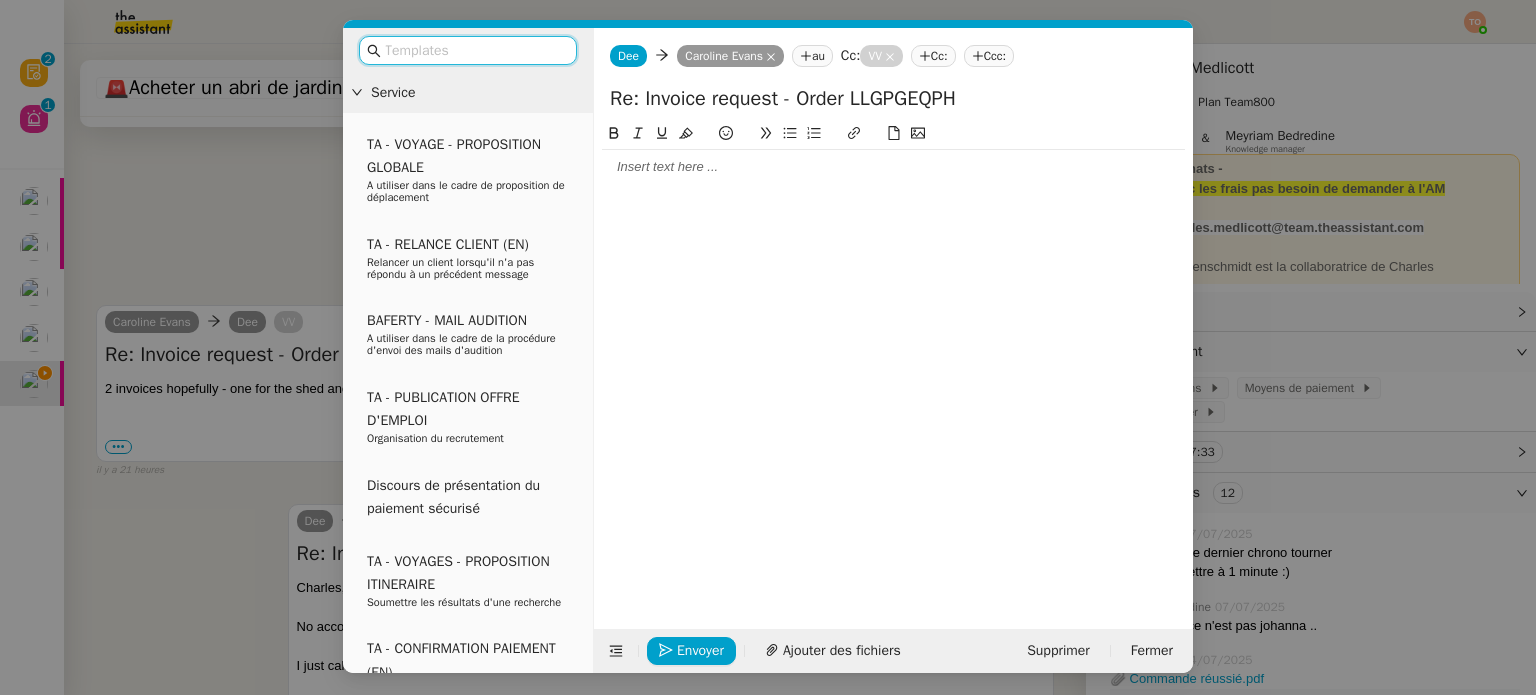 click 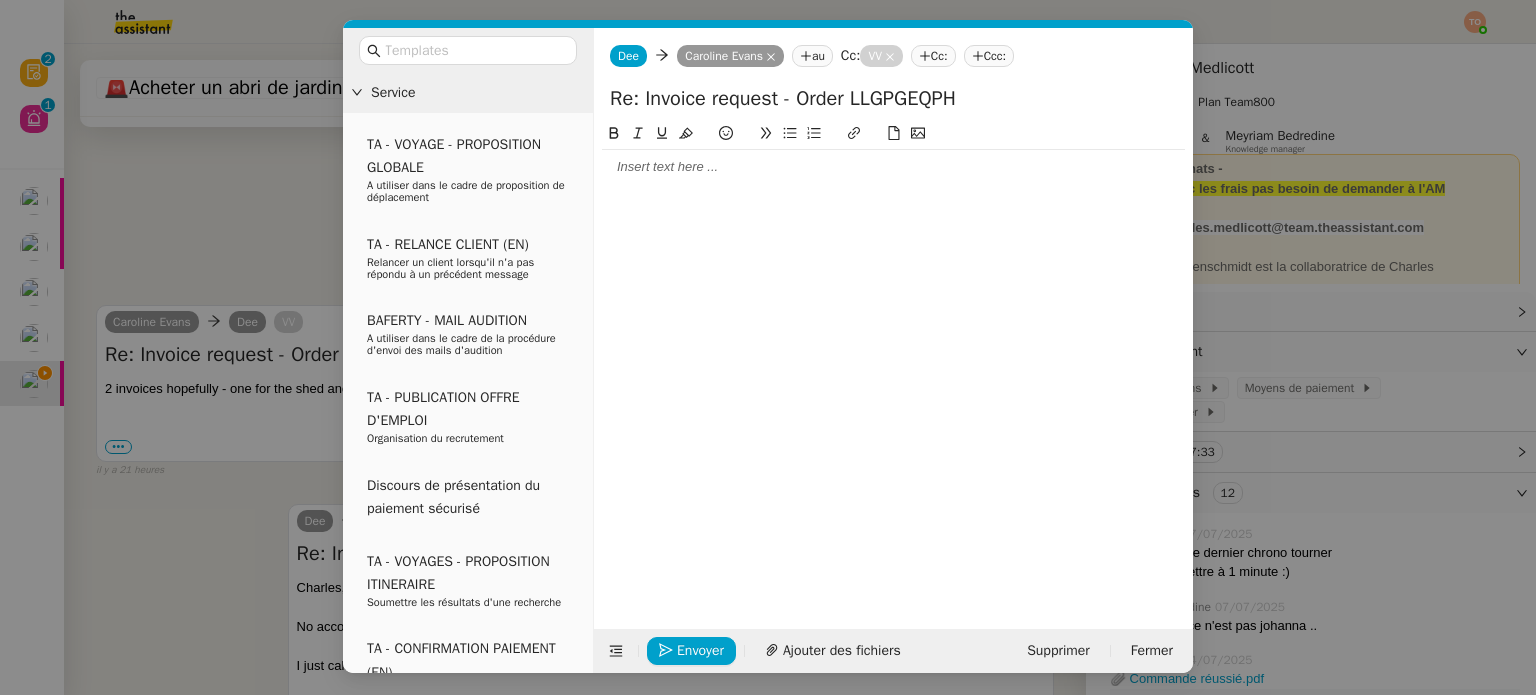 type 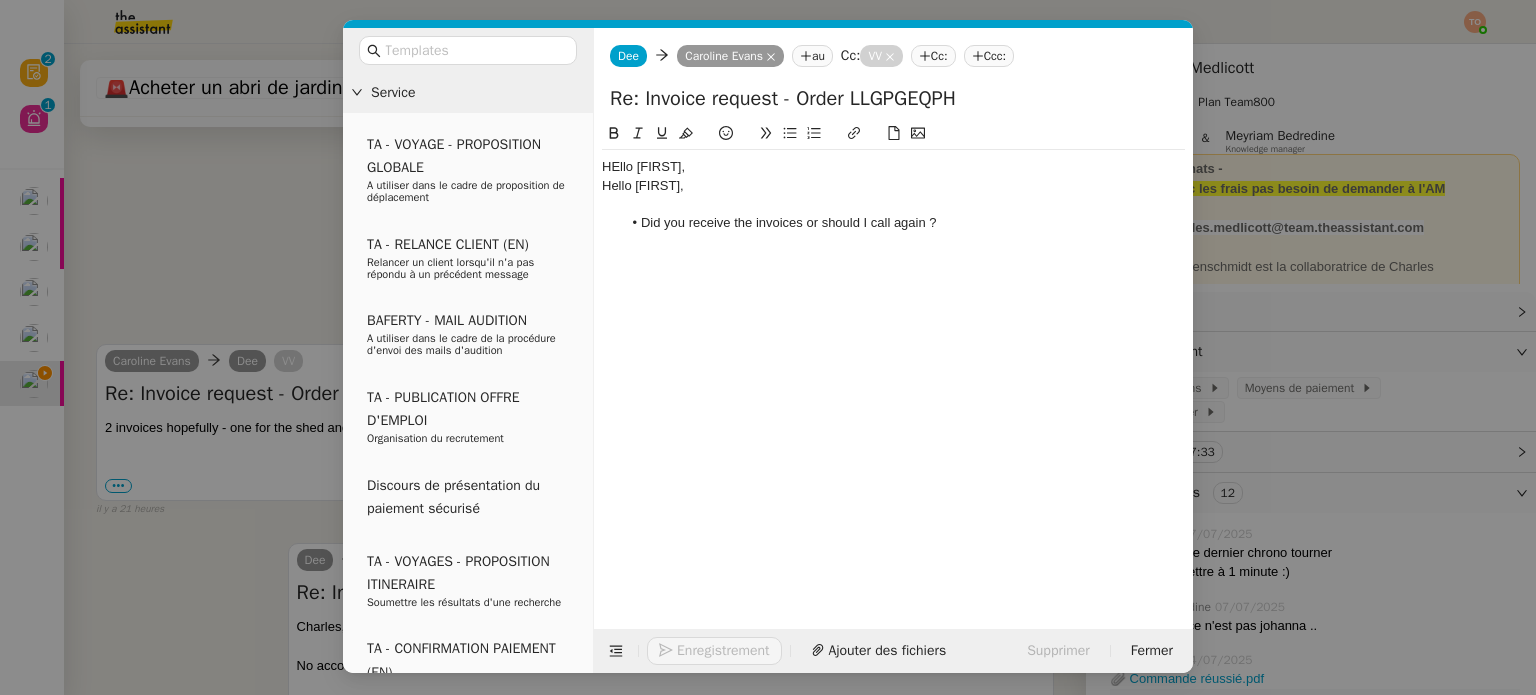 scroll, scrollTop: 696, scrollLeft: 0, axis: vertical 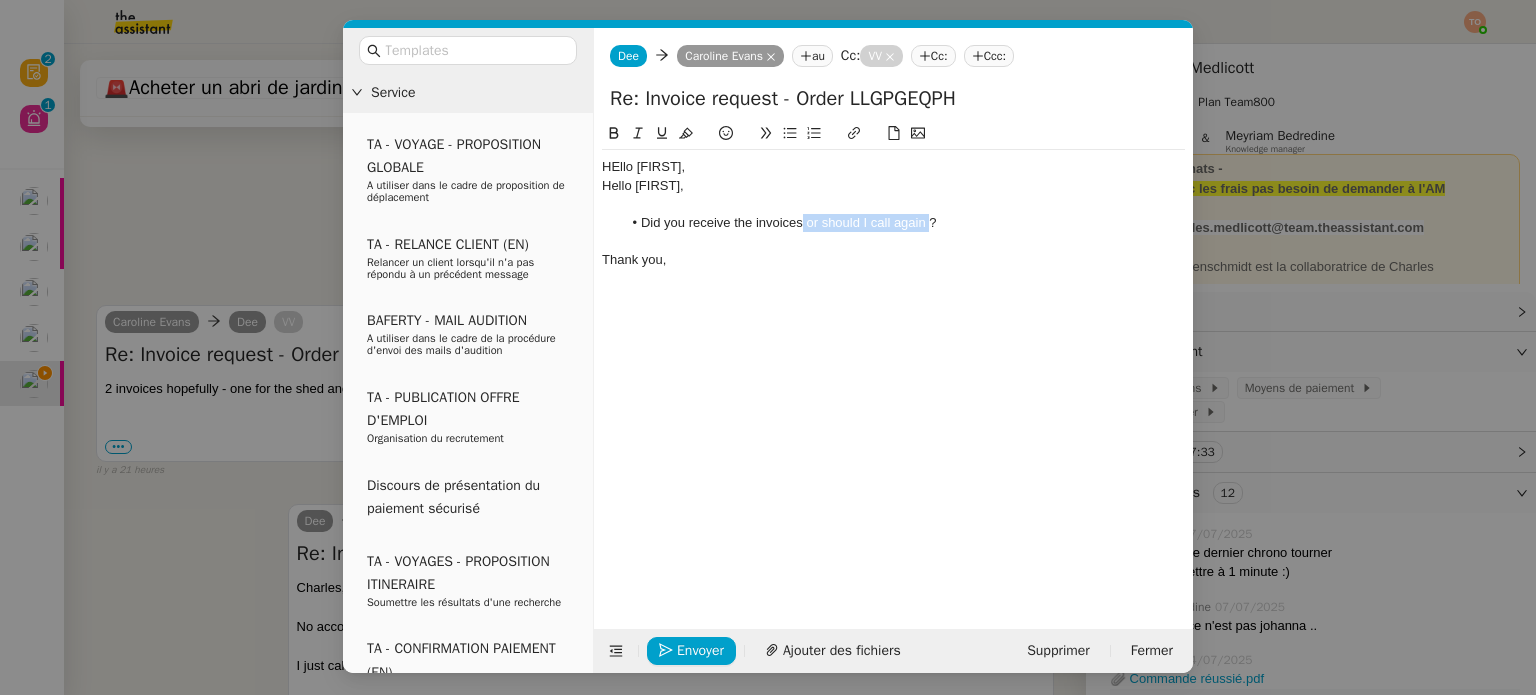 drag, startPoint x: 803, startPoint y: 223, endPoint x: 928, endPoint y: 219, distance: 125.06398 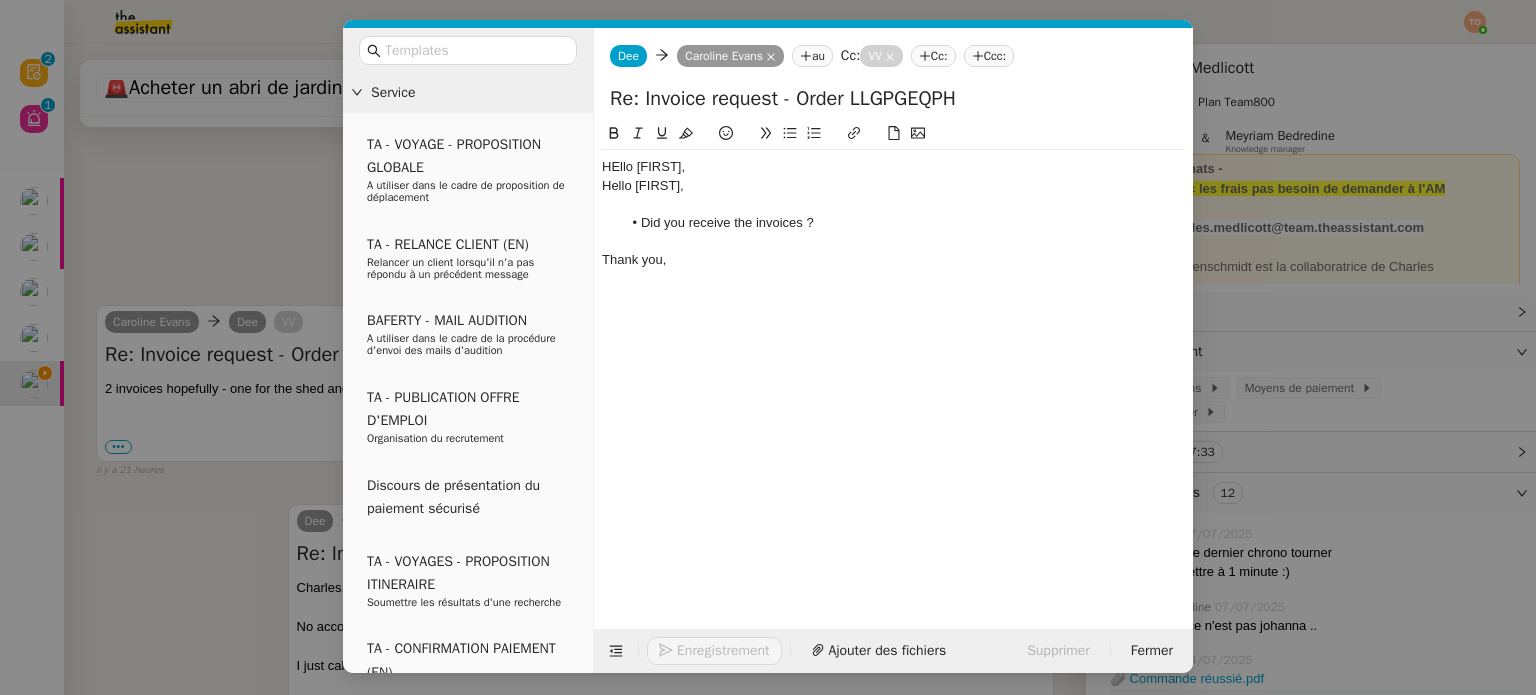 click 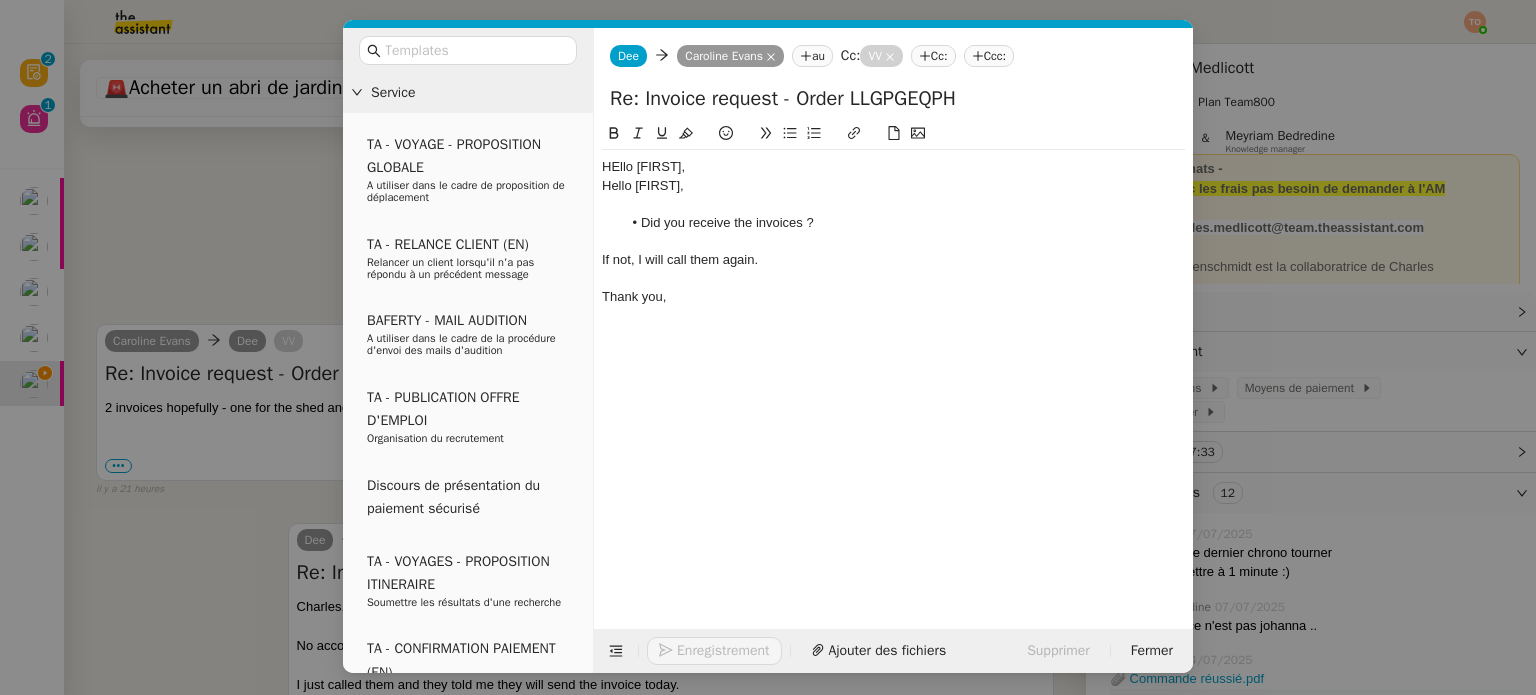 scroll, scrollTop: 736, scrollLeft: 0, axis: vertical 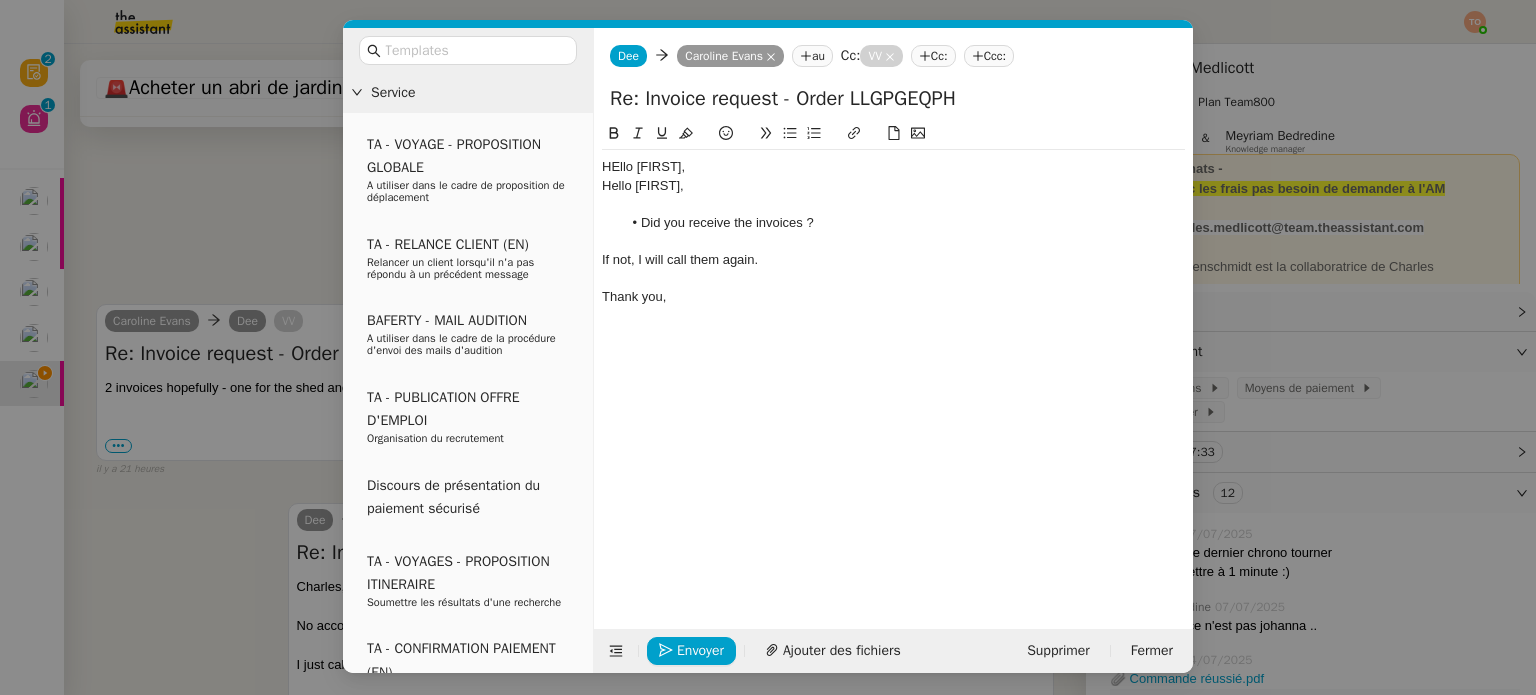 click on "HEllo Caroline," 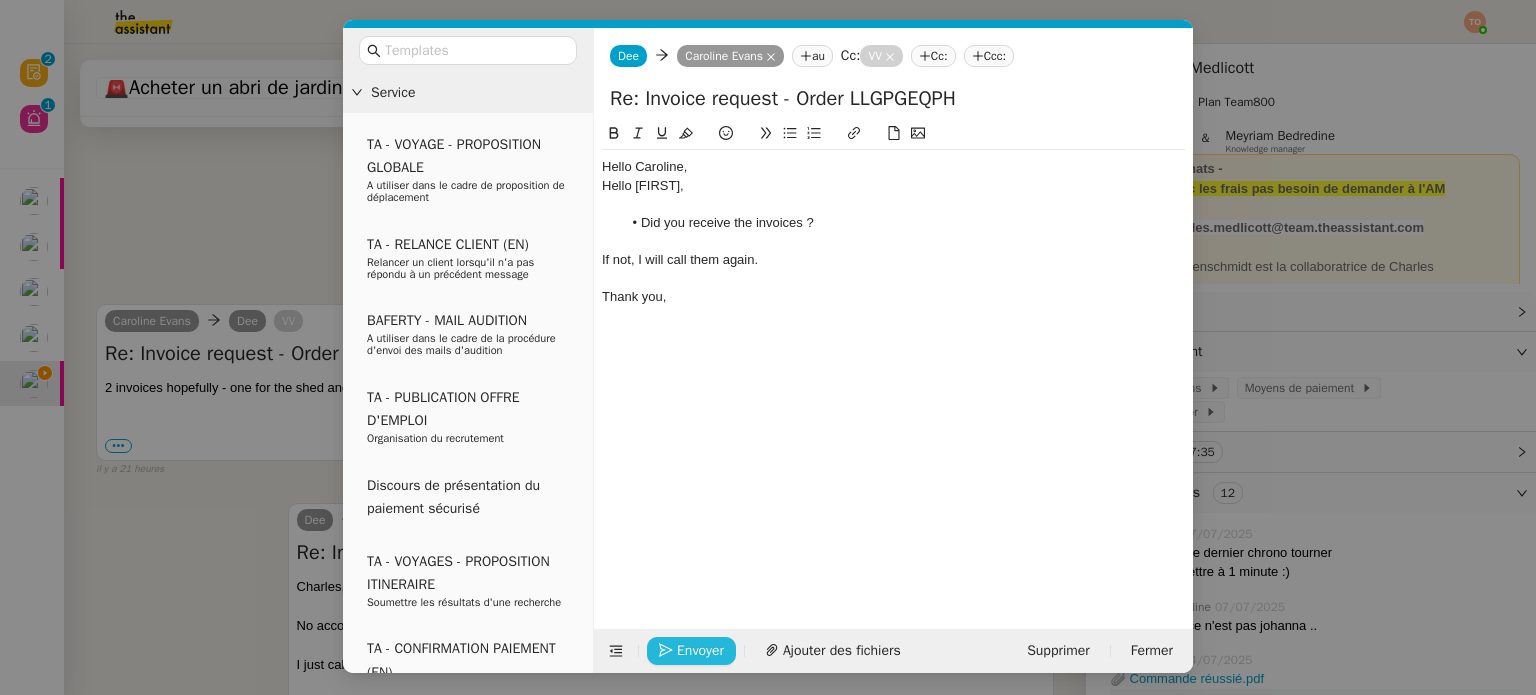 click on "Envoyer" 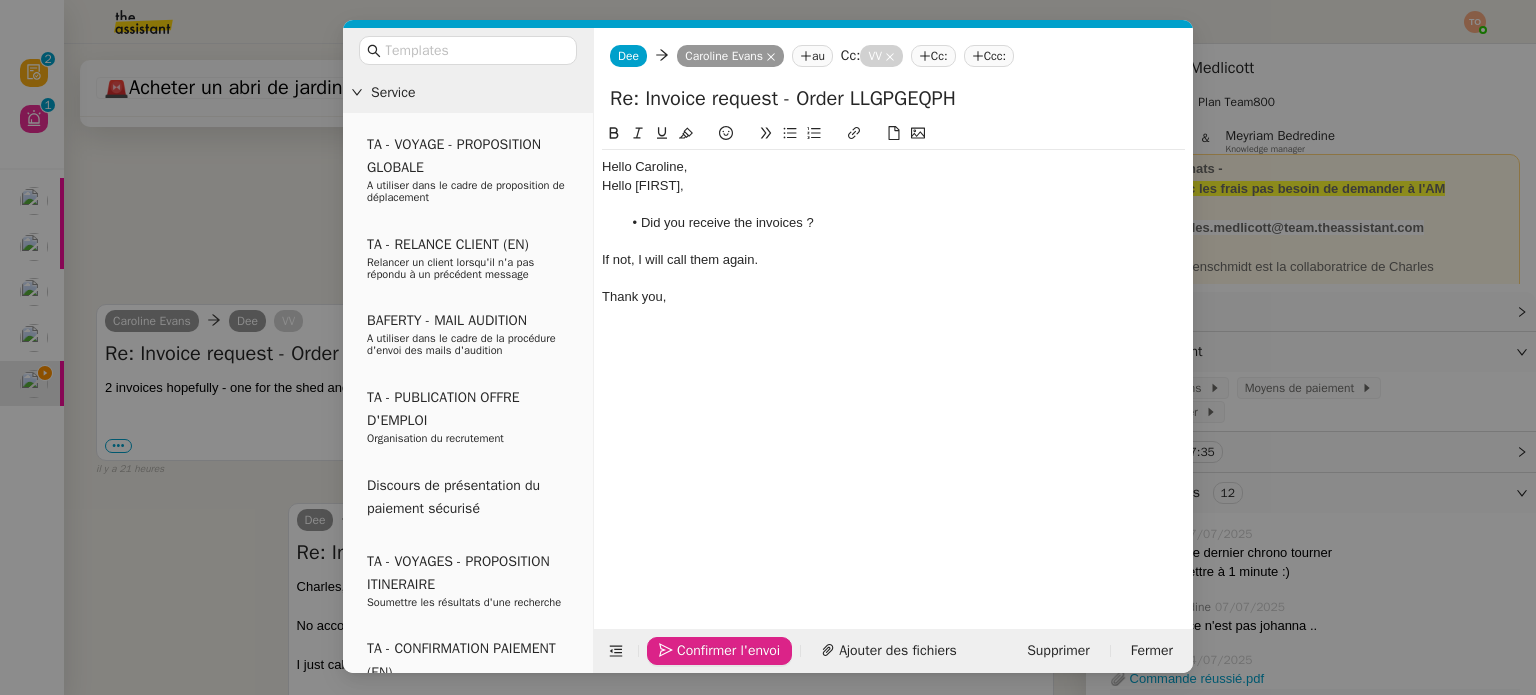 click on "Confirmer l'envoi" 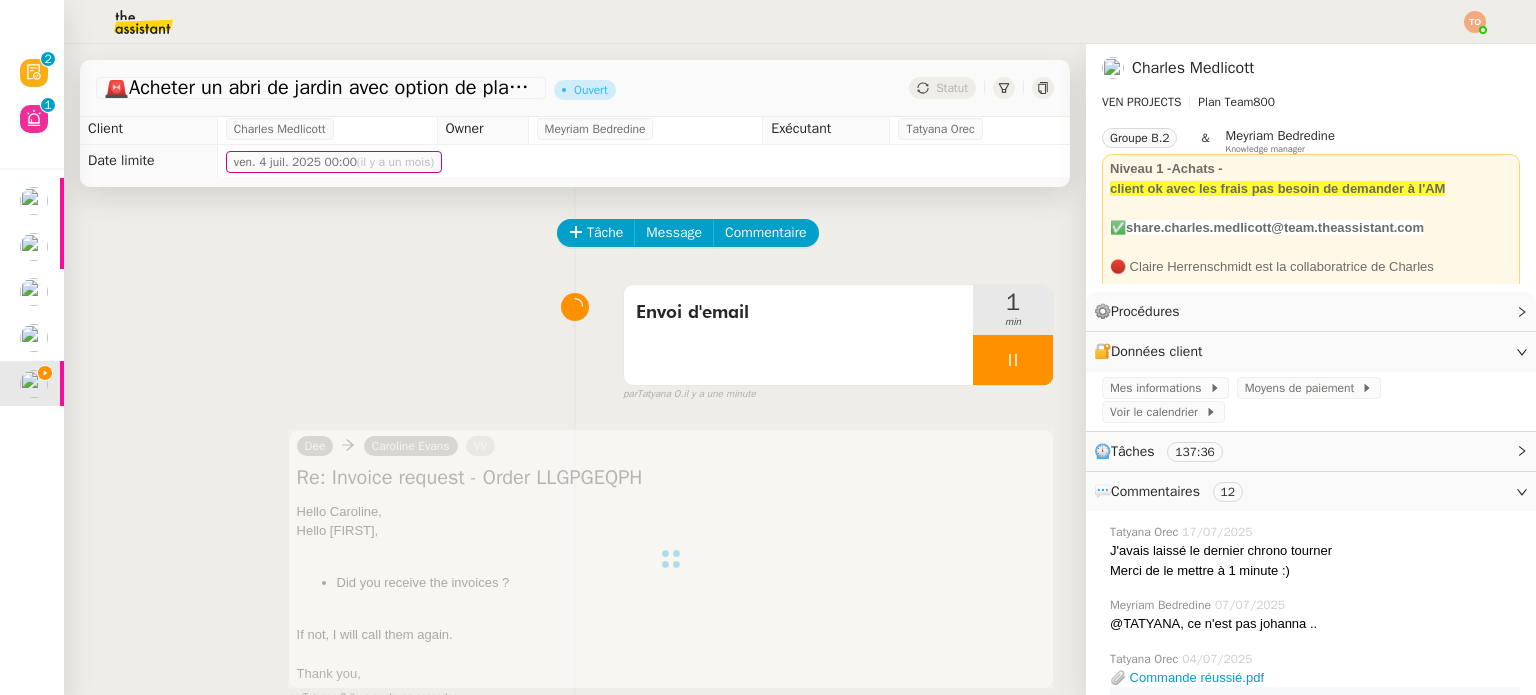 scroll, scrollTop: 0, scrollLeft: 0, axis: both 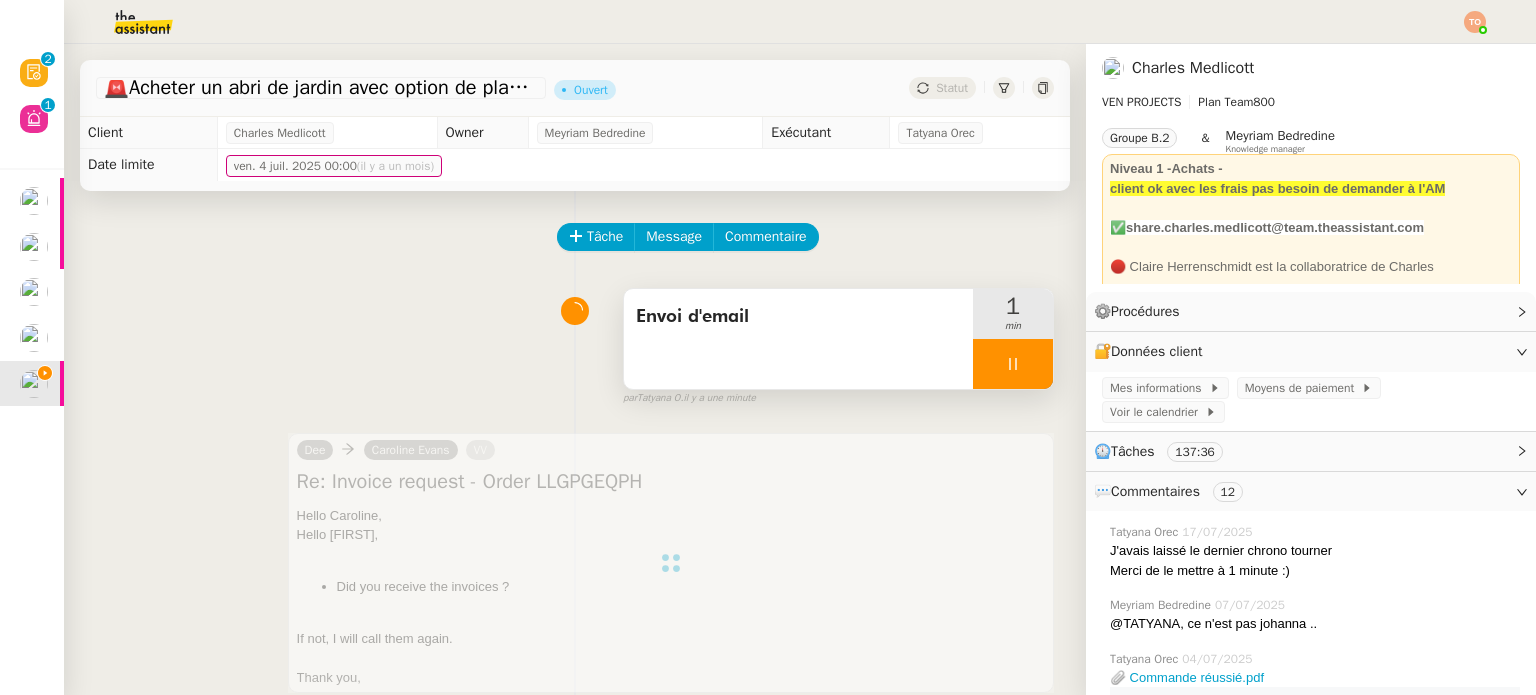 click at bounding box center [1013, 364] 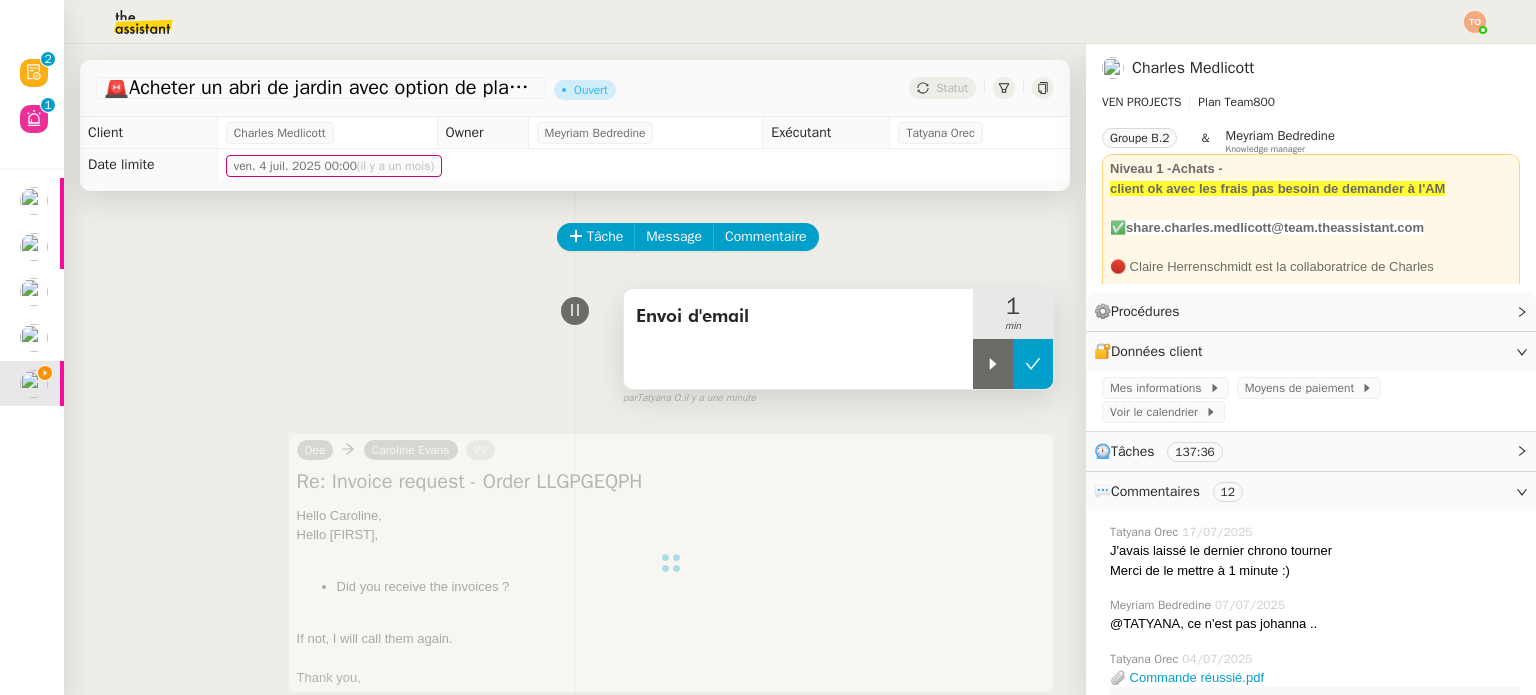click at bounding box center (1033, 364) 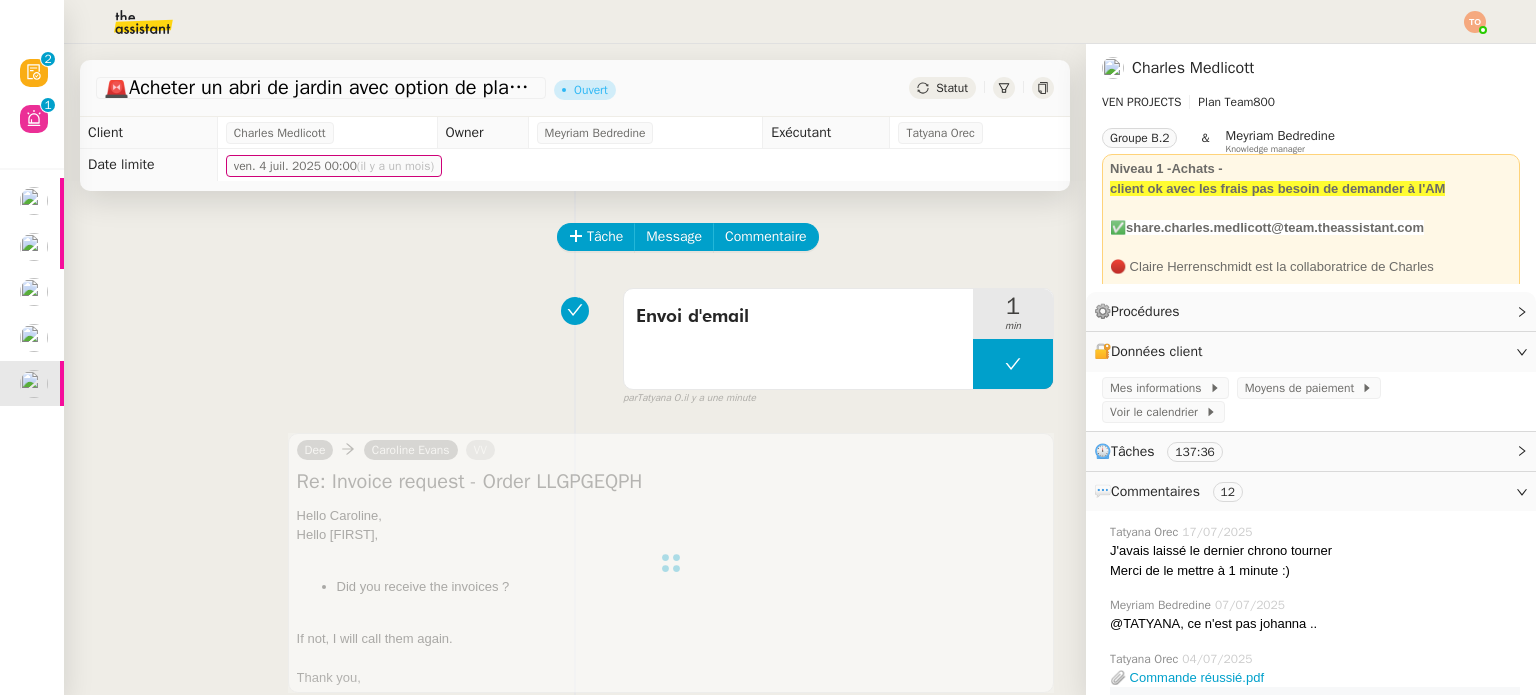 click on "🚨   Acheter un abri de jardin avec option de plancher      Ouvert     Statut" 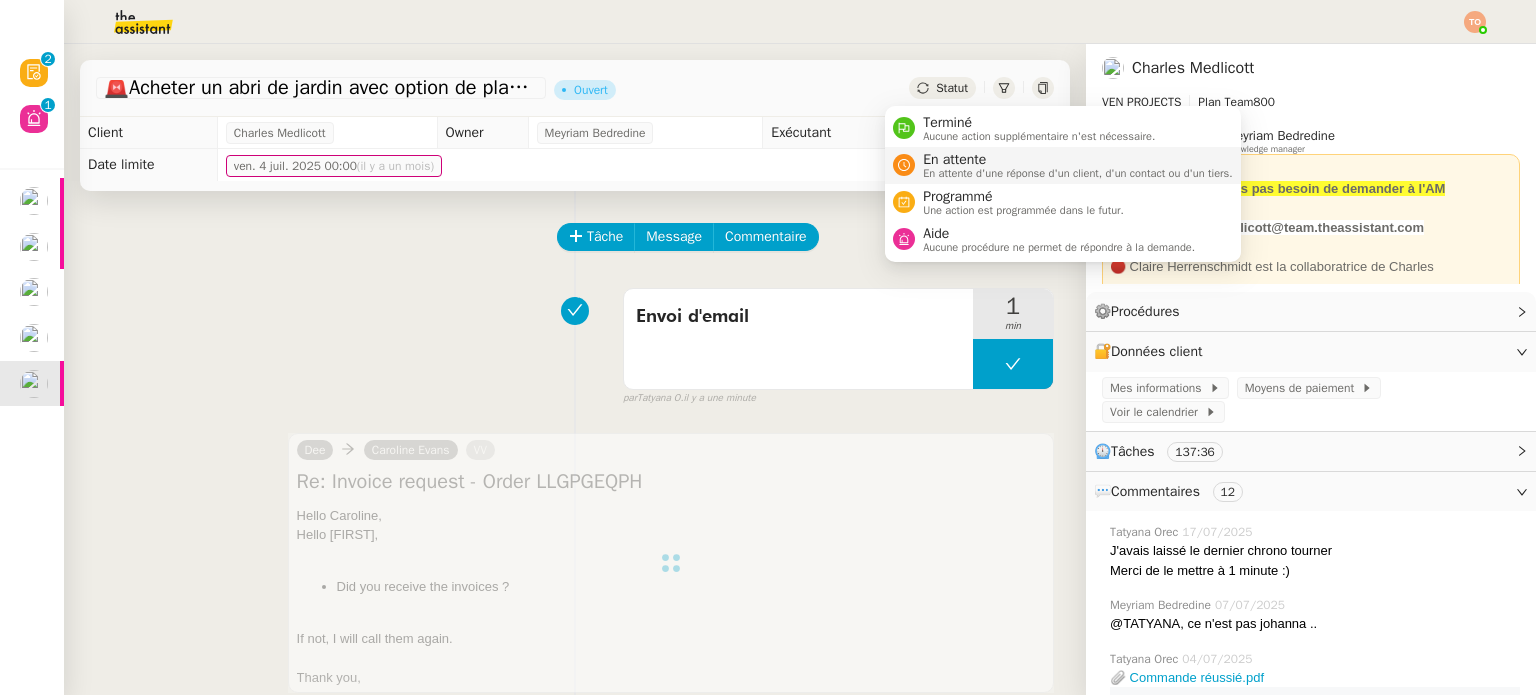click on "En attente d'une réponse d'un client, d'un contact ou d'un tiers." at bounding box center (1078, 173) 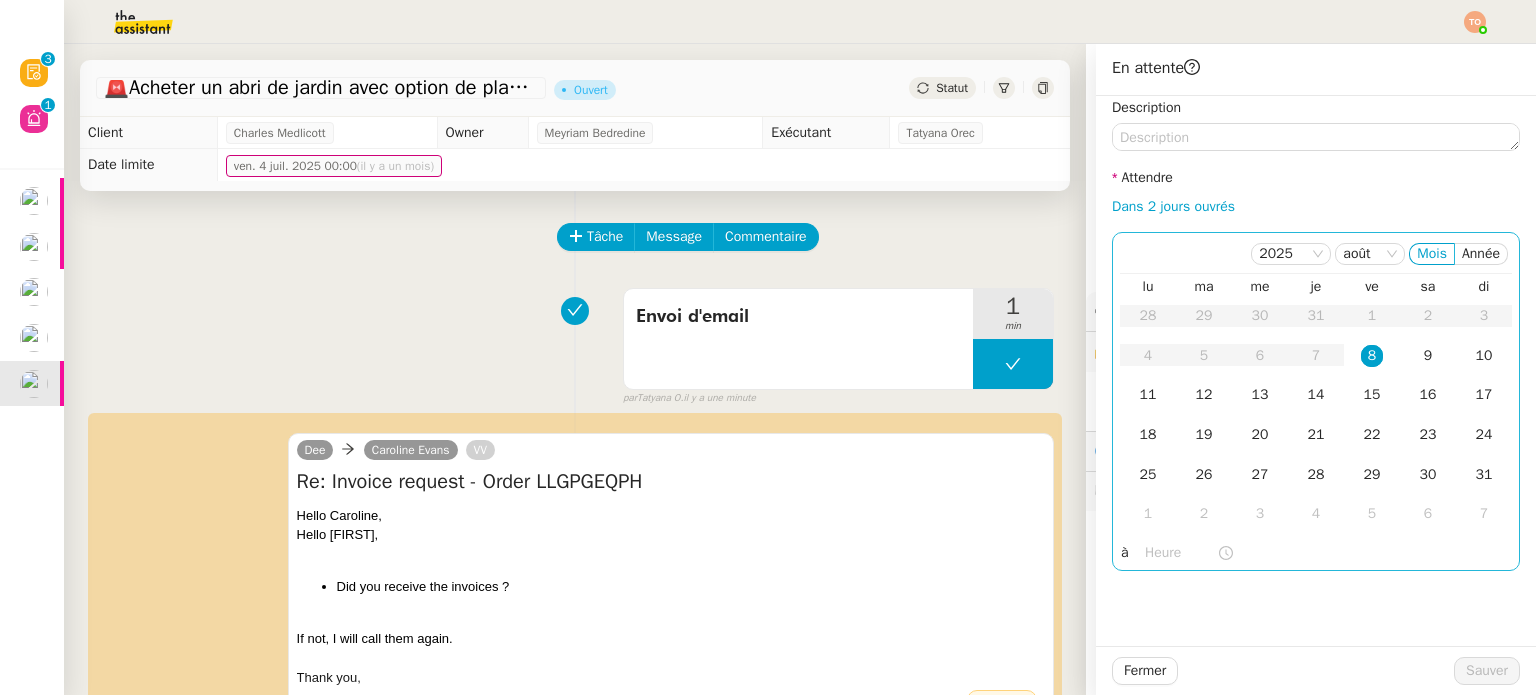 click on "8" 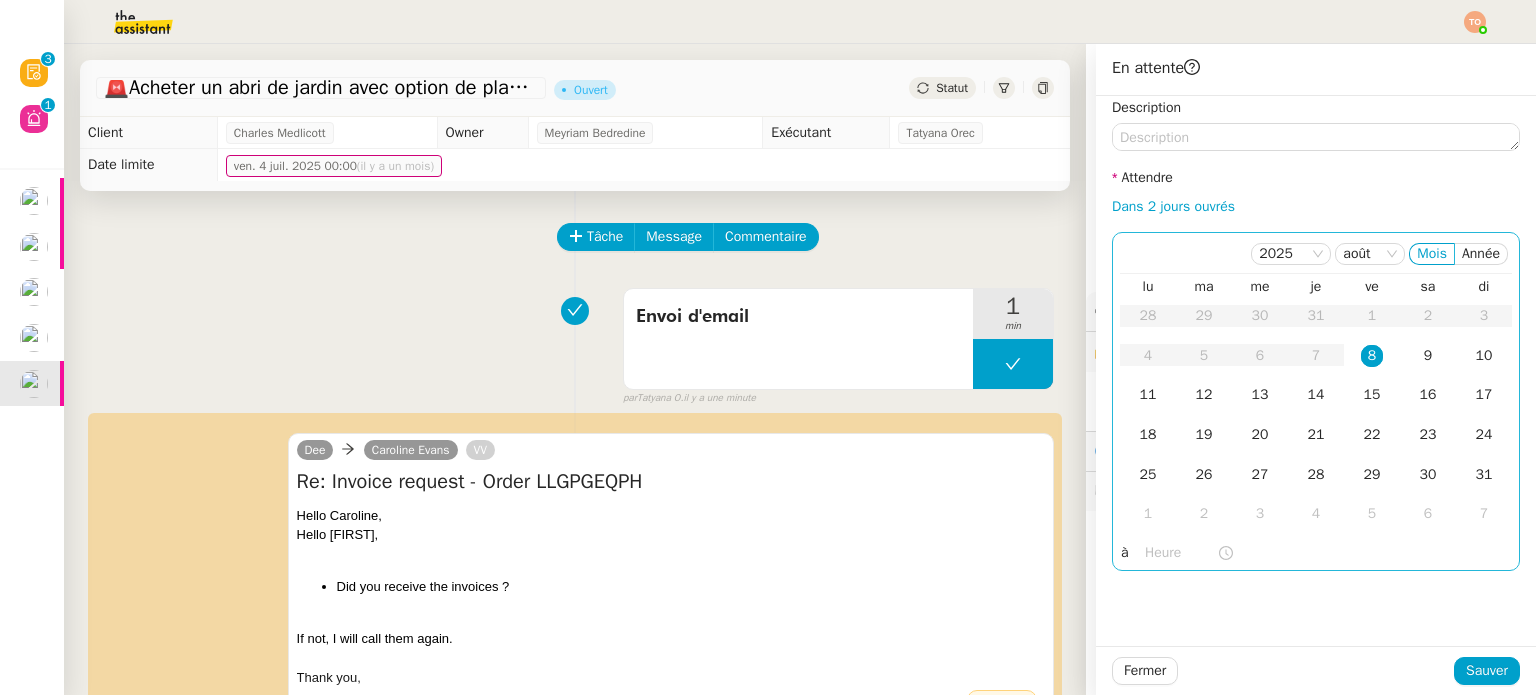 click 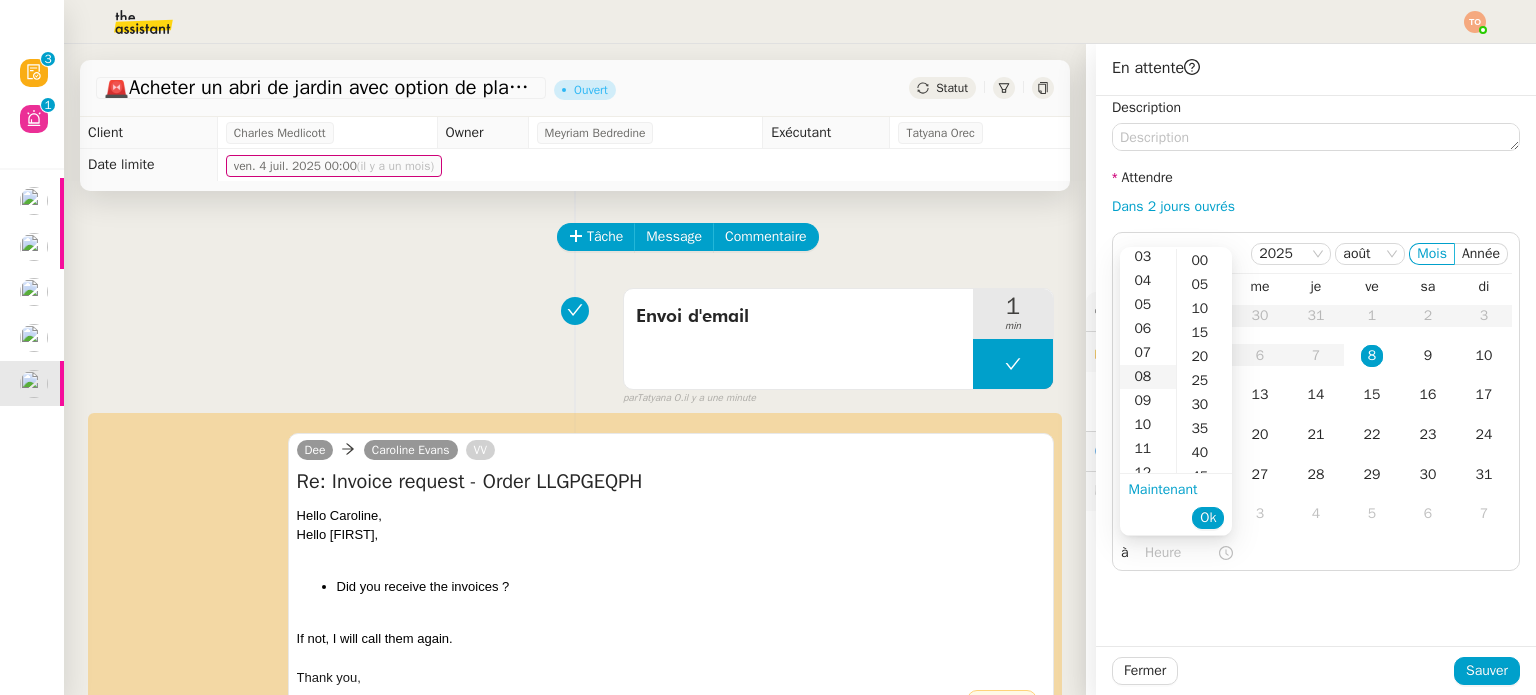 scroll, scrollTop: 200, scrollLeft: 0, axis: vertical 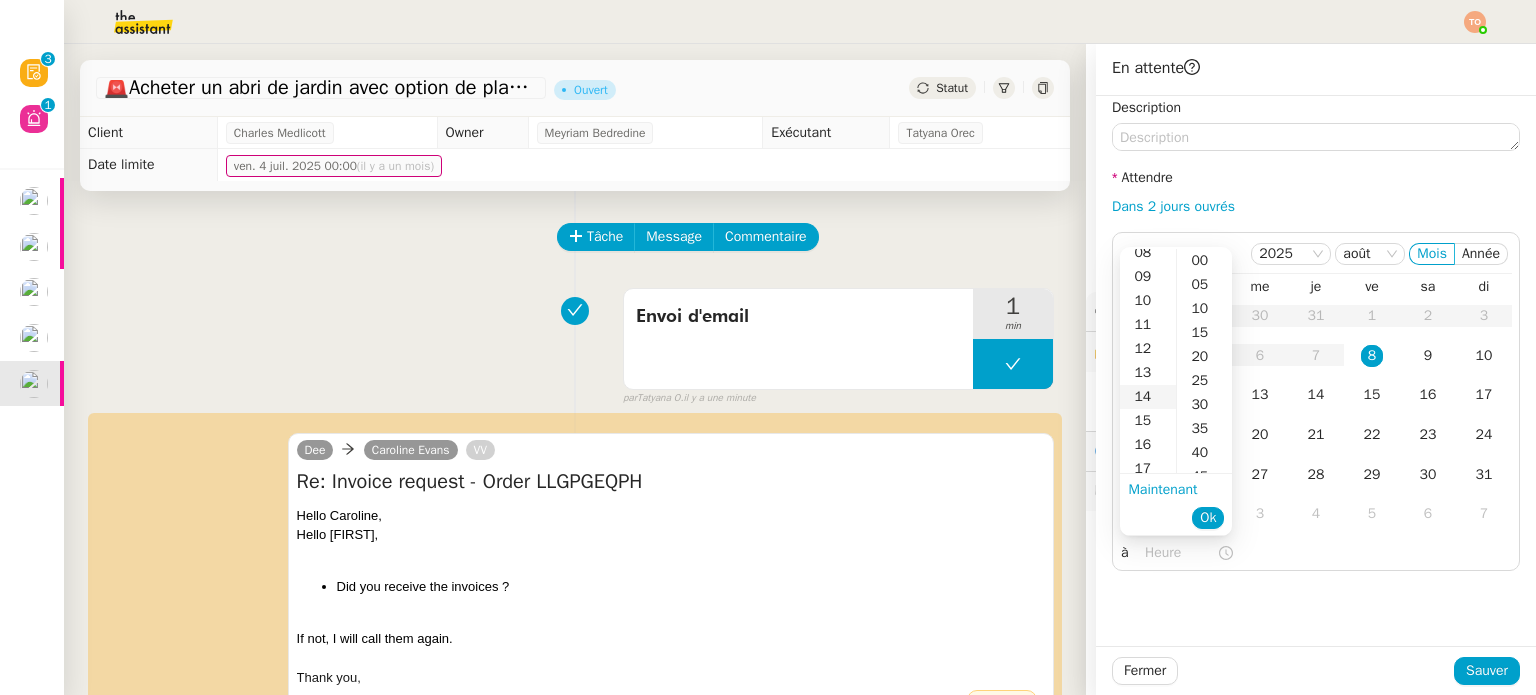 click on "14" at bounding box center [1148, 397] 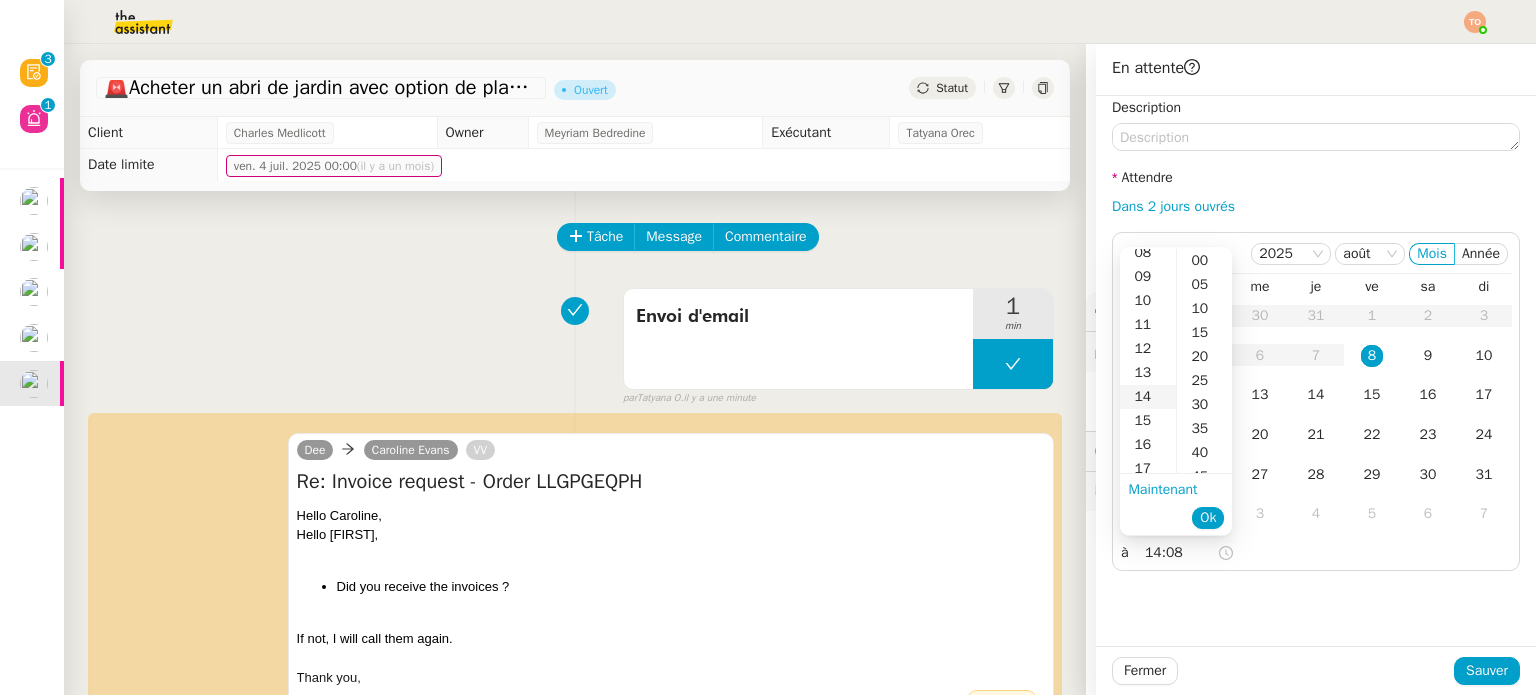 scroll, scrollTop: 336, scrollLeft: 0, axis: vertical 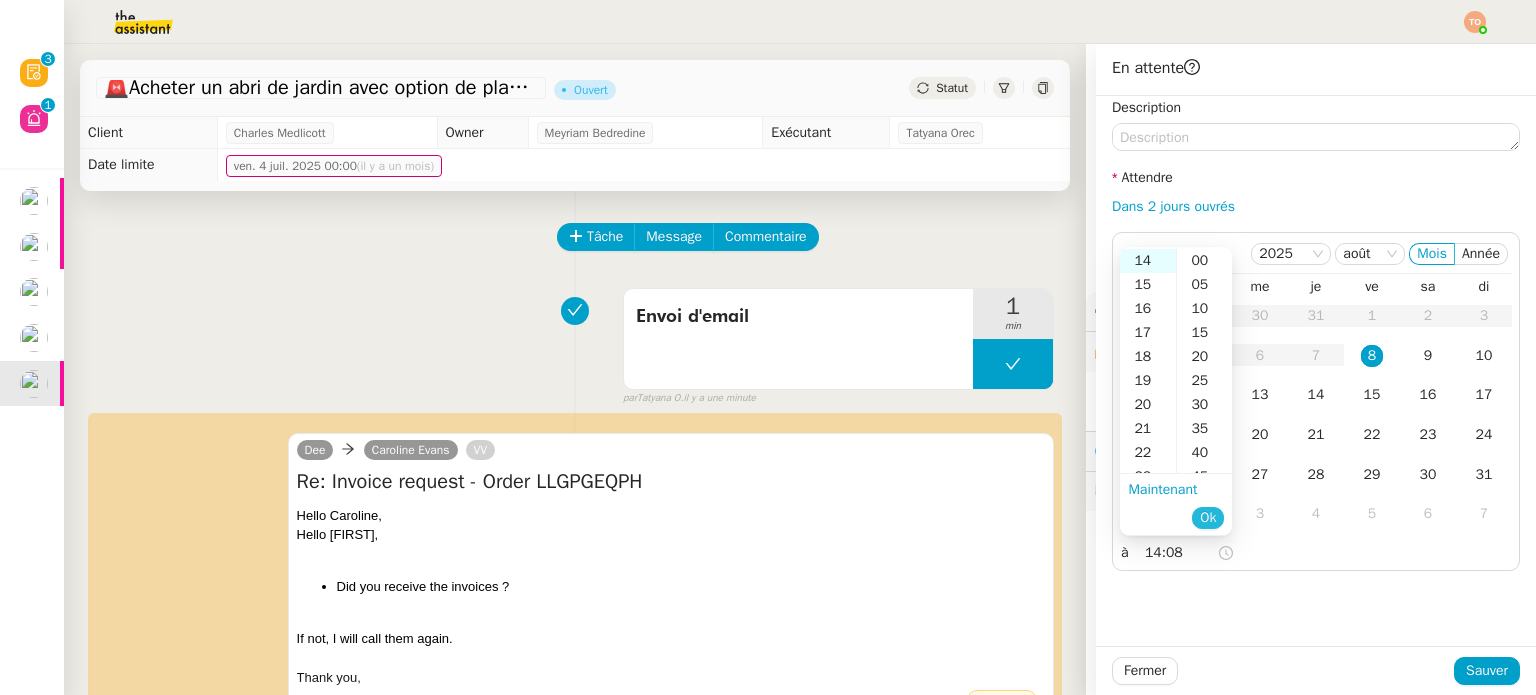 click on "Ok" at bounding box center [1208, 518] 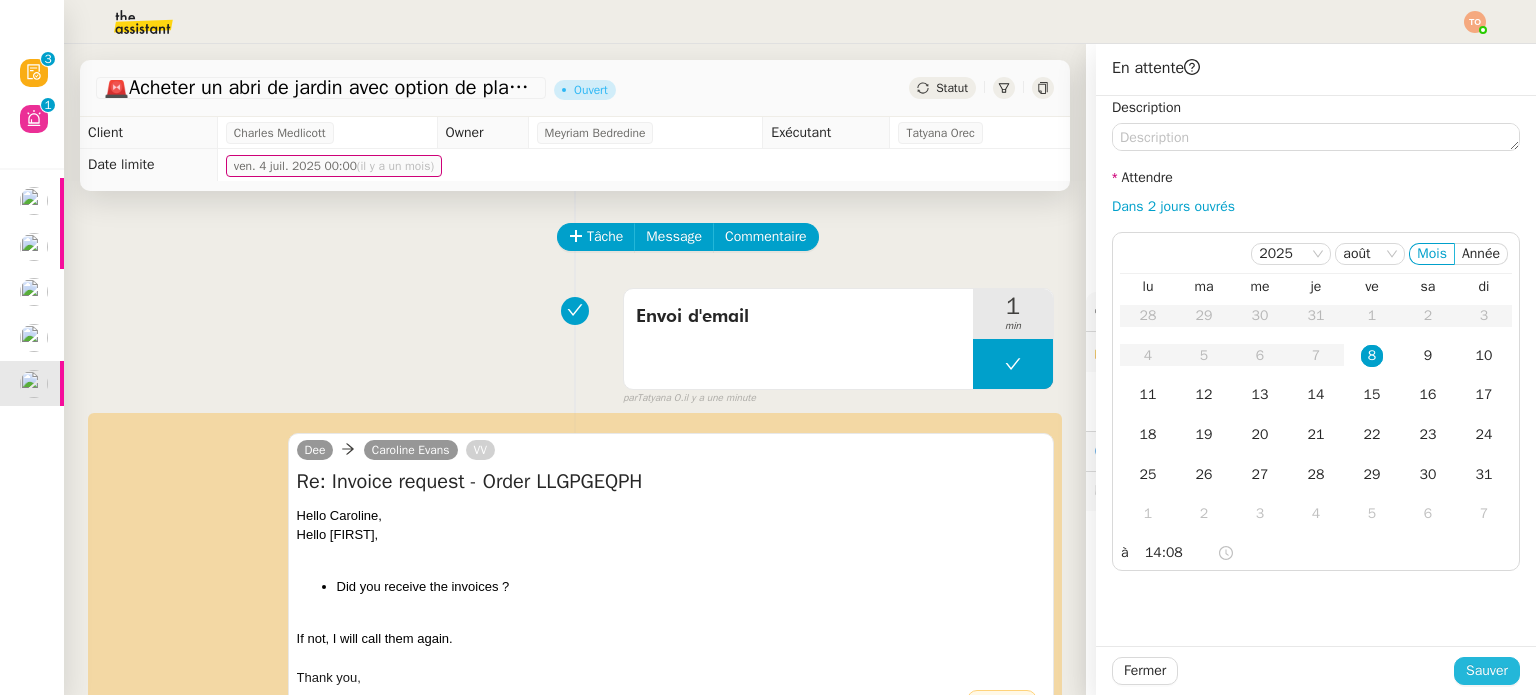 click on "Sauver" 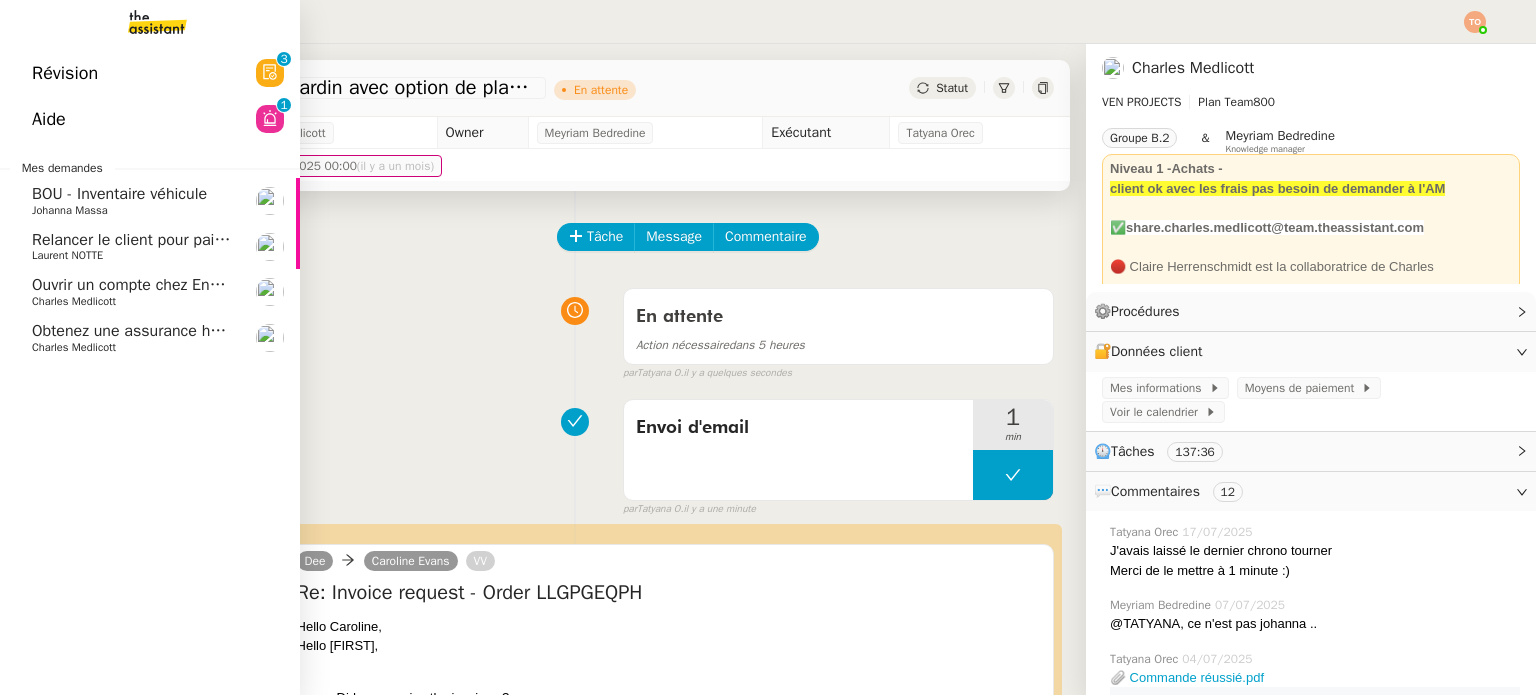 click on "Charles Medlicott" 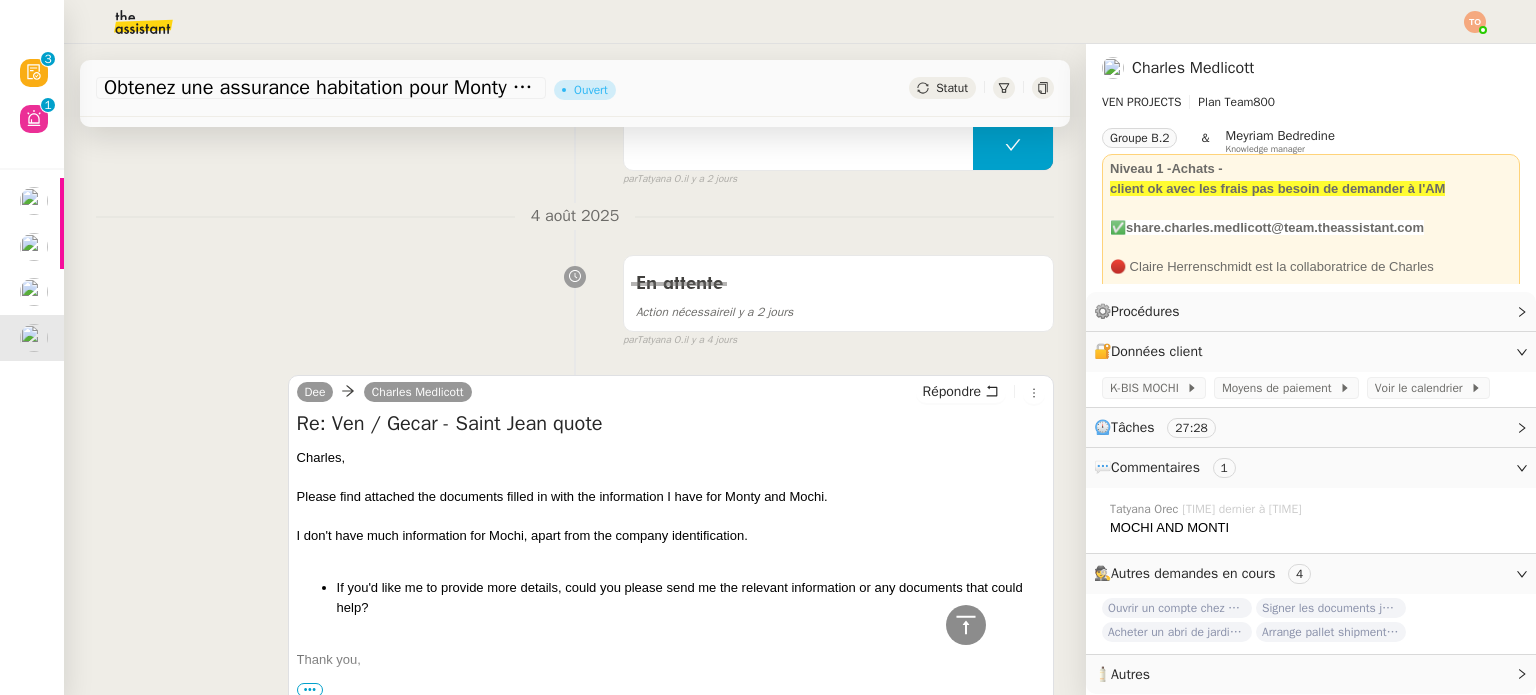 scroll, scrollTop: 1200, scrollLeft: 0, axis: vertical 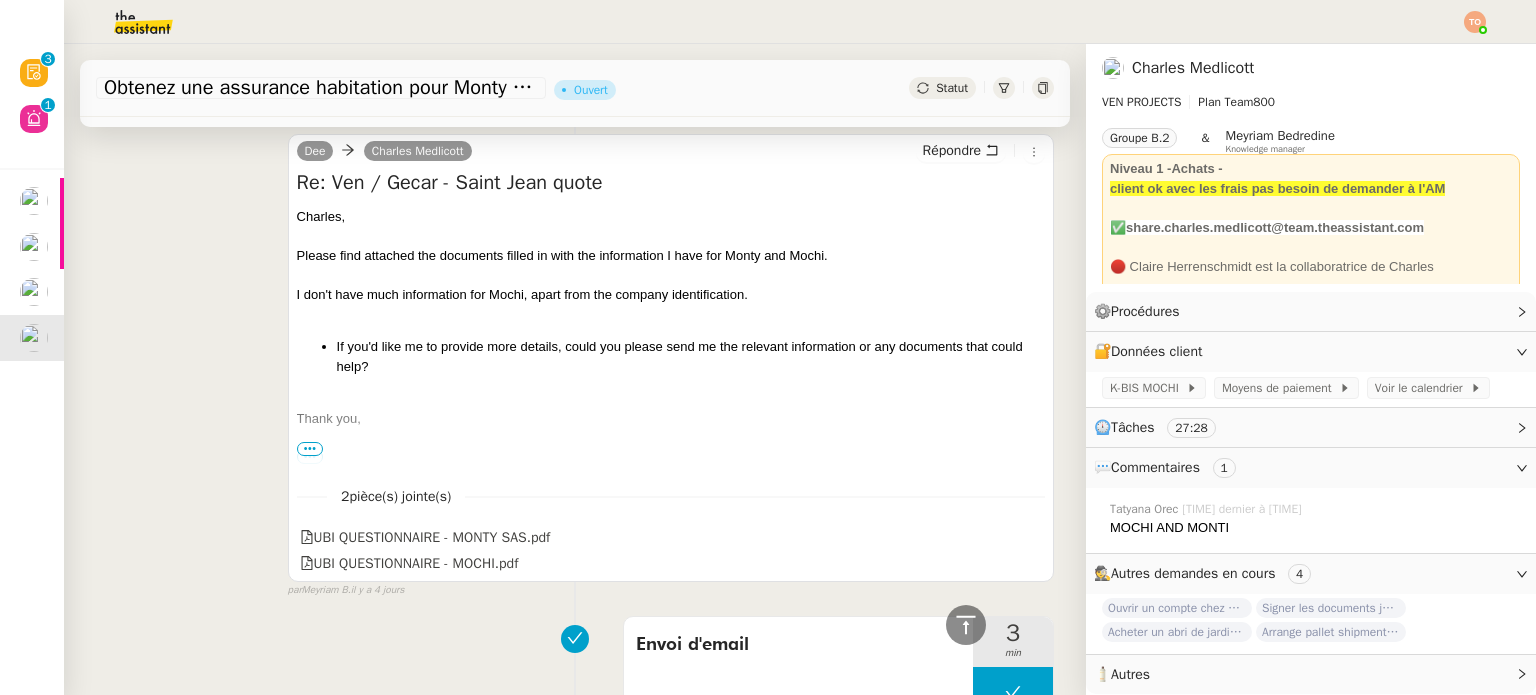 click on "Statut" 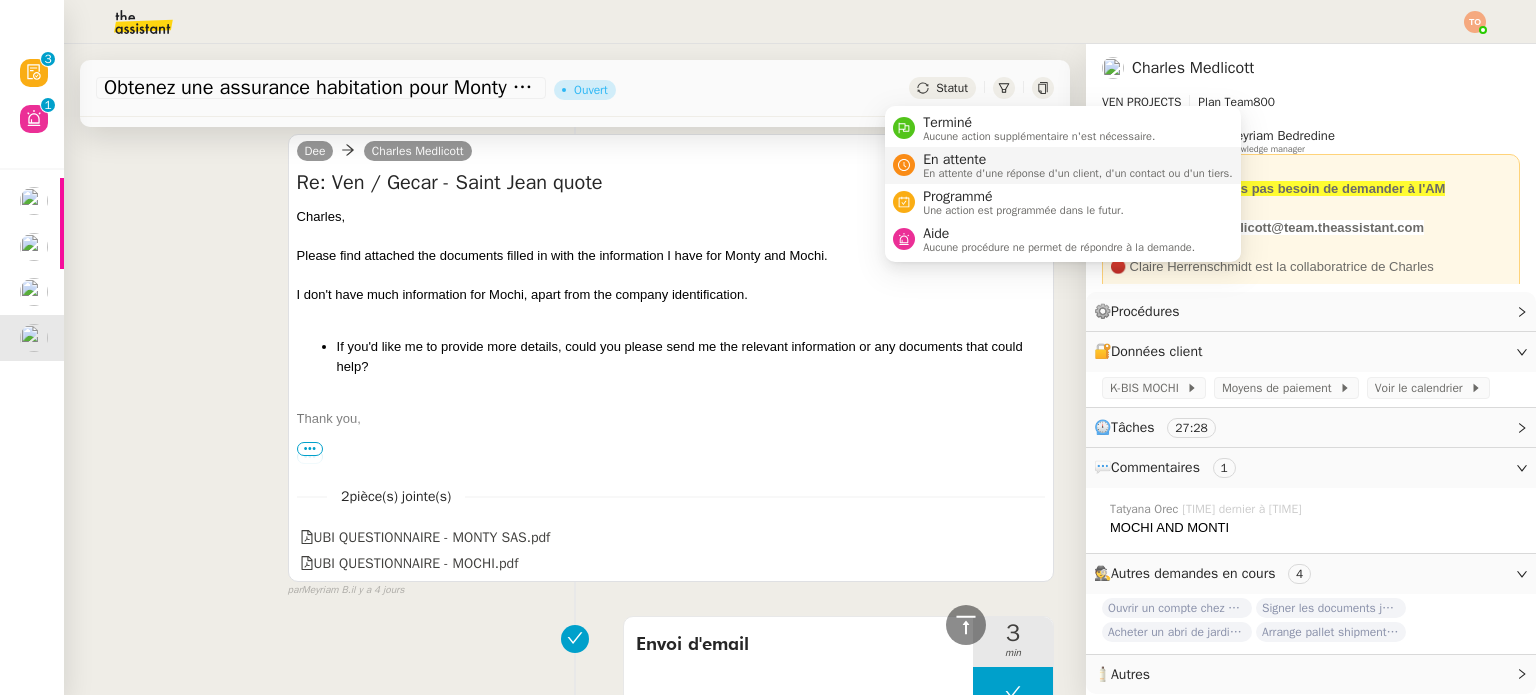 click on "En attente En attente d'une réponse d'un client, d'un contact ou d'un tiers." at bounding box center (1063, 165) 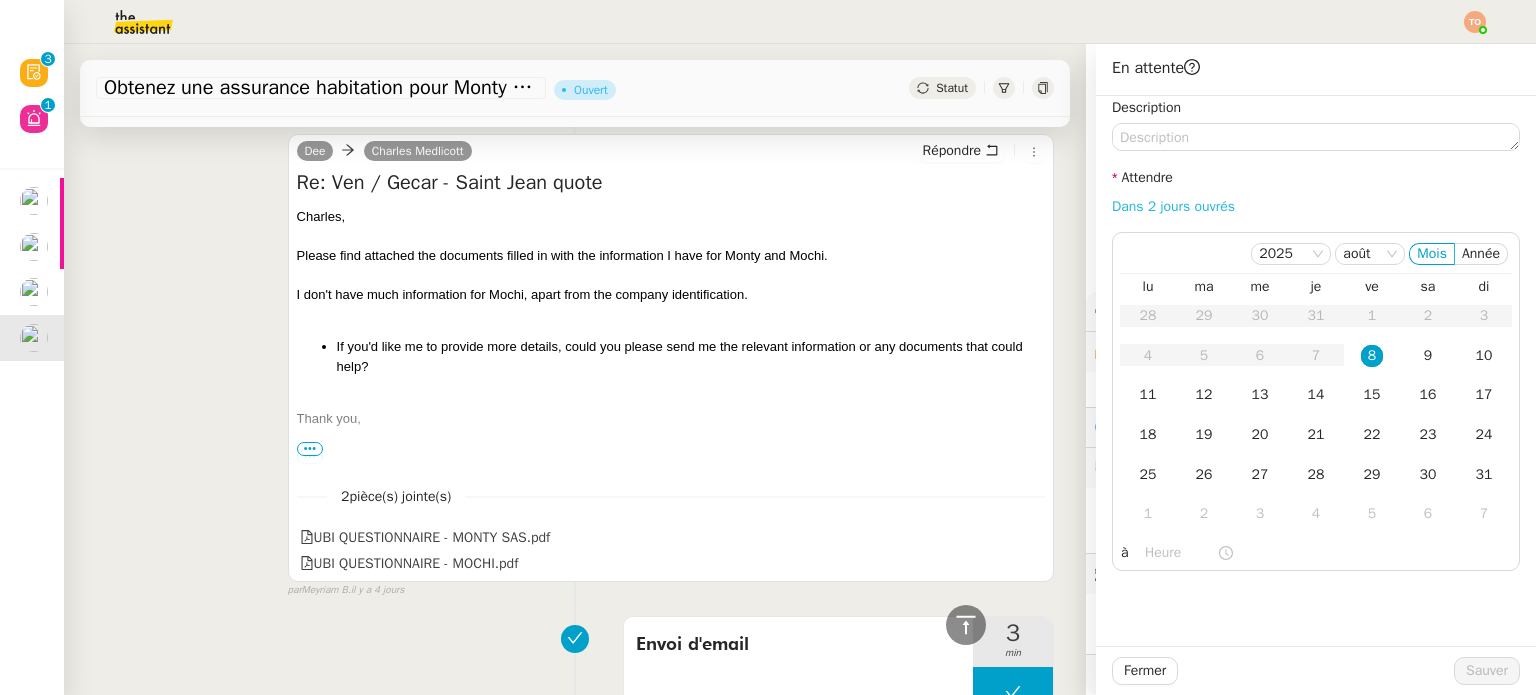 click on "Dans 2 jours ouvrés" 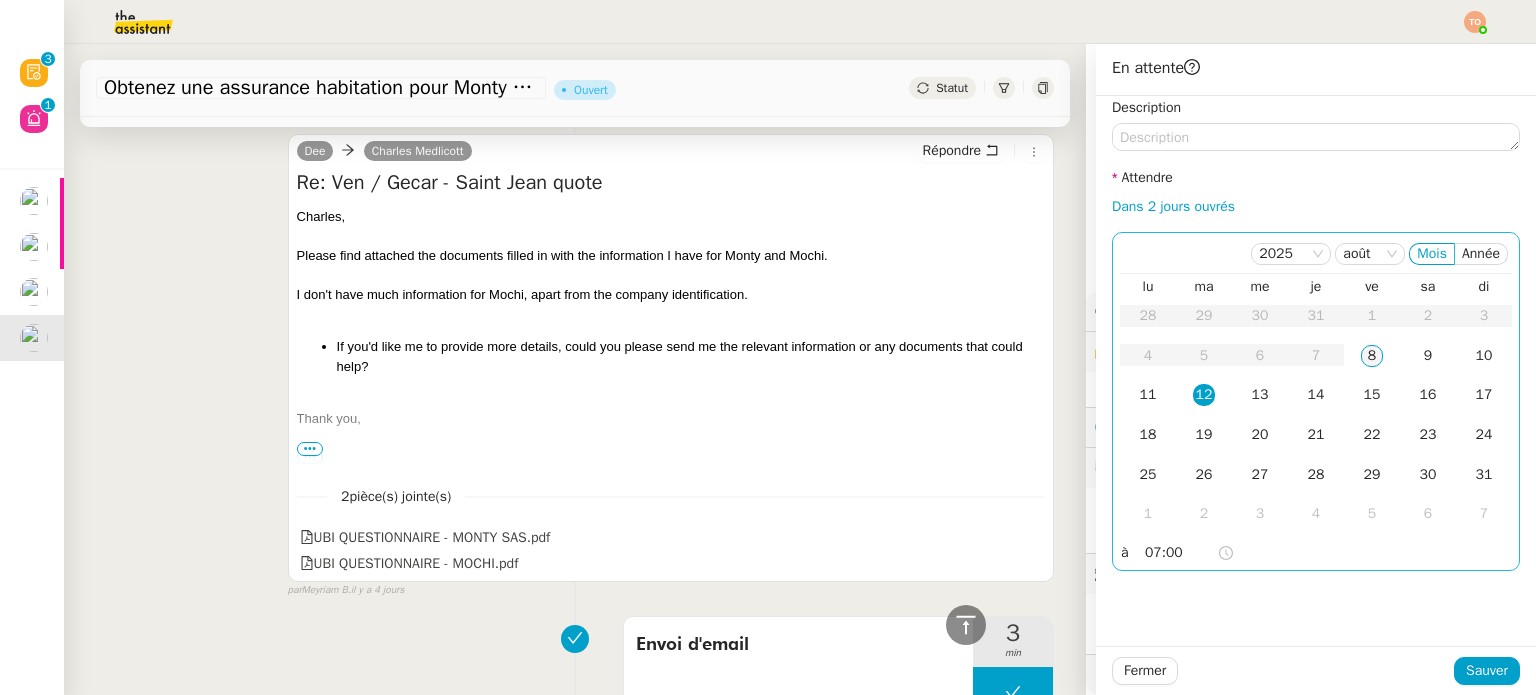 click on "8" 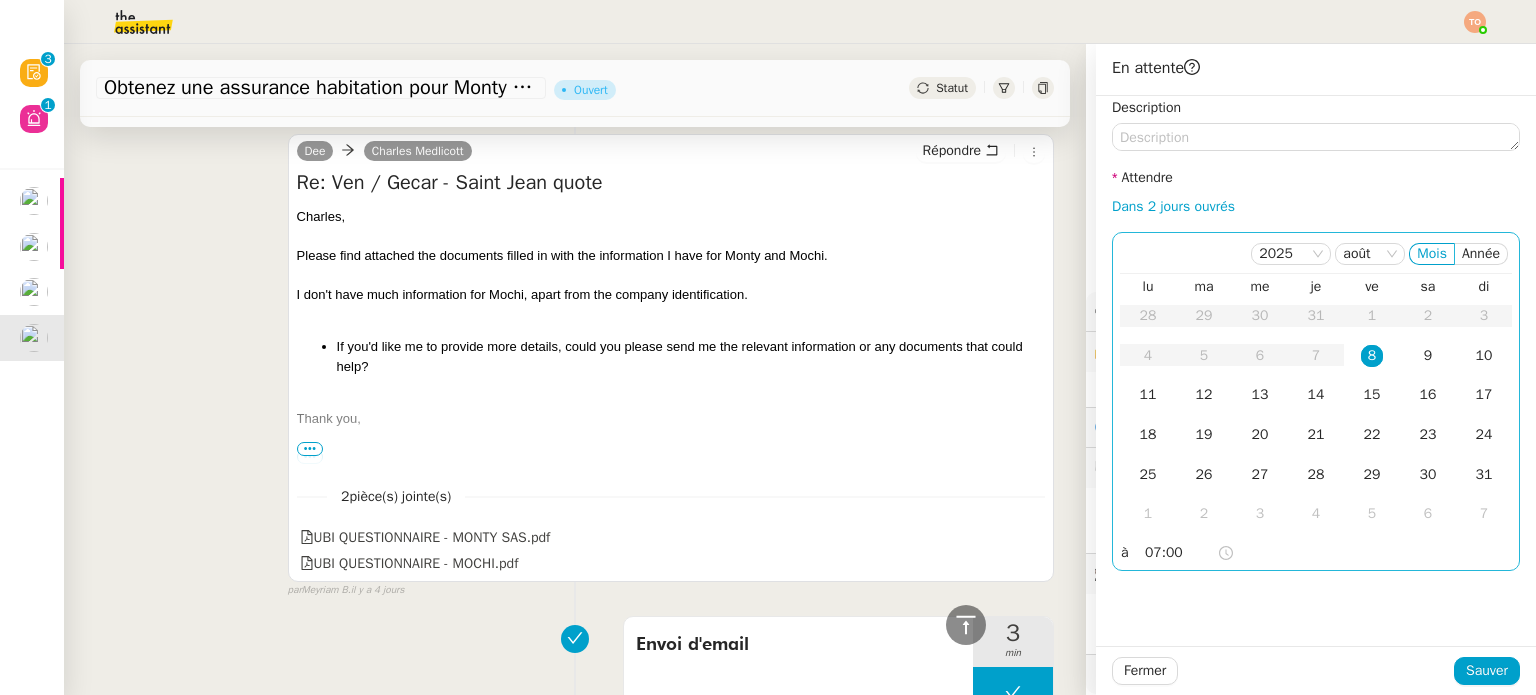 click on "07:00" 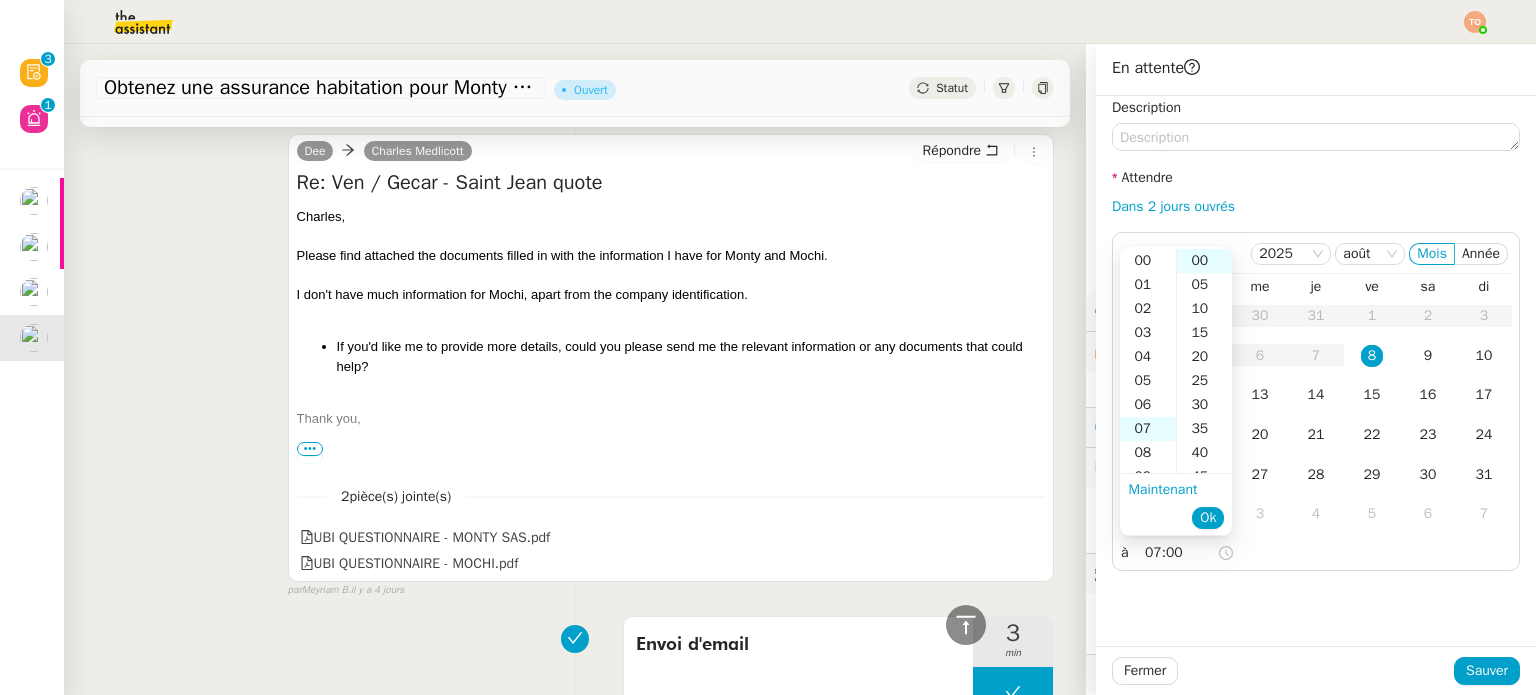 scroll, scrollTop: 168, scrollLeft: 0, axis: vertical 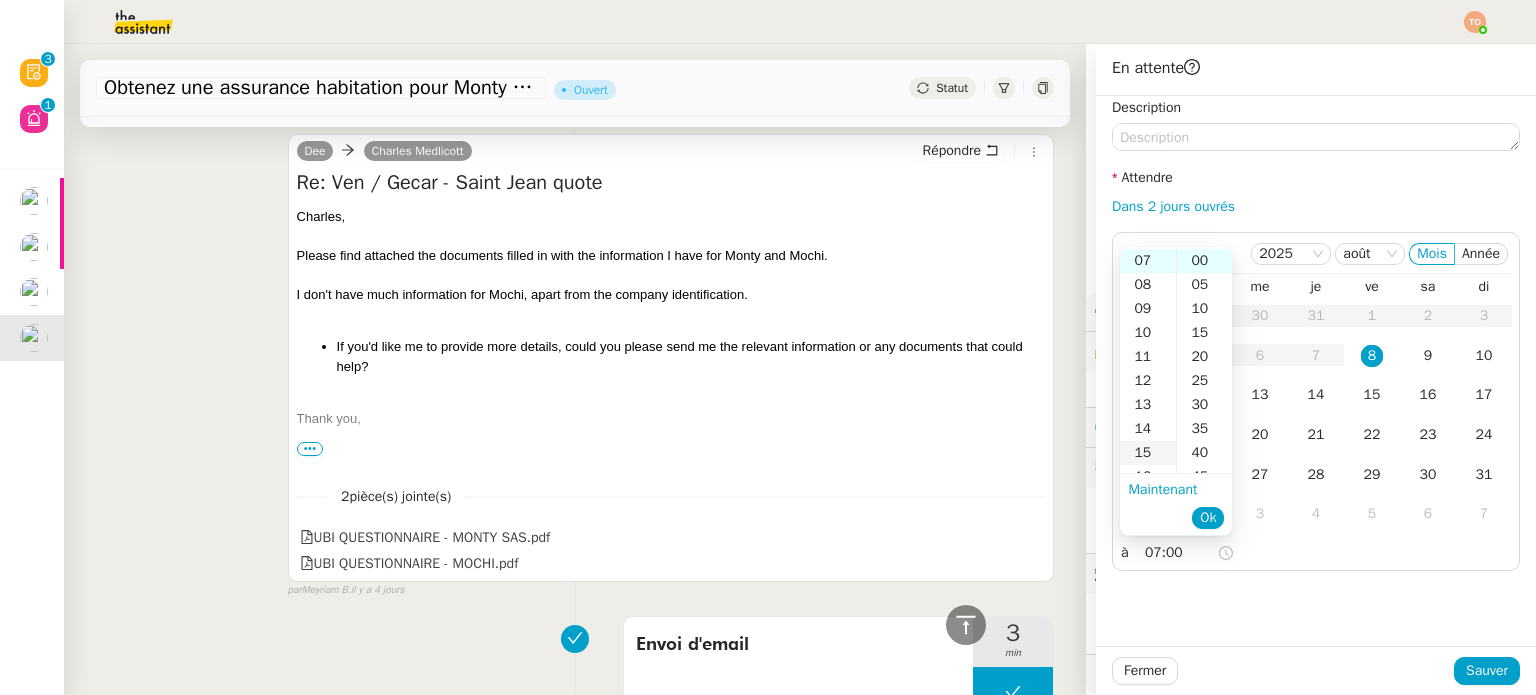 click on "15" at bounding box center (1148, 453) 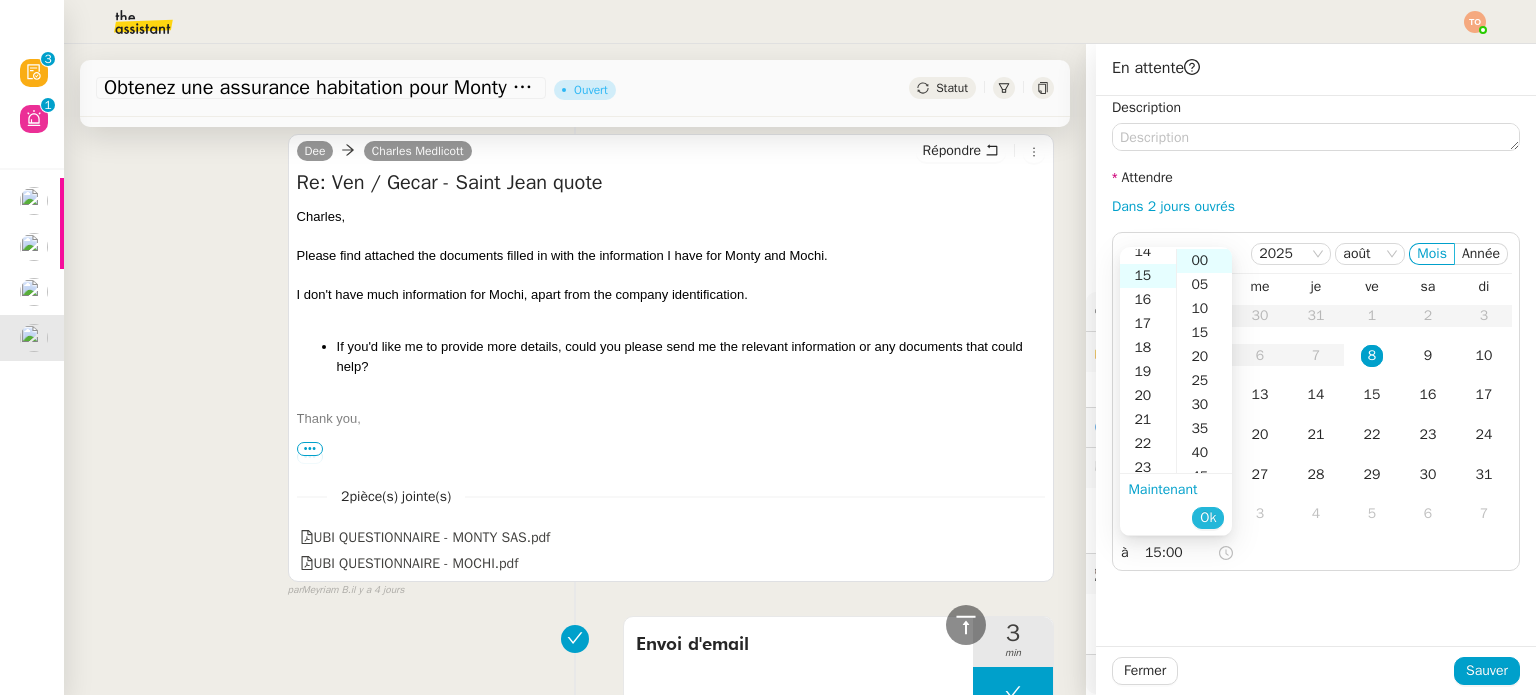 scroll, scrollTop: 360, scrollLeft: 0, axis: vertical 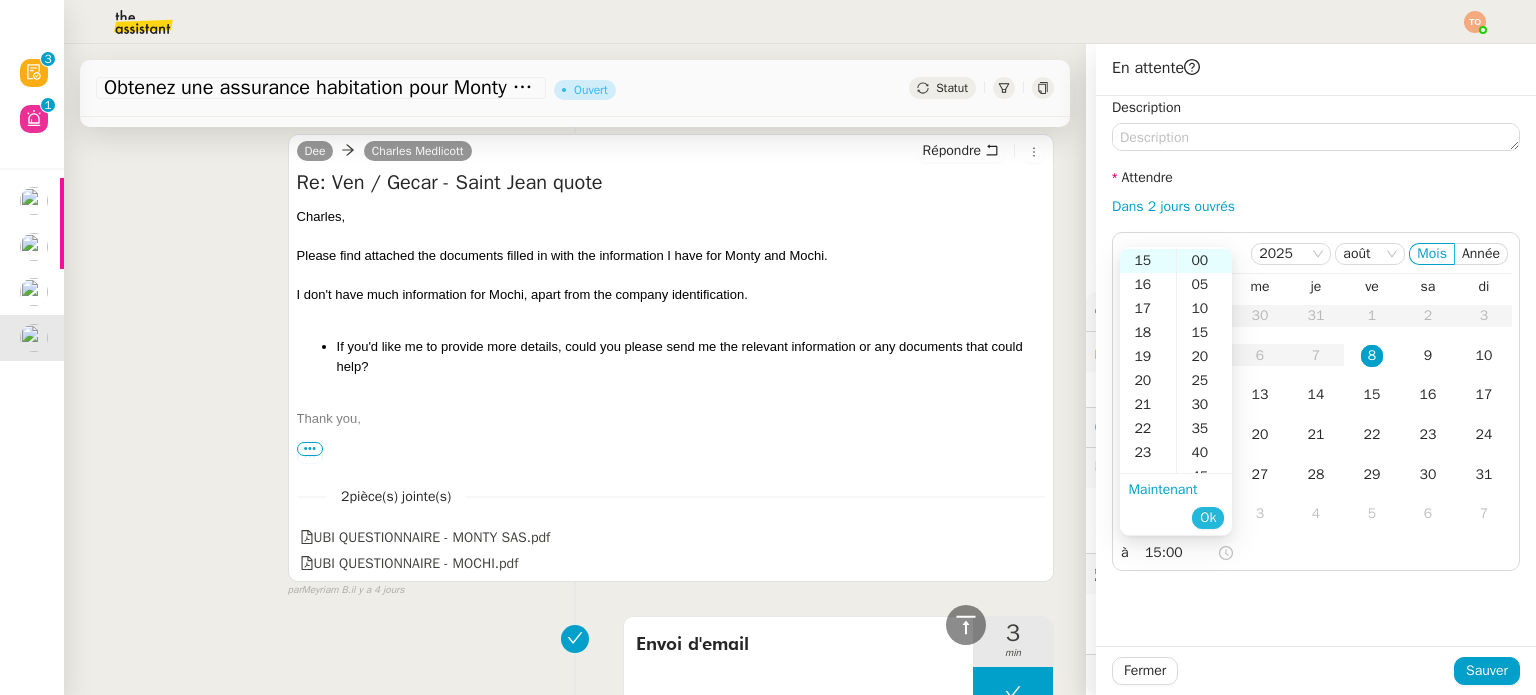 click on "Ok" at bounding box center (1208, 518) 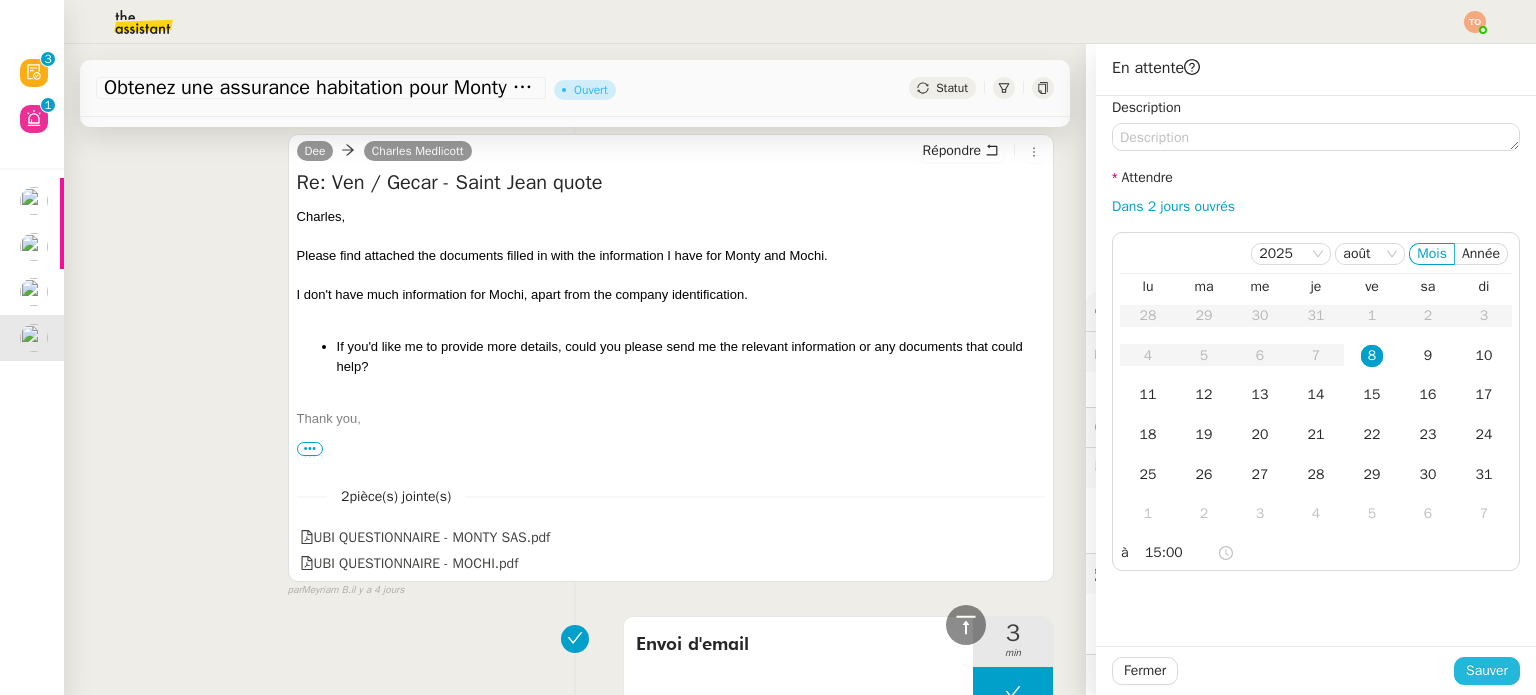 click on "Sauver" 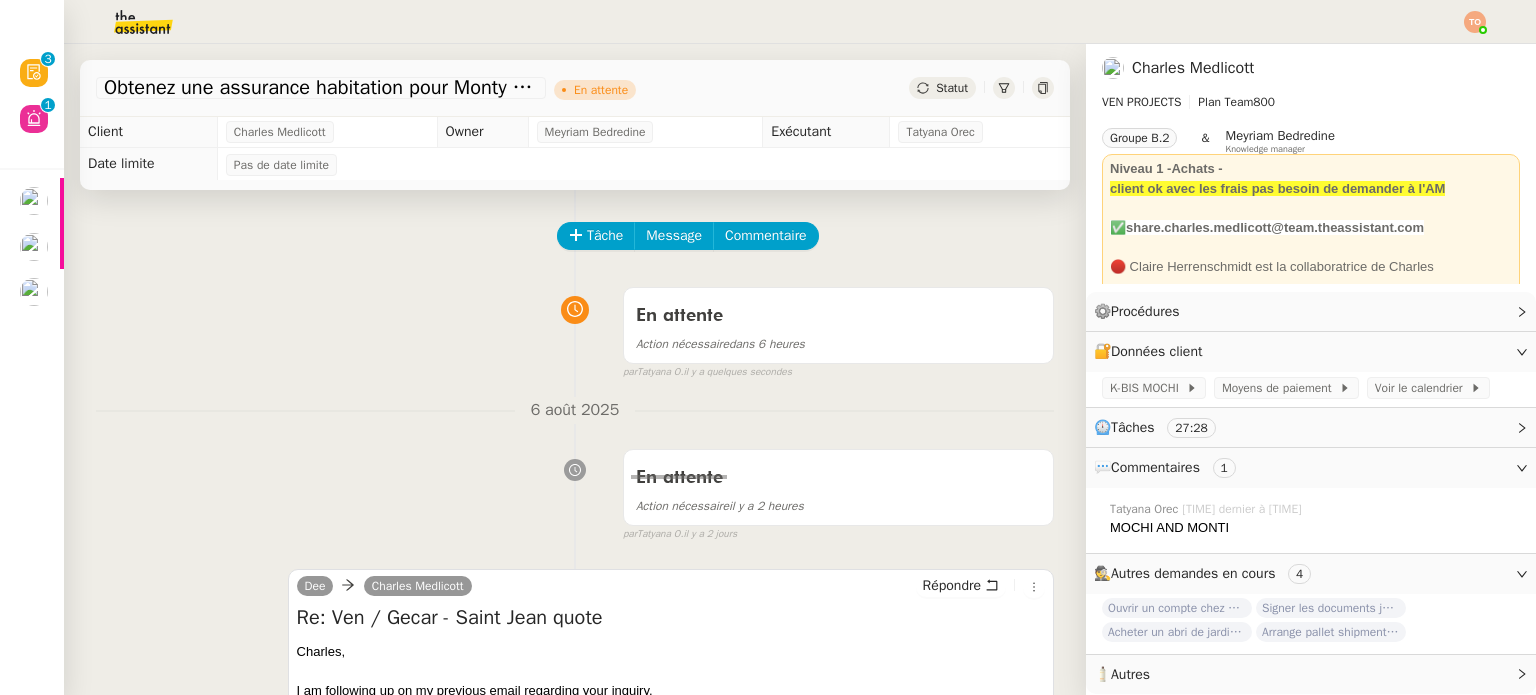 scroll, scrollTop: 0, scrollLeft: 0, axis: both 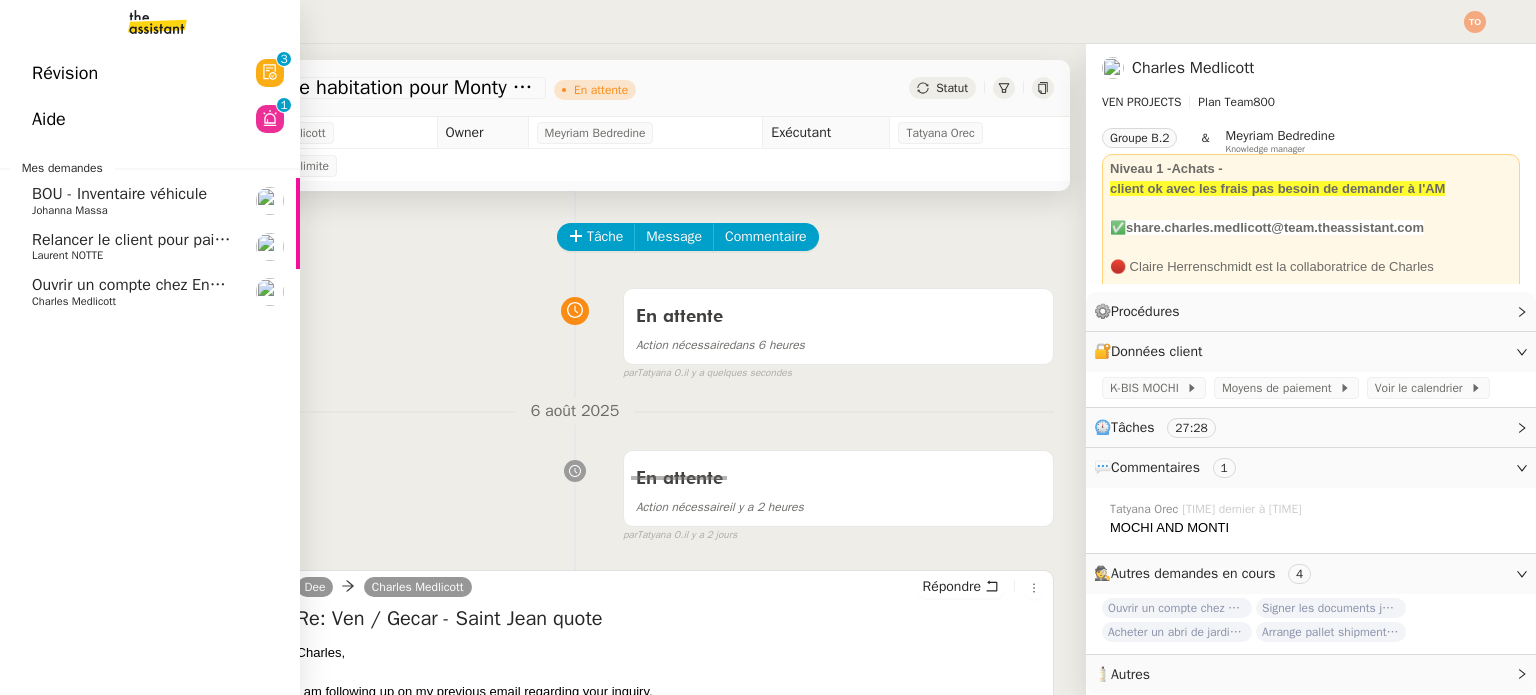 click on "Charles Medlicott" 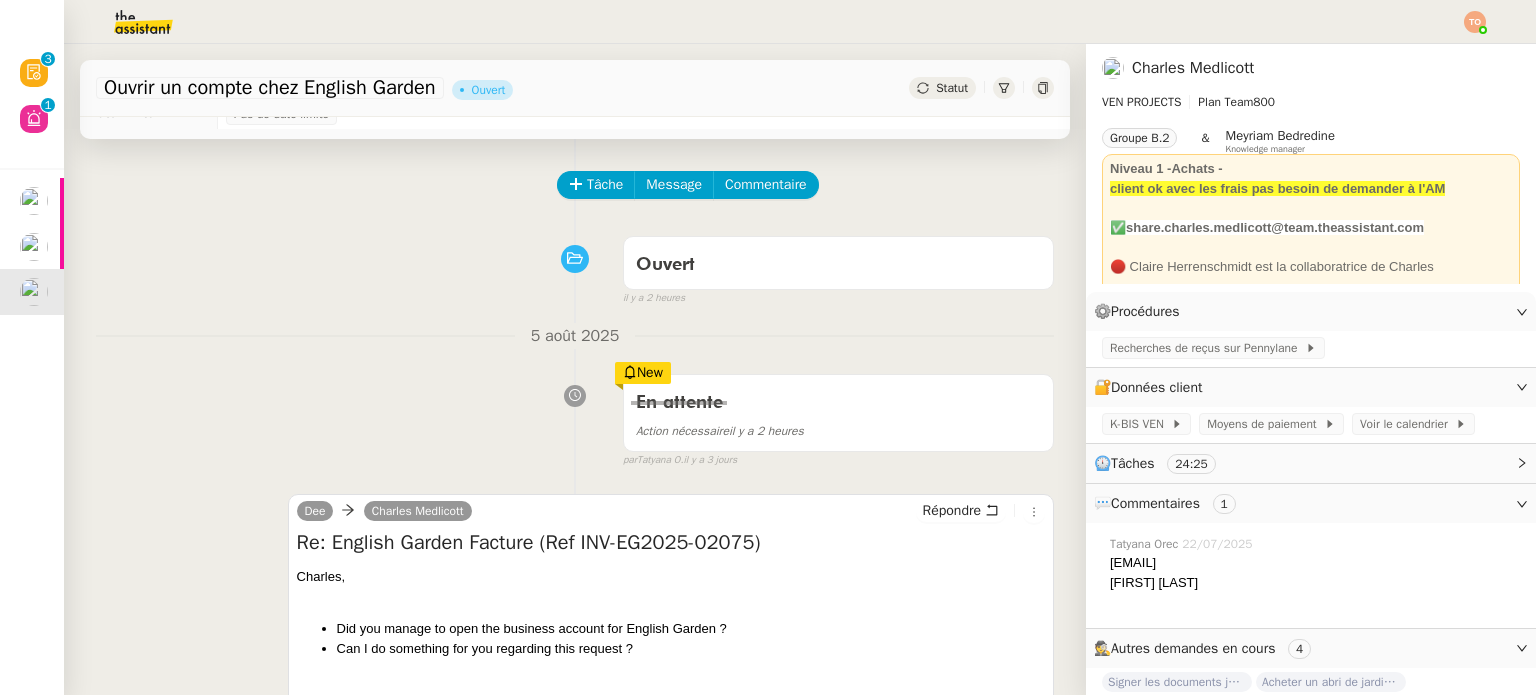 scroll, scrollTop: 0, scrollLeft: 0, axis: both 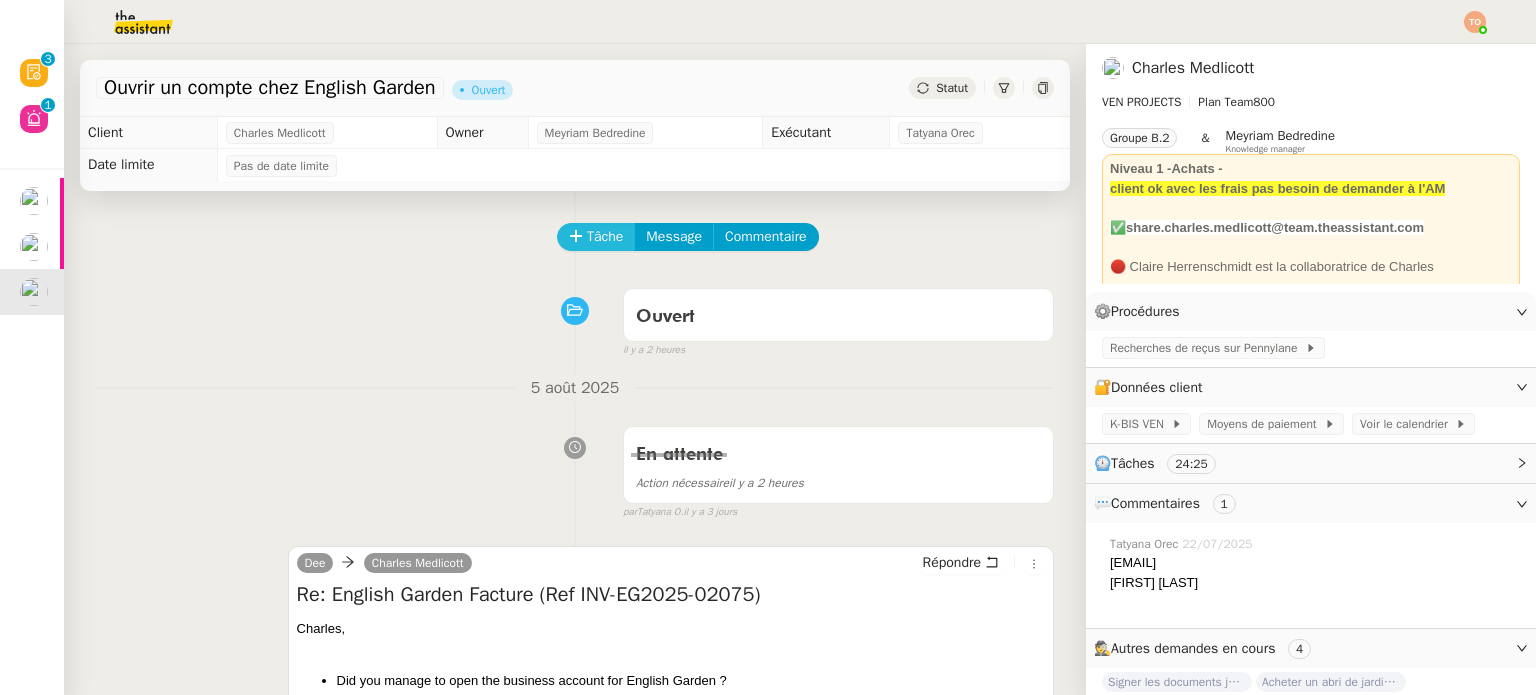 click on "Tâche" 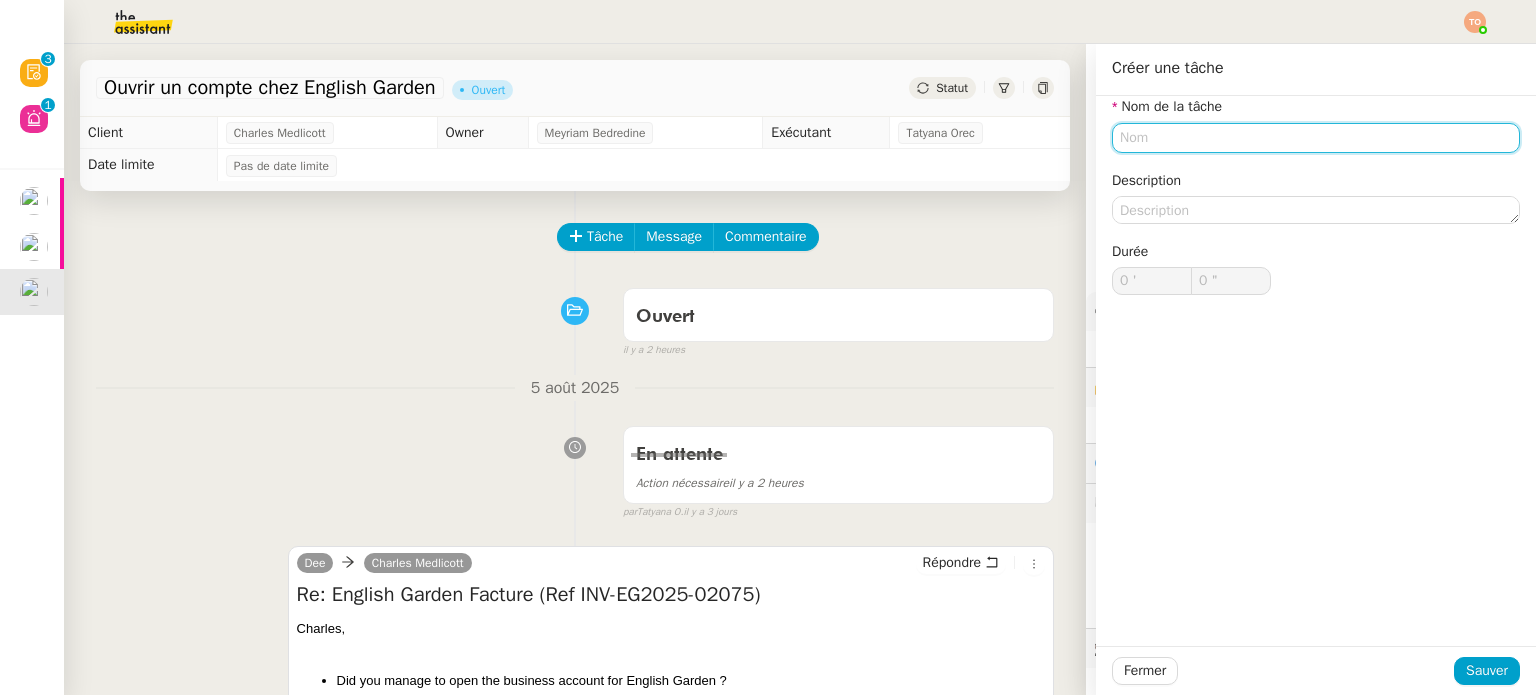 click 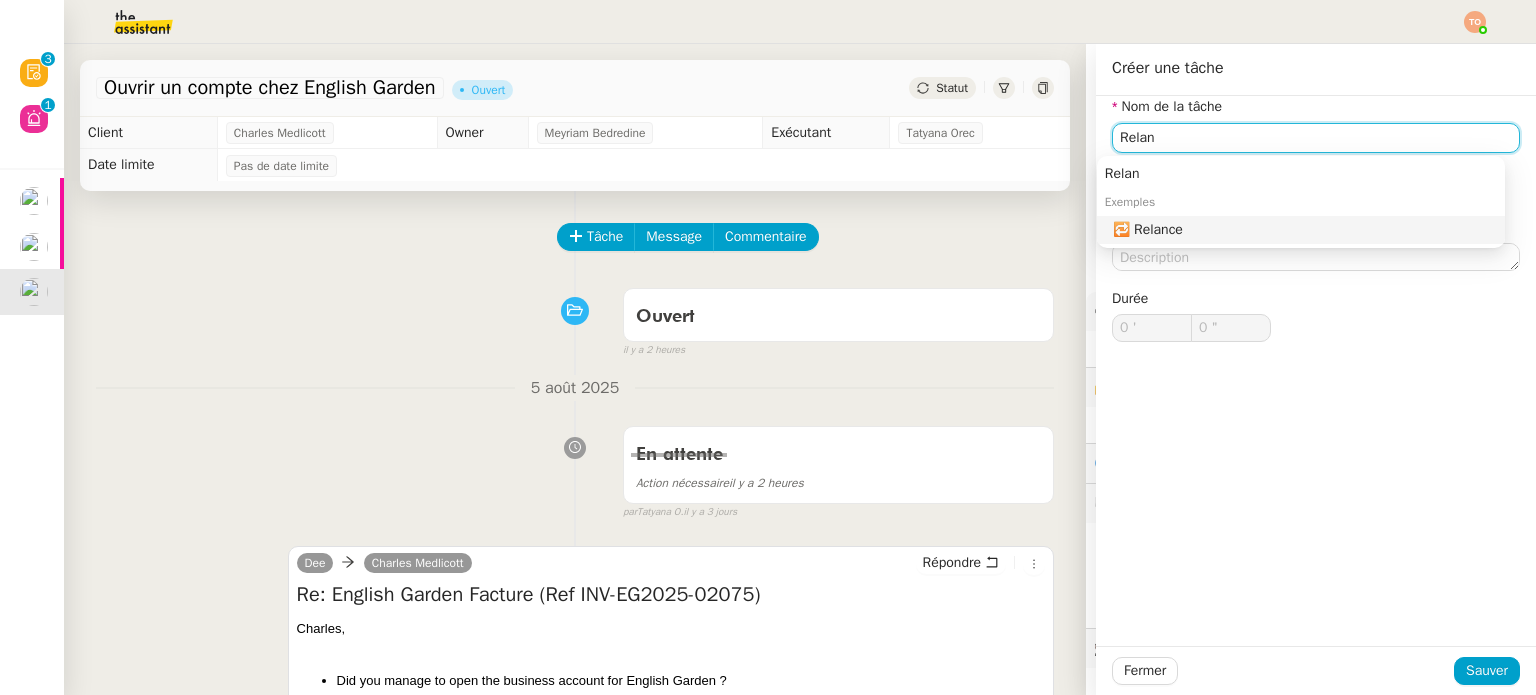 click on "🔁 Relance" 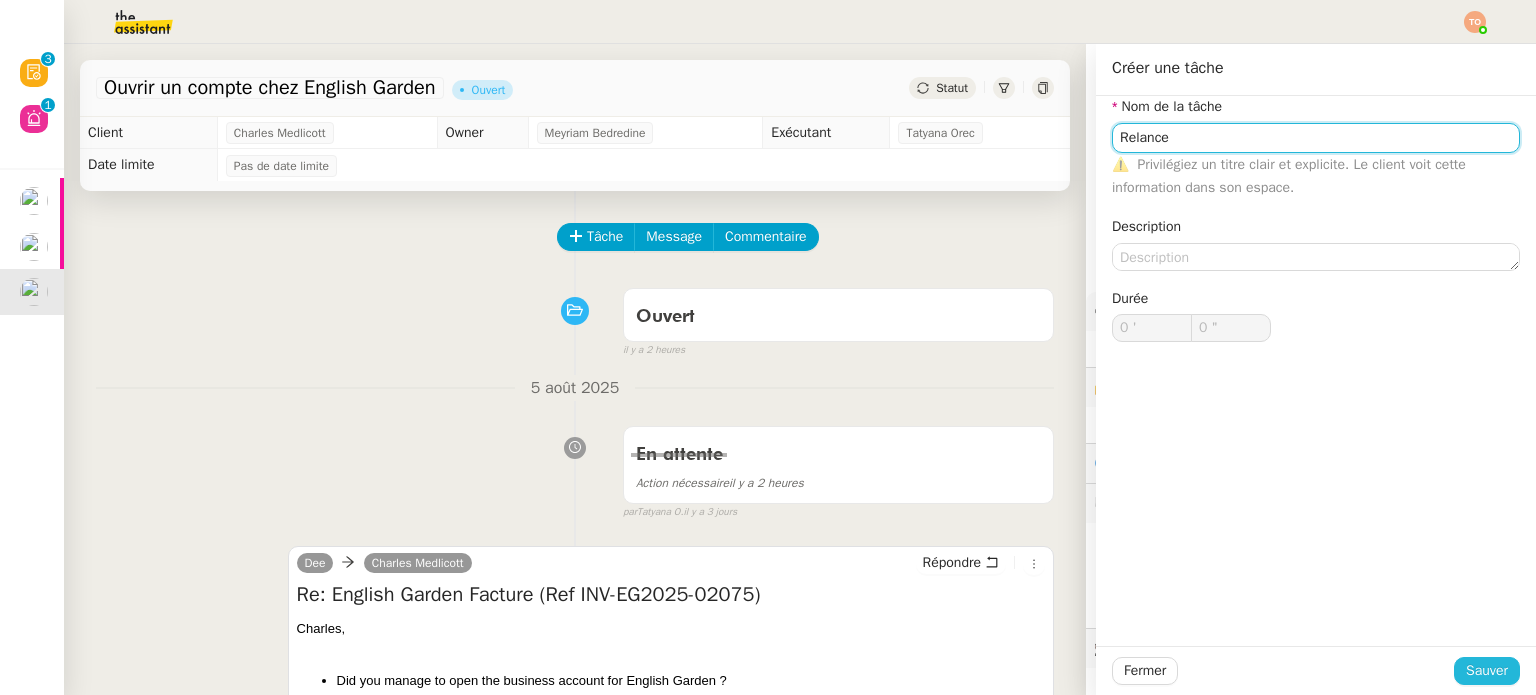 type on "Relance" 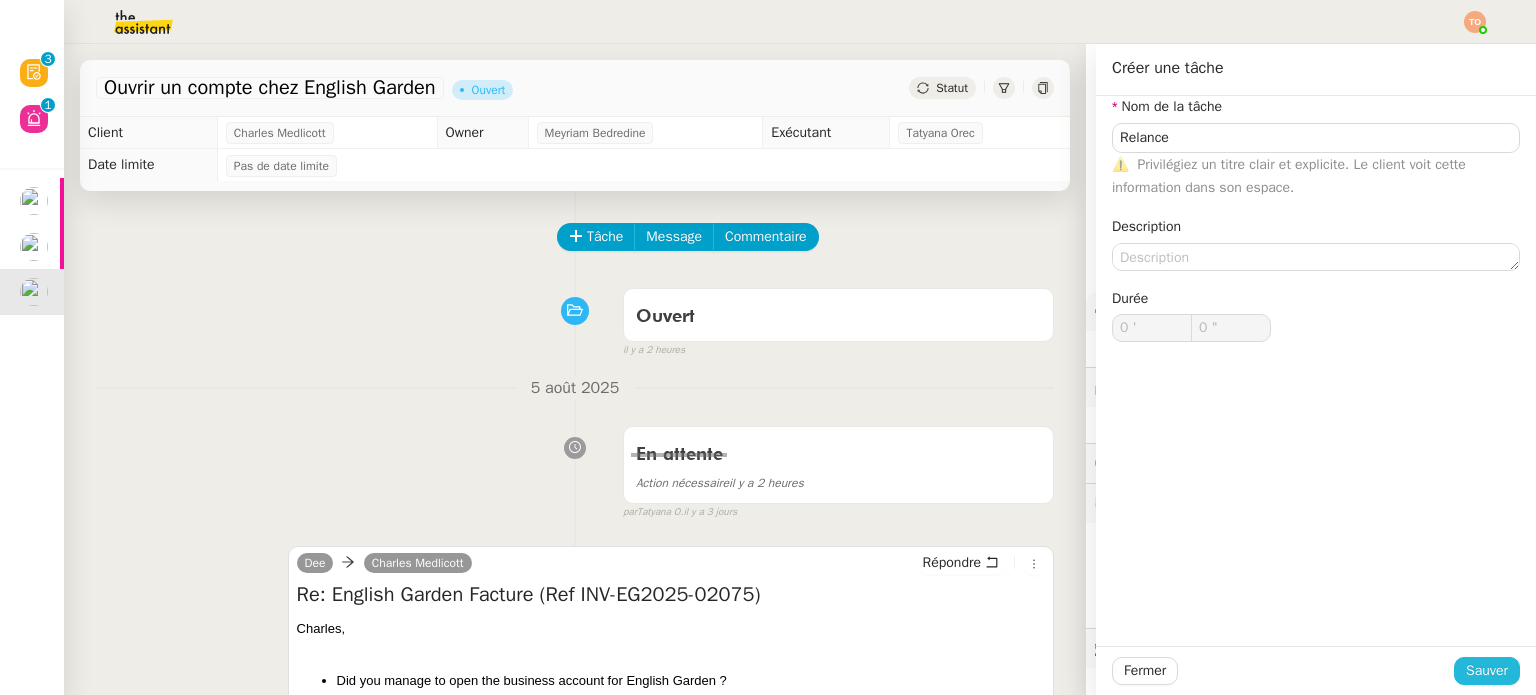 click on "Sauver" 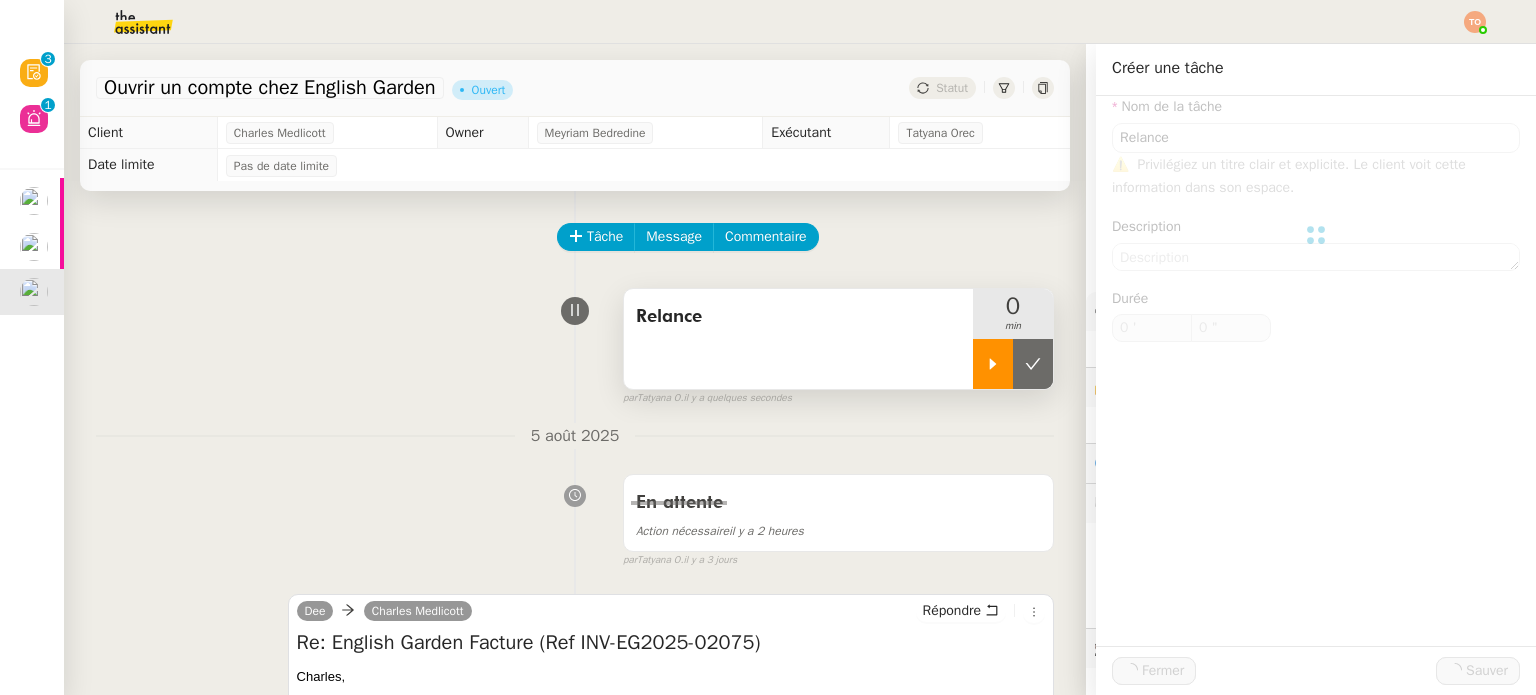 click at bounding box center (993, 364) 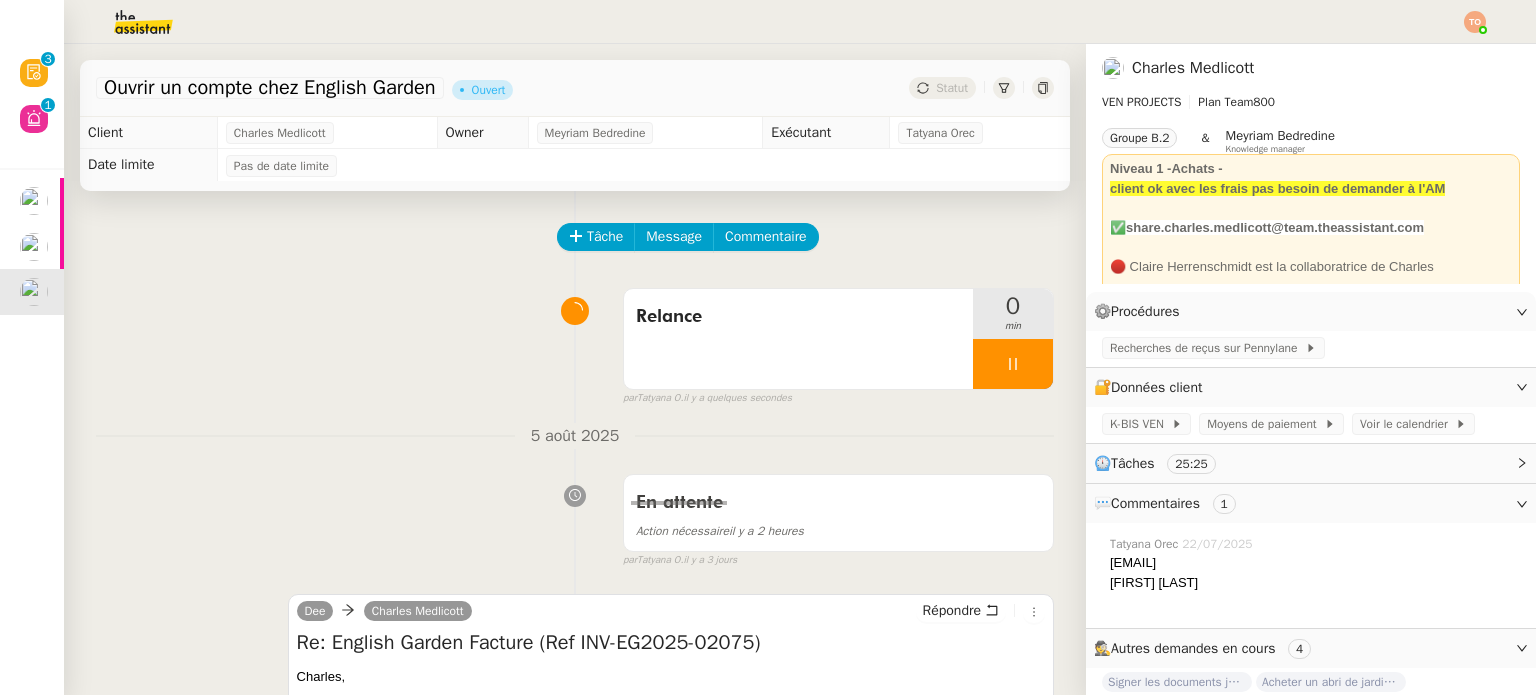 scroll, scrollTop: 300, scrollLeft: 0, axis: vertical 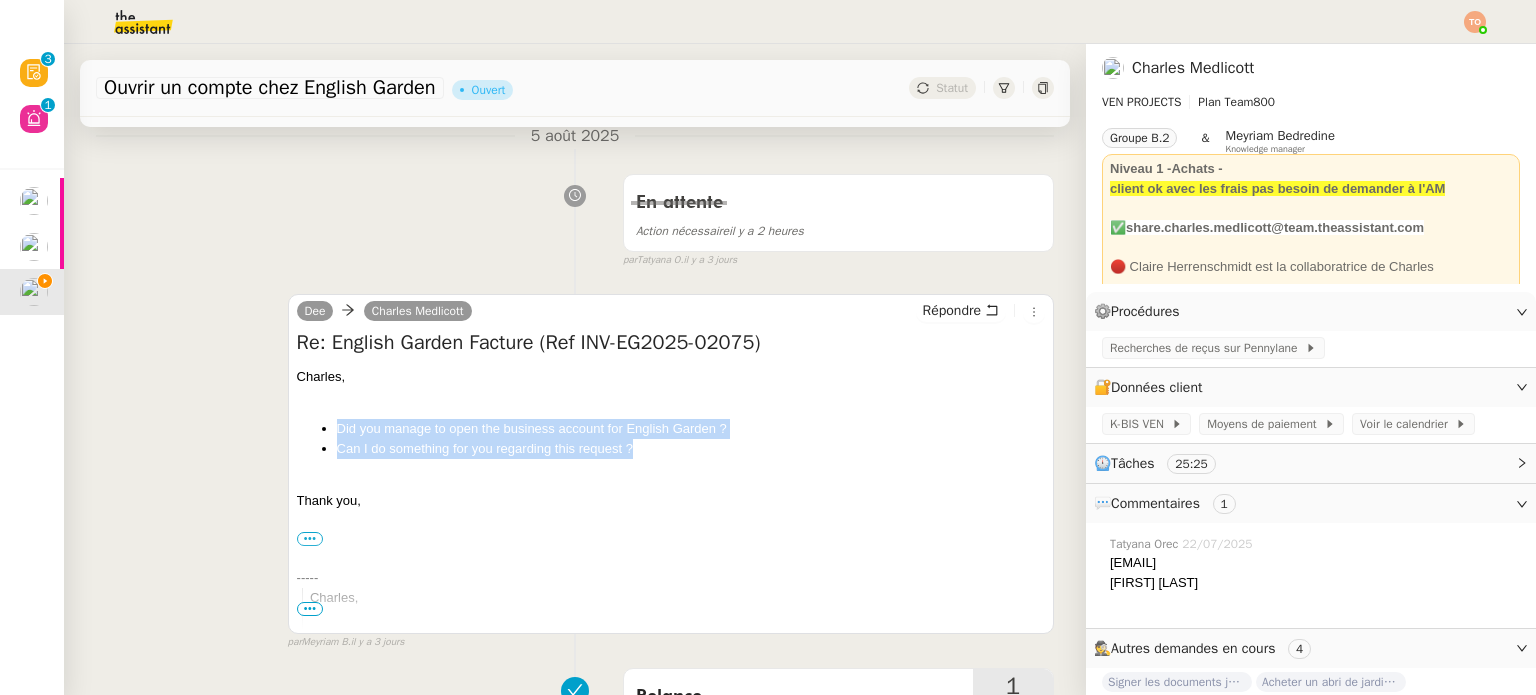 drag, startPoint x: 626, startPoint y: 456, endPoint x: 307, endPoint y: 426, distance: 320.40756 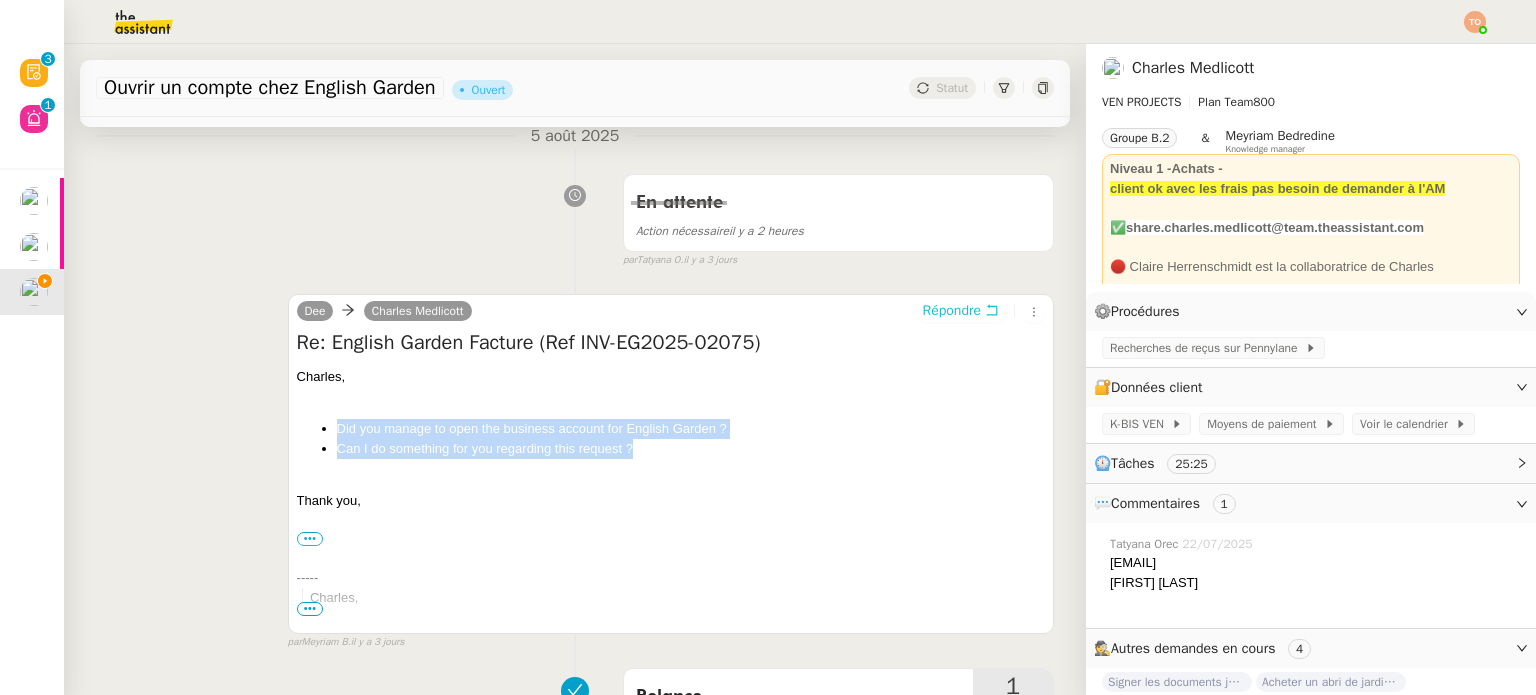 click on "Répondre" at bounding box center (952, 311) 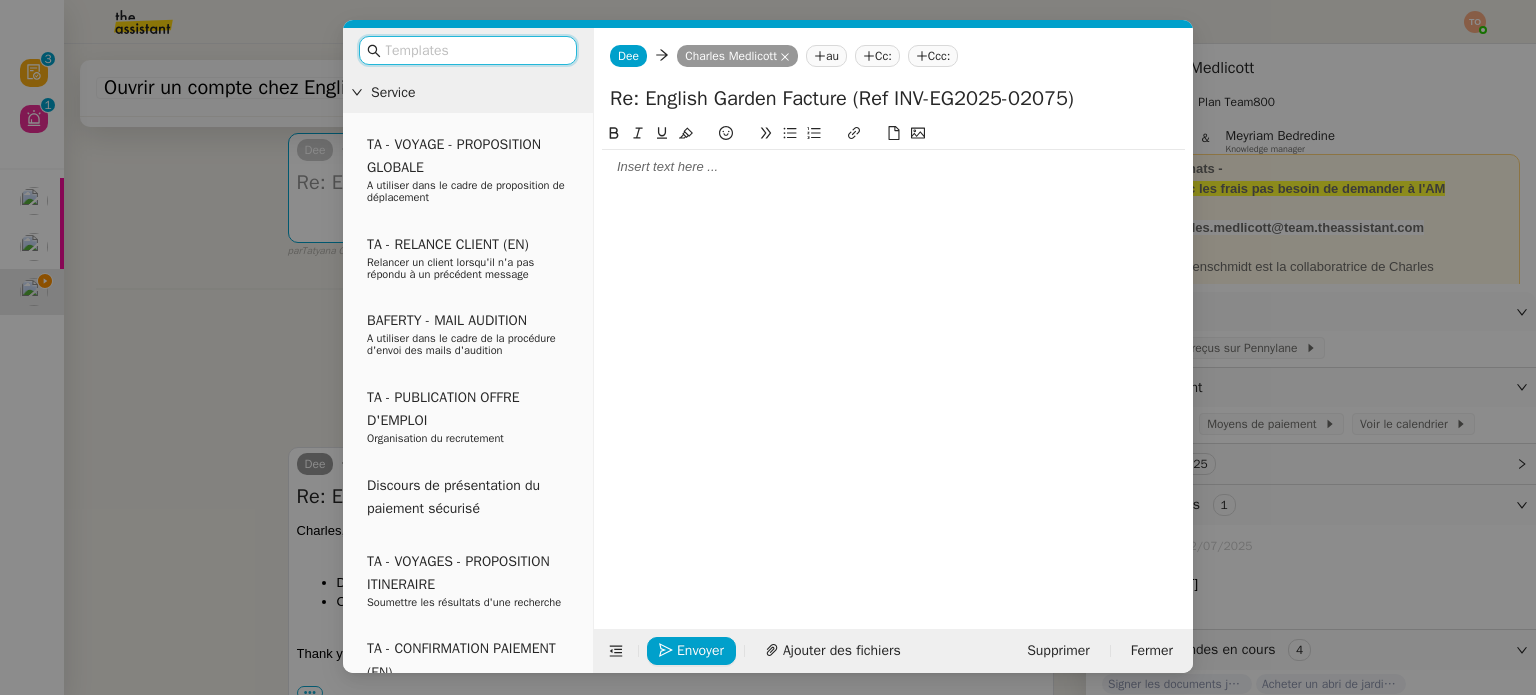 click at bounding box center (475, 50) 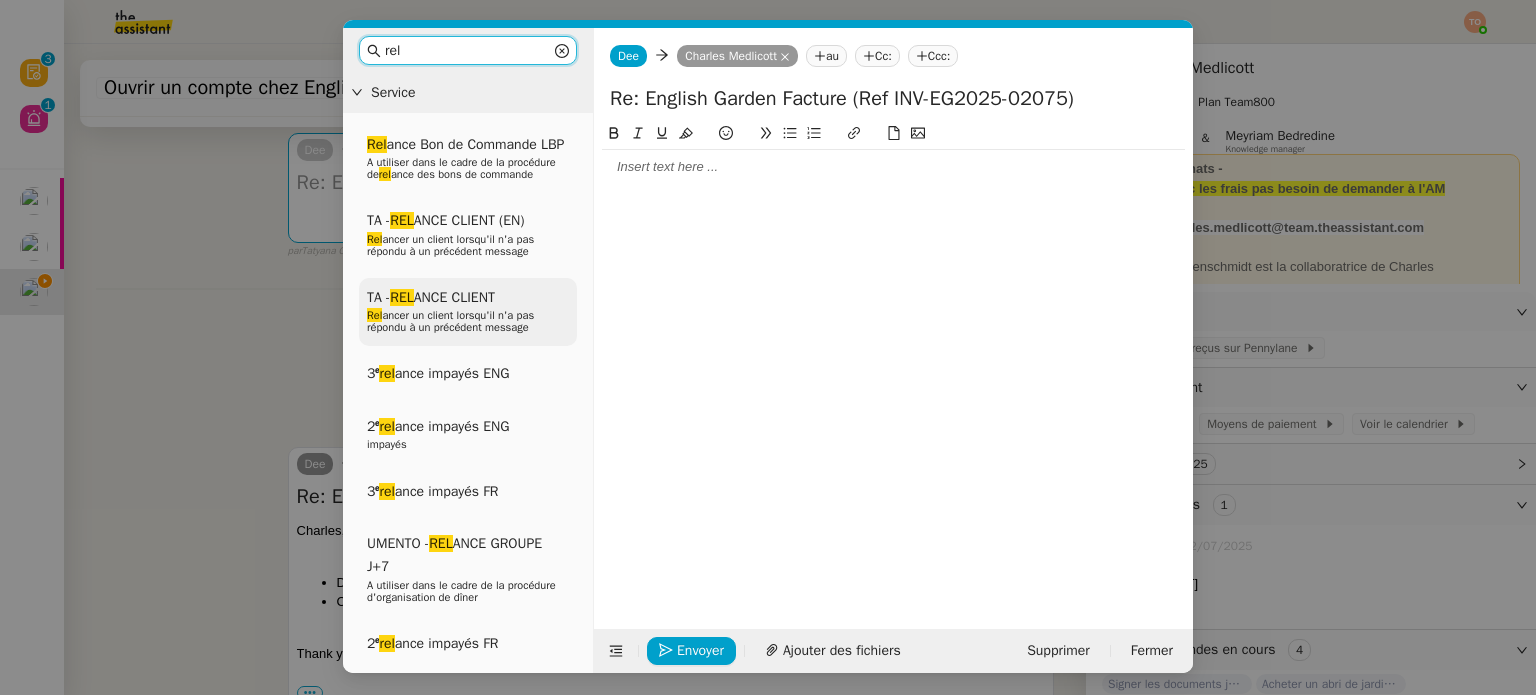 type on "rel" 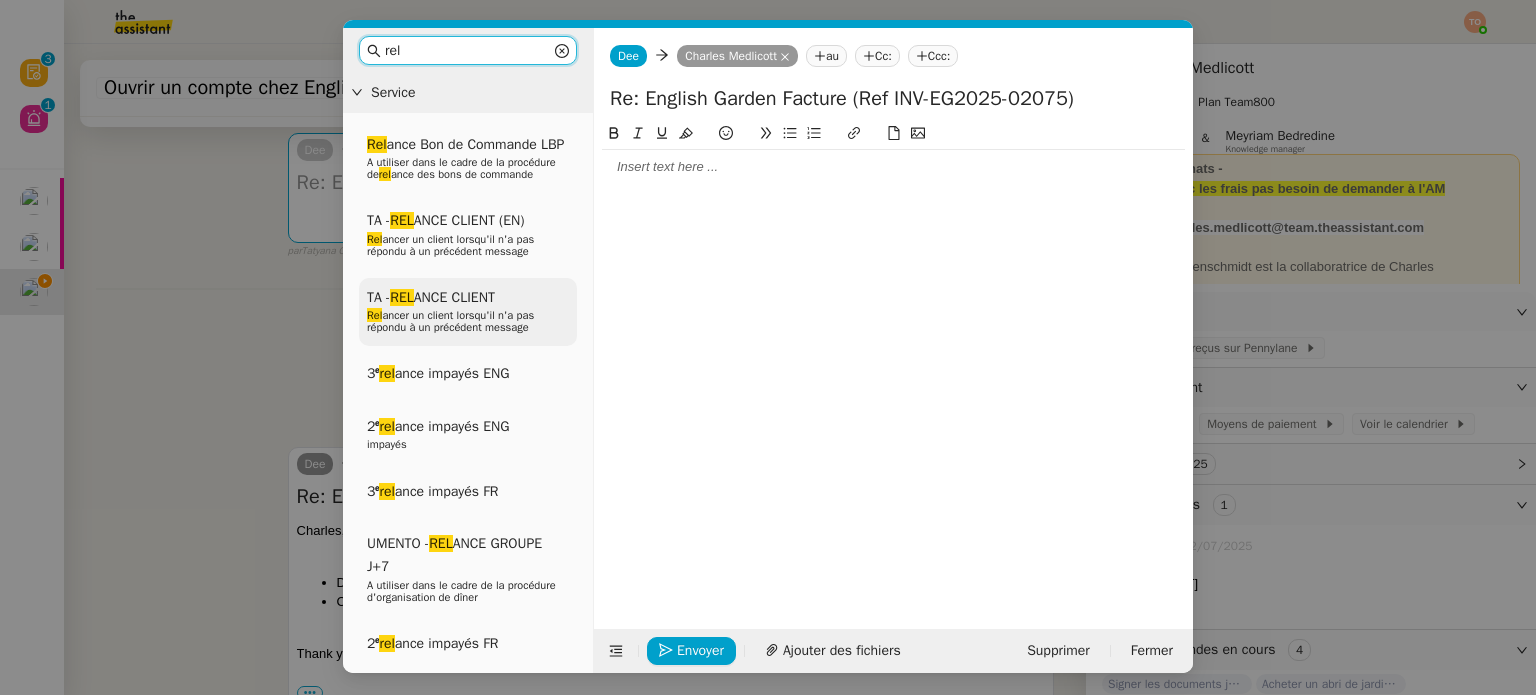 click on "TA -  REL ANCE CLIENT    Rel ancer un client lorsqu'il n'a pas répondu à un précédent message" at bounding box center [468, 312] 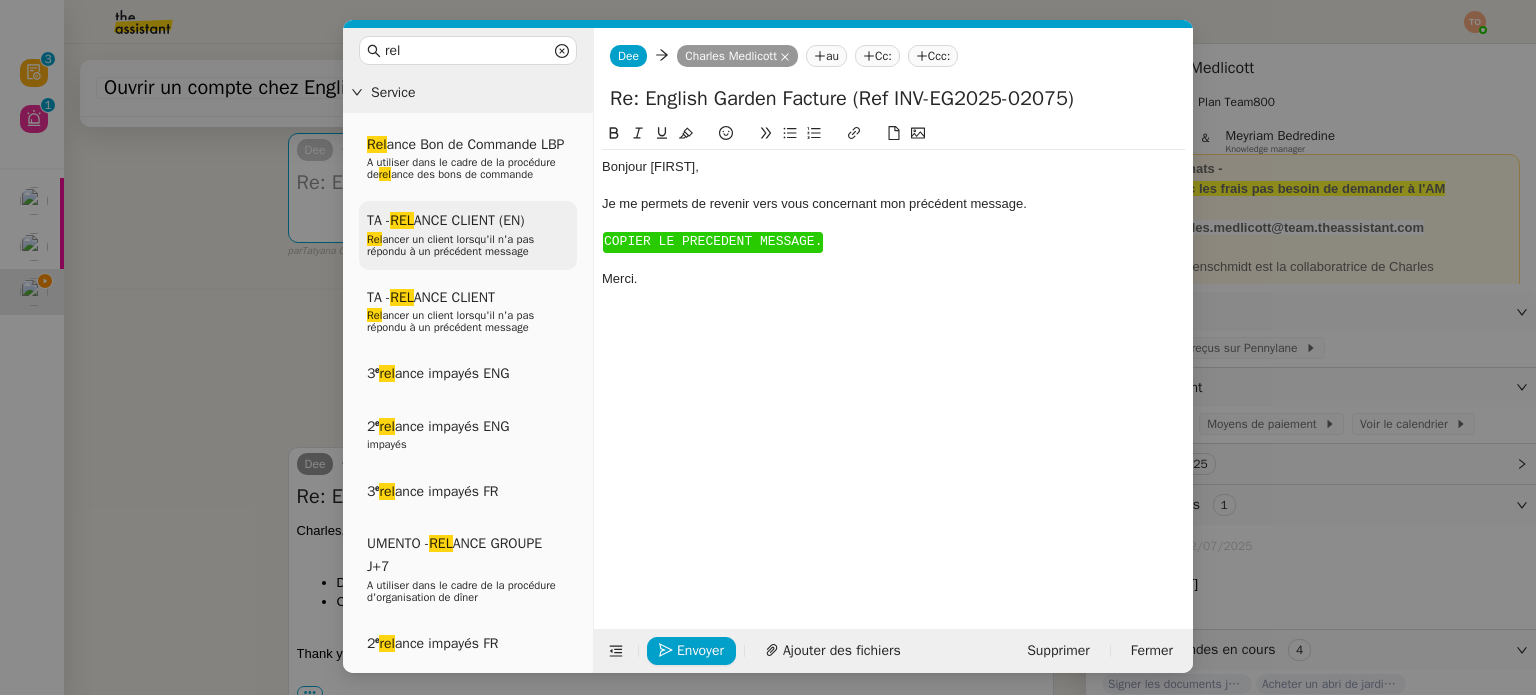click on "Rel ancer un client lorsqu'il n'a pas répondu à un précédent message" at bounding box center [450, 245] 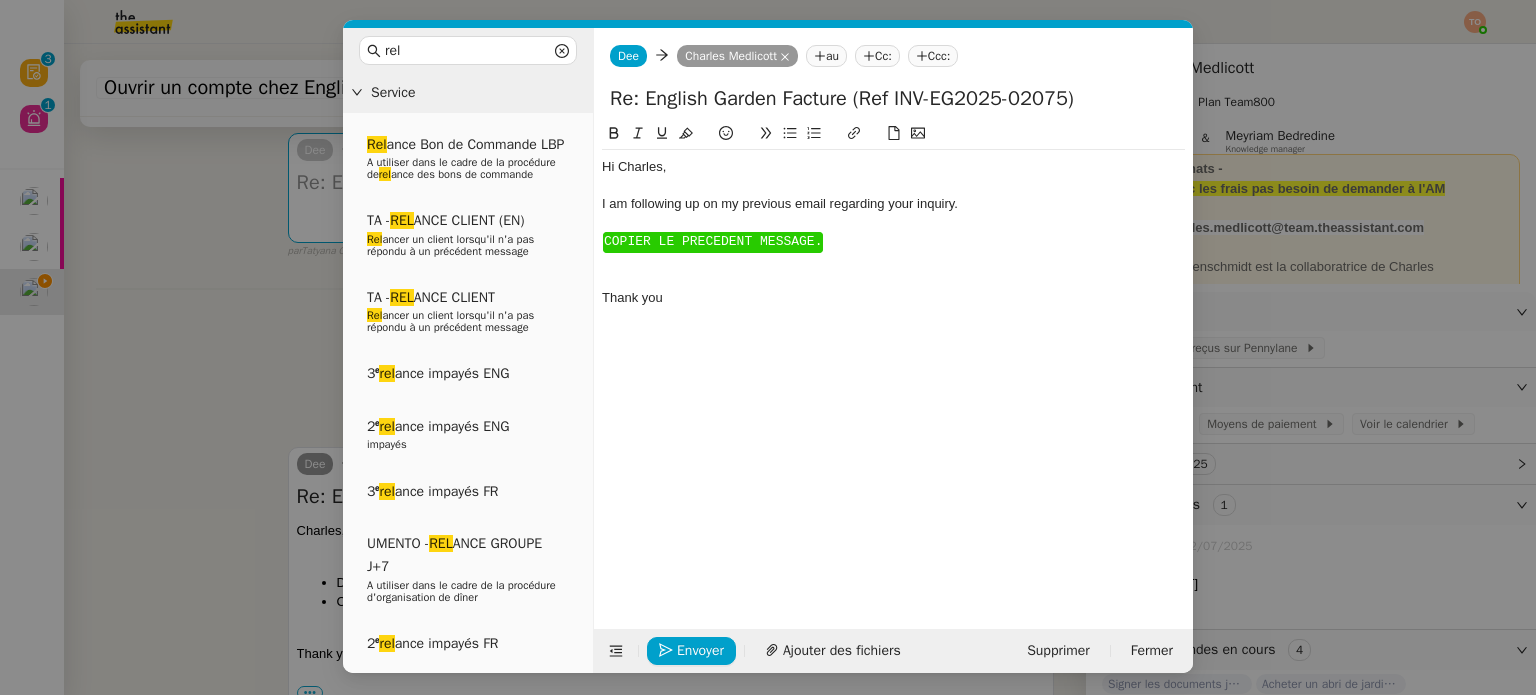 click on "﻿COPIER LE PRECEDENT MESSAGE." 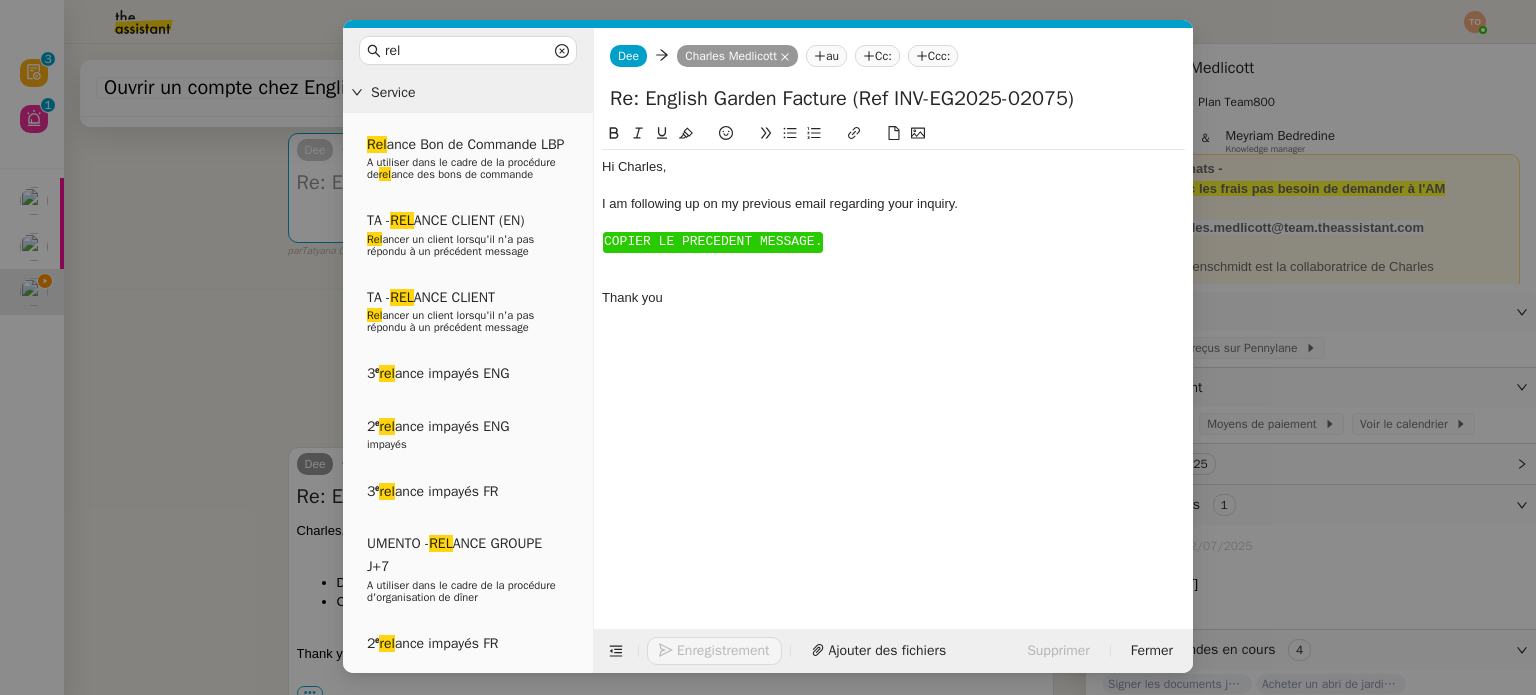 click on "﻿COPIER LE PRECEDENT MESSAGE." 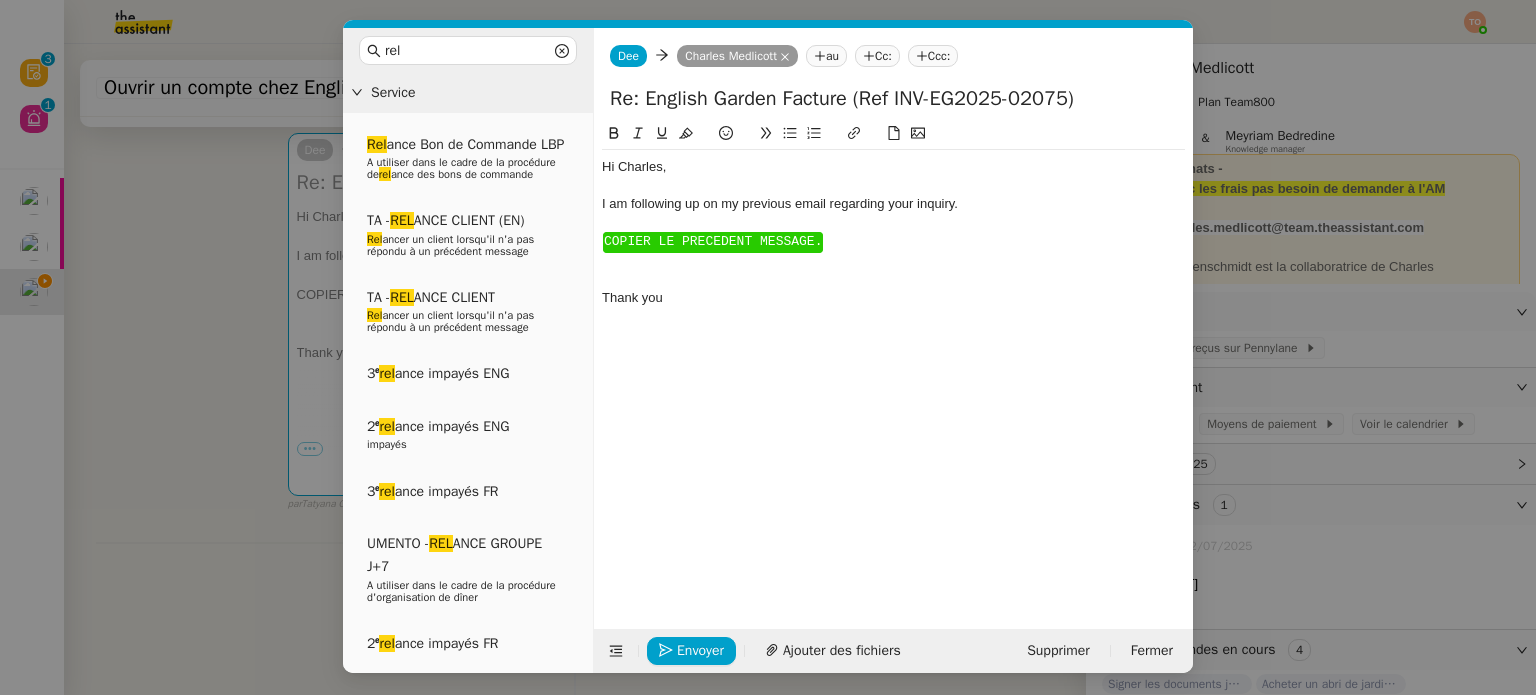 scroll, scrollTop: 0, scrollLeft: 0, axis: both 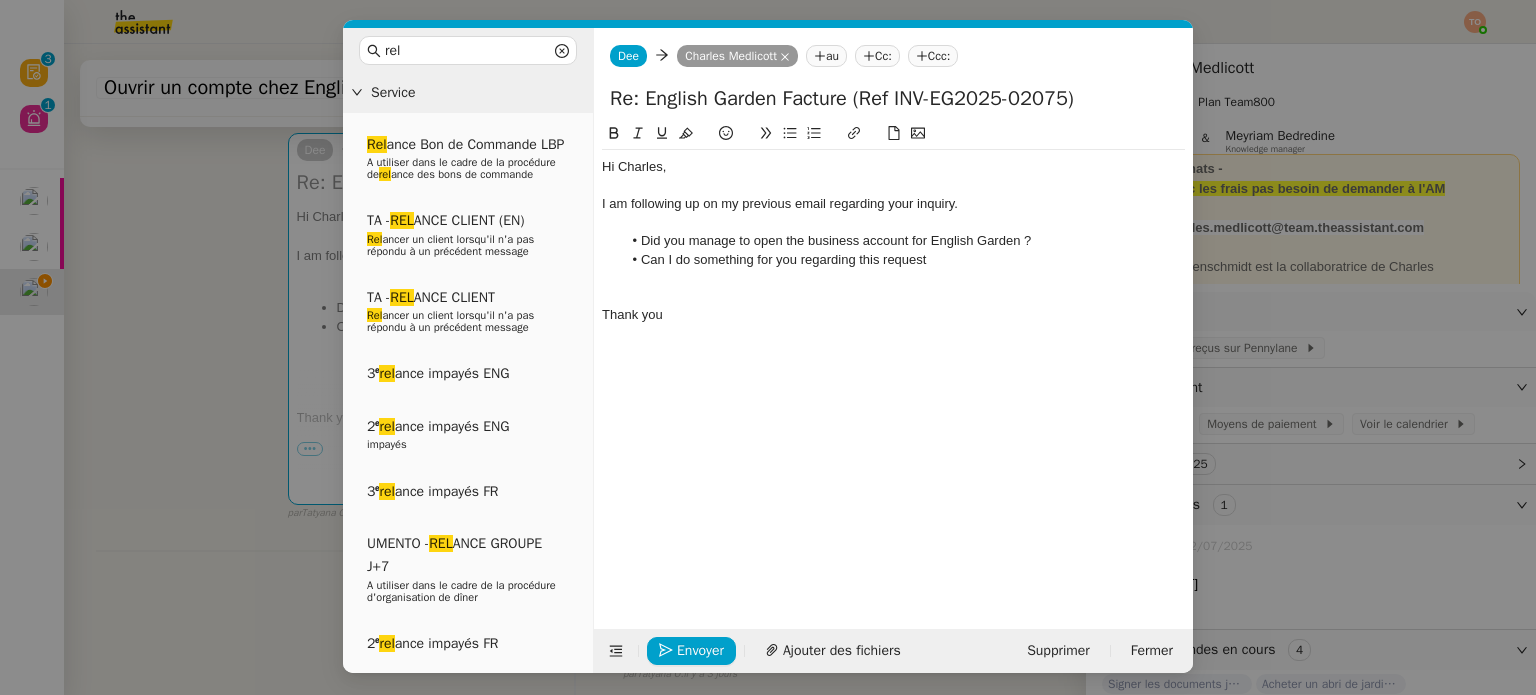 type 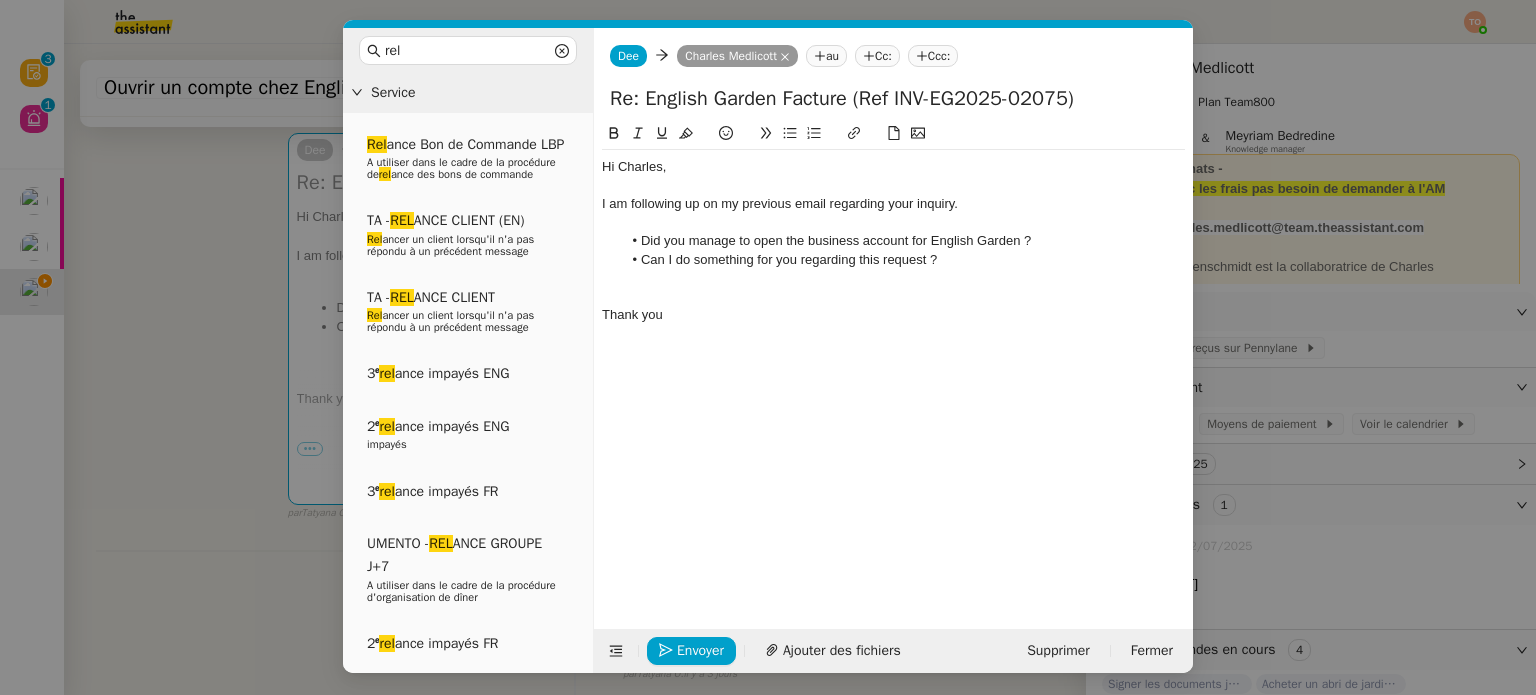 click on "Thank you" 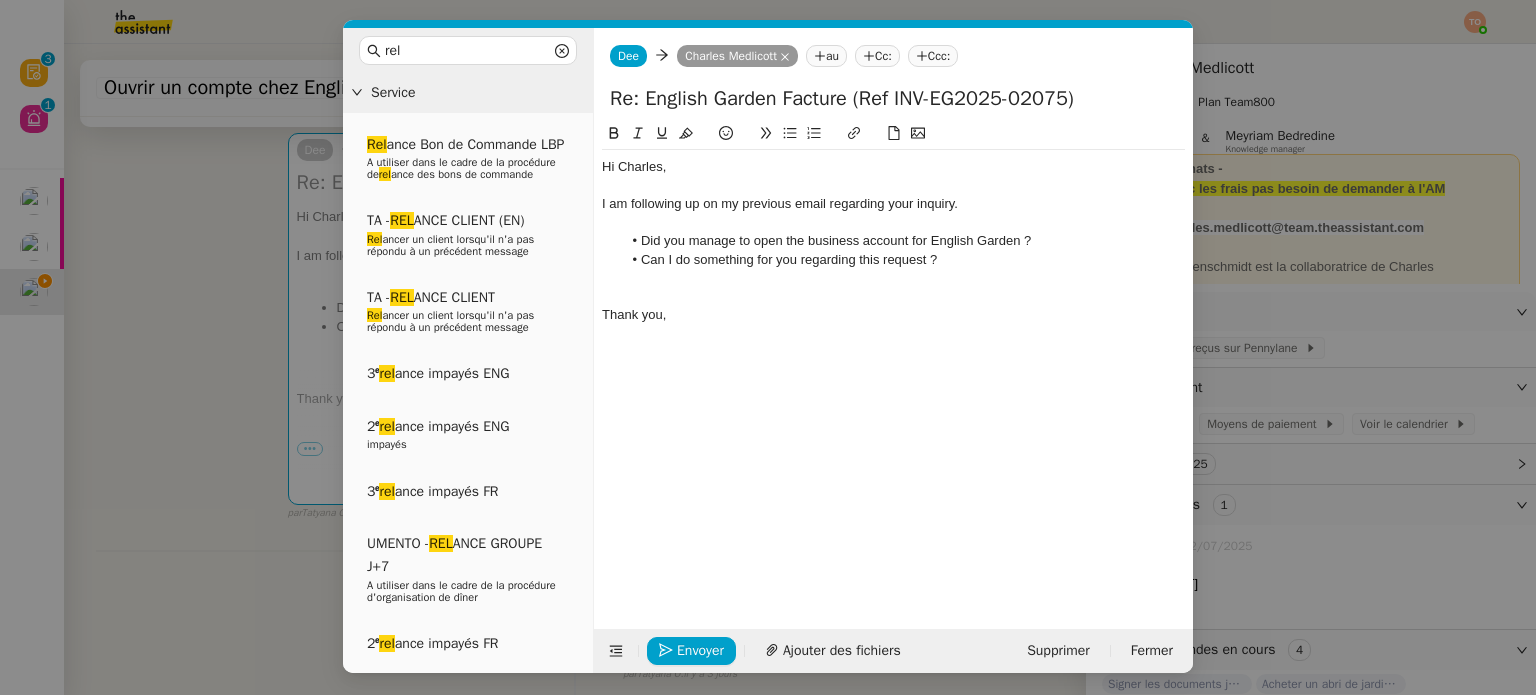 click on "﻿" 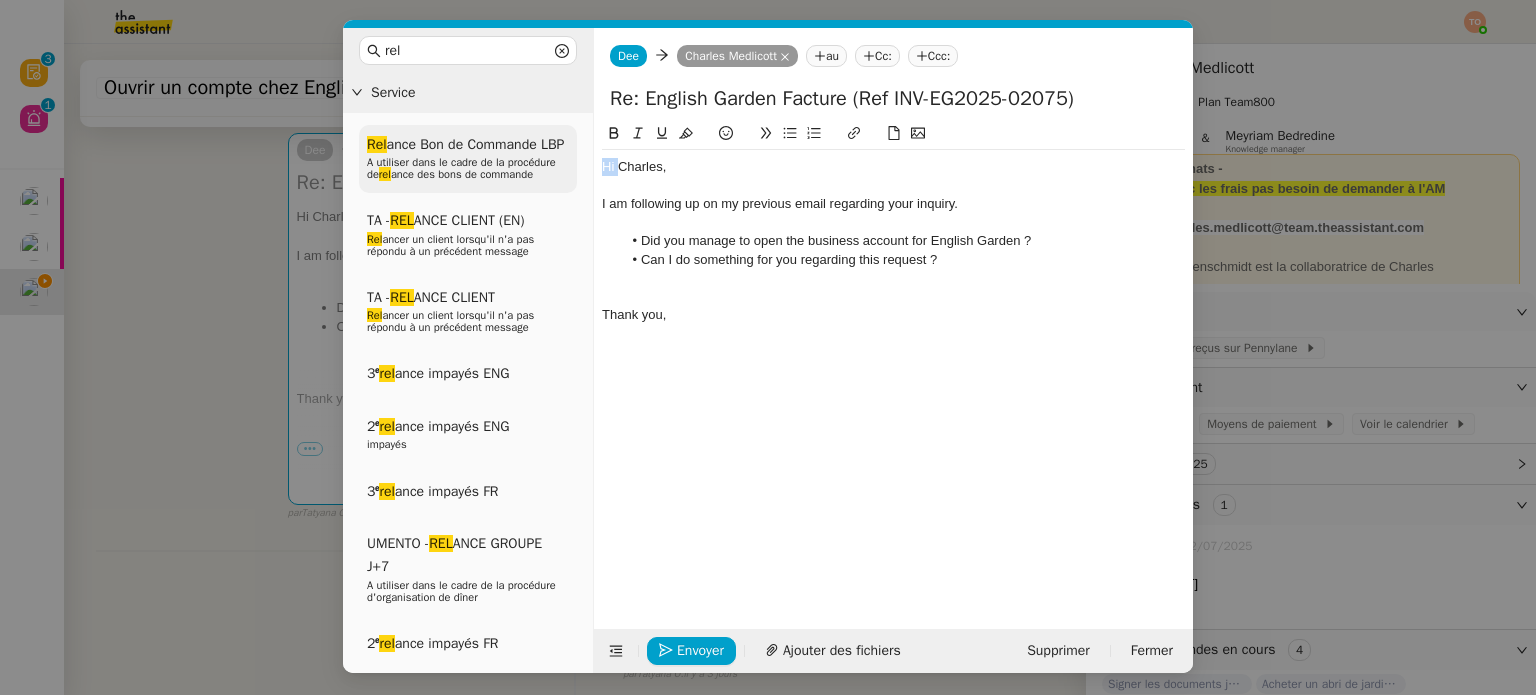 drag, startPoint x: 618, startPoint y: 167, endPoint x: 540, endPoint y: 166, distance: 78.00641 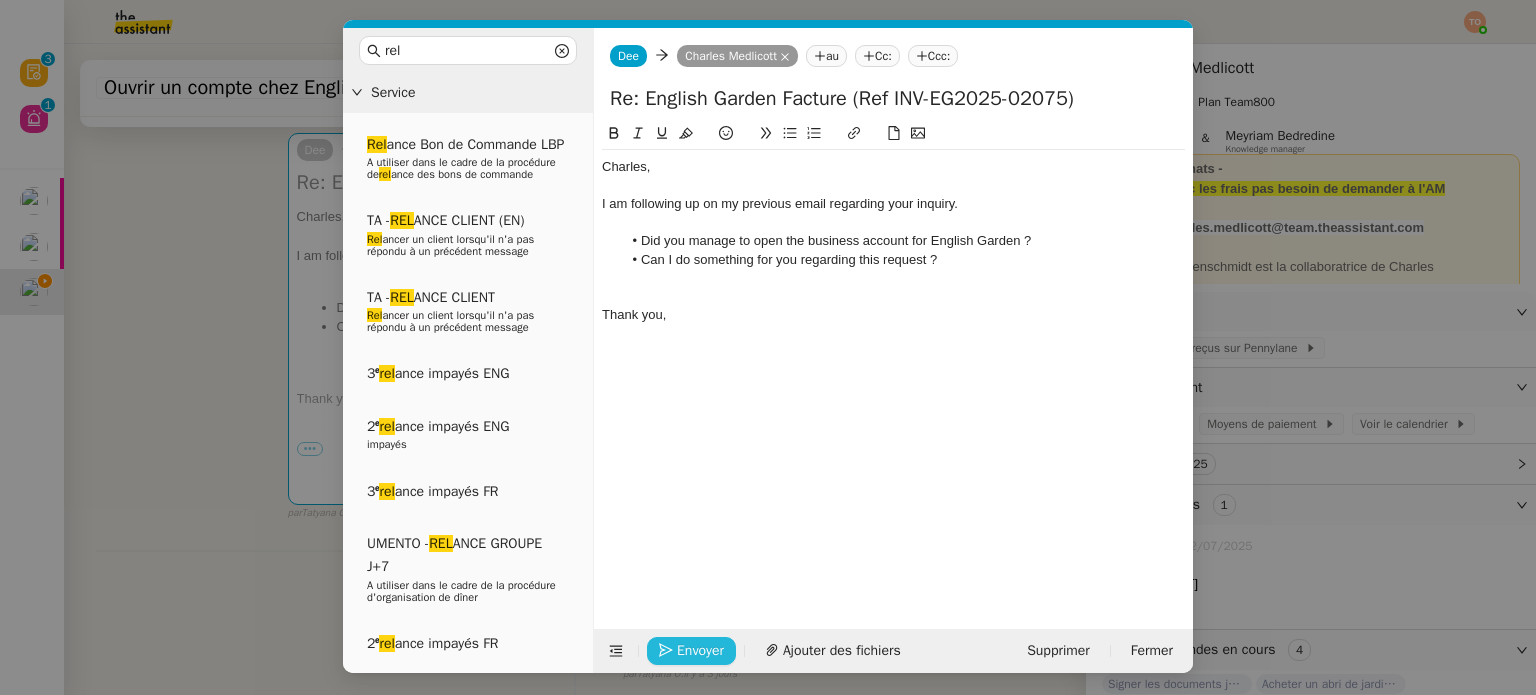 click on "Envoyer" 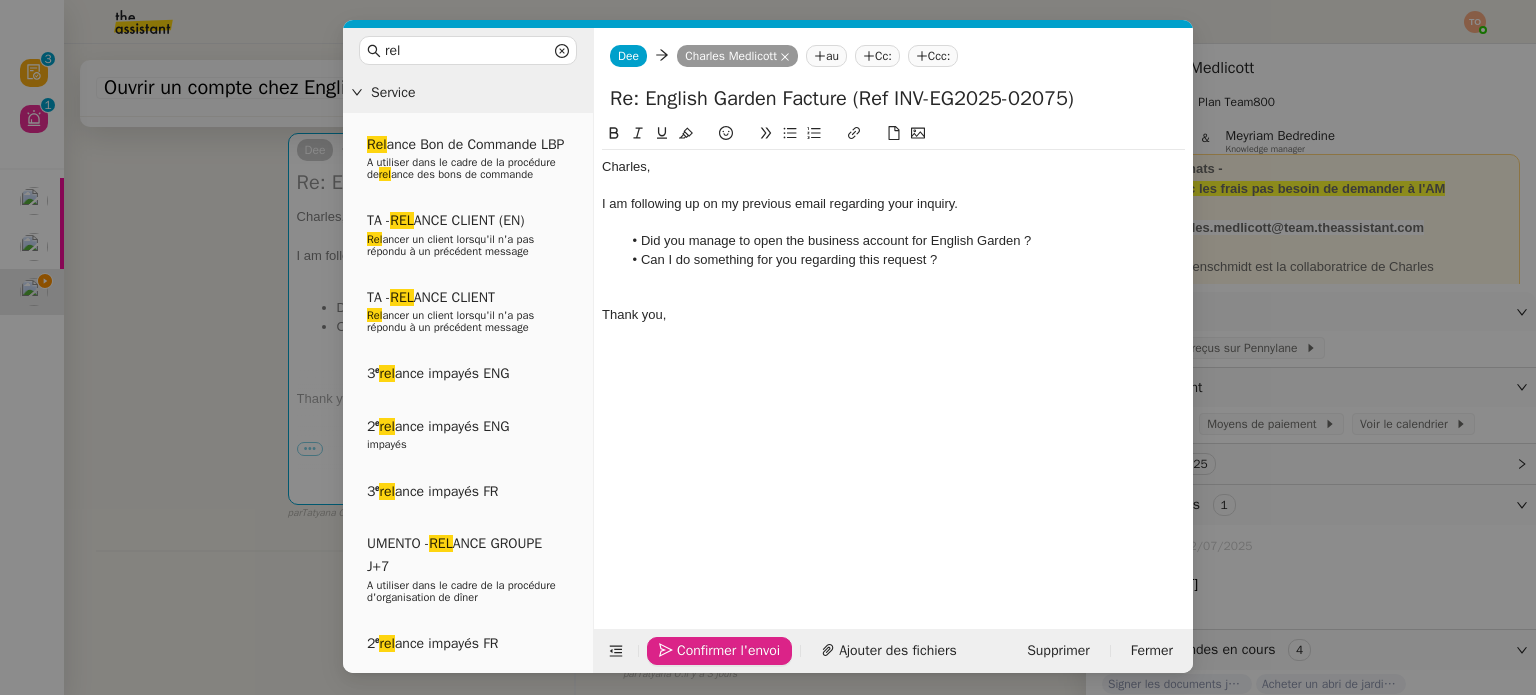 click on "Confirmer l'envoi" 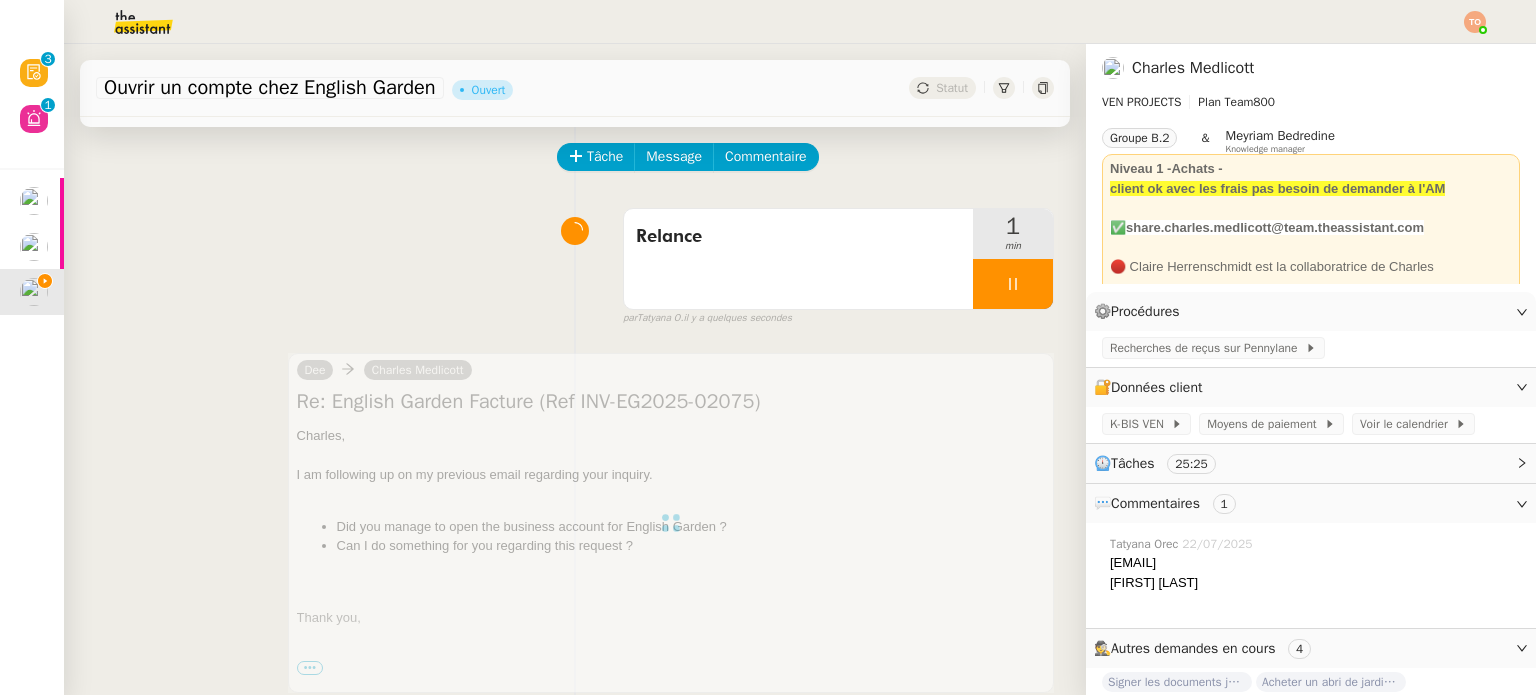 scroll, scrollTop: 0, scrollLeft: 0, axis: both 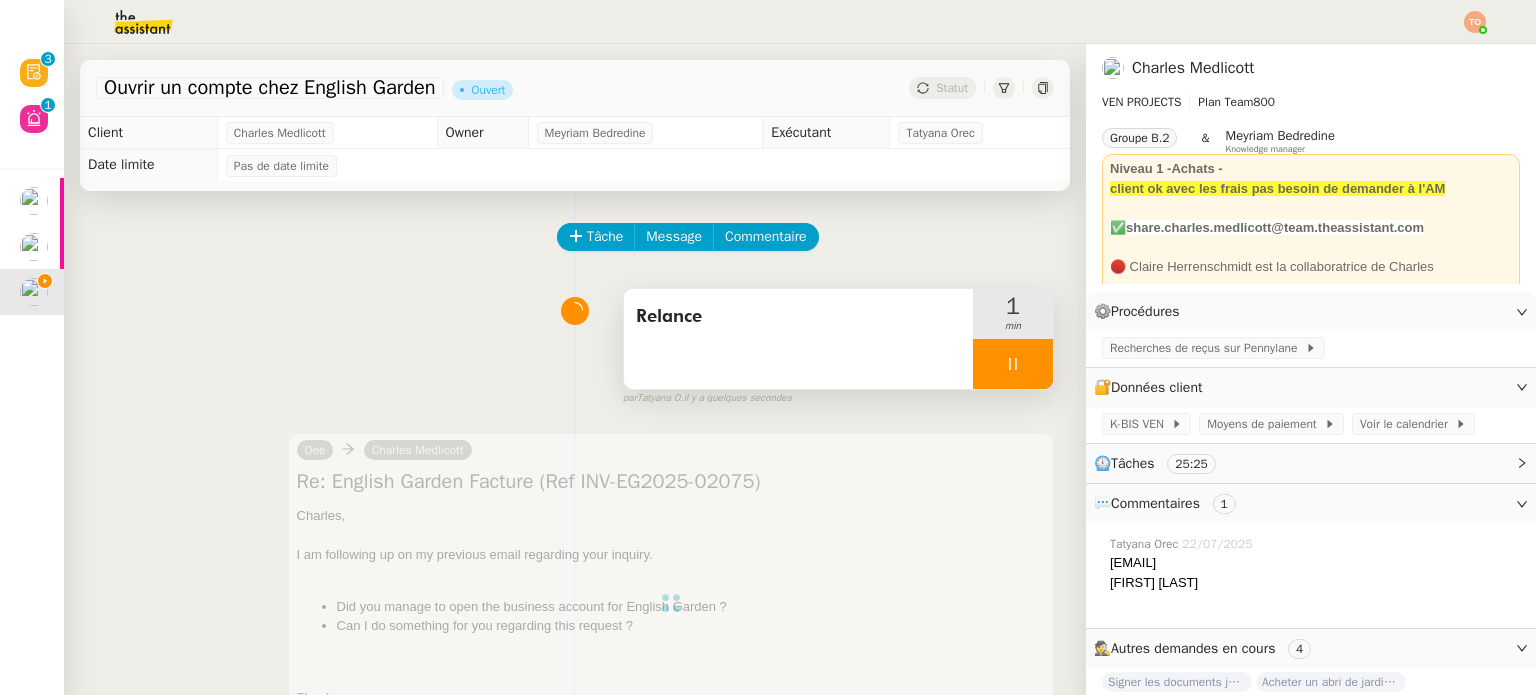 click at bounding box center (1013, 364) 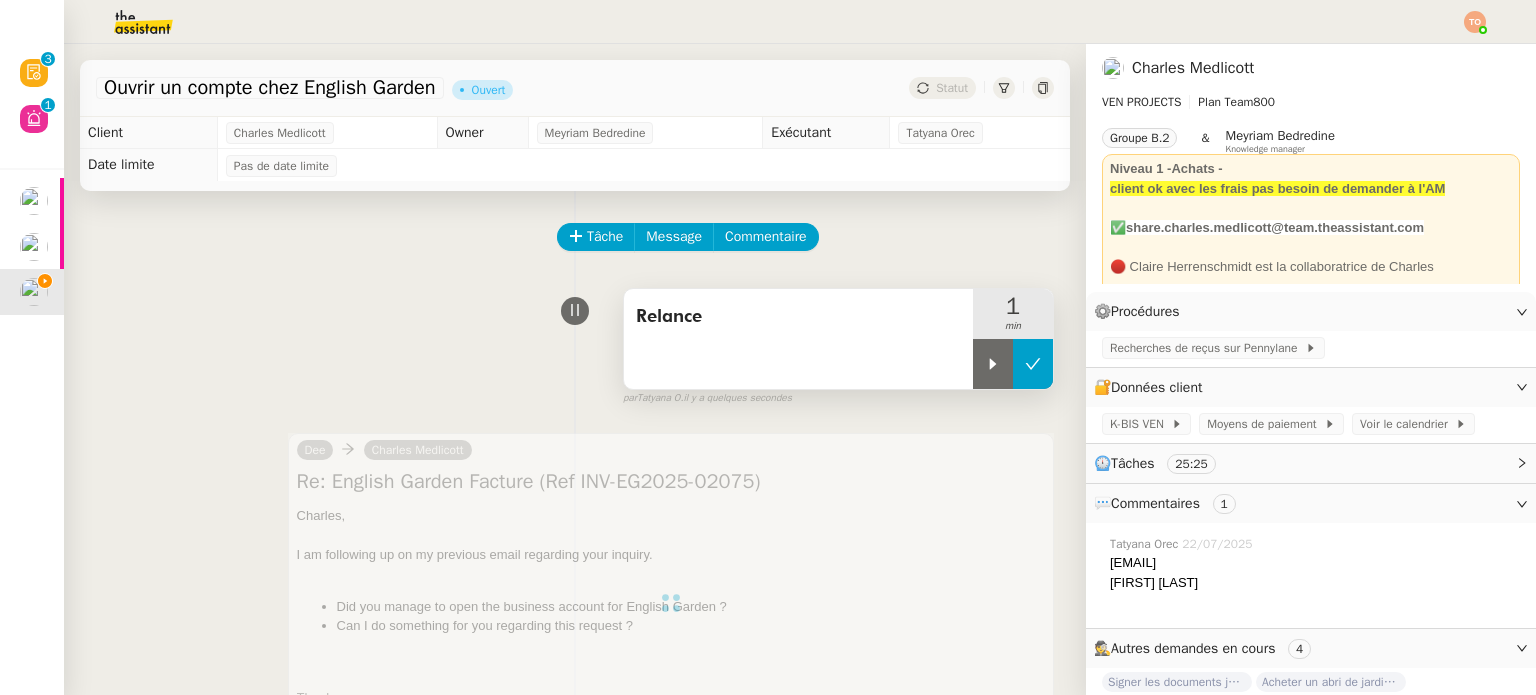 click 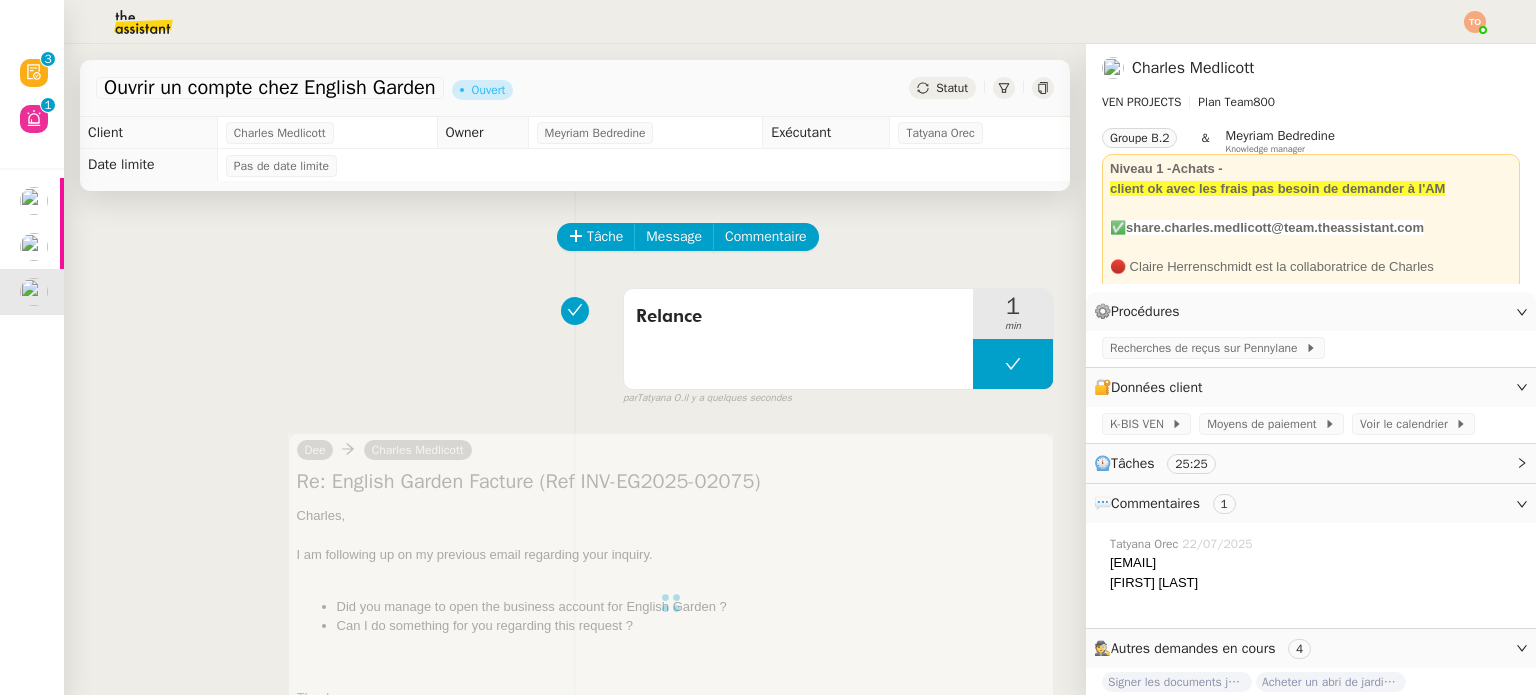 click on "Statut" 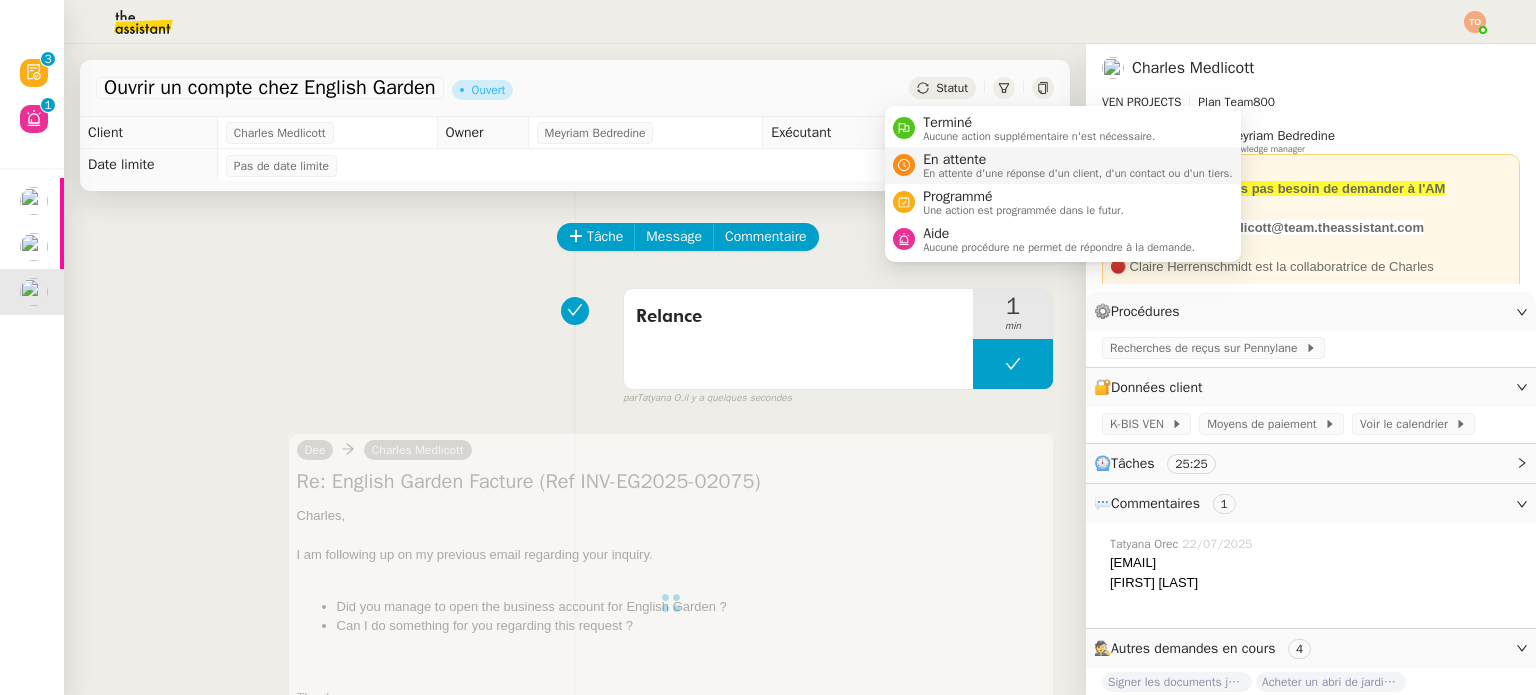 click on "En attente d'une réponse d'un client, d'un contact ou d'un tiers." at bounding box center [1078, 173] 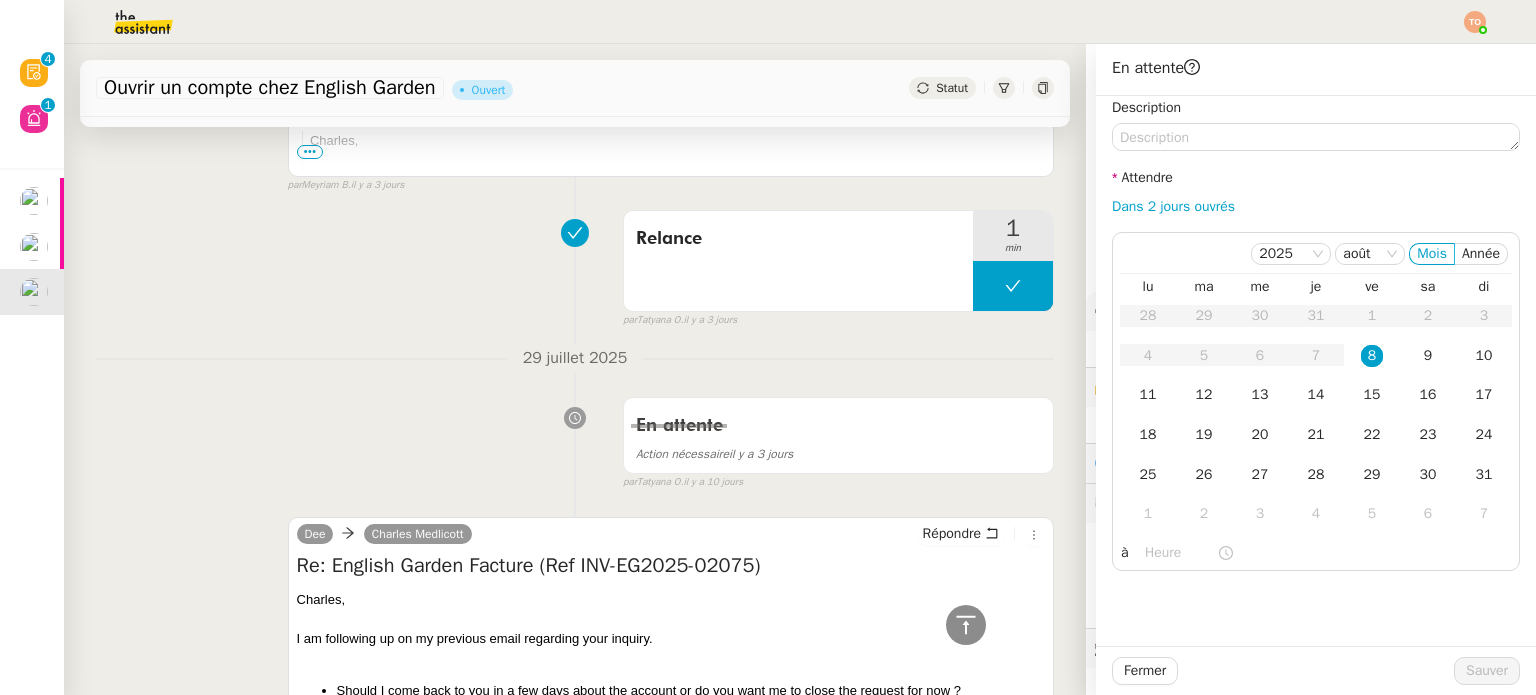 scroll, scrollTop: 400, scrollLeft: 0, axis: vertical 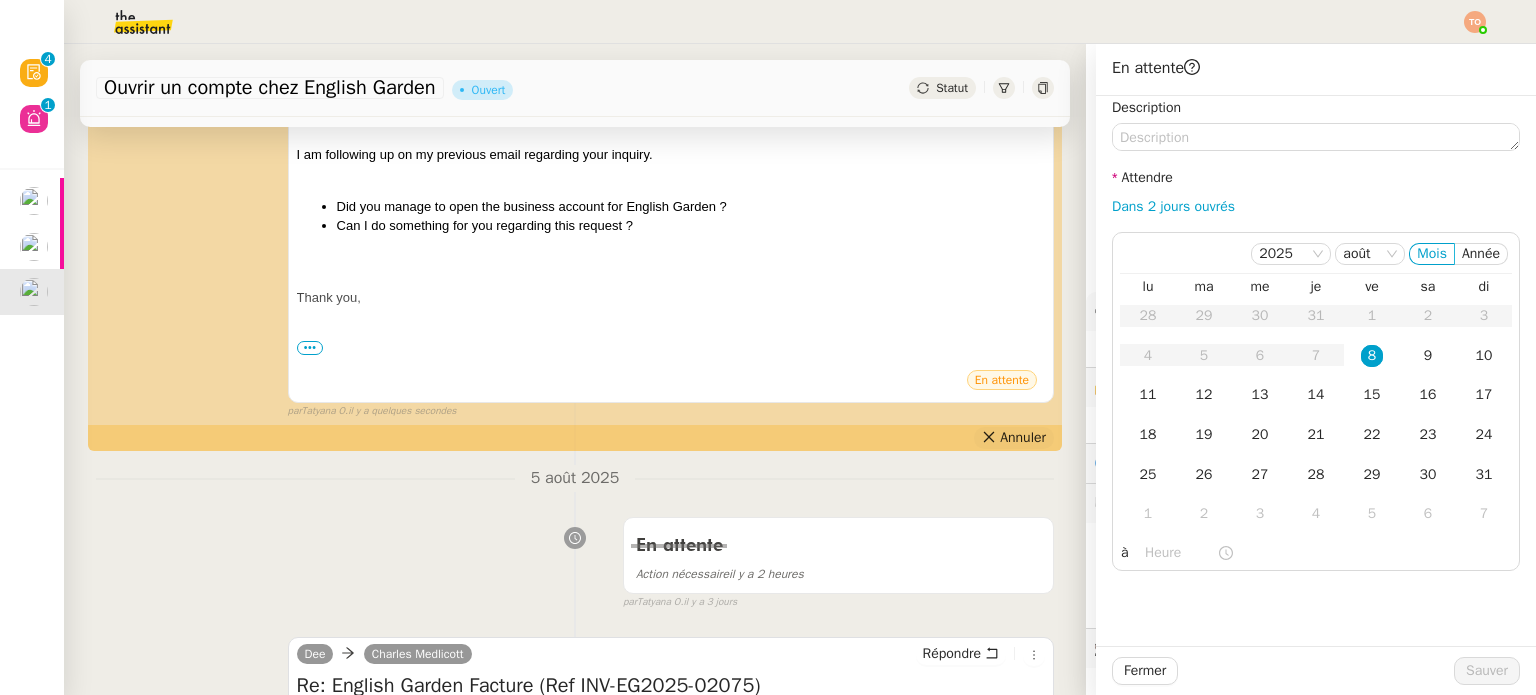 click on "Annuler" at bounding box center (1023, 438) 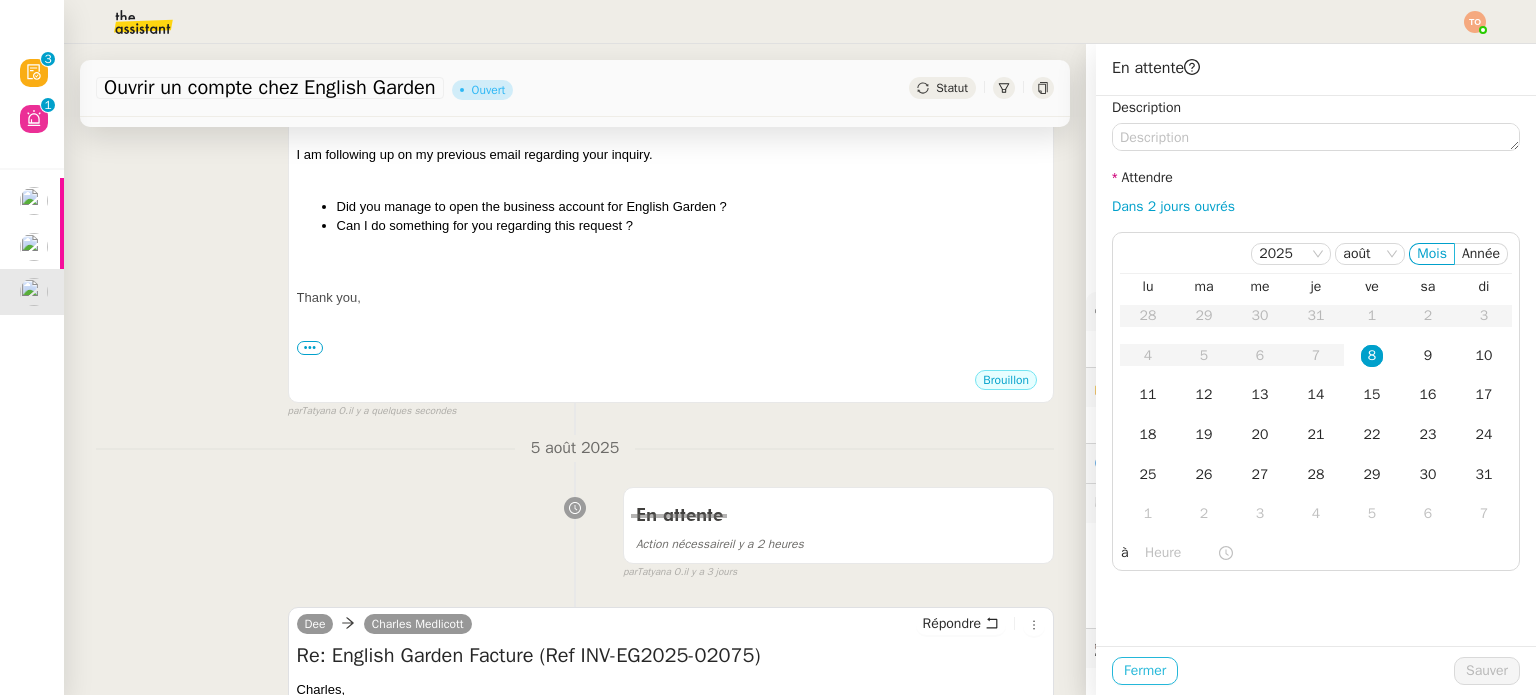 click on "Fermer" 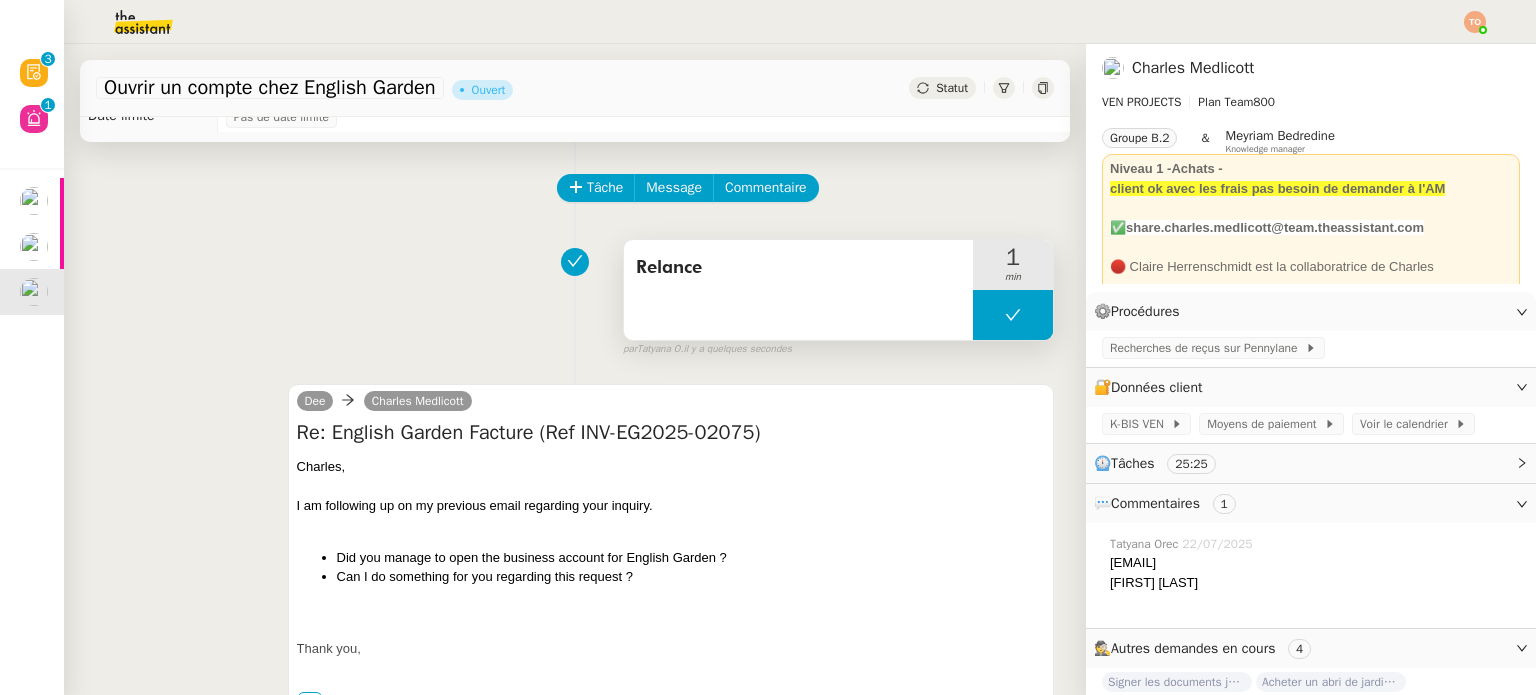 scroll, scrollTop: 0, scrollLeft: 0, axis: both 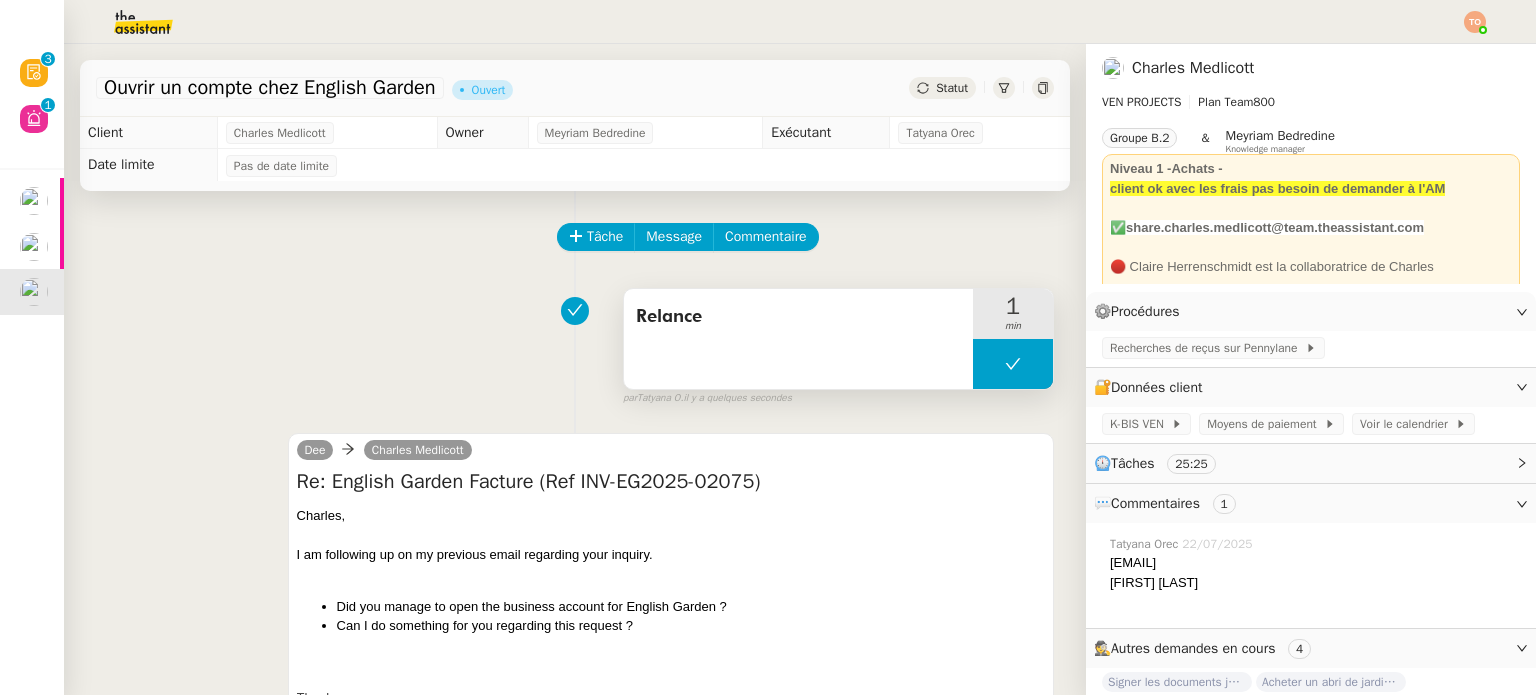 click 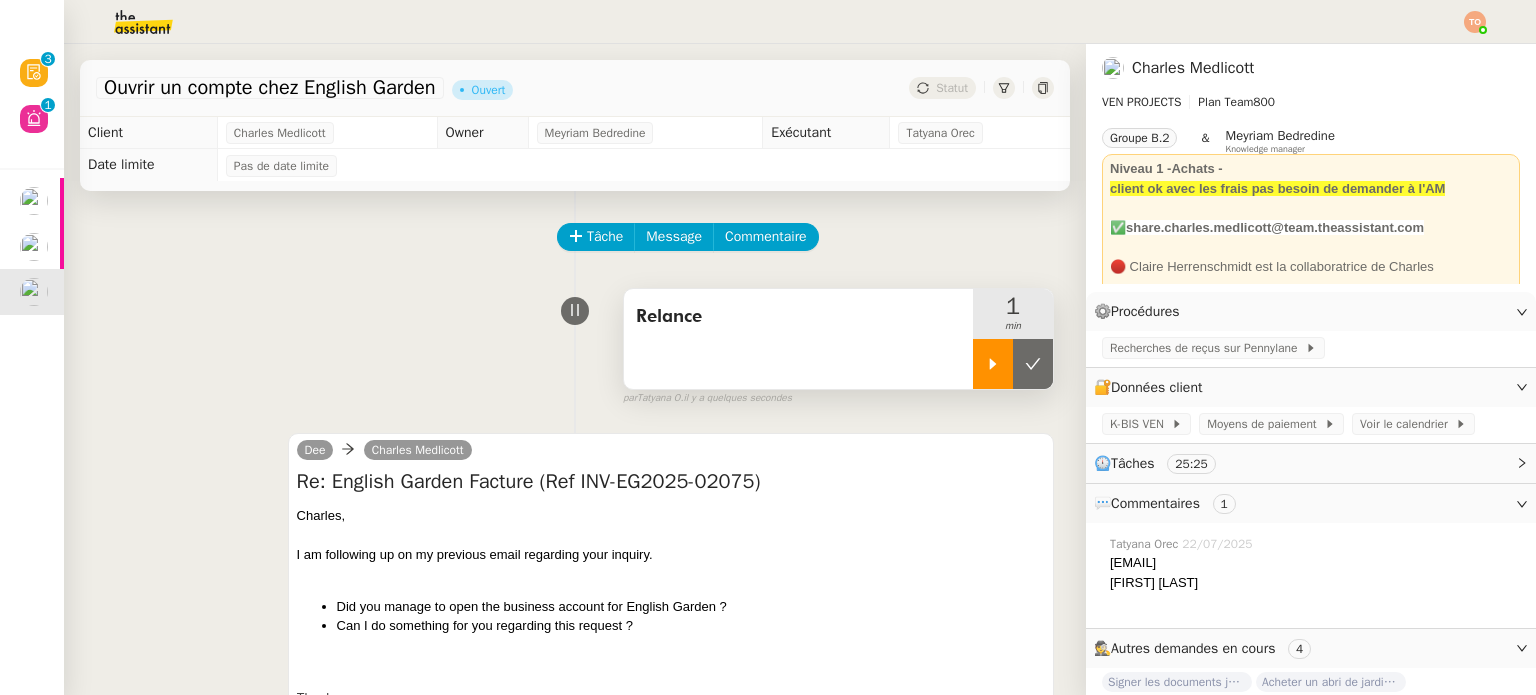 click at bounding box center [993, 364] 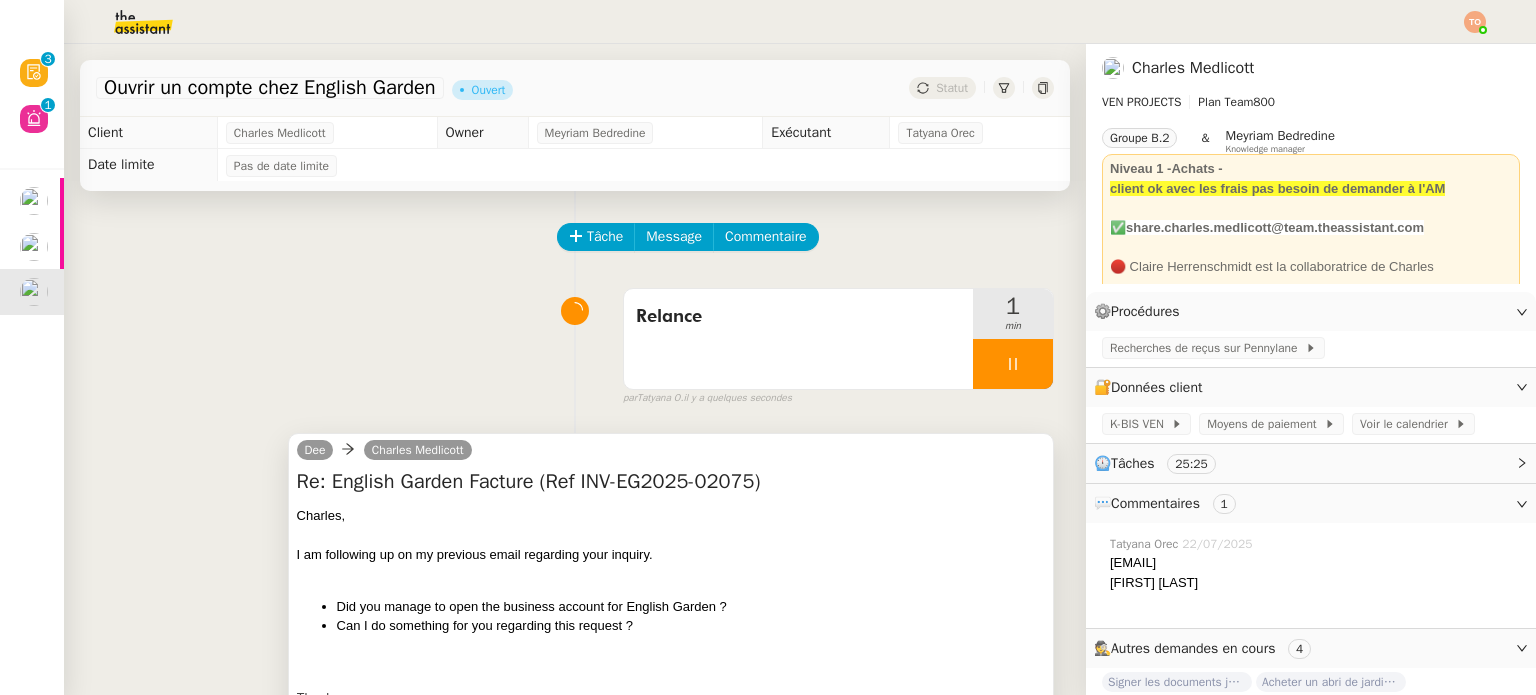 click on "Re: English Garden Facture (Ref INV-EG2025-02075)" at bounding box center [671, 482] 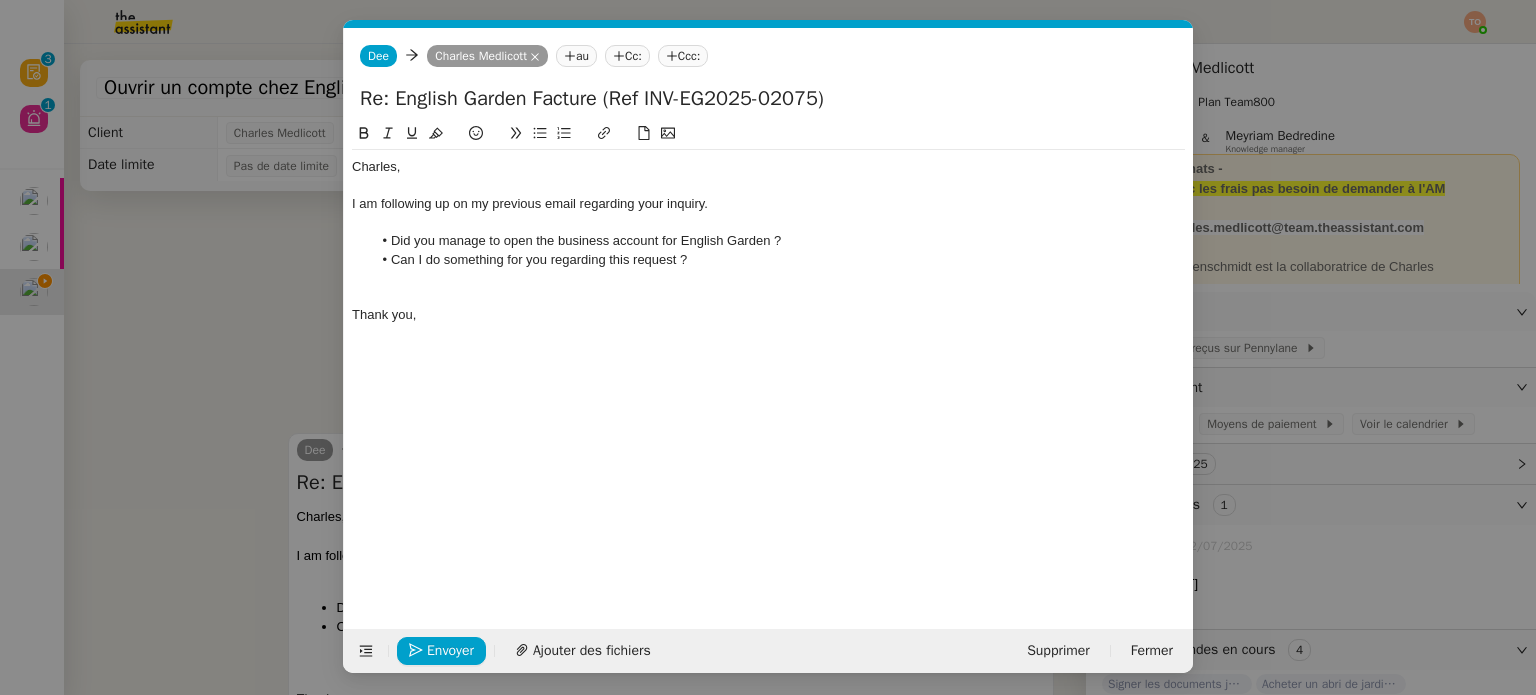 scroll, scrollTop: 0, scrollLeft: 57, axis: horizontal 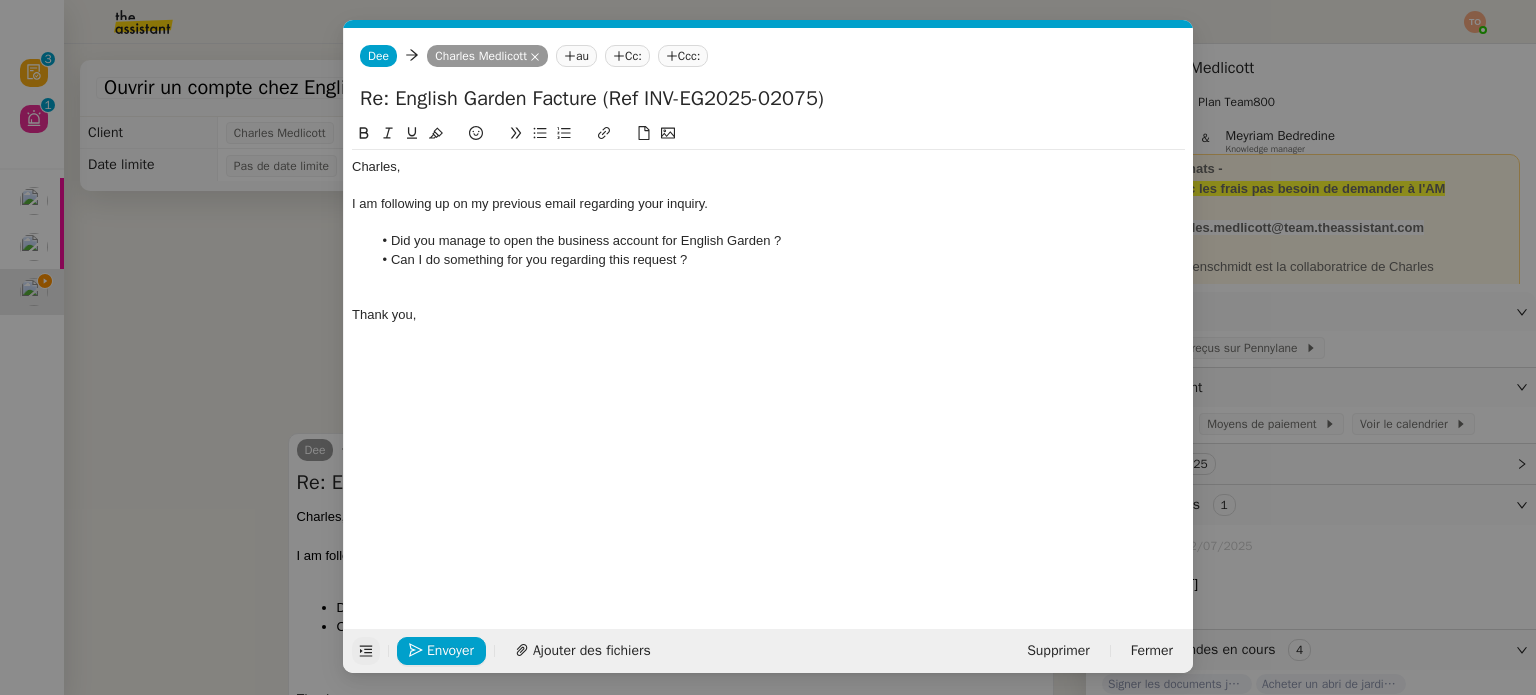 click 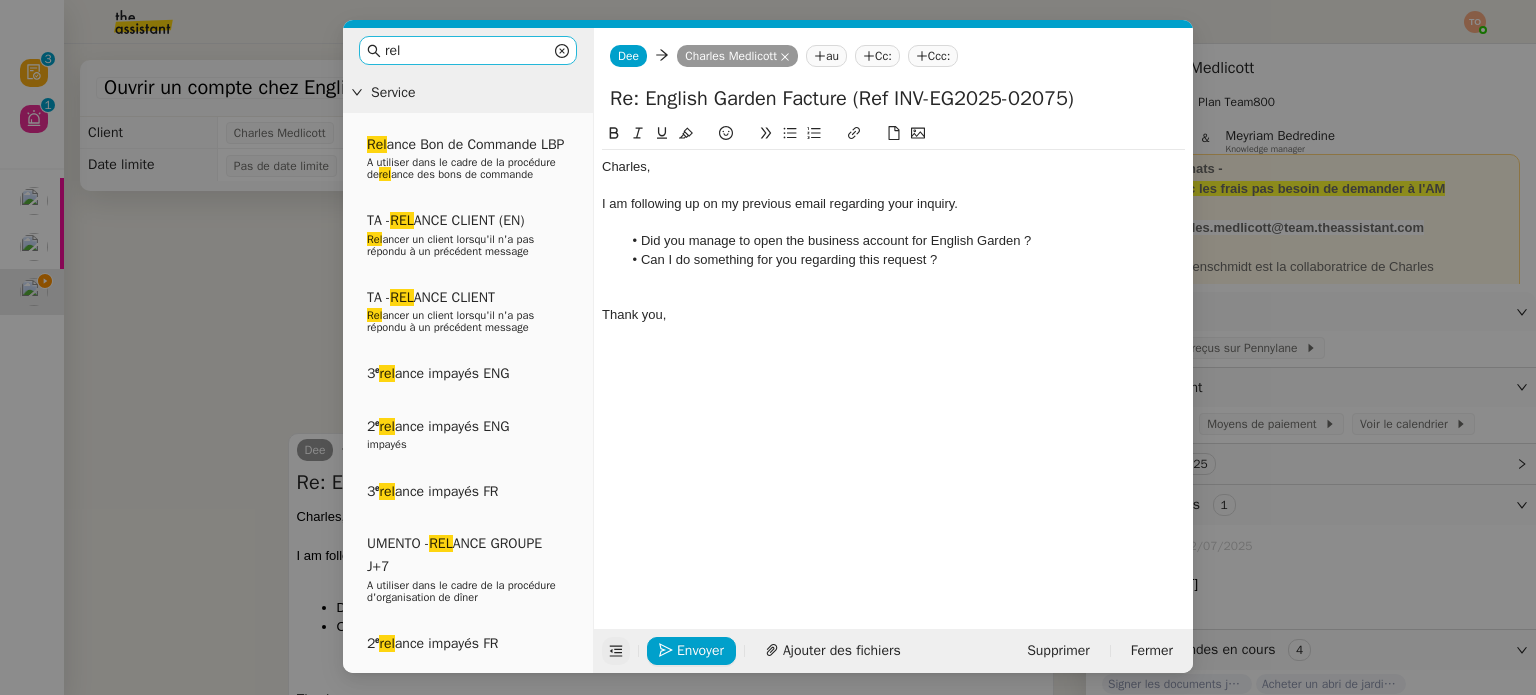 click on "rel" at bounding box center [468, 50] 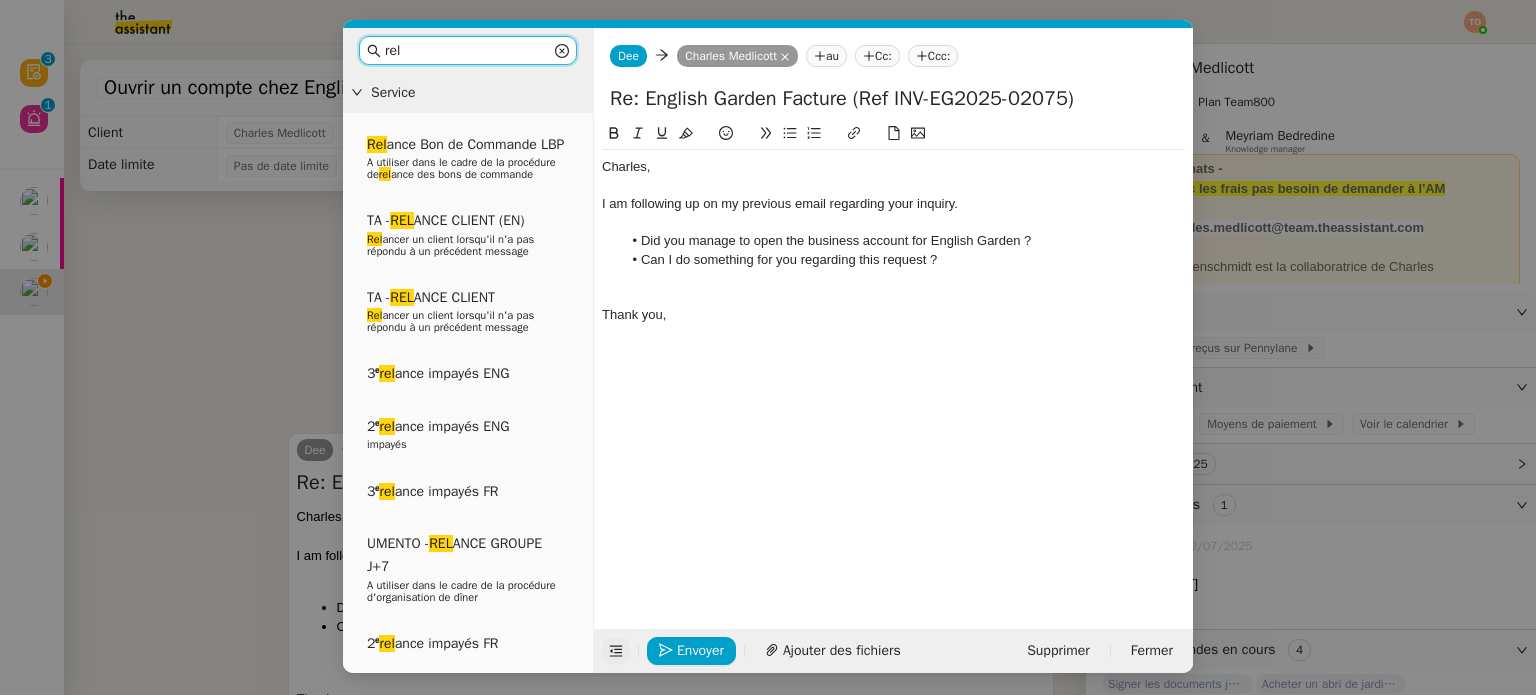 click on "rel" at bounding box center (468, 50) 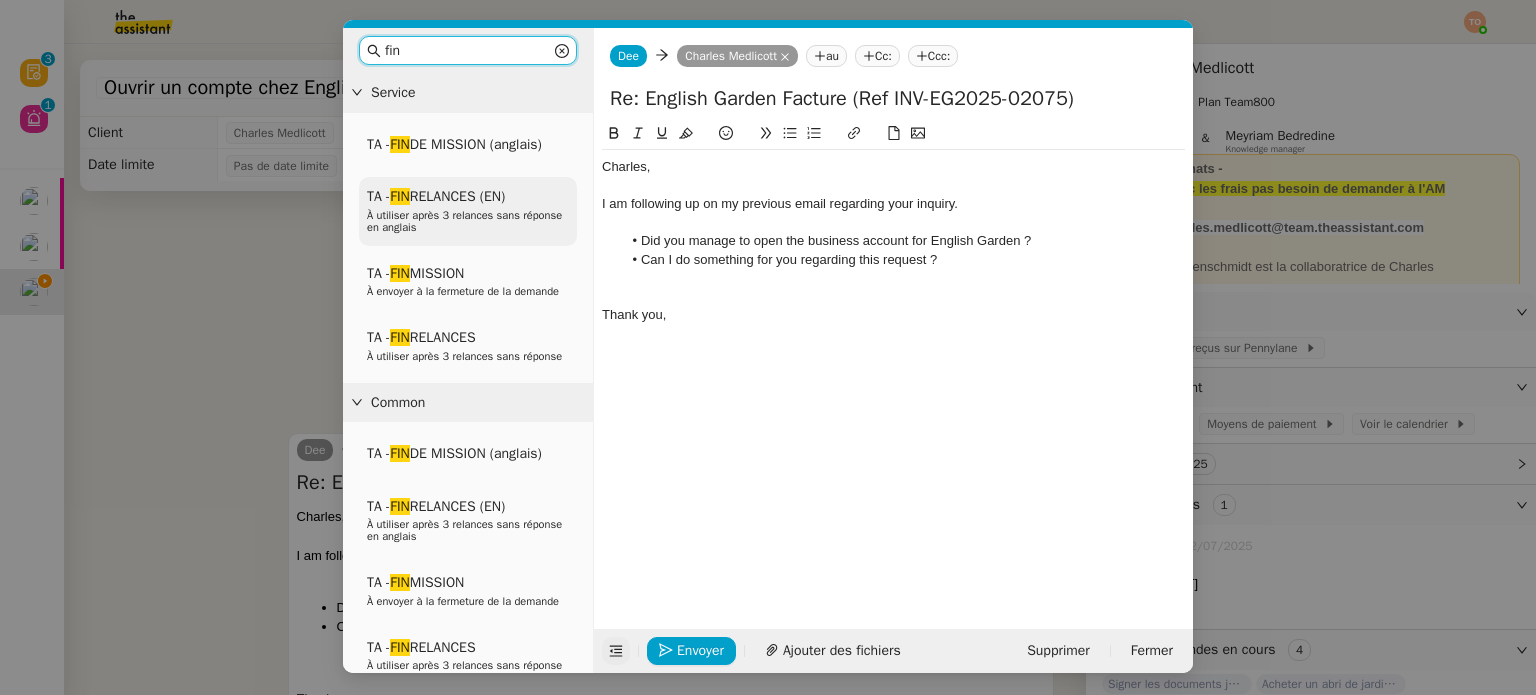 type on "fin" 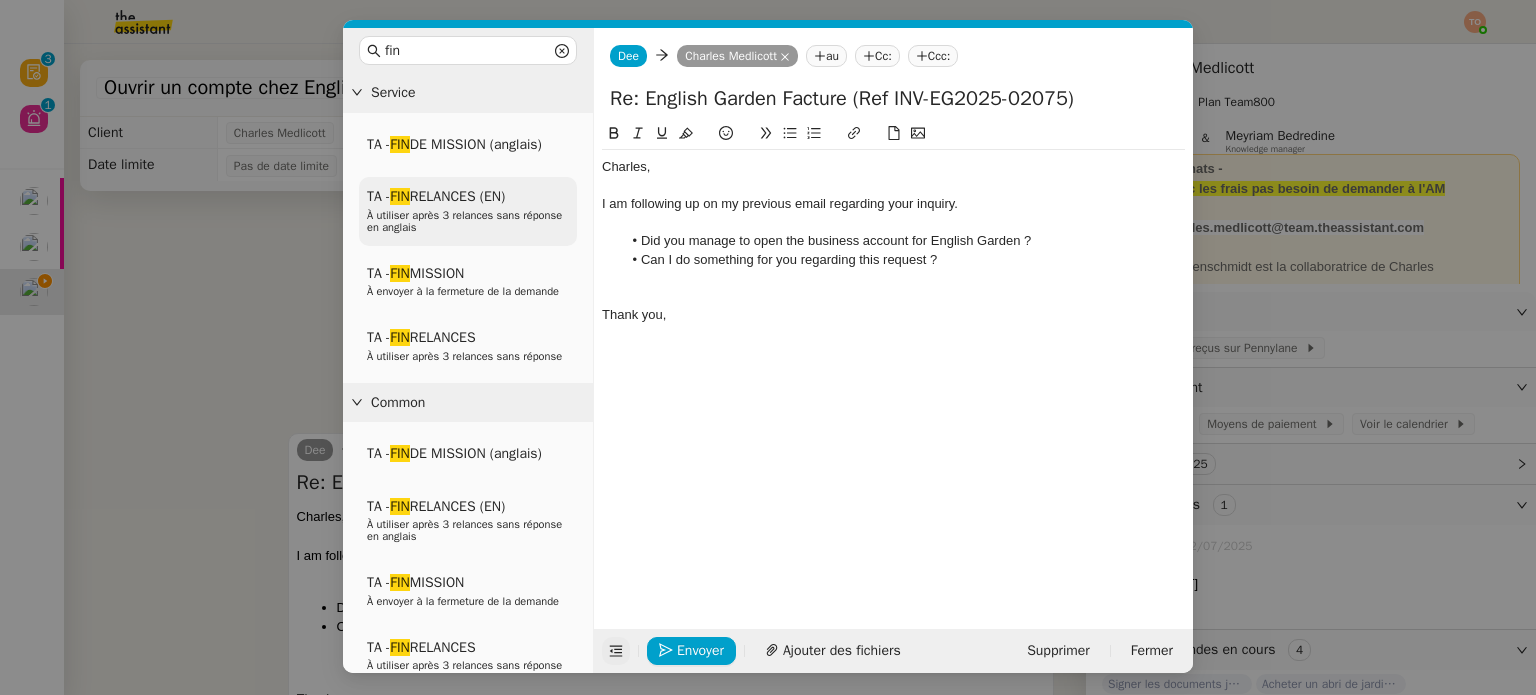 click on "À utiliser après 3 relances sans réponse en anglais" at bounding box center [468, 221] 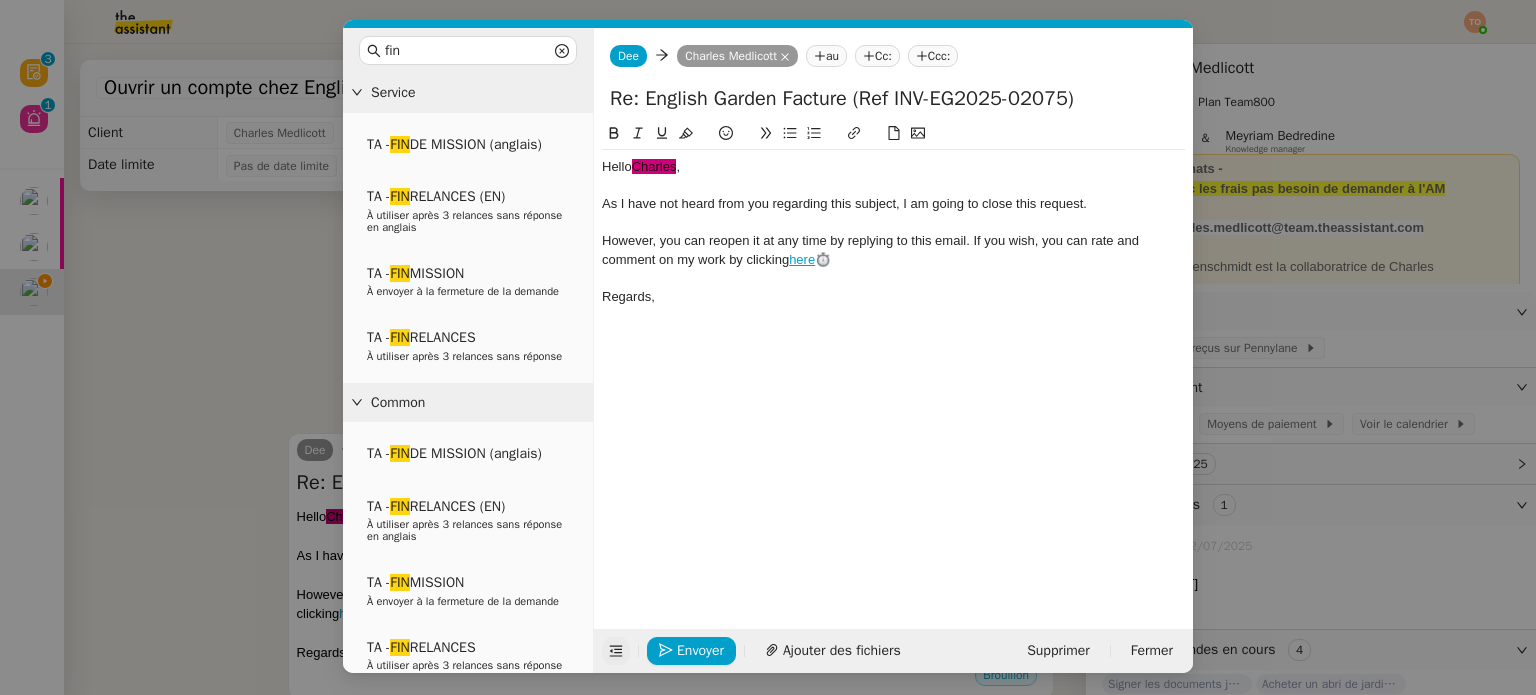 click on "Hello  ﻿Charles﻿ ," 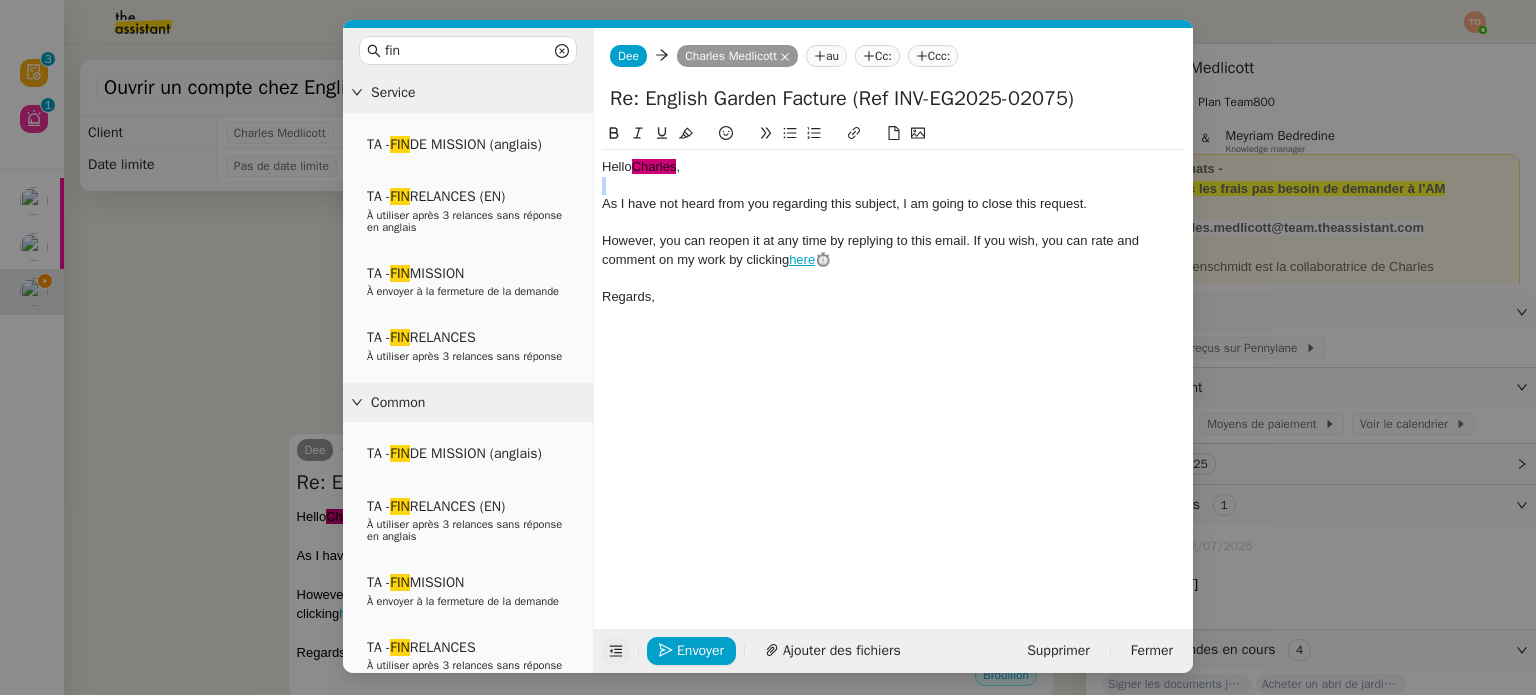 drag, startPoint x: 687, startPoint y: 167, endPoint x: 580, endPoint y: 180, distance: 107.78683 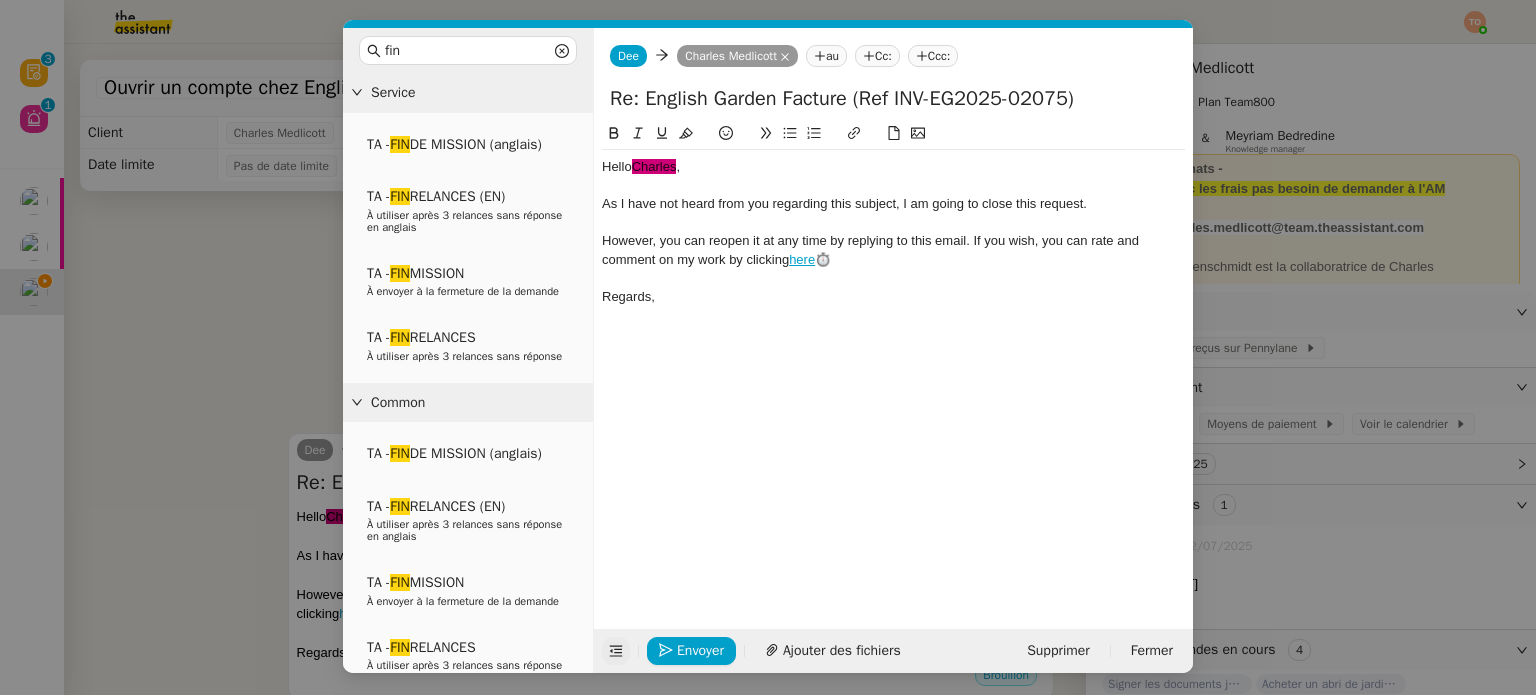 click on "Hello  ﻿Charles﻿ ," 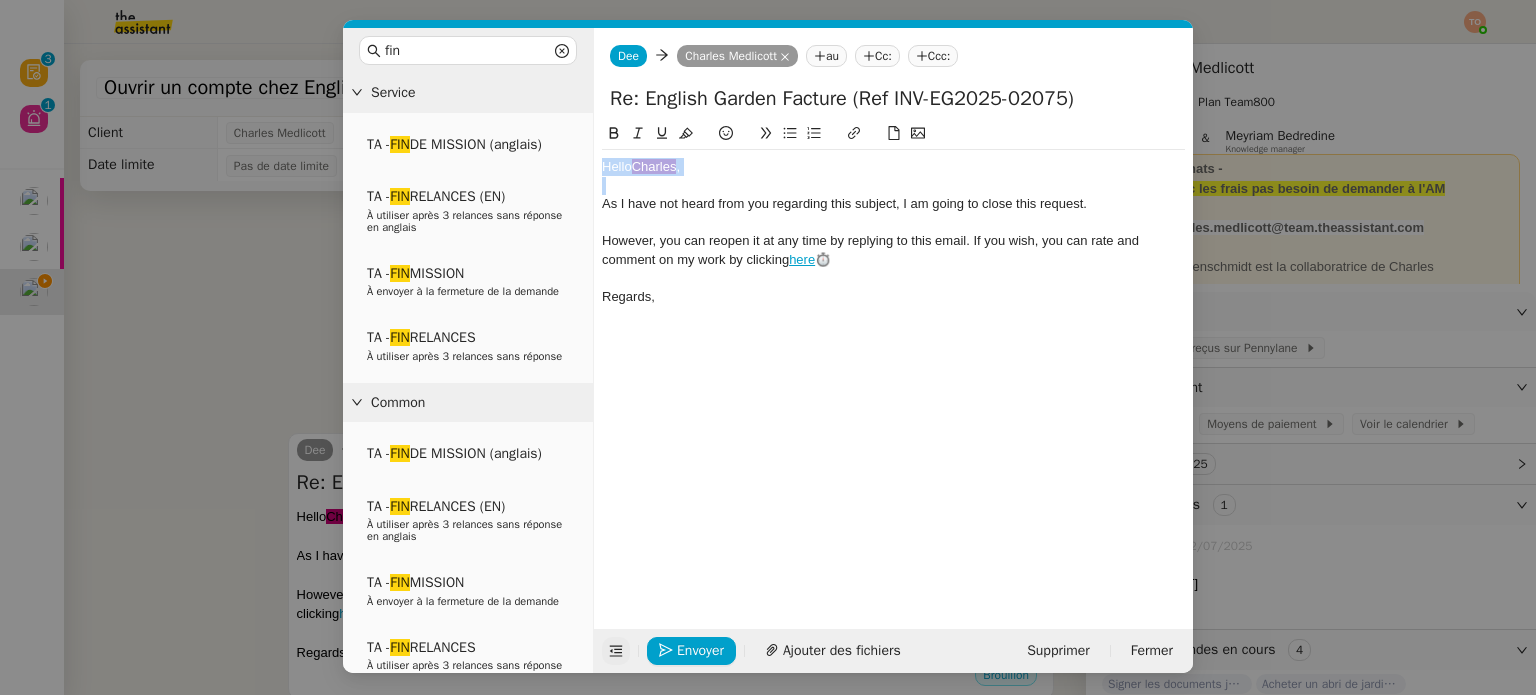 type 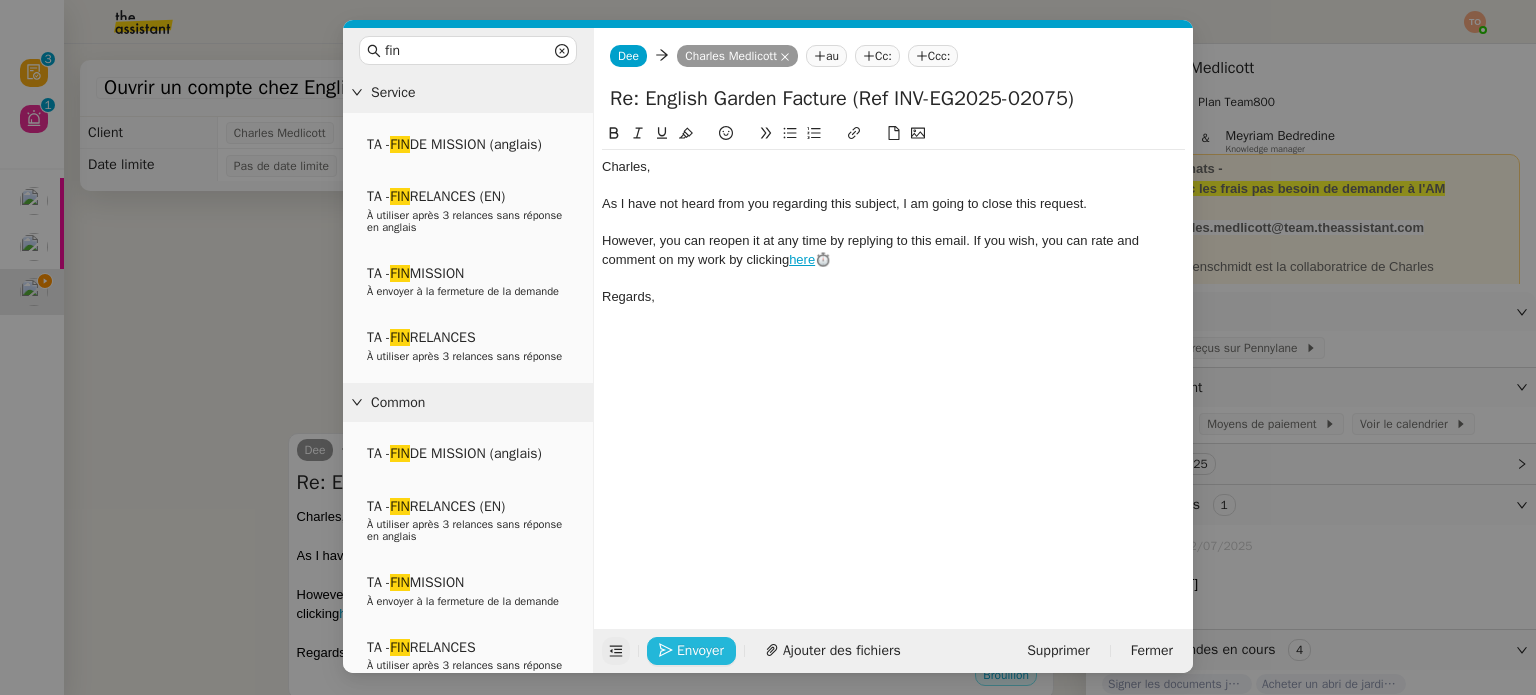 click on "Envoyer" 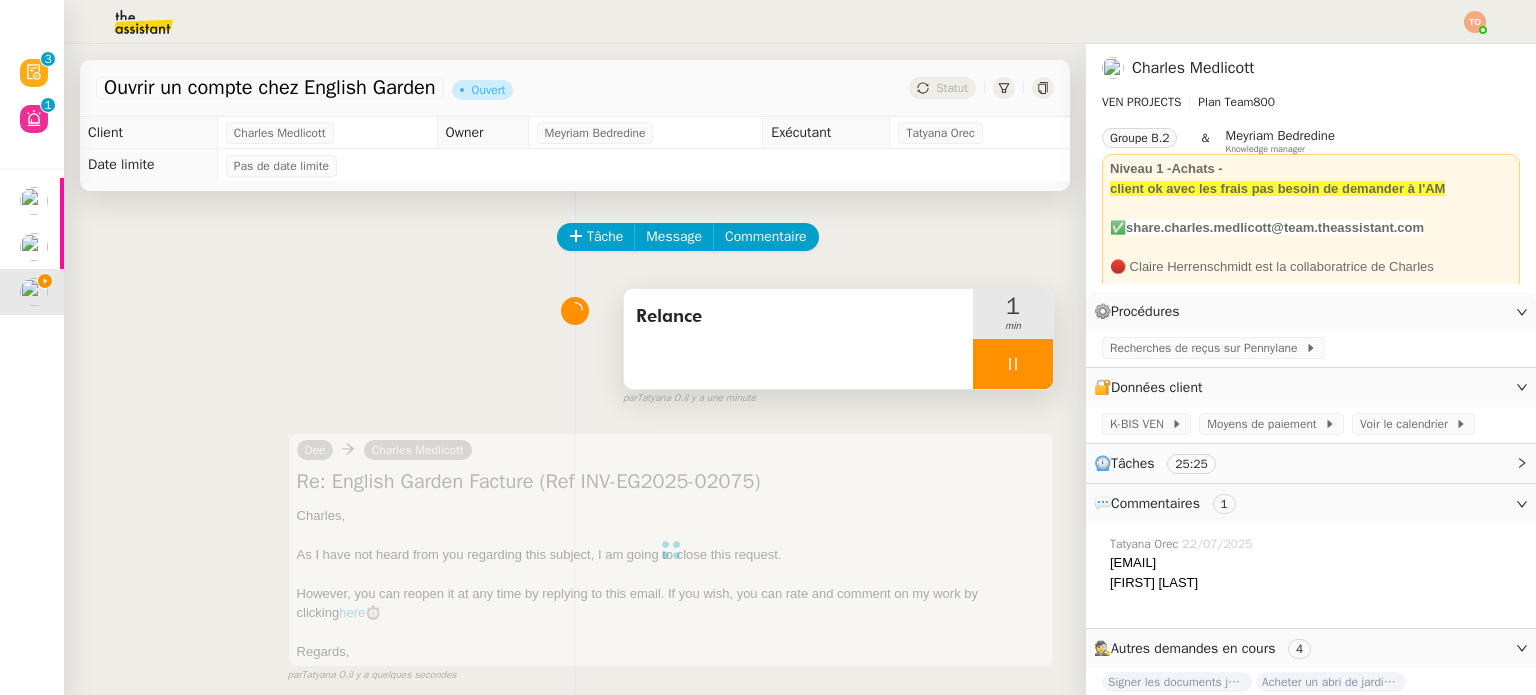 click on "Relance" at bounding box center [798, 339] 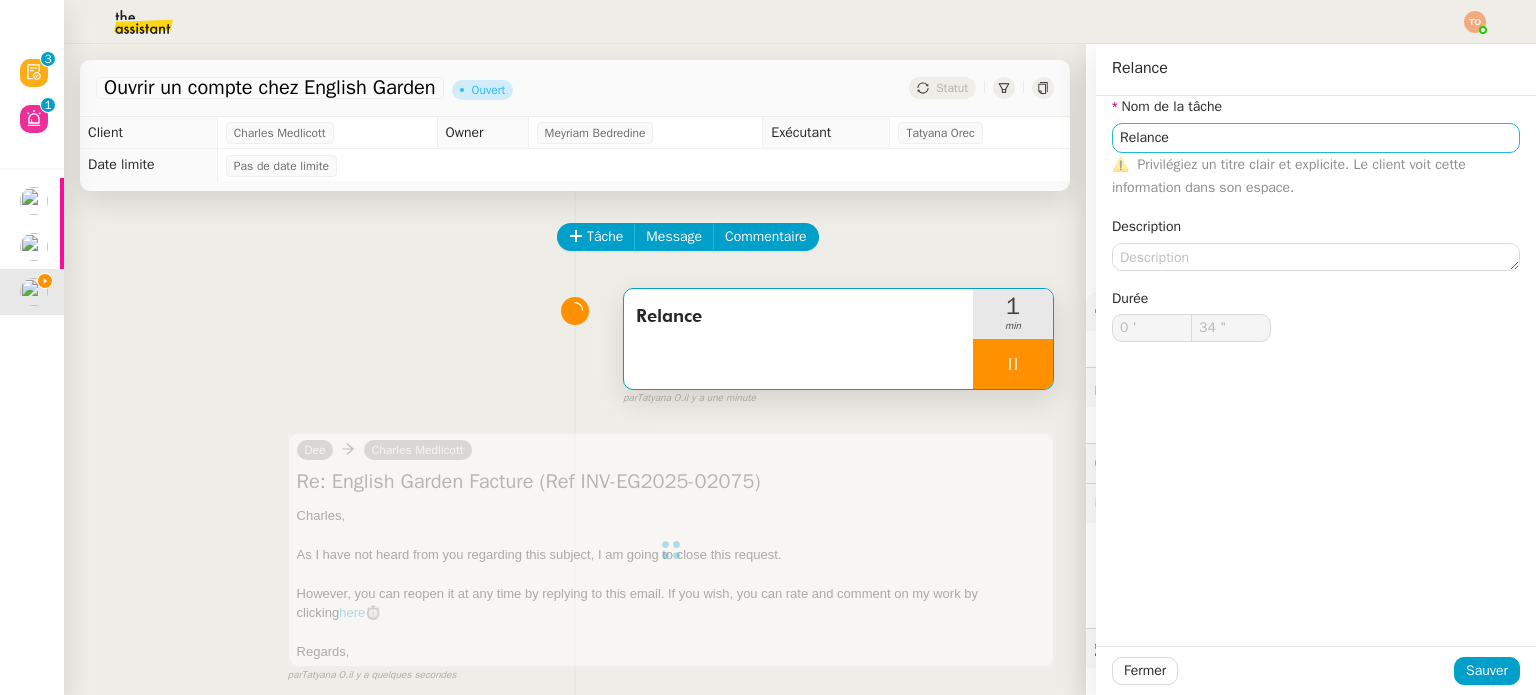type on "35 "" 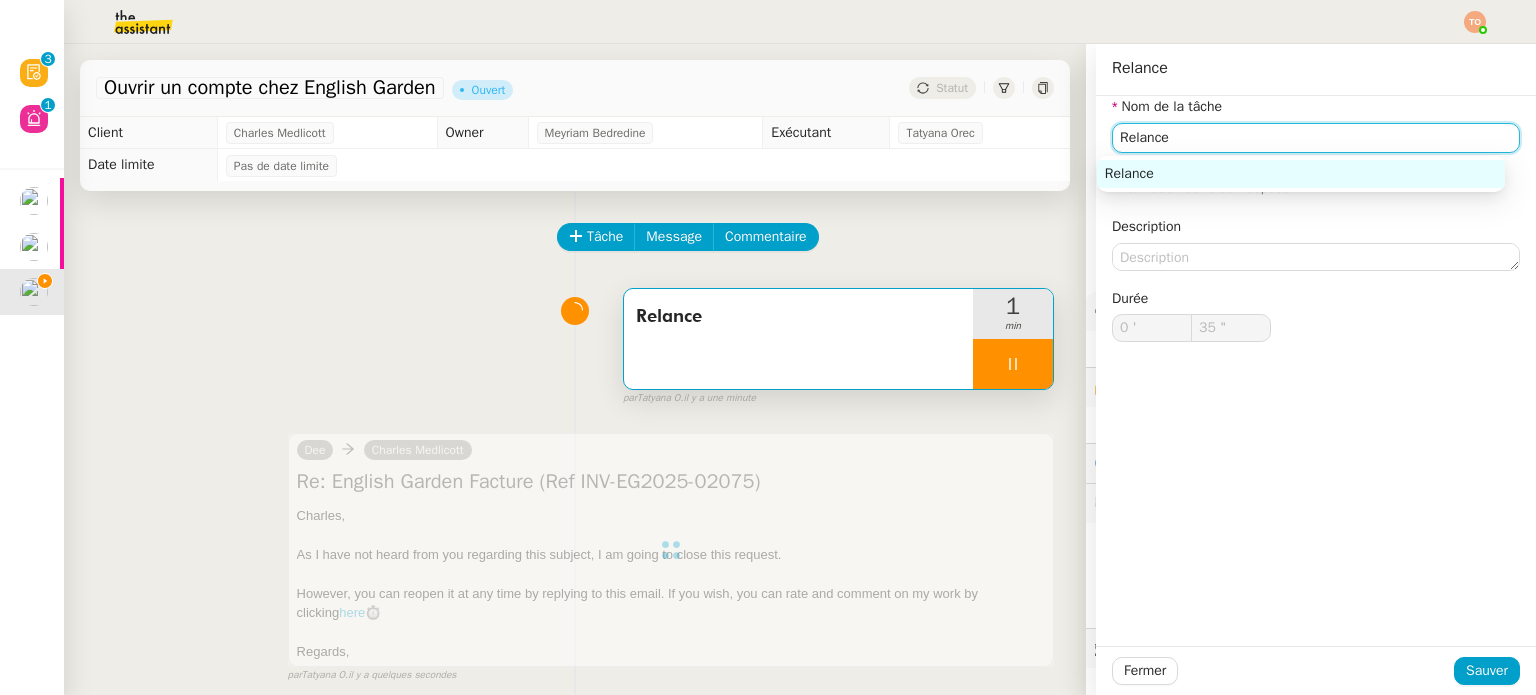drag, startPoint x: 1319, startPoint y: 130, endPoint x: 878, endPoint y: 163, distance: 442.23297 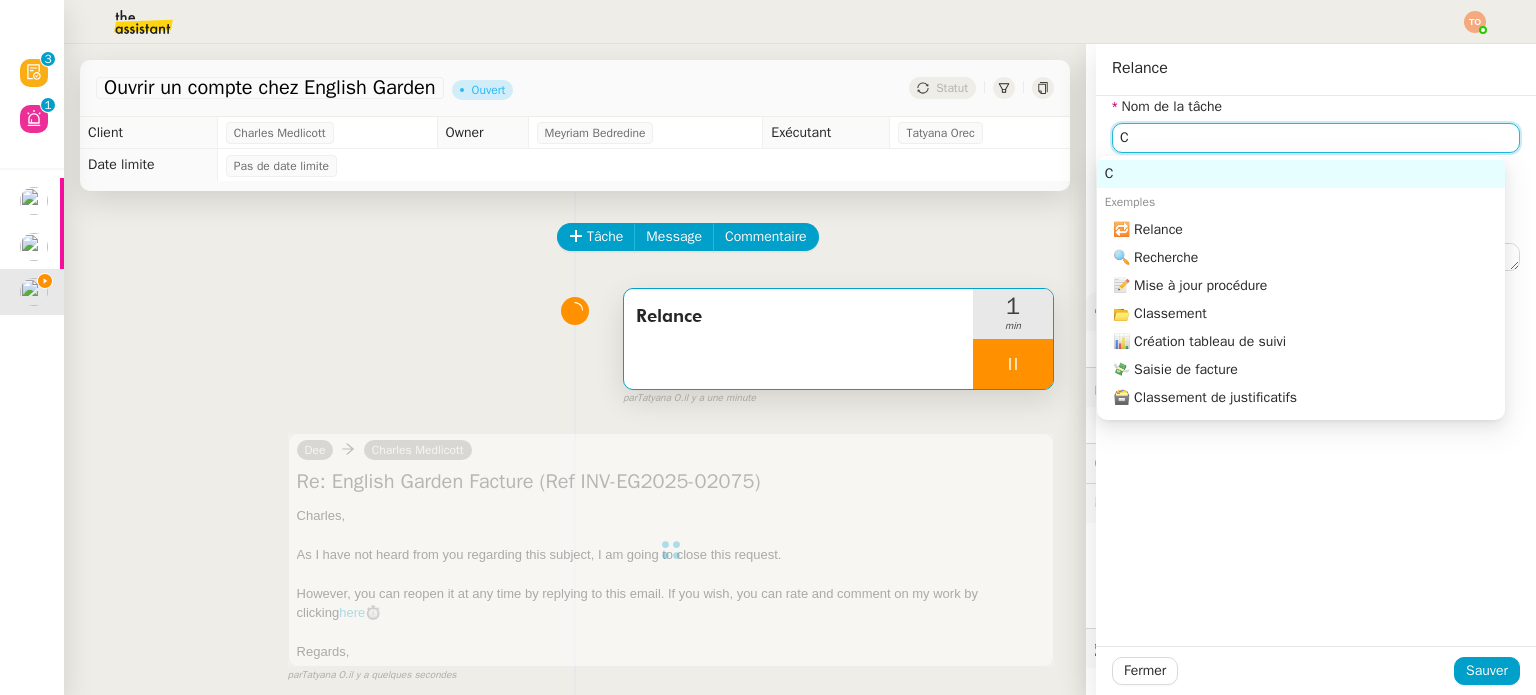 type on "36 "" 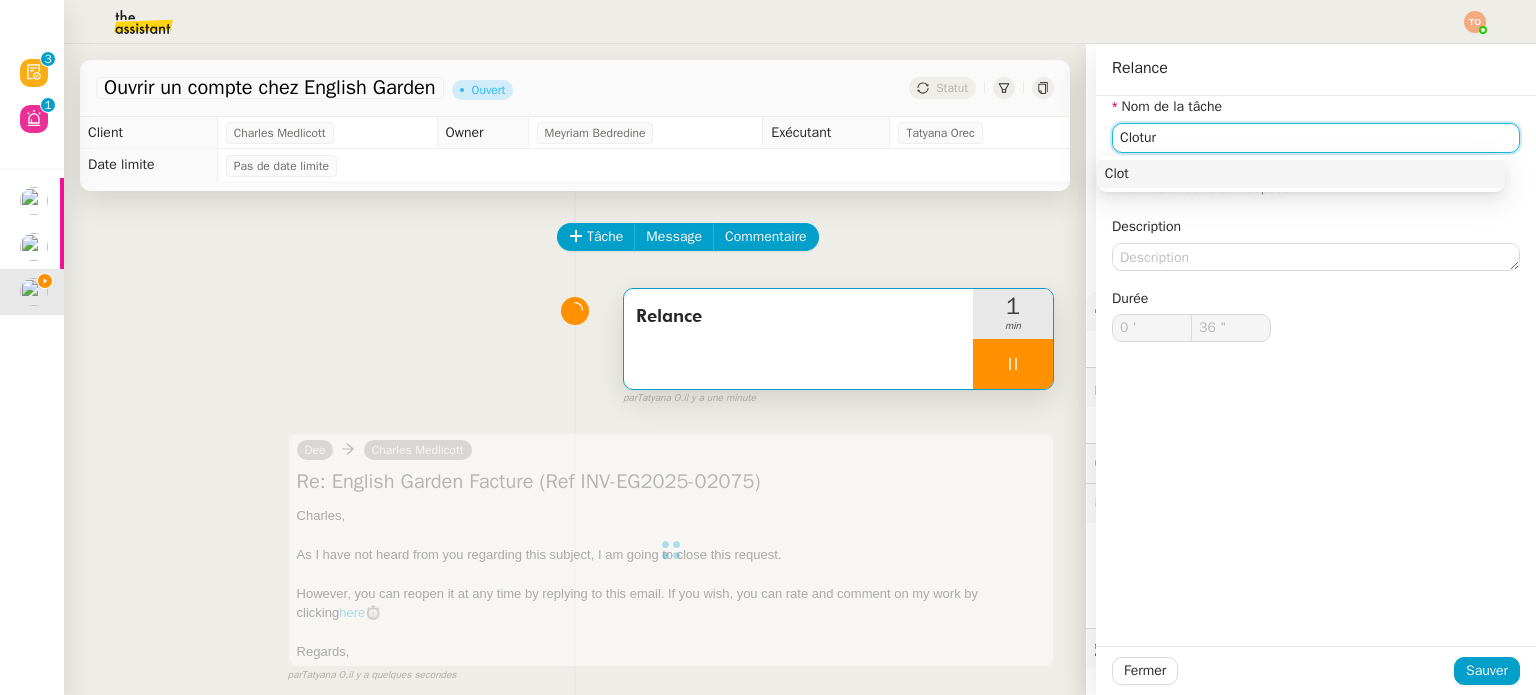 type on "Cloture" 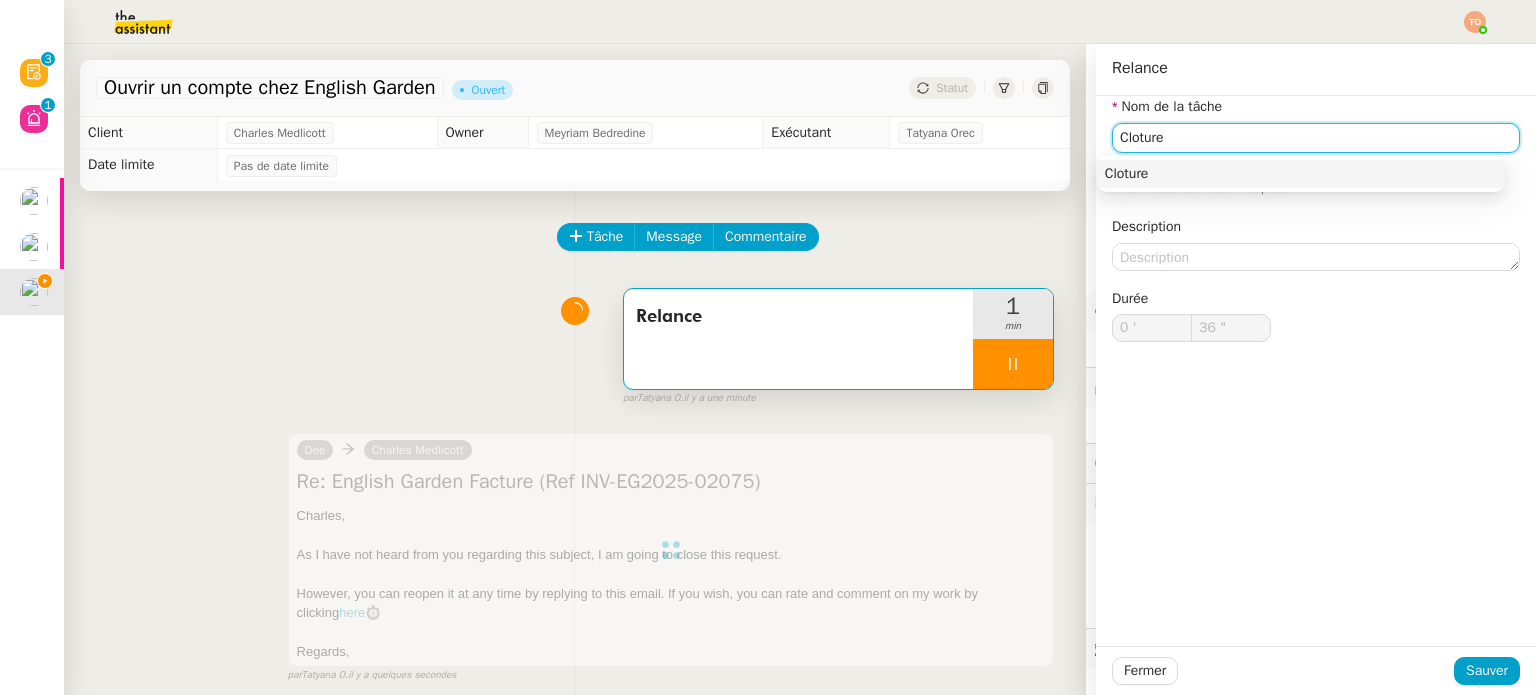 type on "37 "" 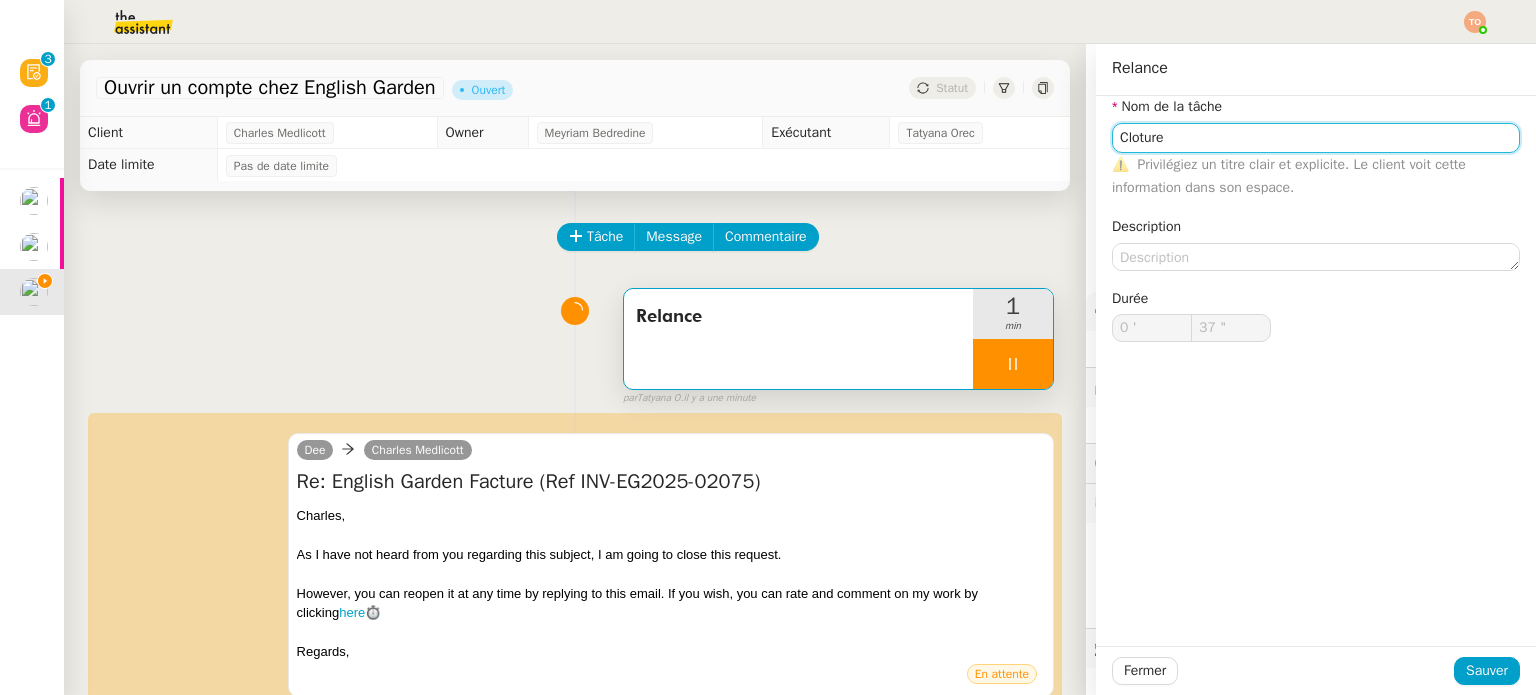 type on "Relance" 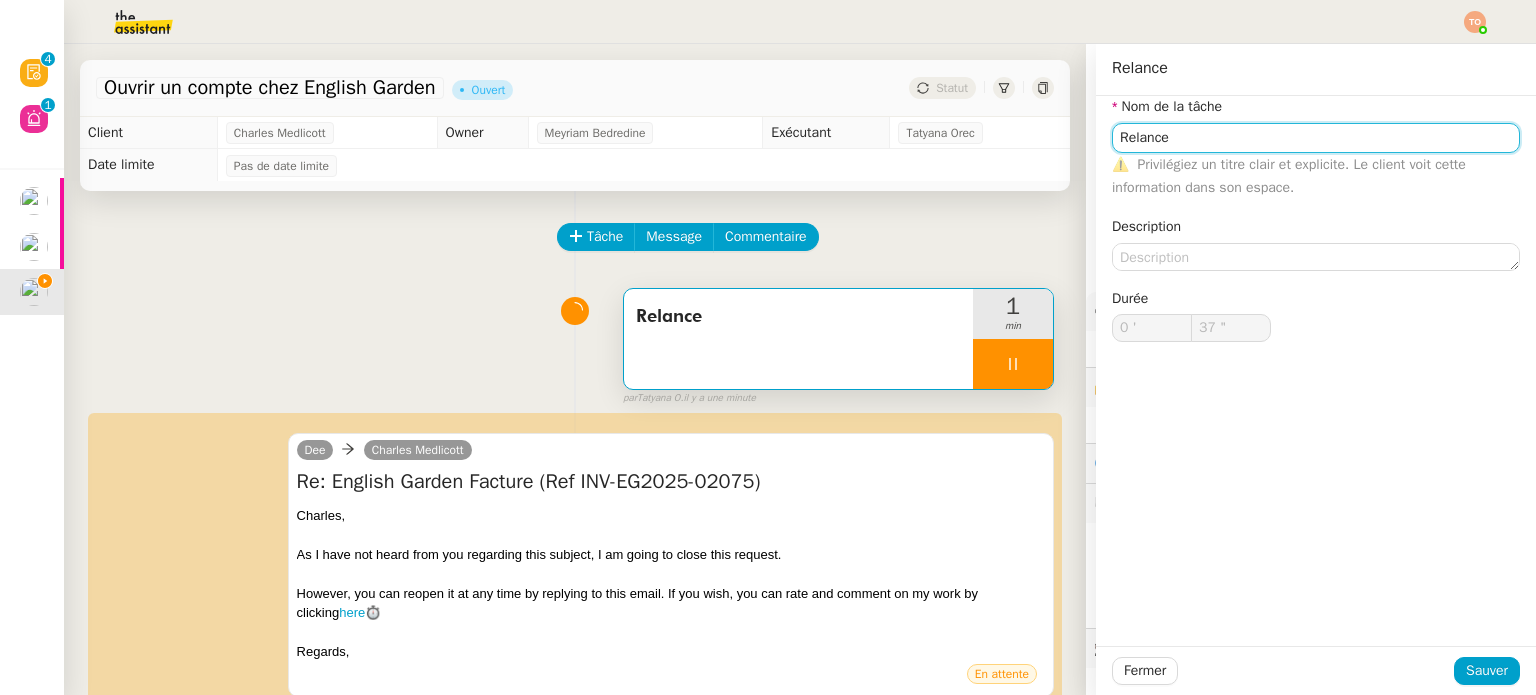 type on "Relance" 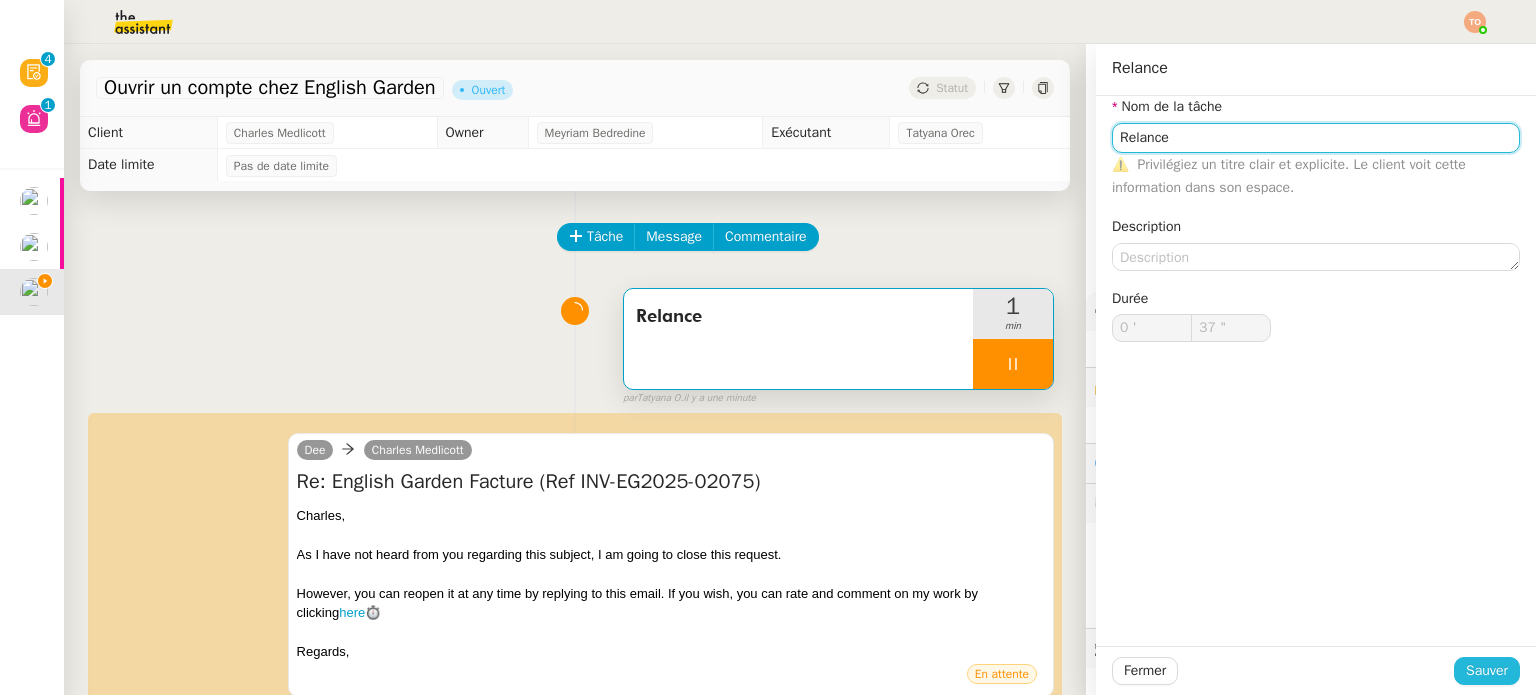 type on "Relance" 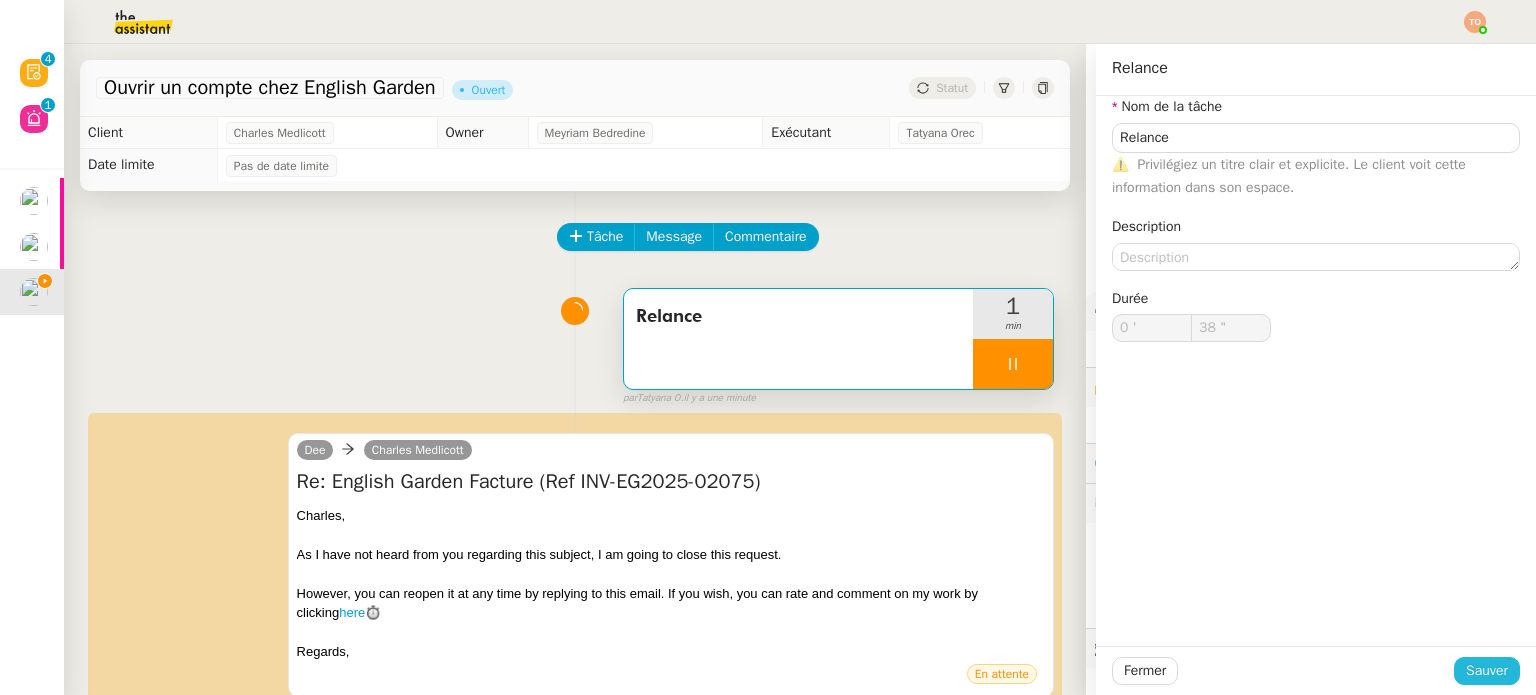 click on "Sauver" 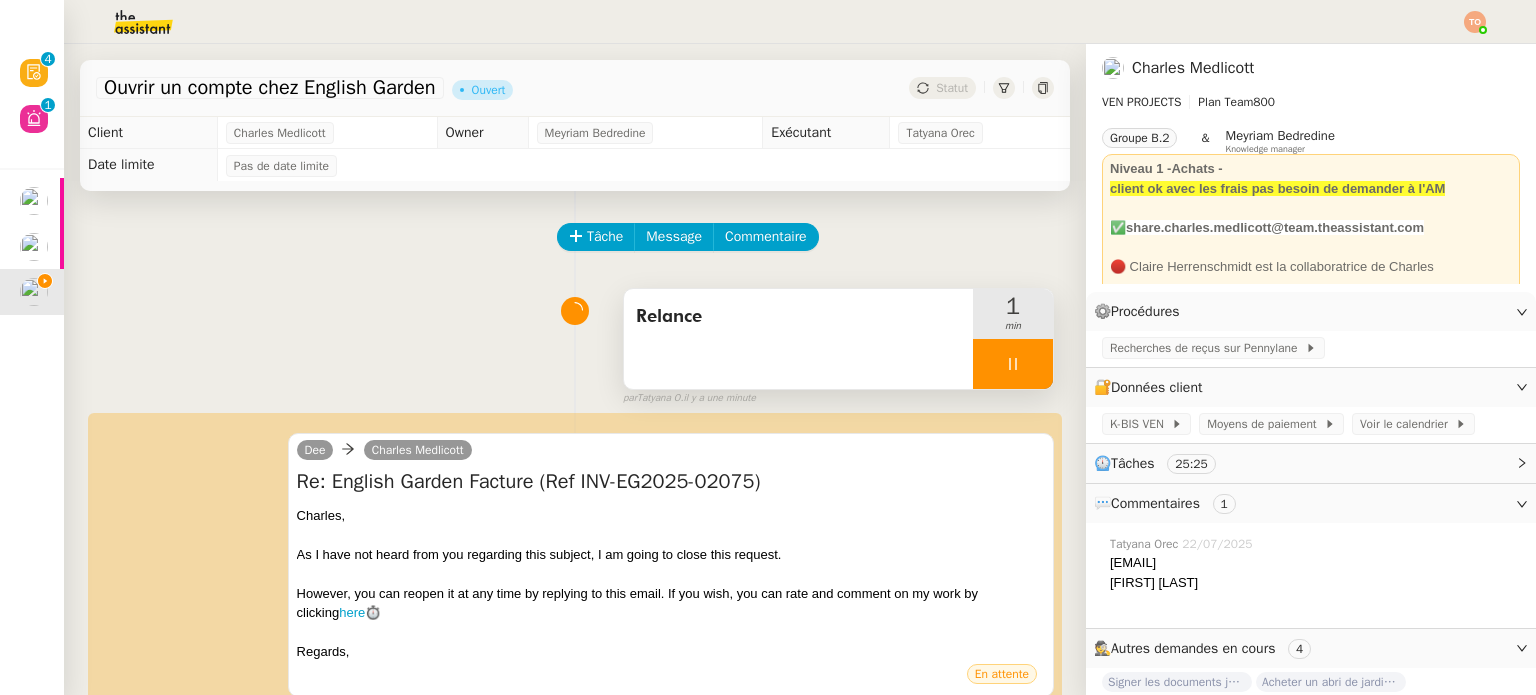 click on "Relance" at bounding box center [798, 339] 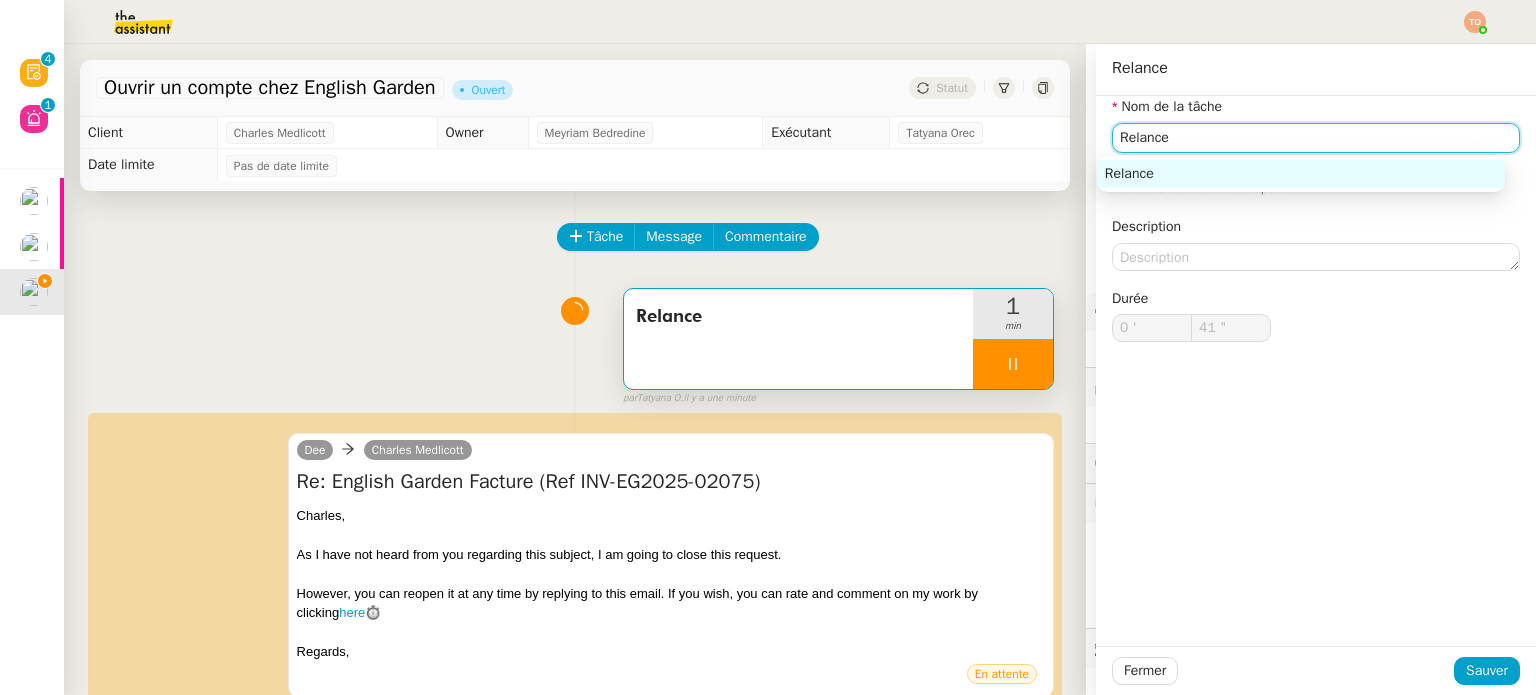 click on "Relance" 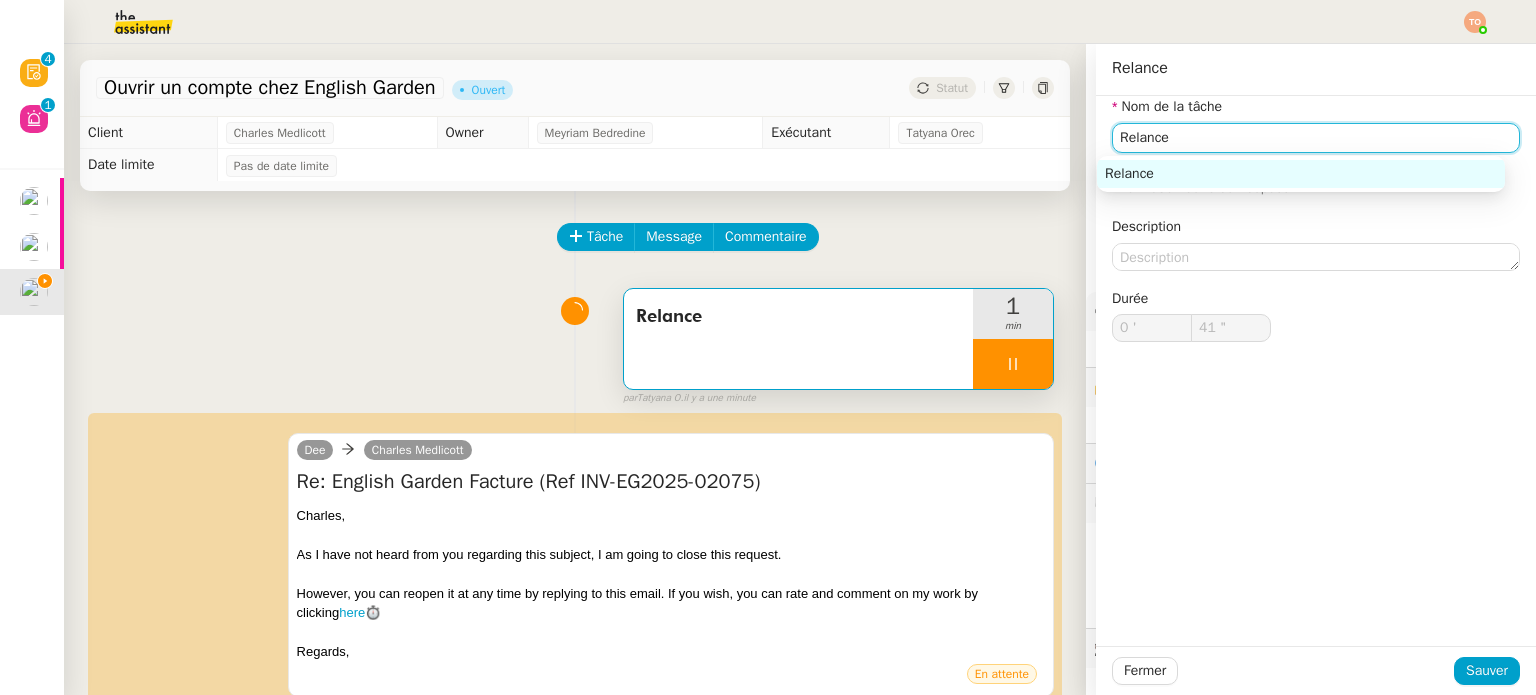 click on "Relance" 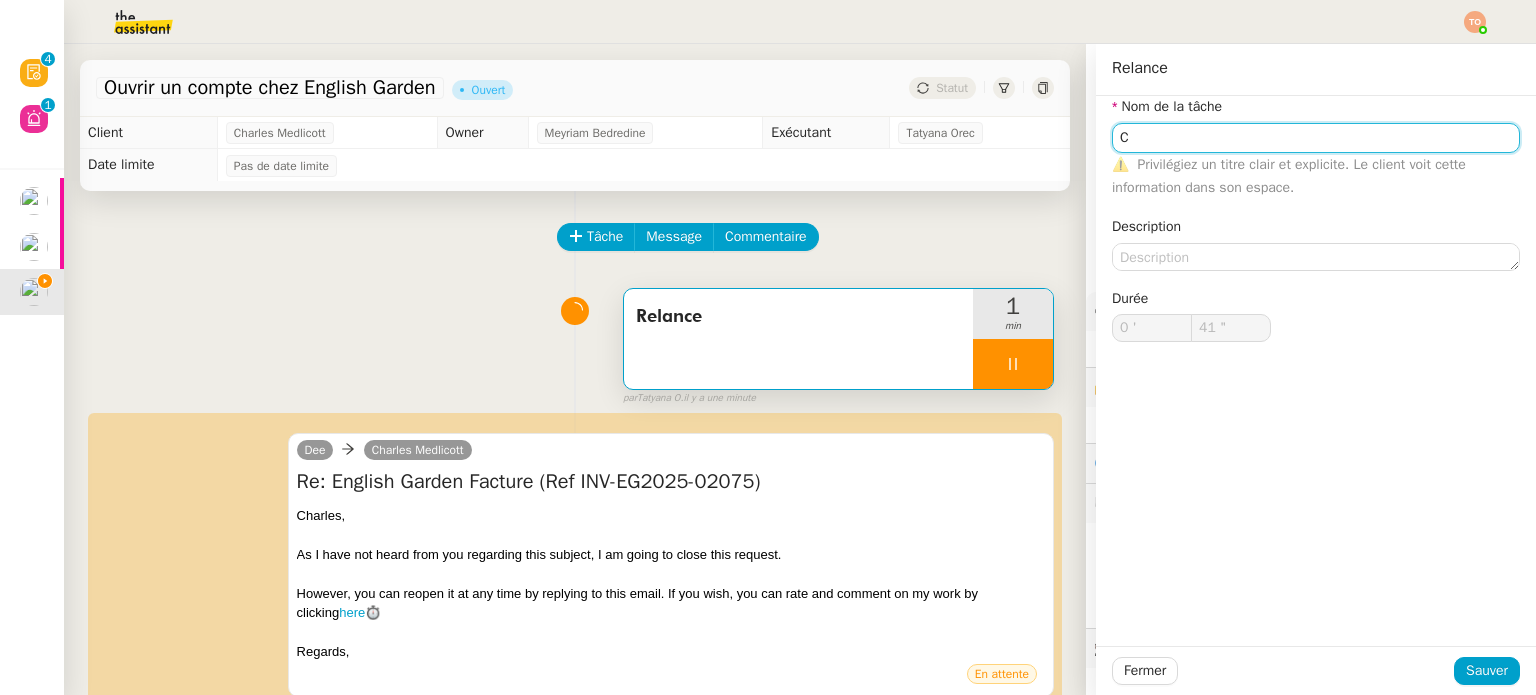 type on "Cl" 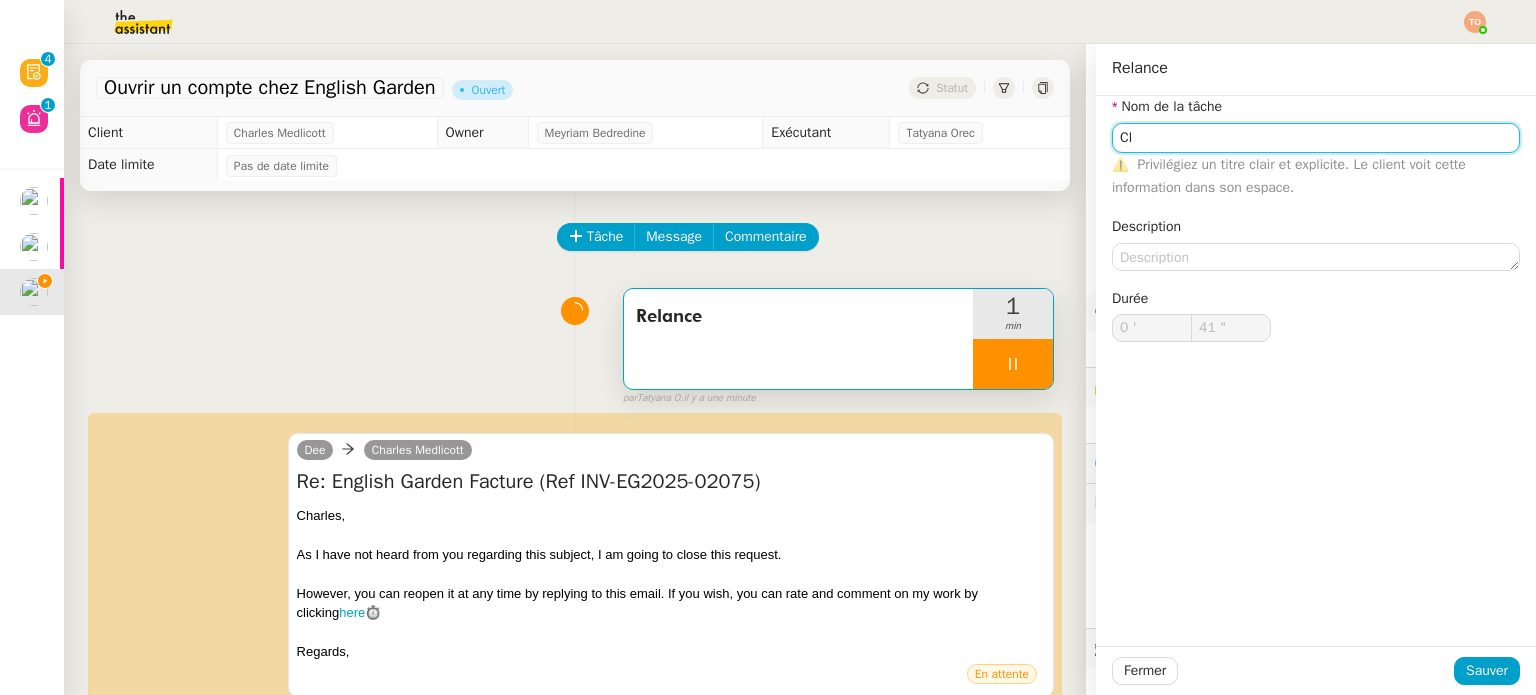 type on "42 "" 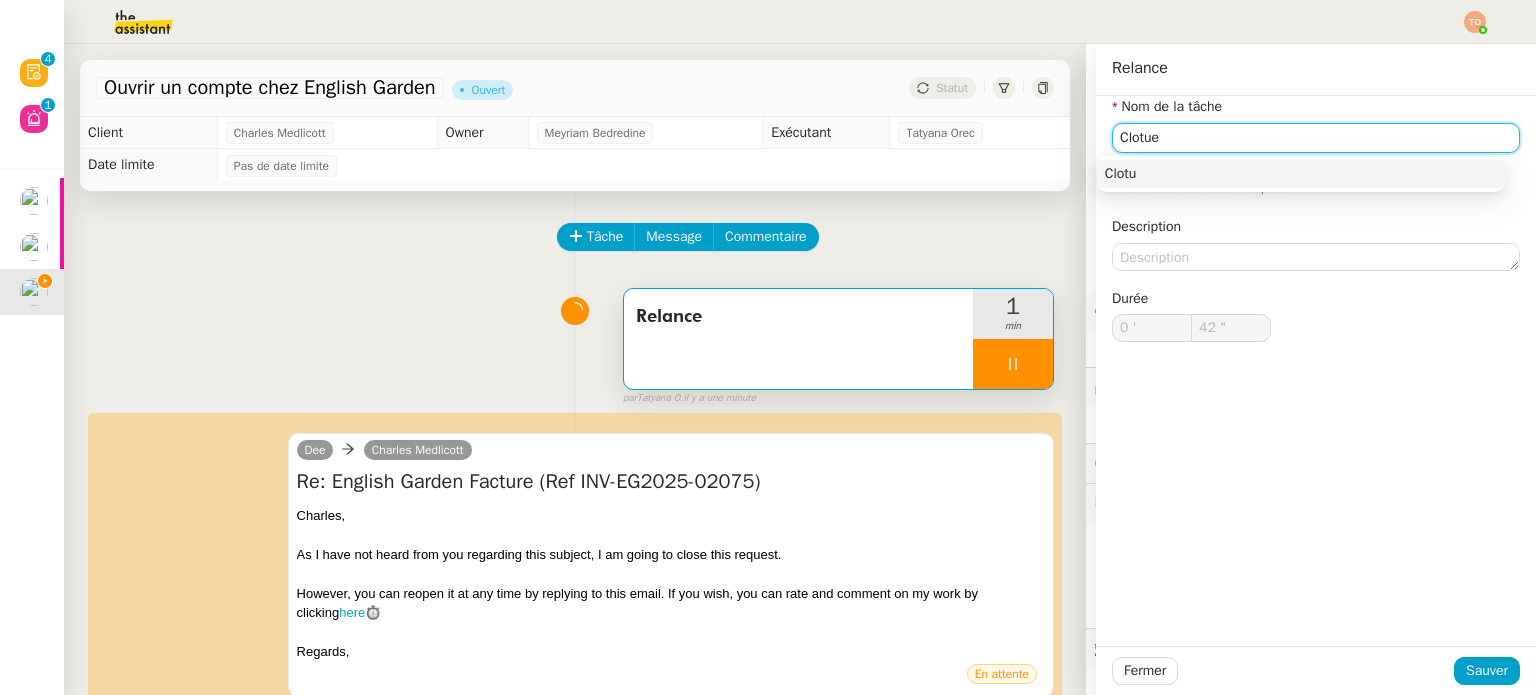 type on "Clotuer" 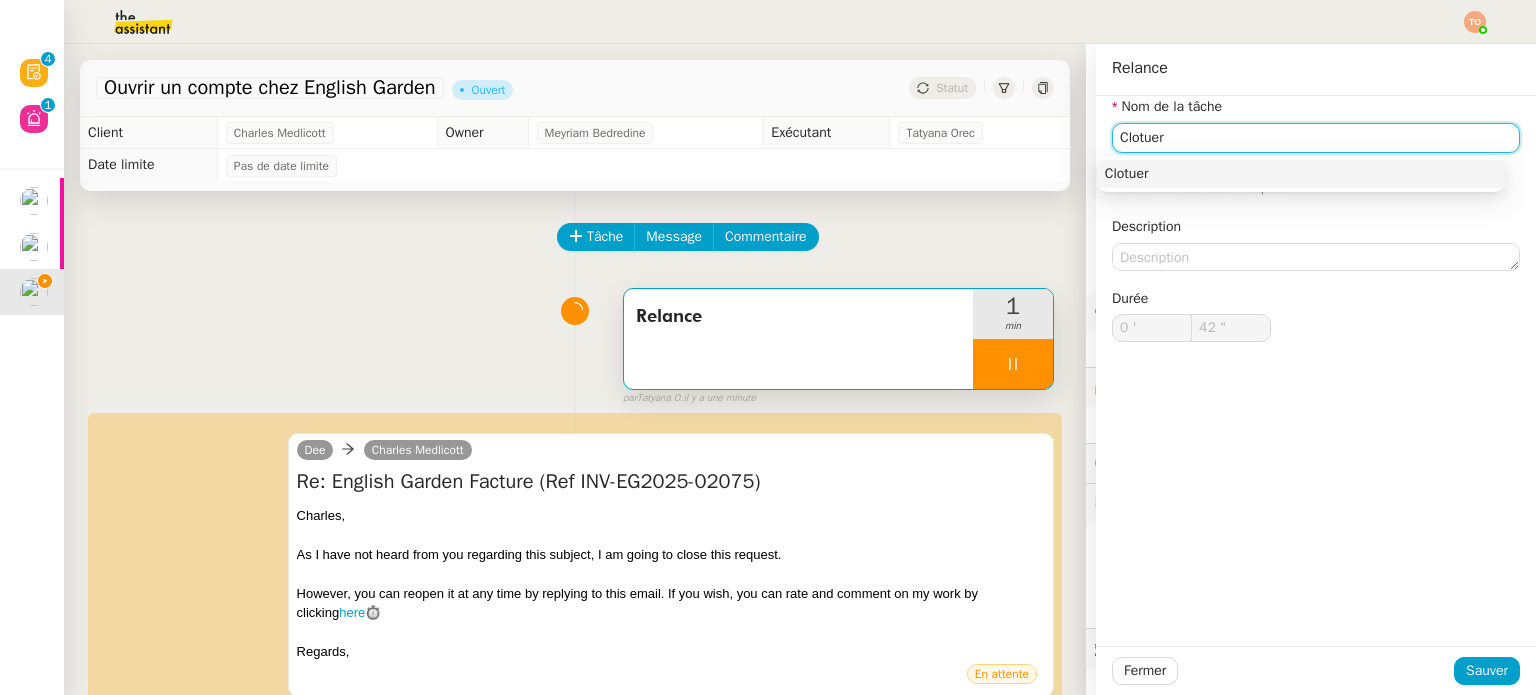 type on "43 "" 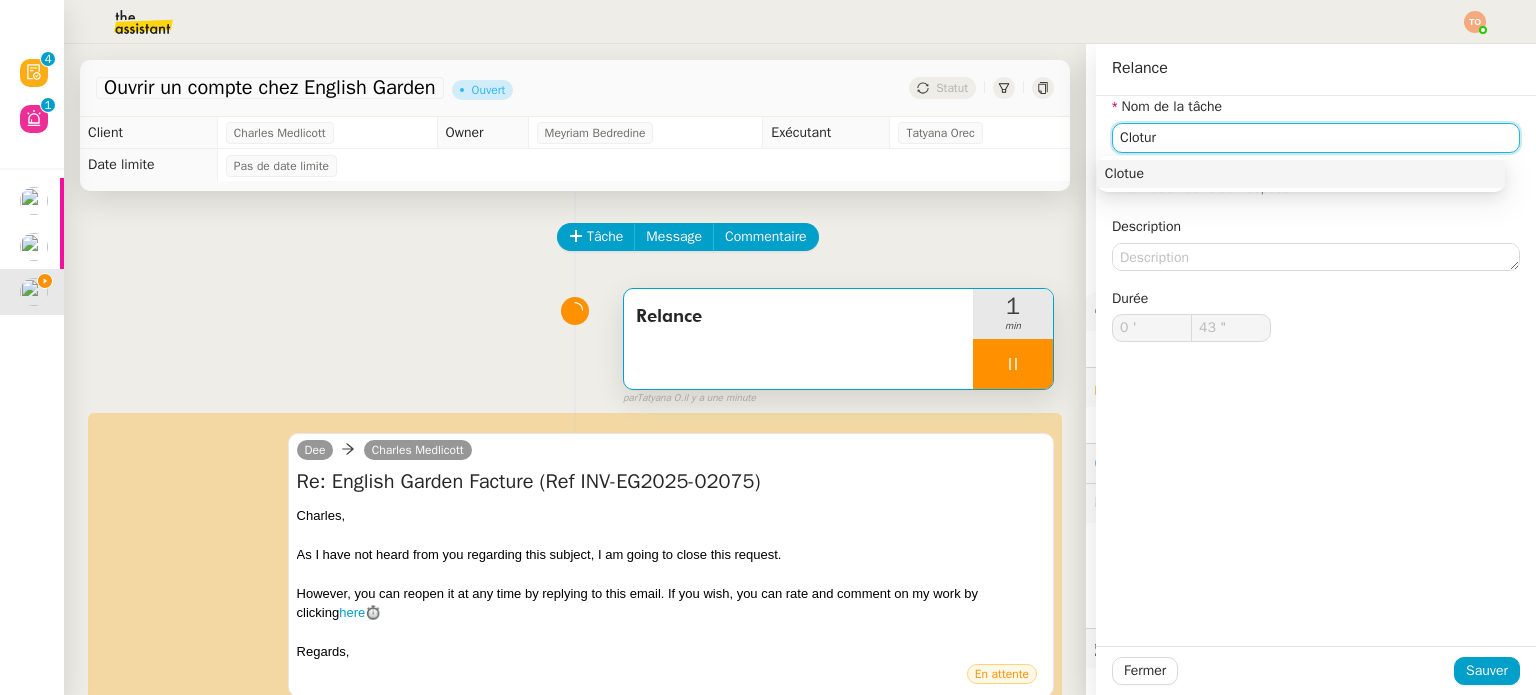 type on "Cloture" 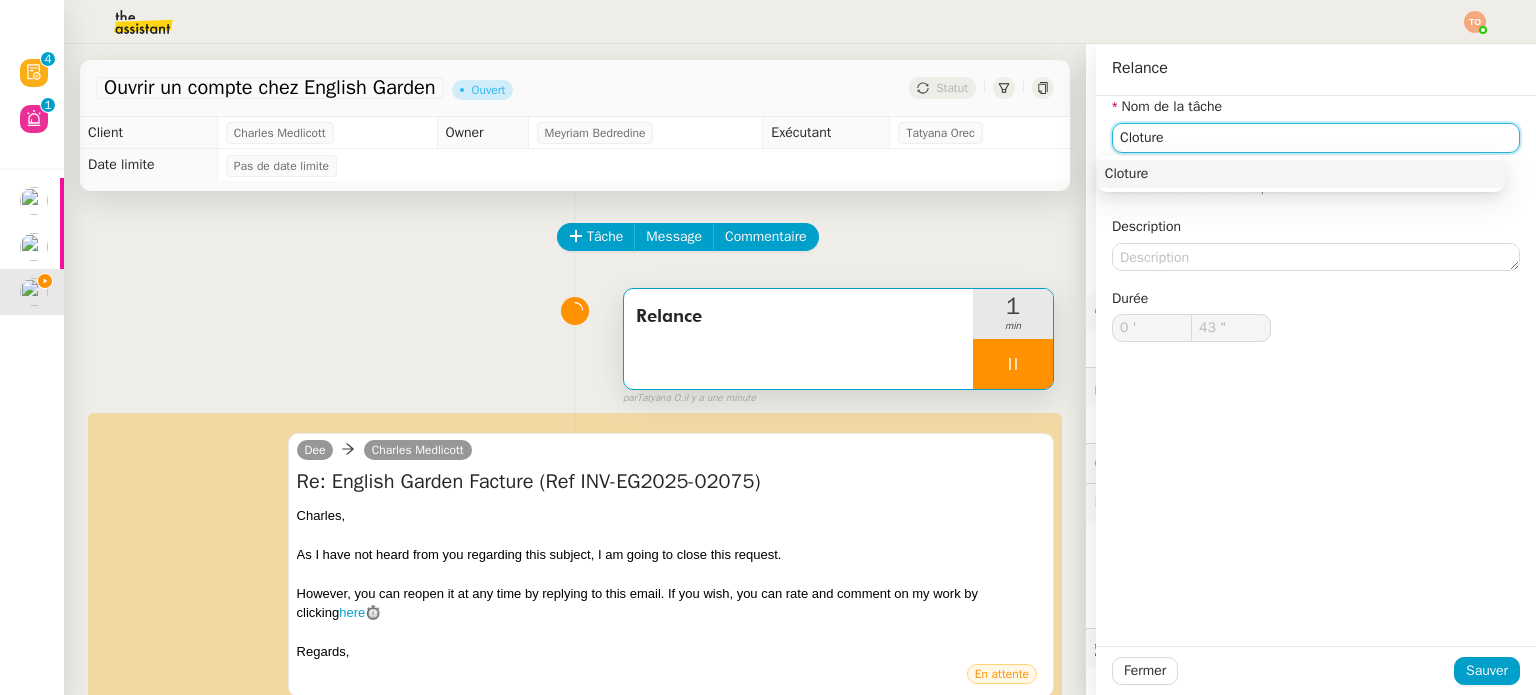 type on "44 "" 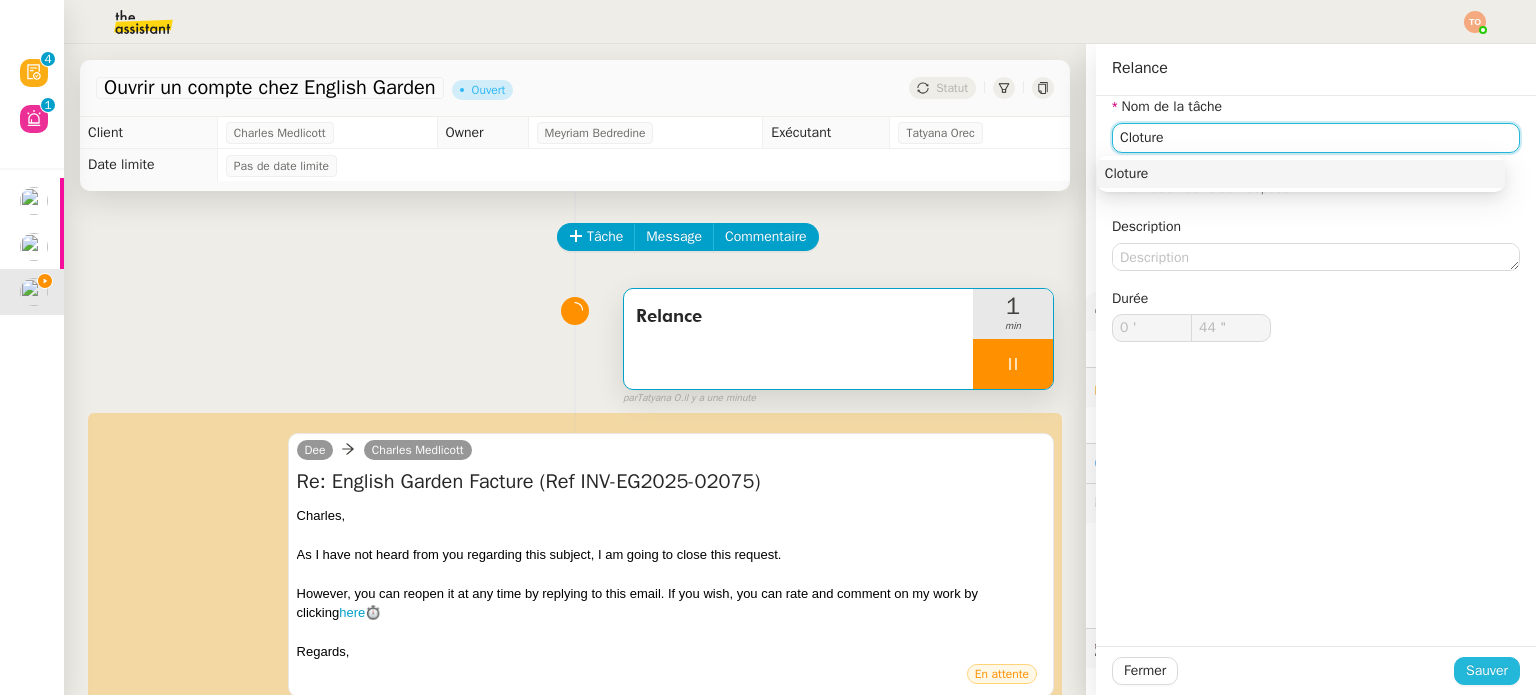 type on "Cloture" 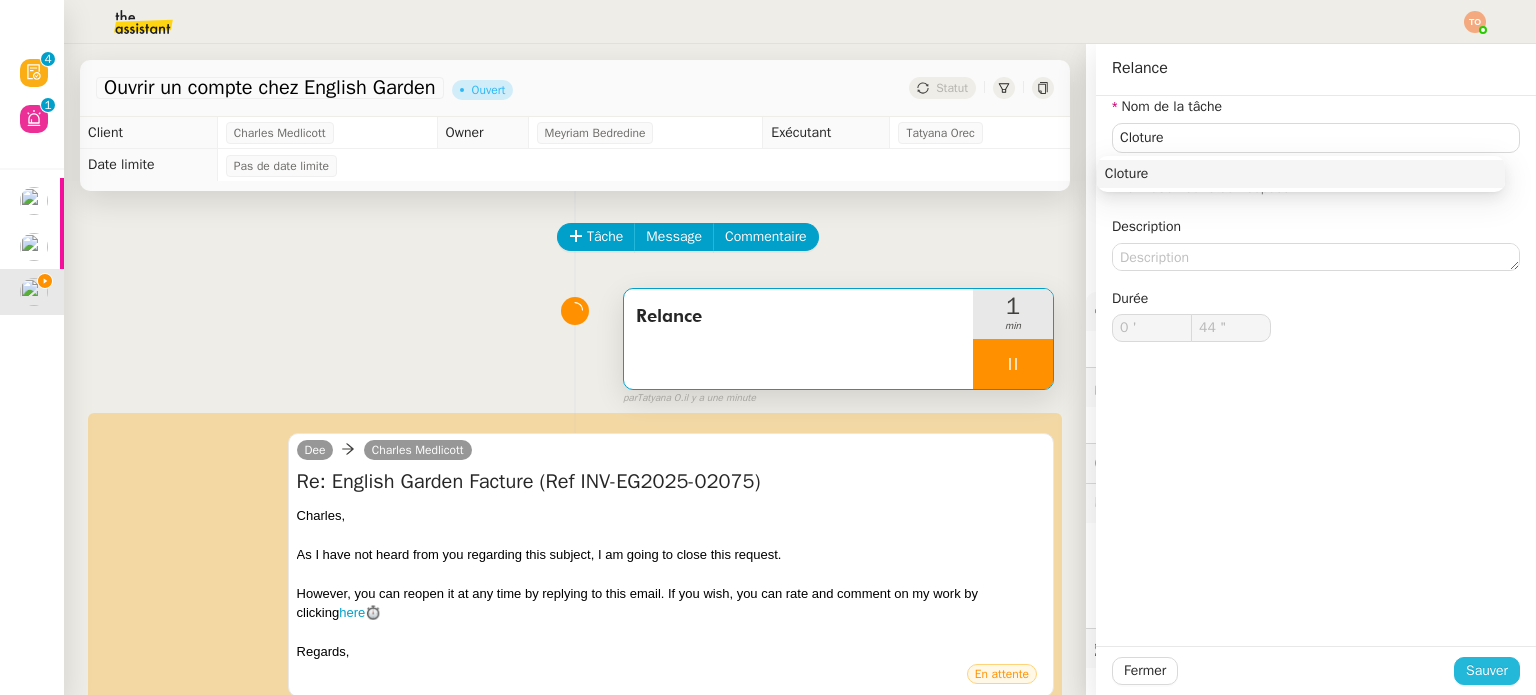 click on "Sauver" 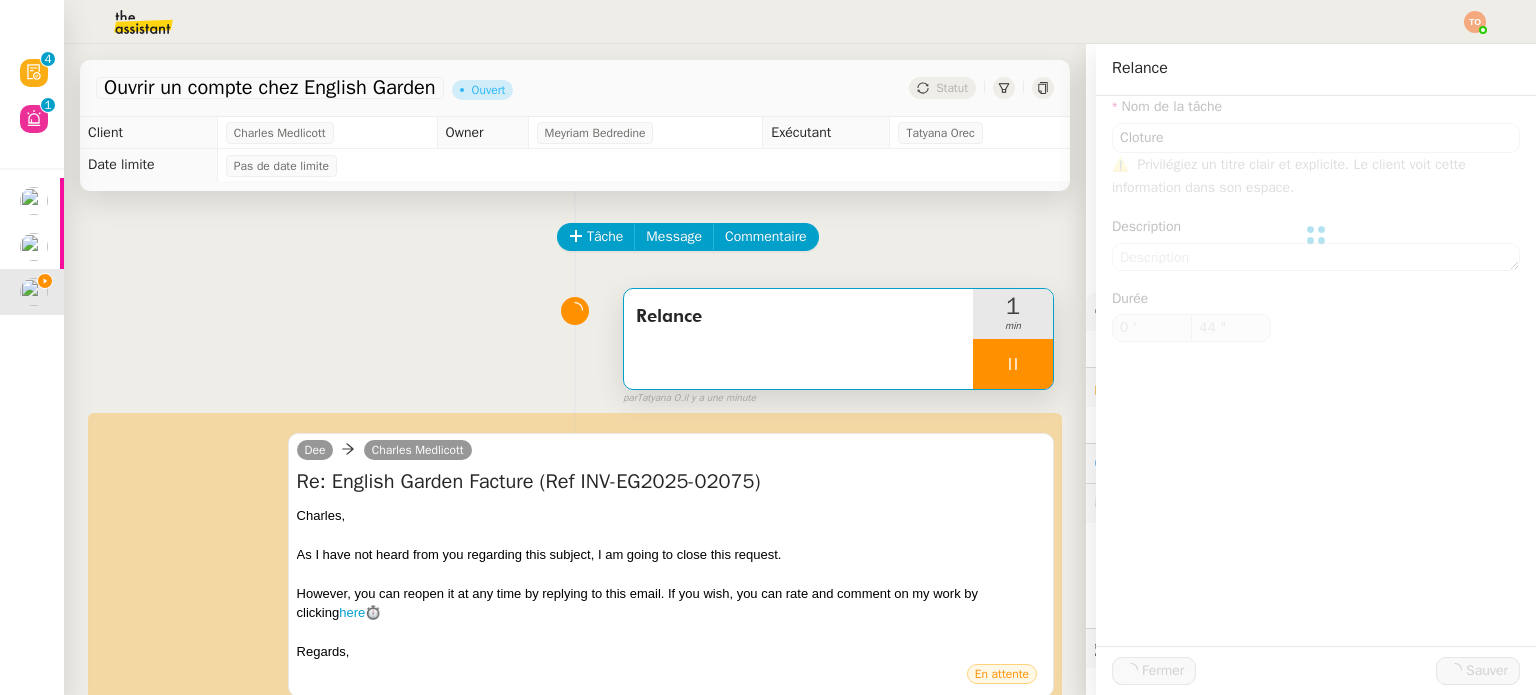 type on "45 "" 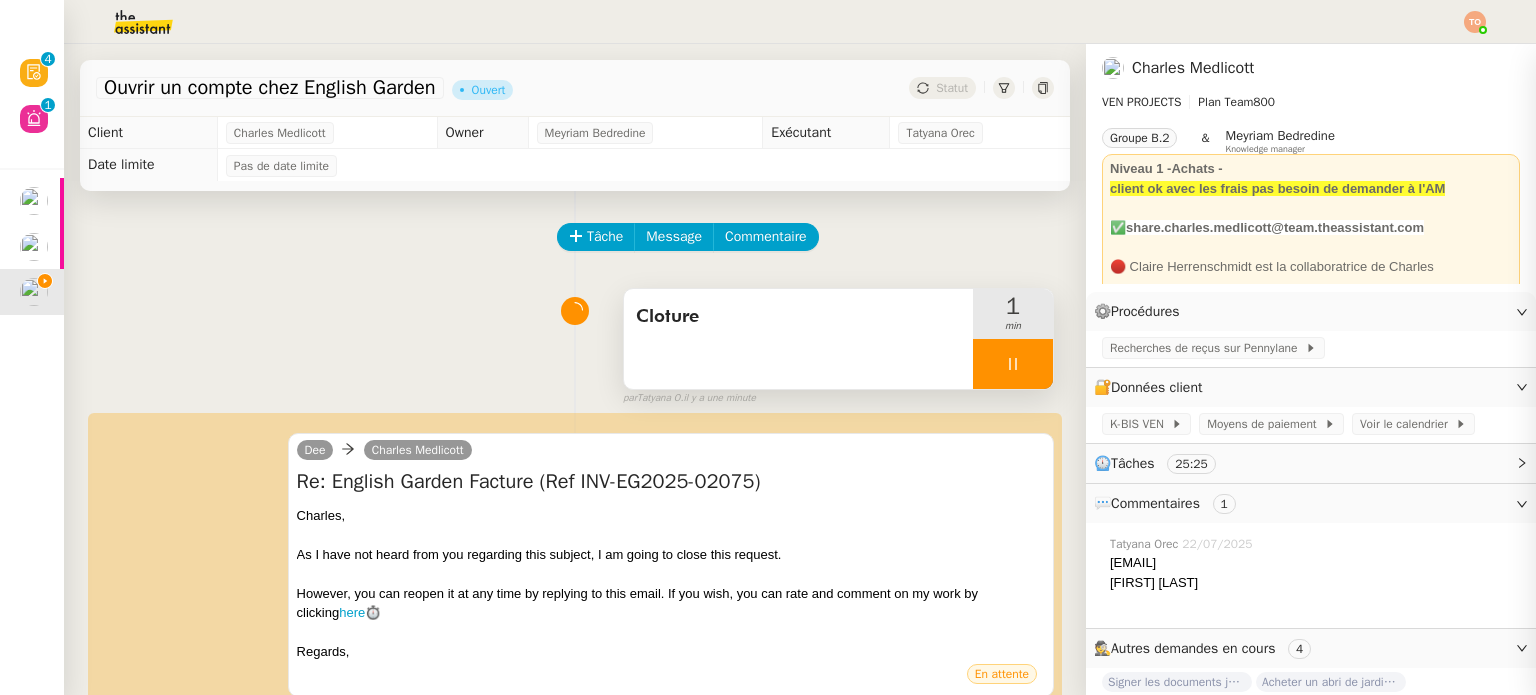click at bounding box center [1013, 364] 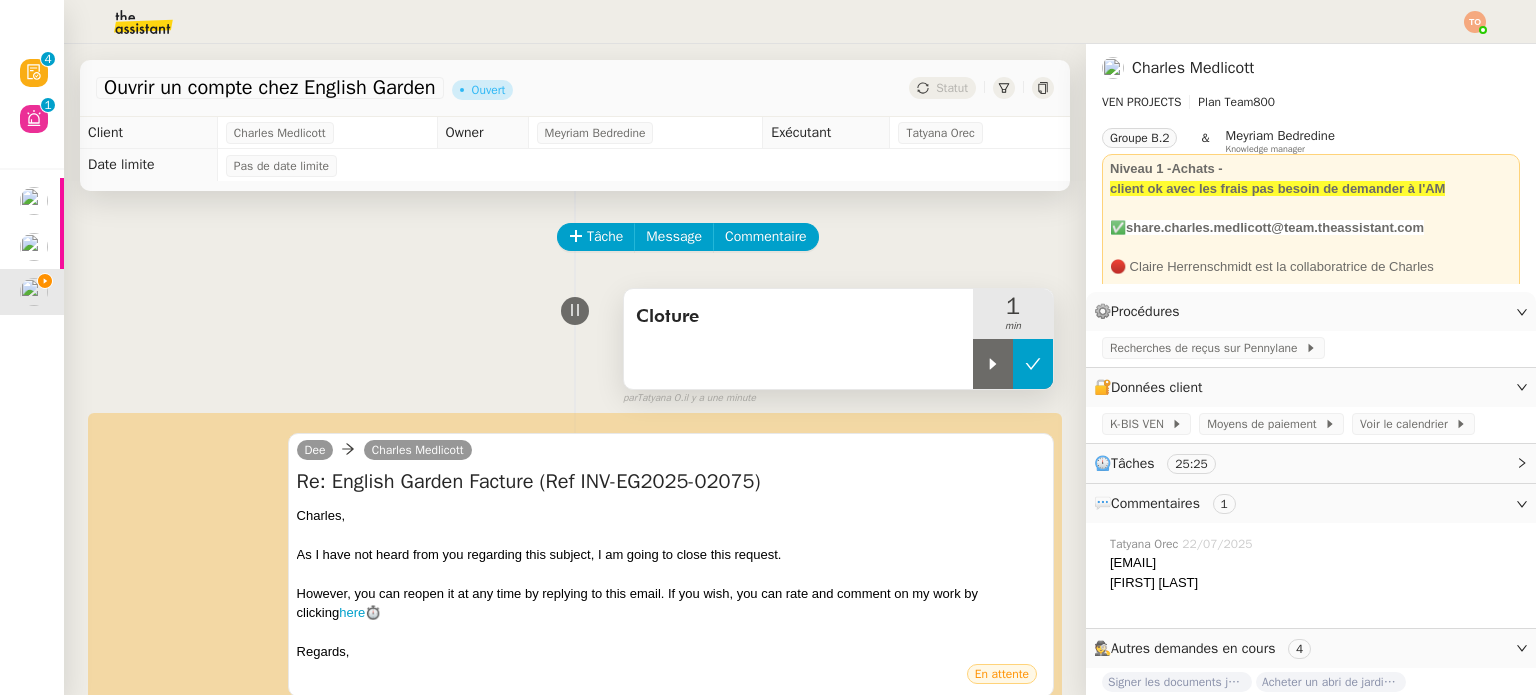 click 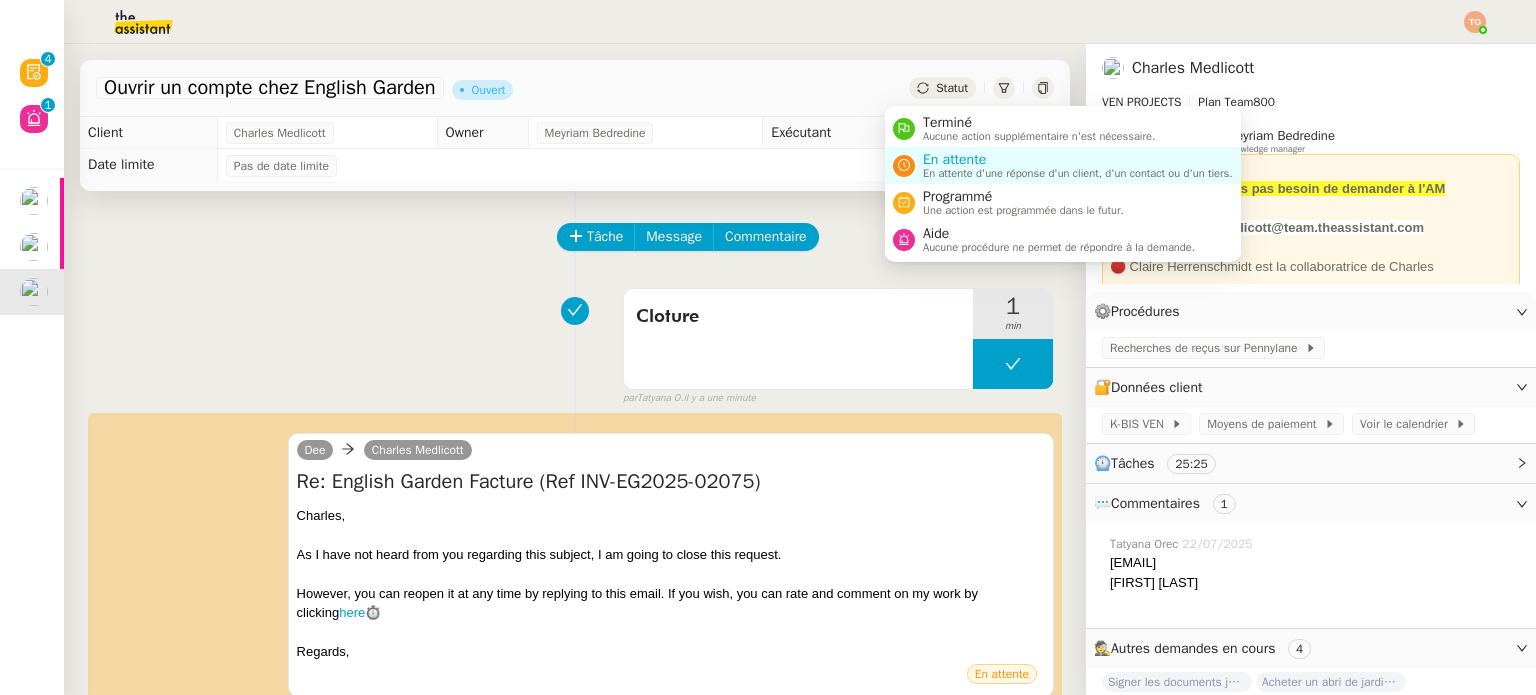 click on "Statut" 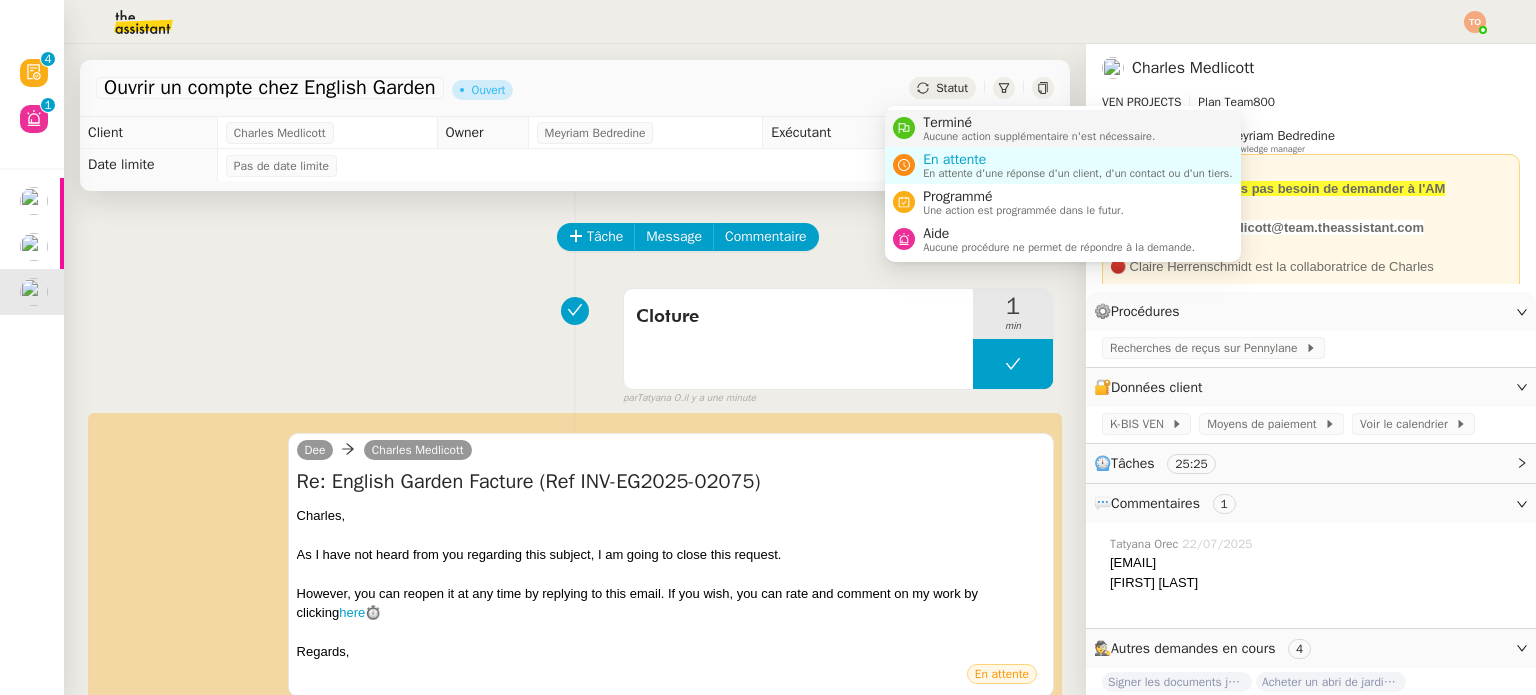 click on "Terminé" at bounding box center (1039, 123) 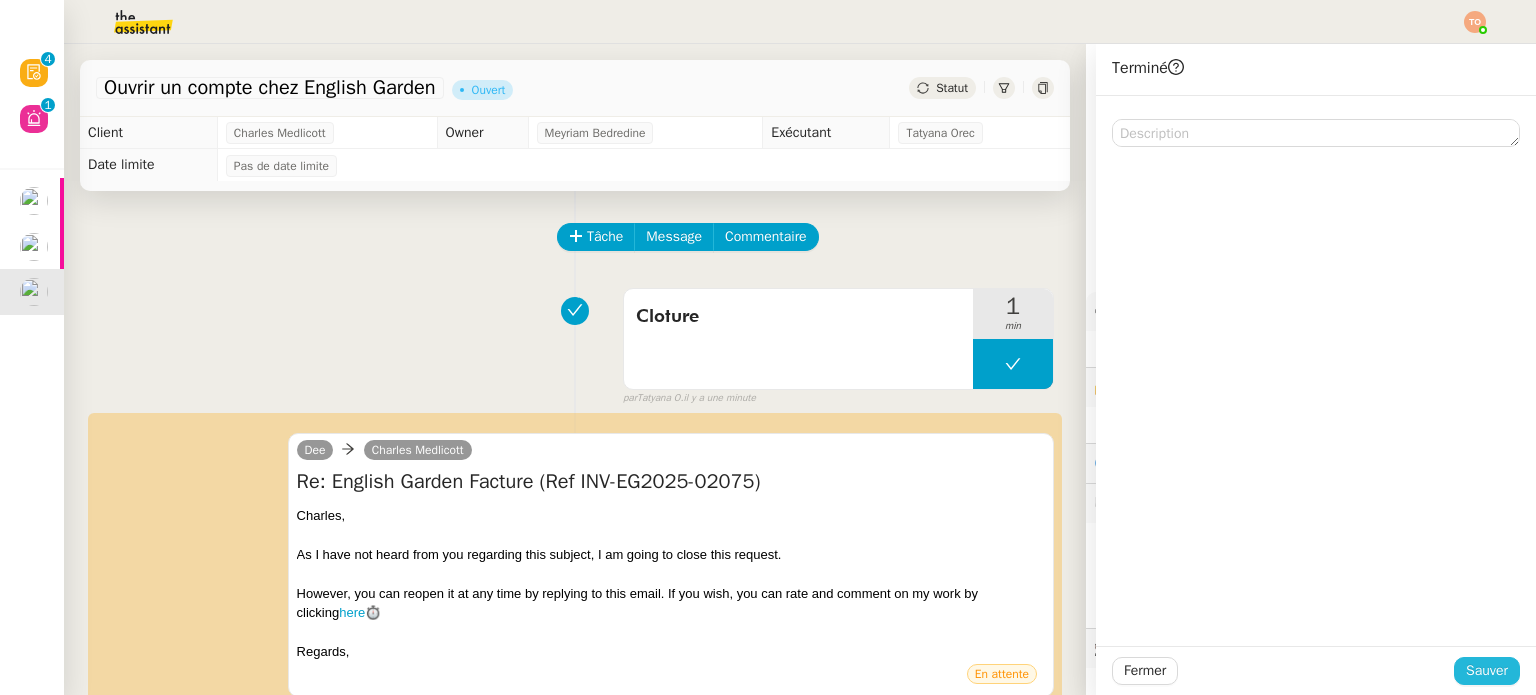click on "Sauver" 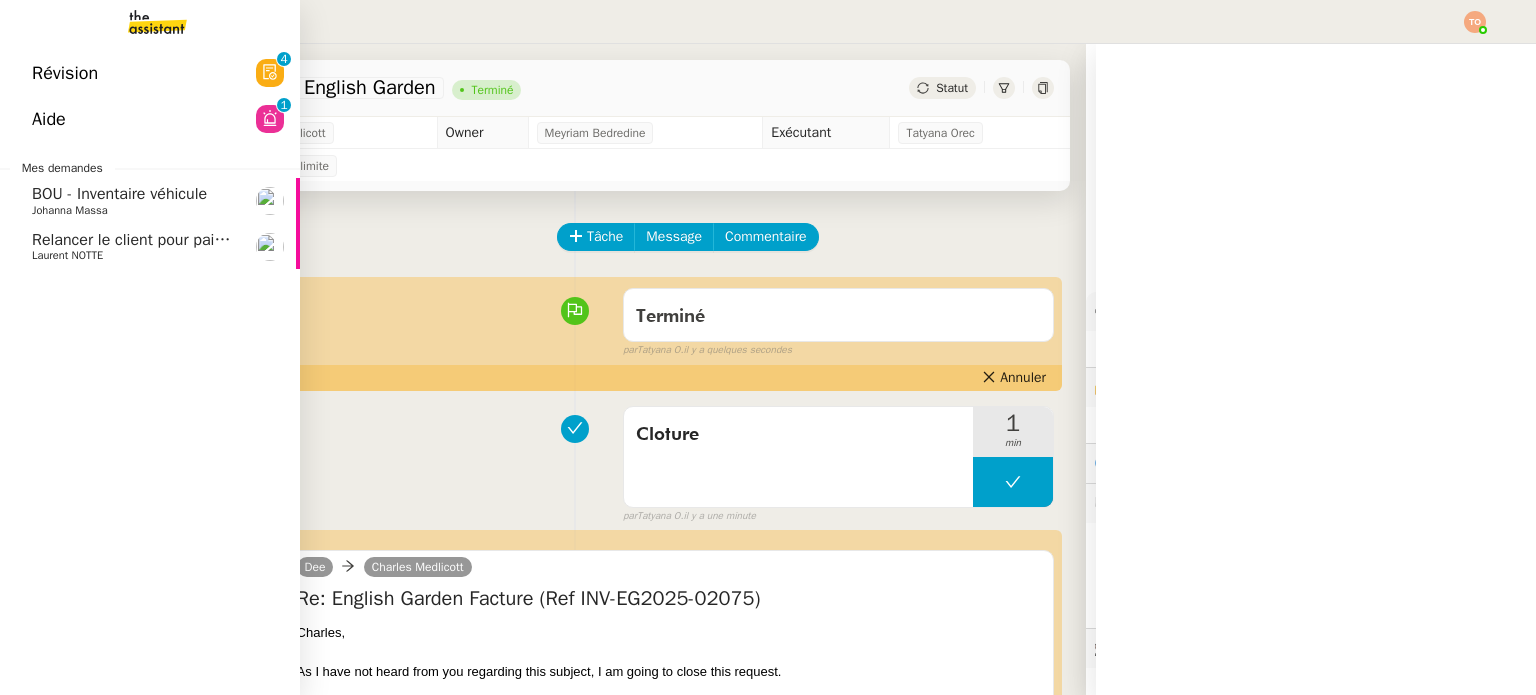 scroll, scrollTop: 0, scrollLeft: 0, axis: both 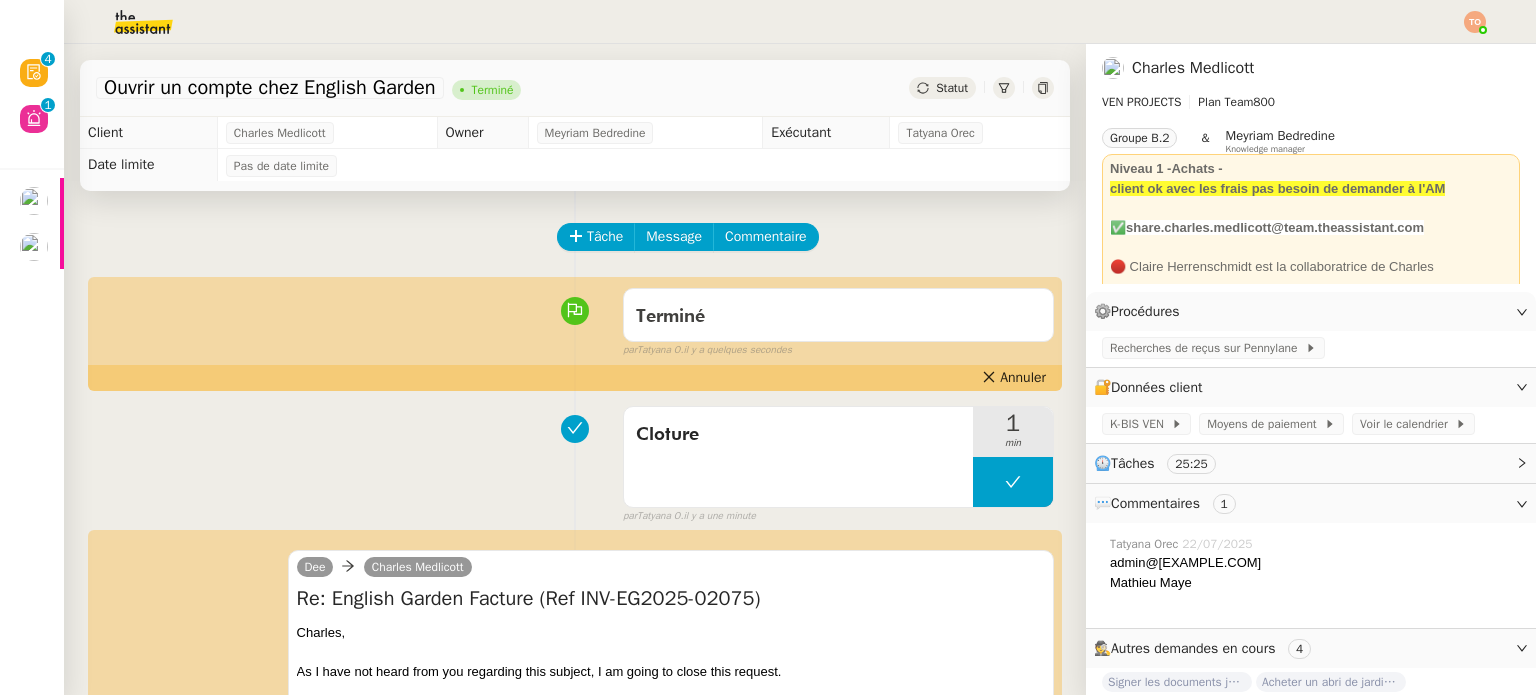 click on "🔴 Claire Herrenschmidt est la collaboratrice de Charles" 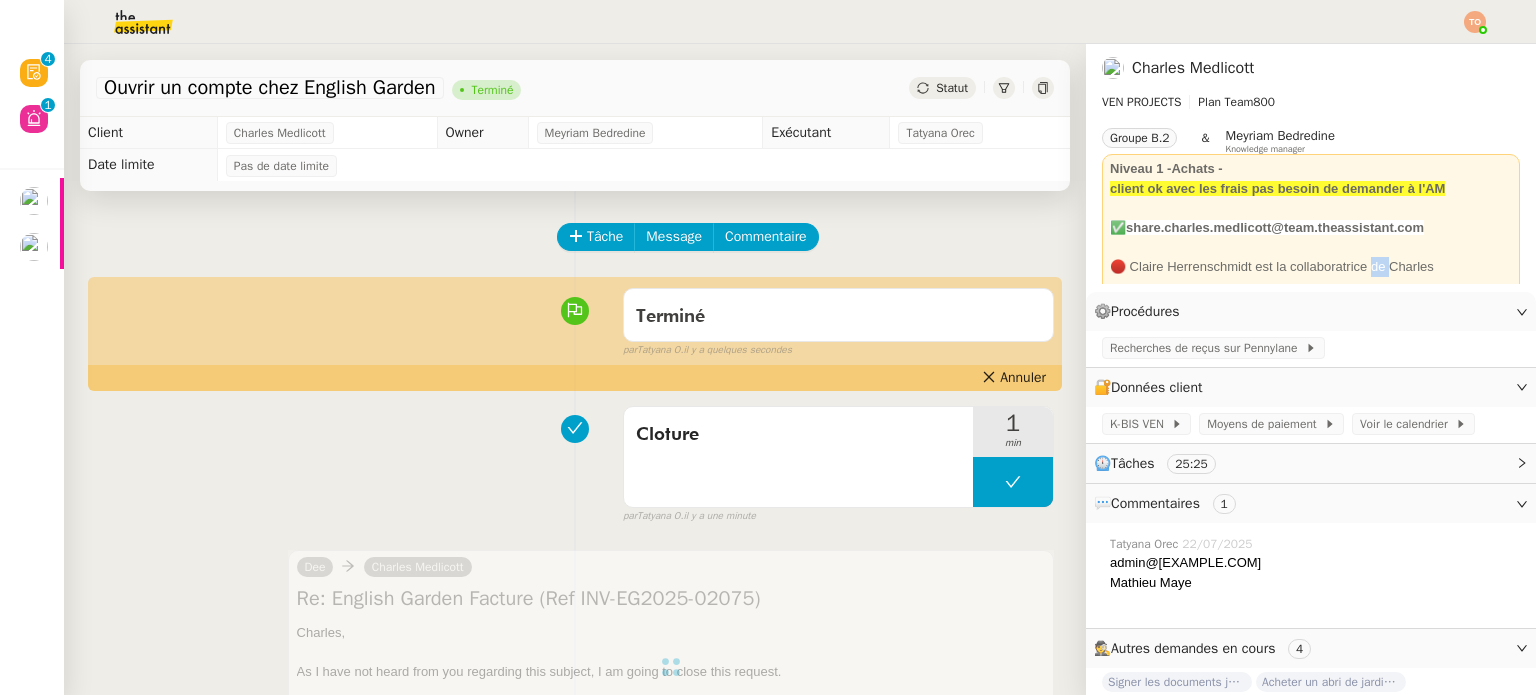 click on "🔴 Claire Herrenschmidt est la collaboratrice de Charles" 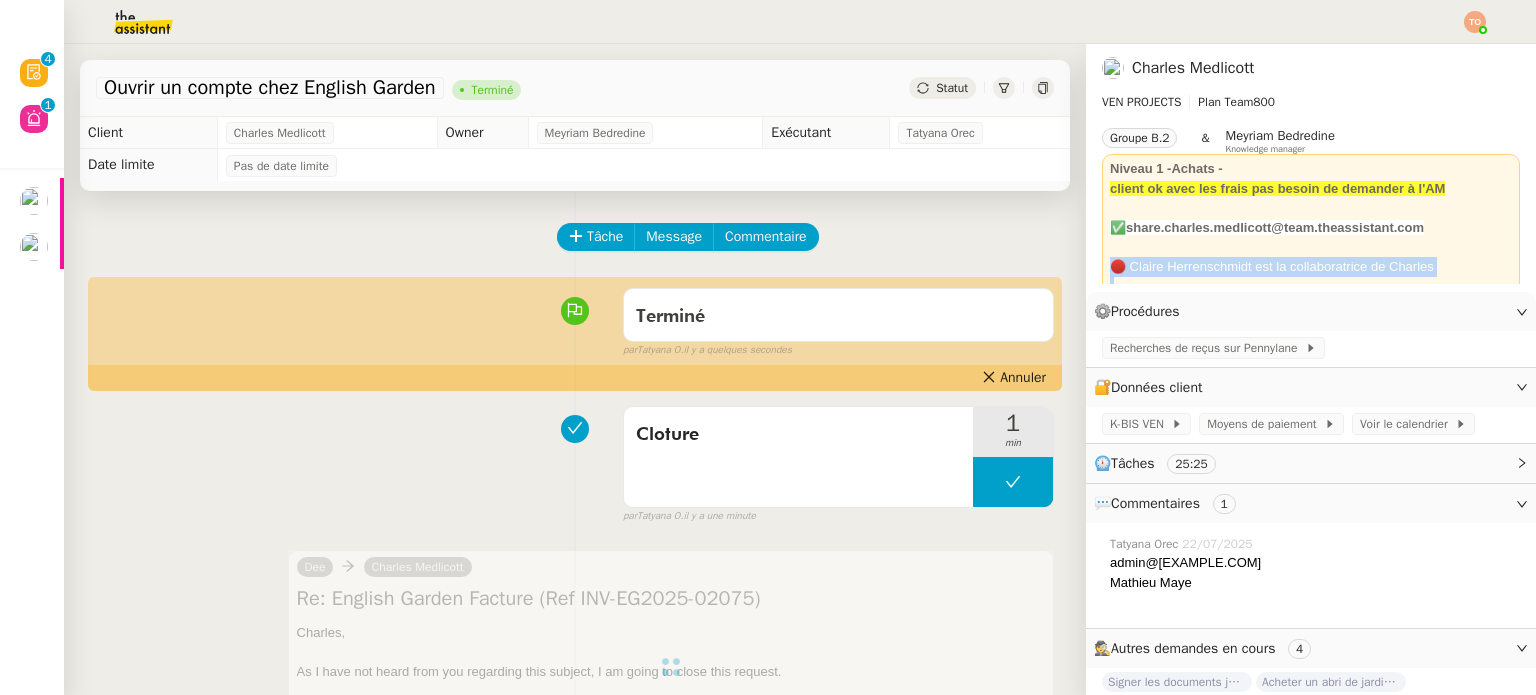 click on "🔴 Claire Herrenschmidt est la collaboratrice de Charles" 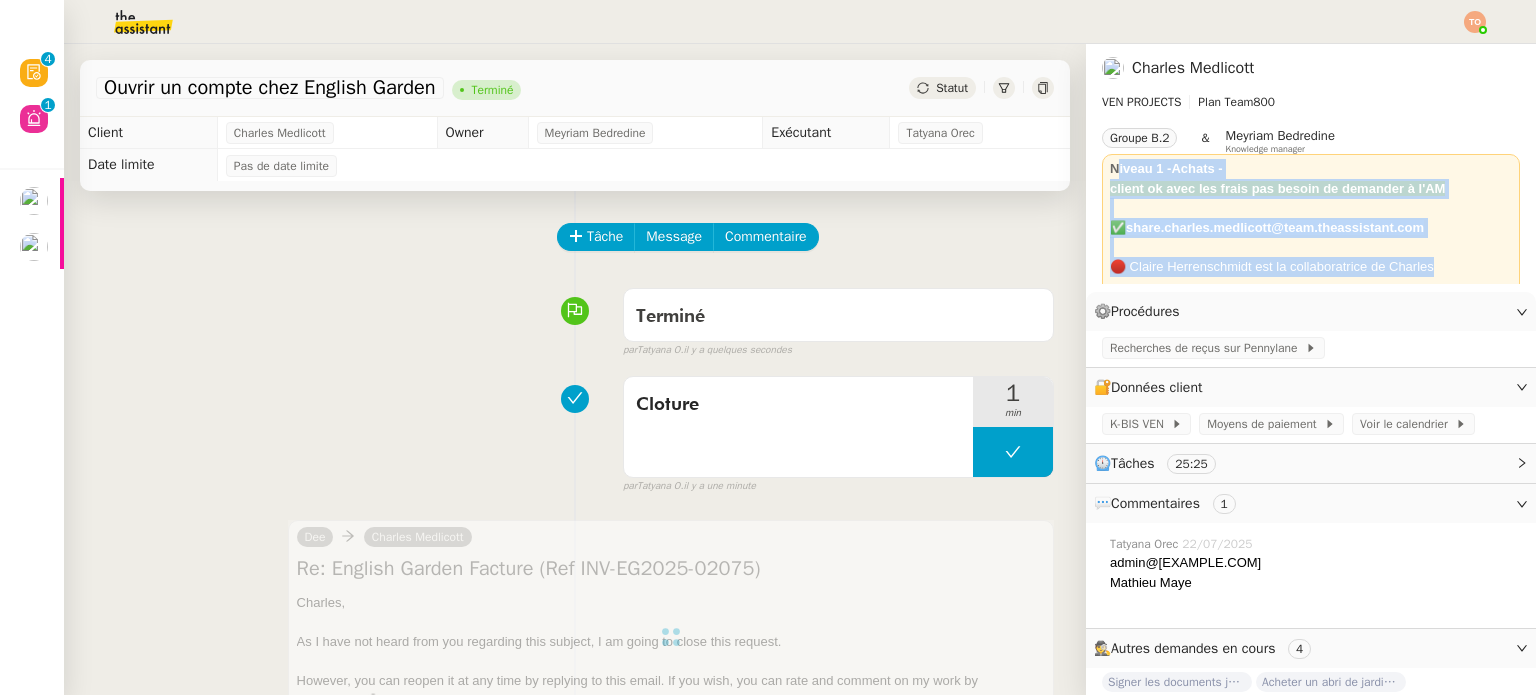 drag, startPoint x: 1424, startPoint y: 258, endPoint x: 1090, endPoint y: 168, distance: 345.91327 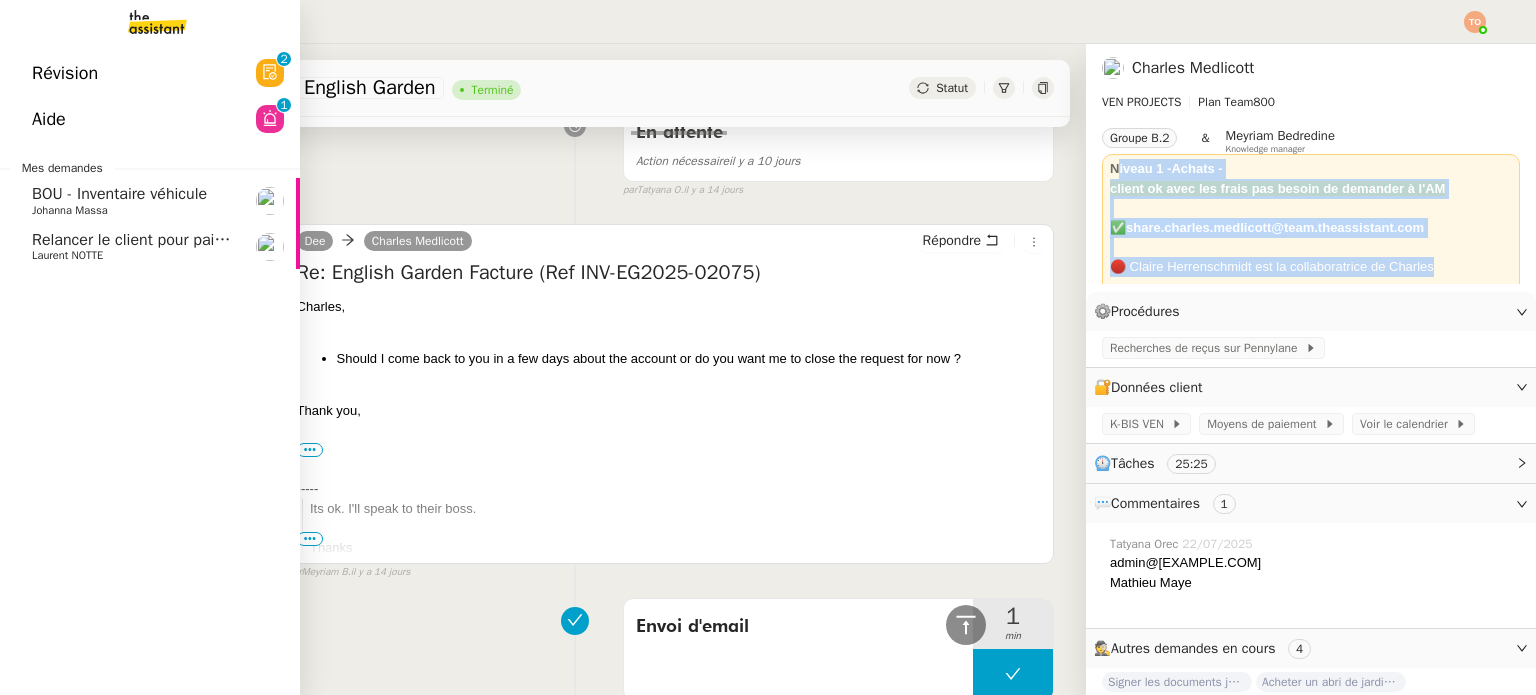 scroll, scrollTop: 1406, scrollLeft: 0, axis: vertical 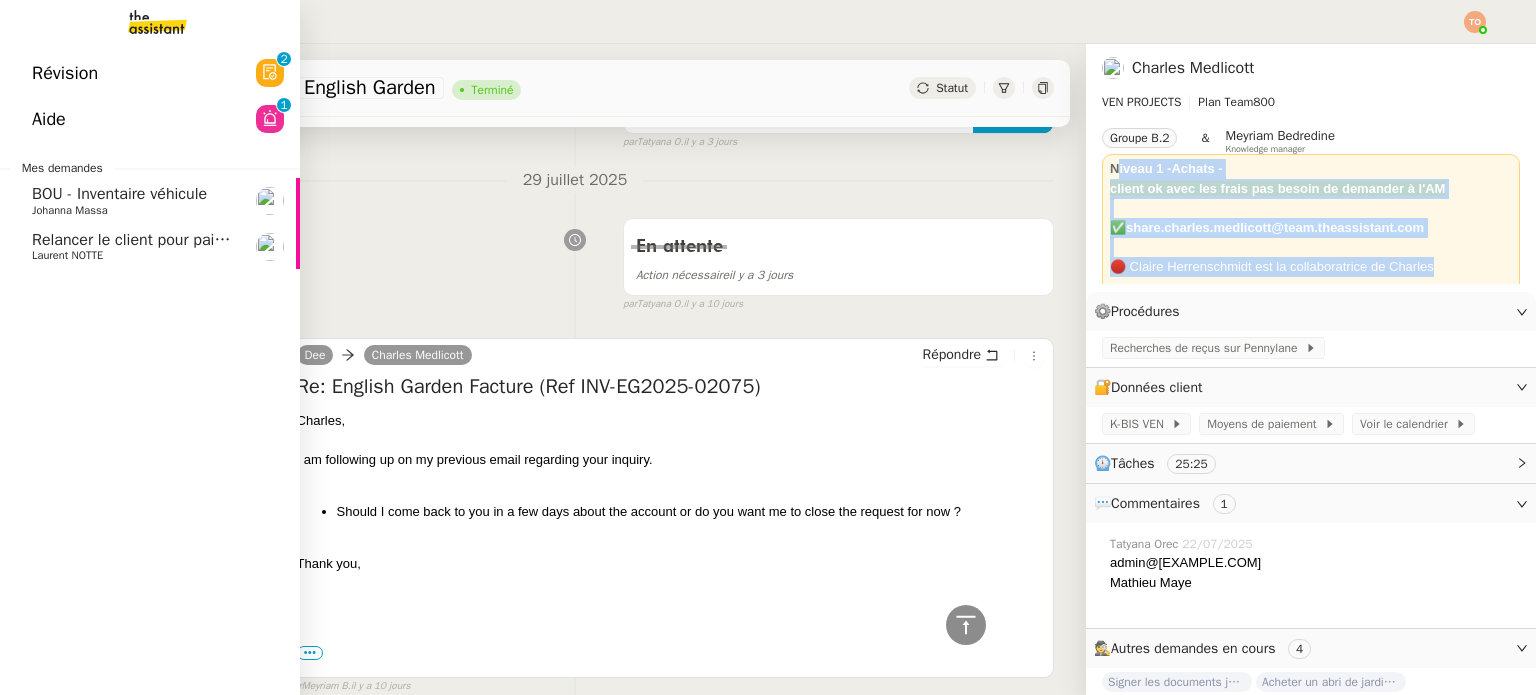 click on "Révision" 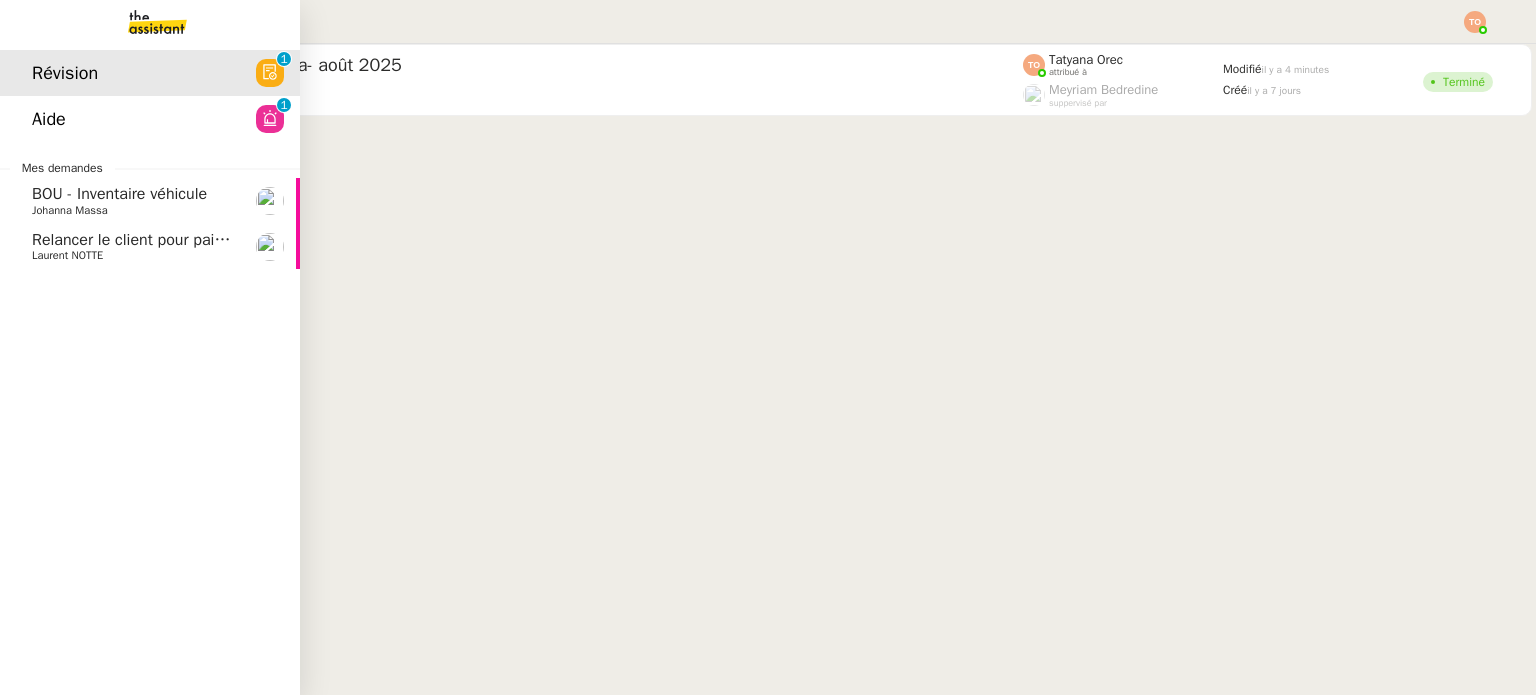 click on "Aide" 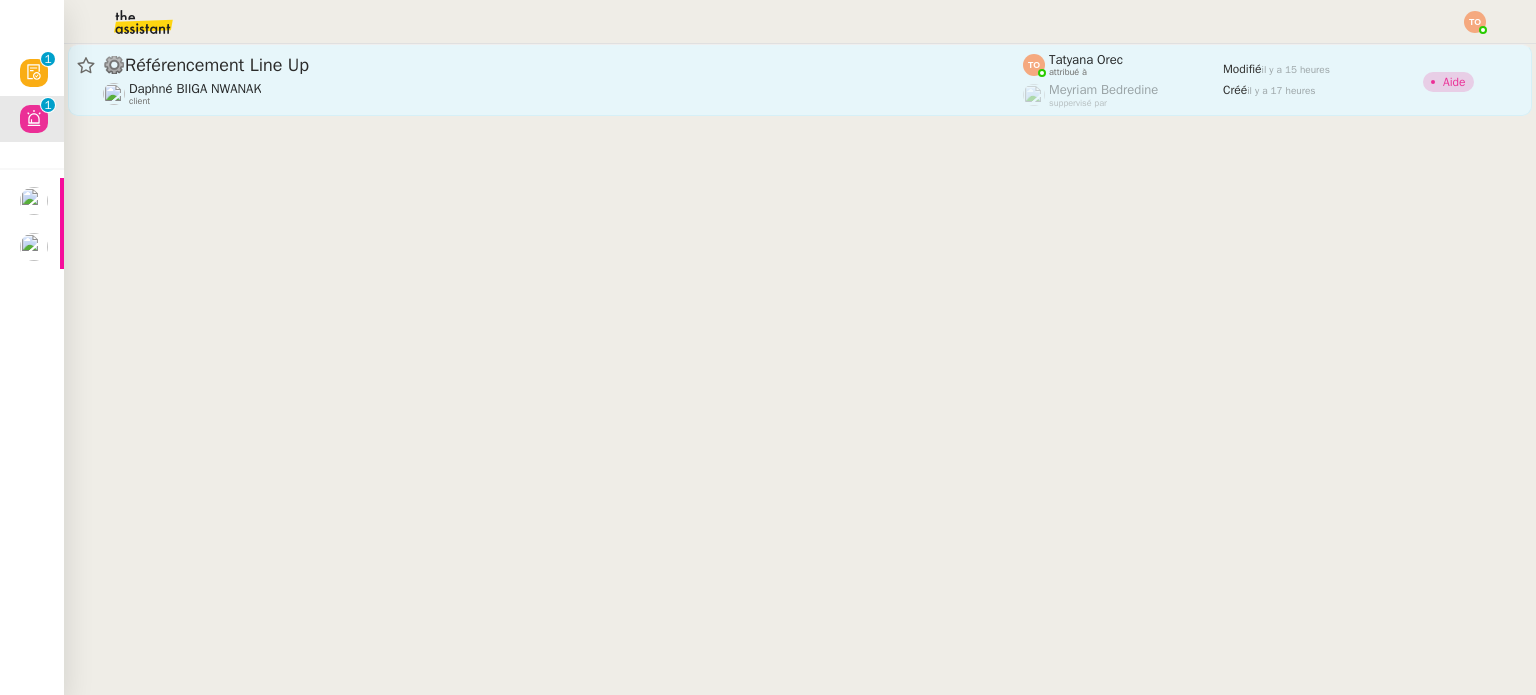 click on "⚙️Référencement Line Up Daphné BIIGA NWANAK client Tatyana Orec attribué à Meyriam Bedredine suppervisé par Modifié il y a 15 heures Créé il y a 17 heures Aide" 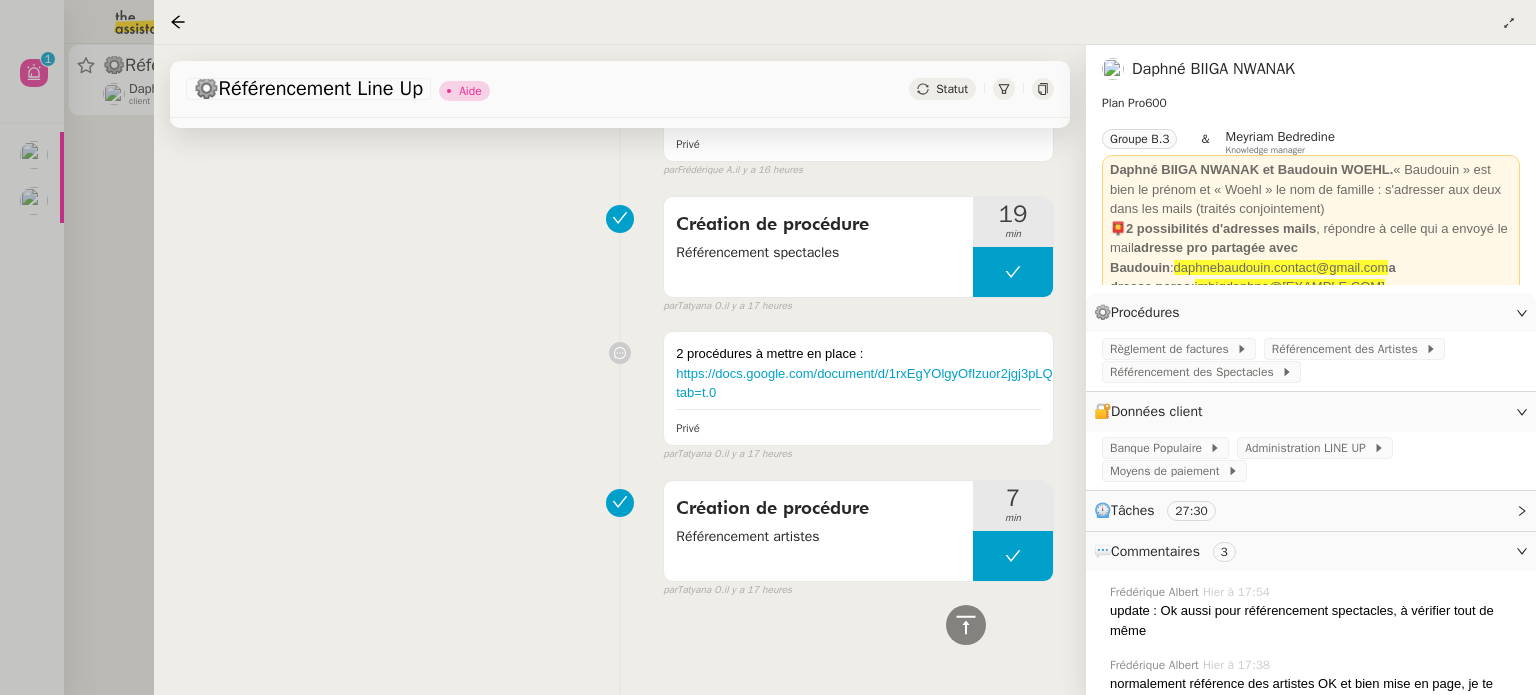 scroll, scrollTop: 473, scrollLeft: 0, axis: vertical 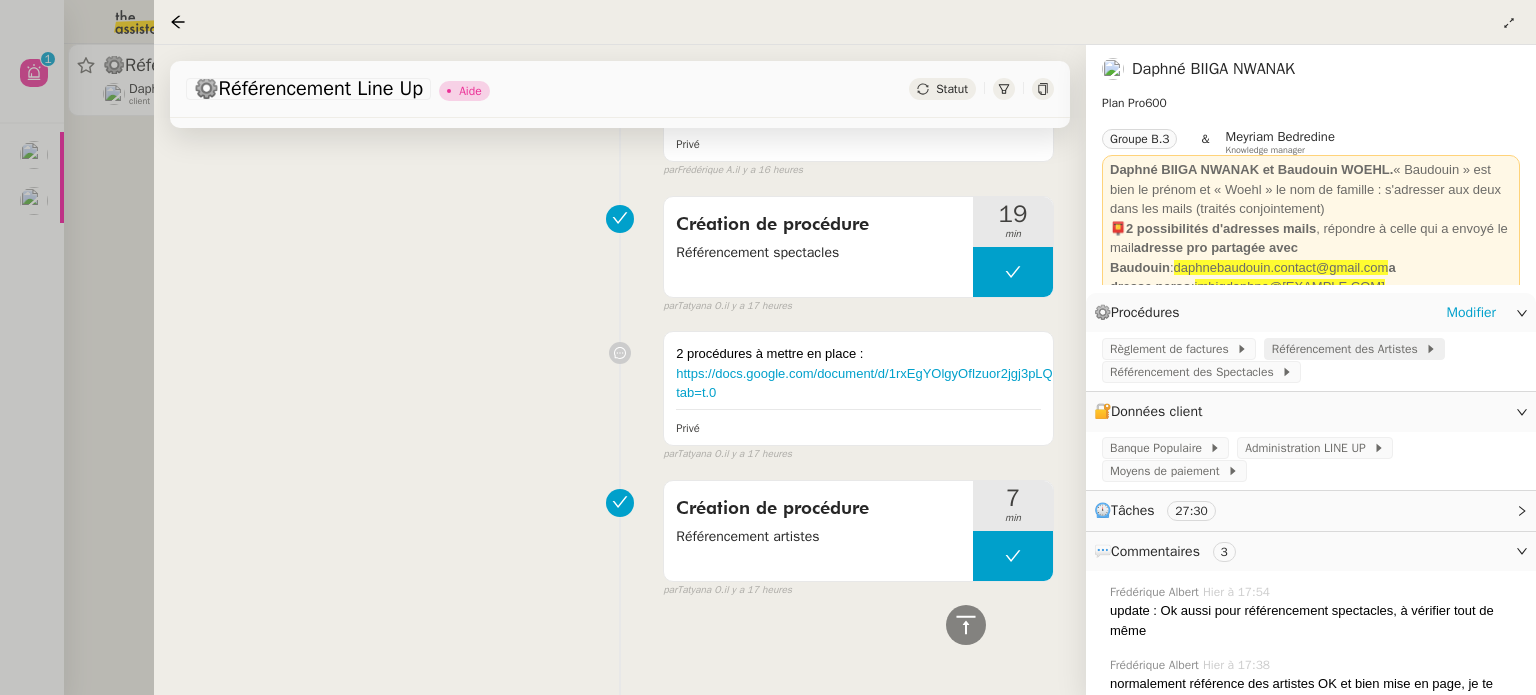 click on "Référencement des Artistes" 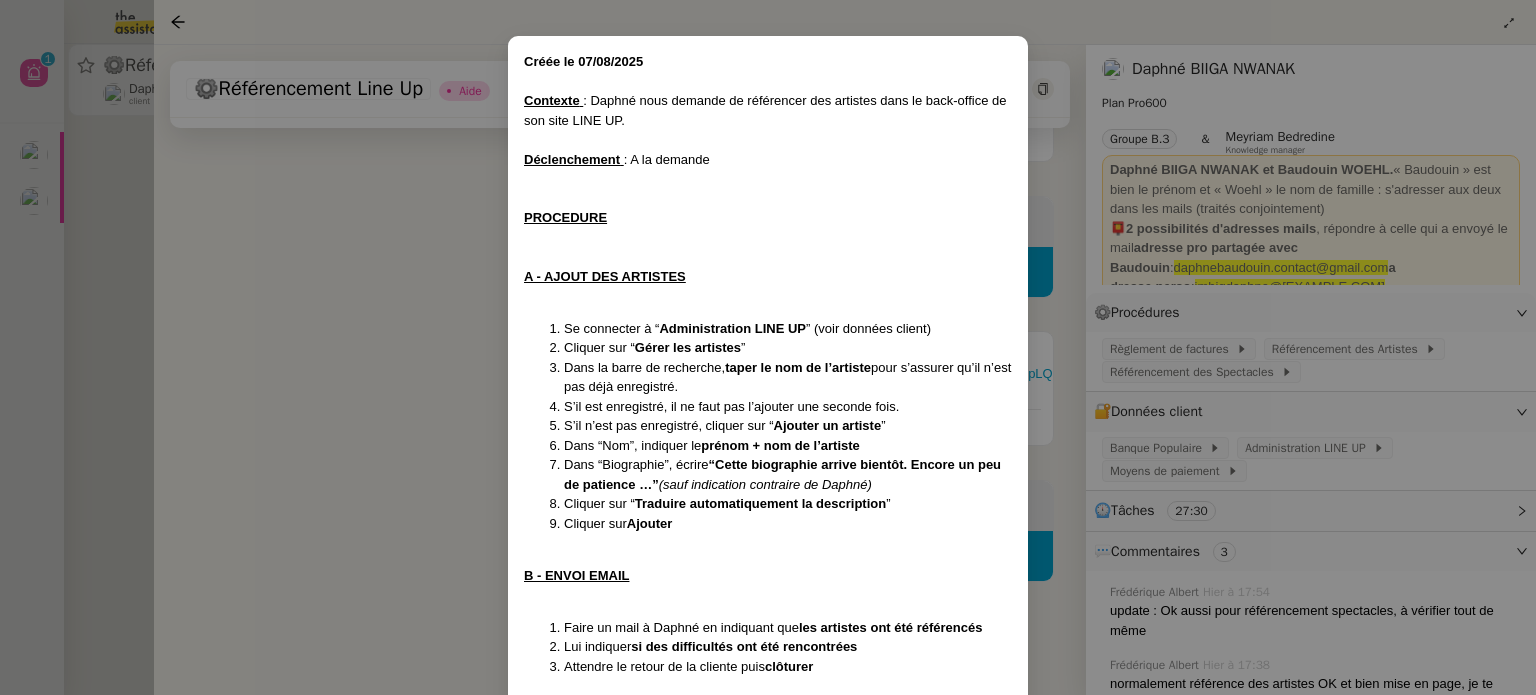 scroll, scrollTop: 97, scrollLeft: 0, axis: vertical 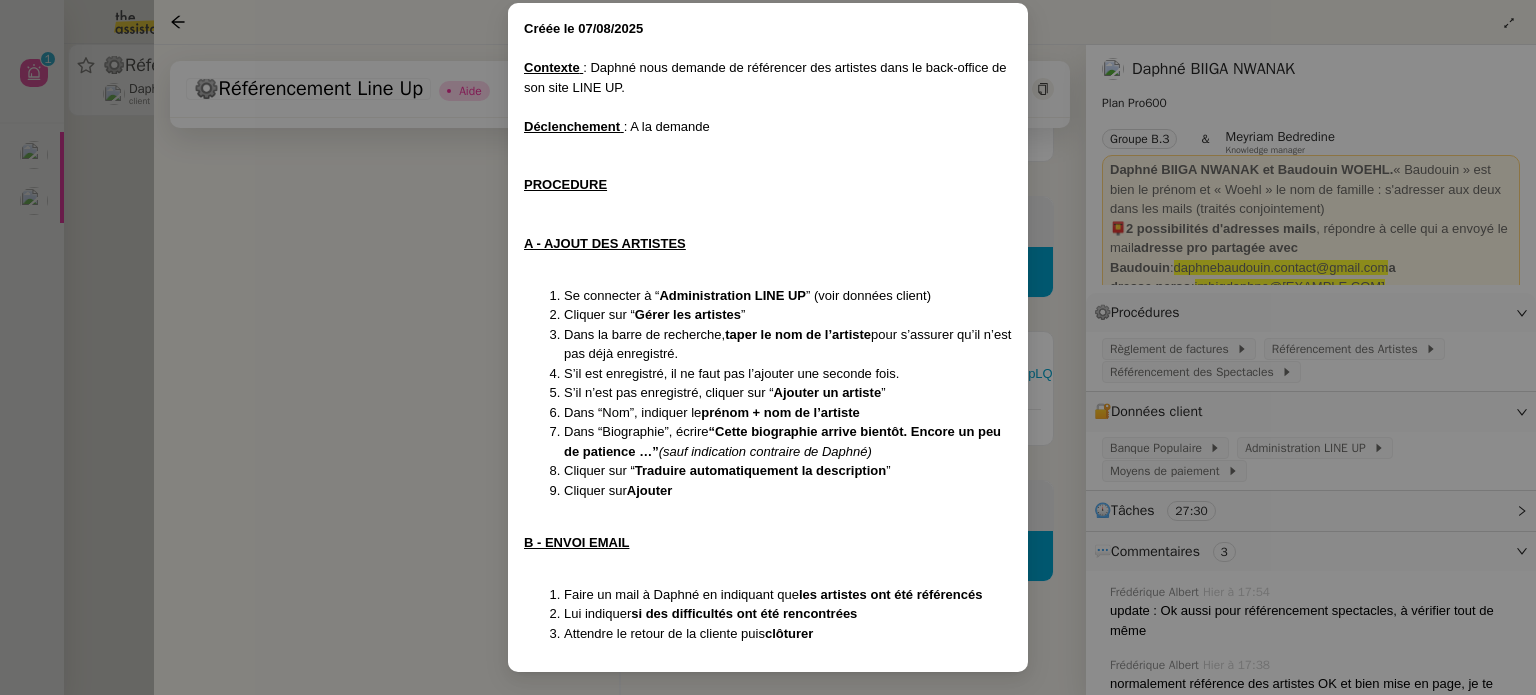 click on "Créée le 07/08/2025 Contexte : Daphné nous demande de référencer des artistes dans le back-office de son site LINE UP. Déclenchement : A la demande PROCEDURE A - AJOUT DES ARTISTES Se connecter à “ Administration LINE UP ” (voir données client) Cliquer sur “ Gérer les artistes ” Dans la barre de recherche, taper le nom de l’artiste pour s’assurer qu’il n’est pas déjà enregistré. S’il est enregistré, il ne faut pas l’ajouter une seconde fois. S’il n’est pas enregistré, cliquer sur “ Ajouter un artiste ” Dans “Nom”, indiquer le prénom + nom de l’artiste Dans “Biographie”, écrire “Cette biographie arrive bientôt. Encore un peu de patience …” (sauf indication contraire de Daphné) Cliquer sur “ Traduire automatiquement la description ” Cliquer sur Ajouter B - ENVOI EMAIL Faire un mail à Daphné en indiquant que les artistes ont été référencés Lui indiquer si des difficultés ont été rencontrées clôturer" at bounding box center (768, 347) 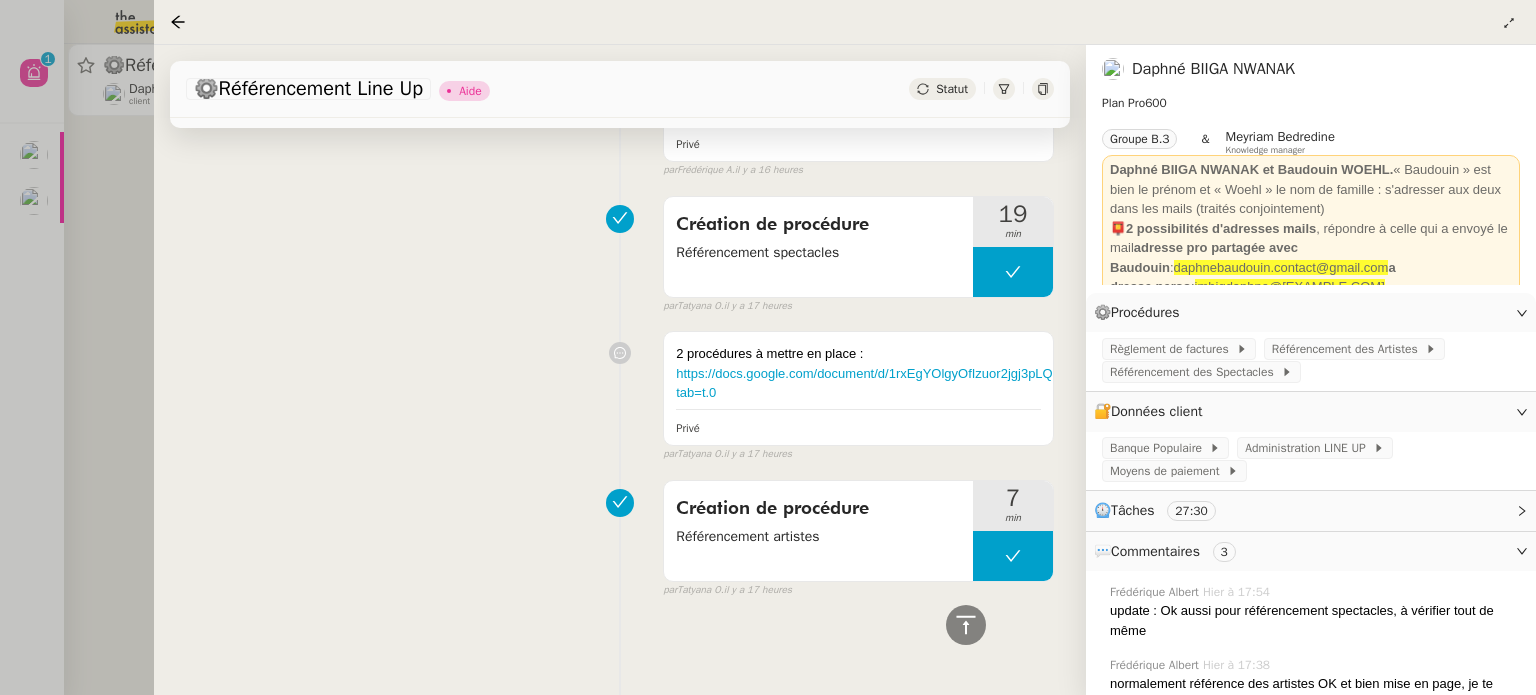 scroll, scrollTop: 0, scrollLeft: 0, axis: both 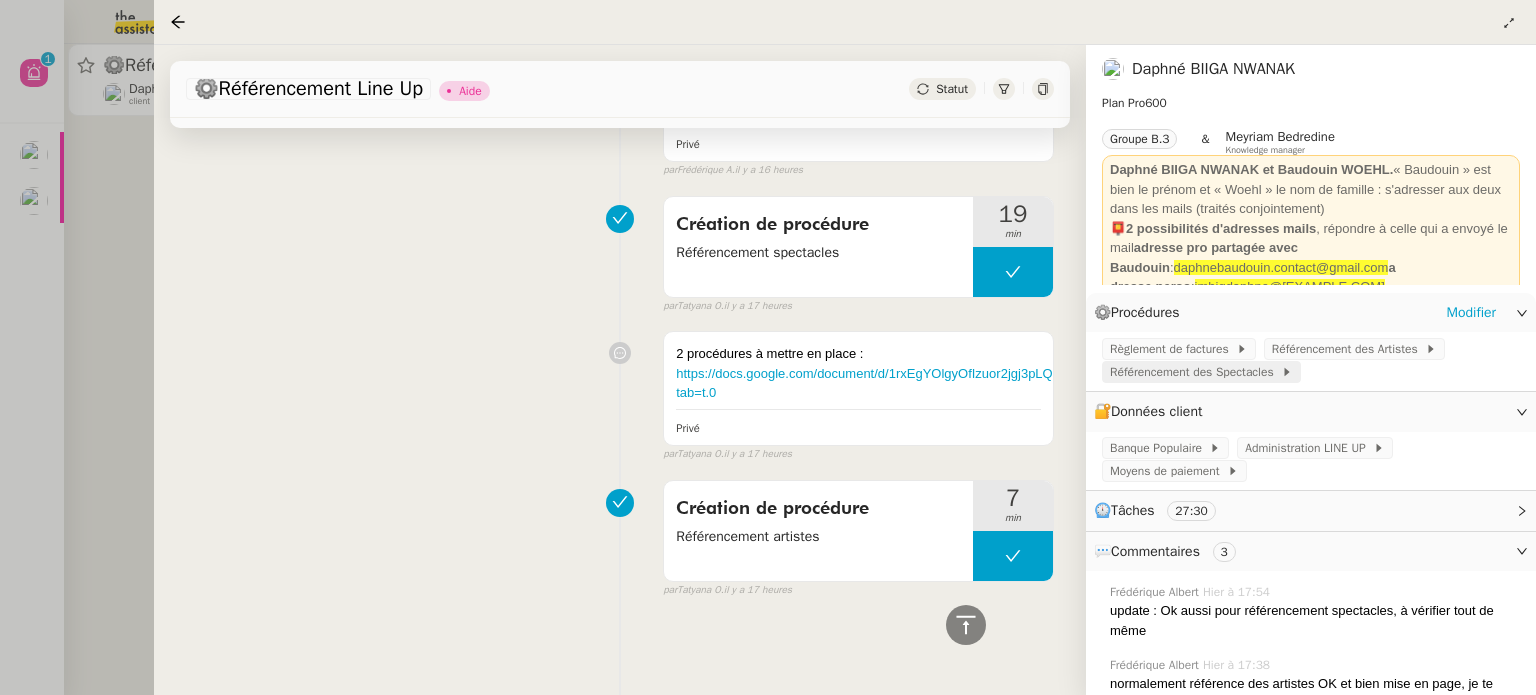 click on "Référencement des Spectacles" 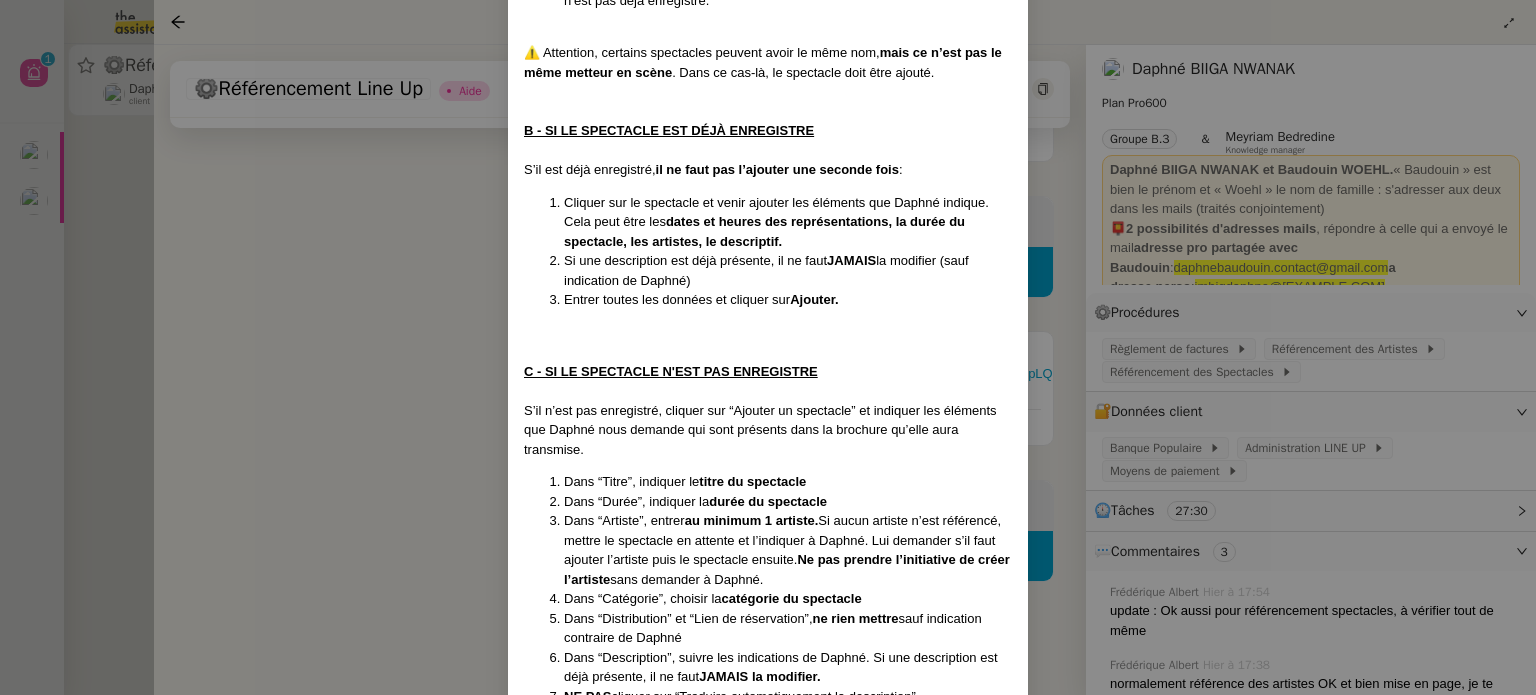 scroll, scrollTop: 400, scrollLeft: 0, axis: vertical 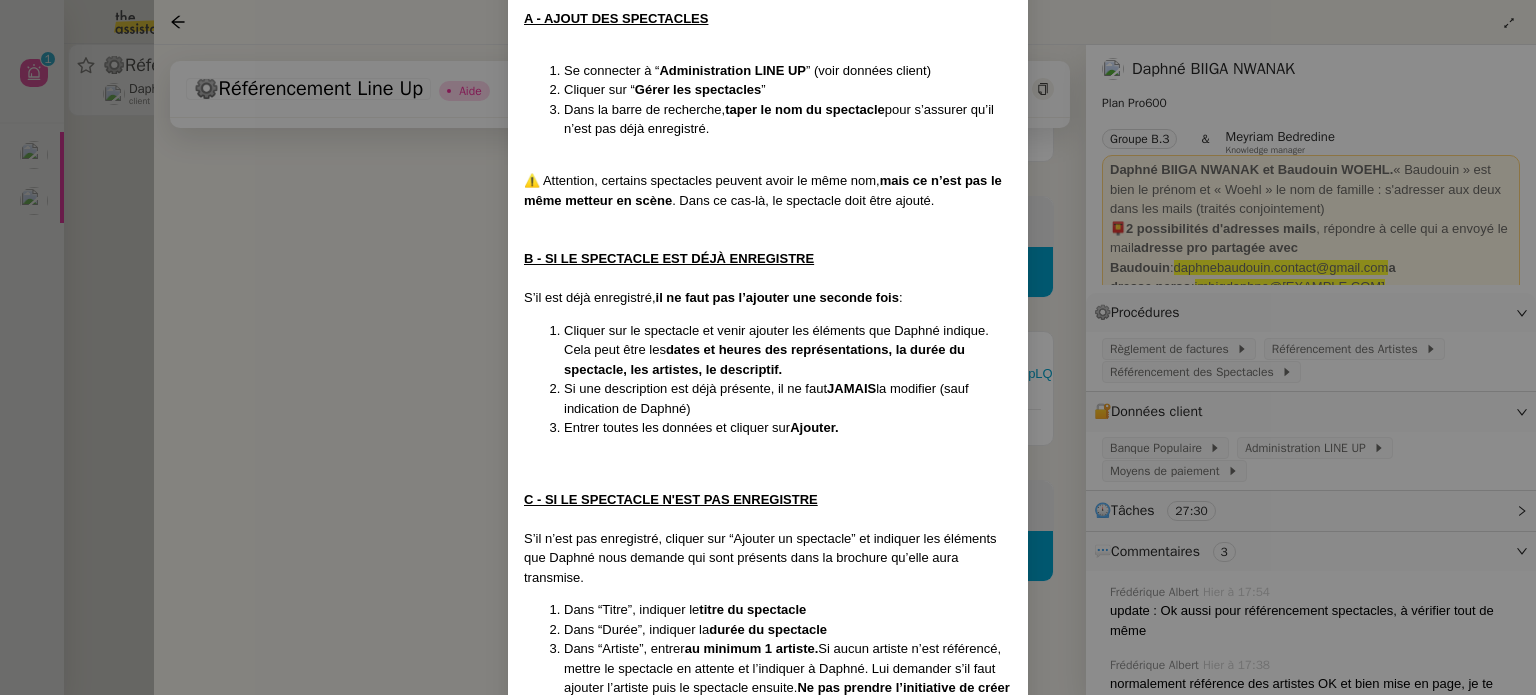 click on "Créée le 07/08/2025 Contexte : Daphné nous envoie la programmation d’un théâtre. Il faut référencer les spectacles sur le back-office du site Line Up selon les indications transmises par la cliente. Déclenchement : A la demande IMPORTANT : La saison est de Septembre 2025 à Août 2026. Toutes les dates doivent être comprises entre cette période. PROCEDURE A - AJOUT DES SPECTACLES Se connecter à “ Administration LINE UP ” (voir données client) Cliquer sur “ Gérer les spectacles ” Dans la barre de recherche, taper le nom du spectacle pour s’assurer qu’il n’est pas déjà enregistré. ⚠️ Attention, certains spectacles peuvent avoir le même nom, mais ce n’est pas le même metteur en scène. Dans ce cas-là, le spectacle doit être ajouté. B - SI LE SPECTACLE EST DÉJÀ ENREGISTRE S’il est déjà enregistré, il ne faut pas l’ajouter une seconde fois : Cliquer sur le spectacle et venir ajouter les éléments que Daphné indique. Cela peut être les JAMAIS" at bounding box center [768, 347] 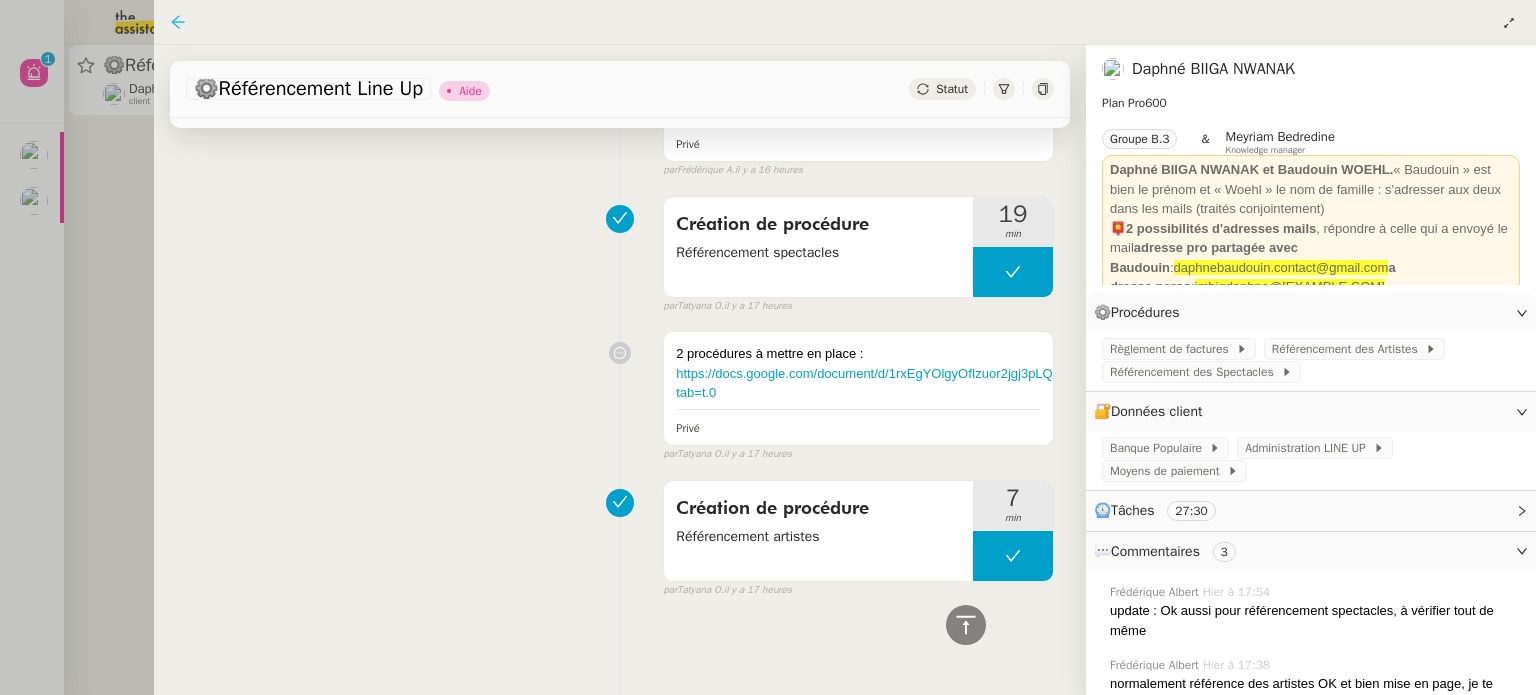 click 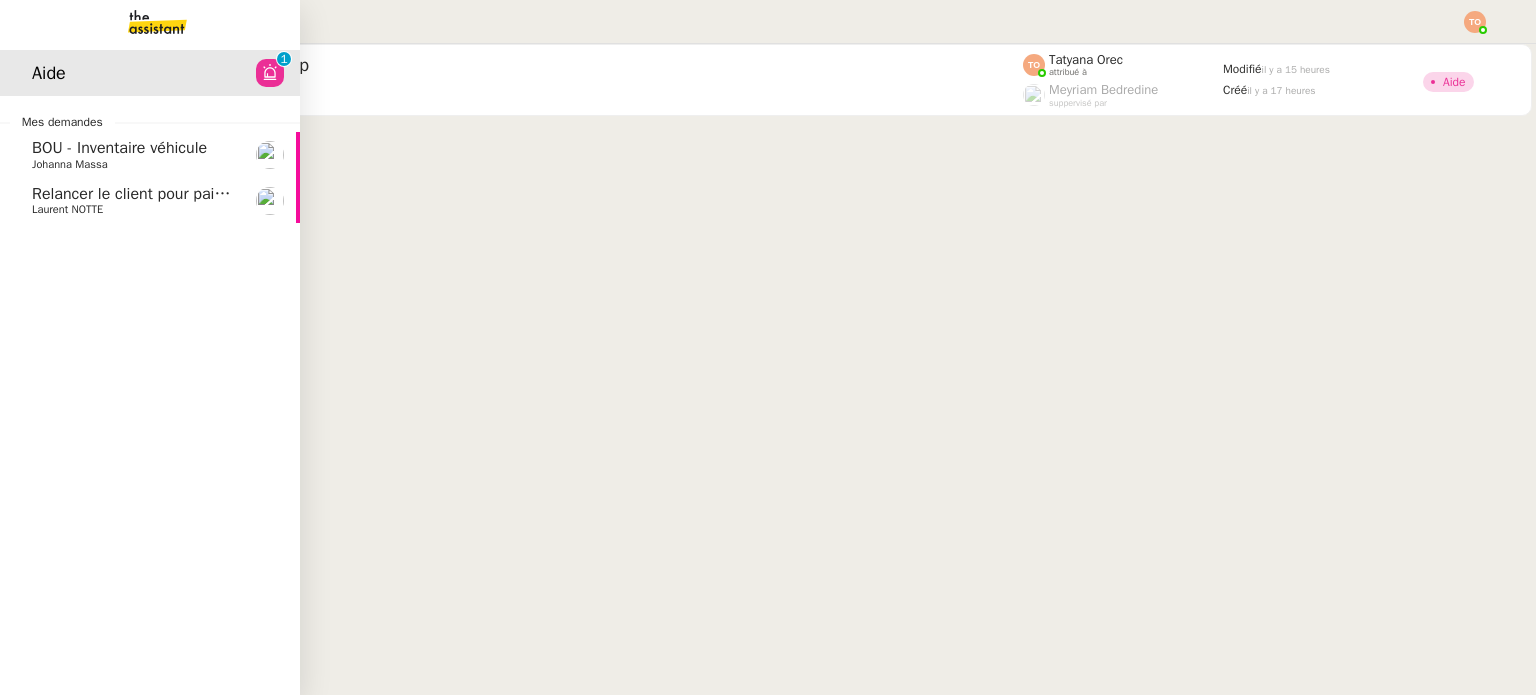 click on "Relancer le client pour paiement" 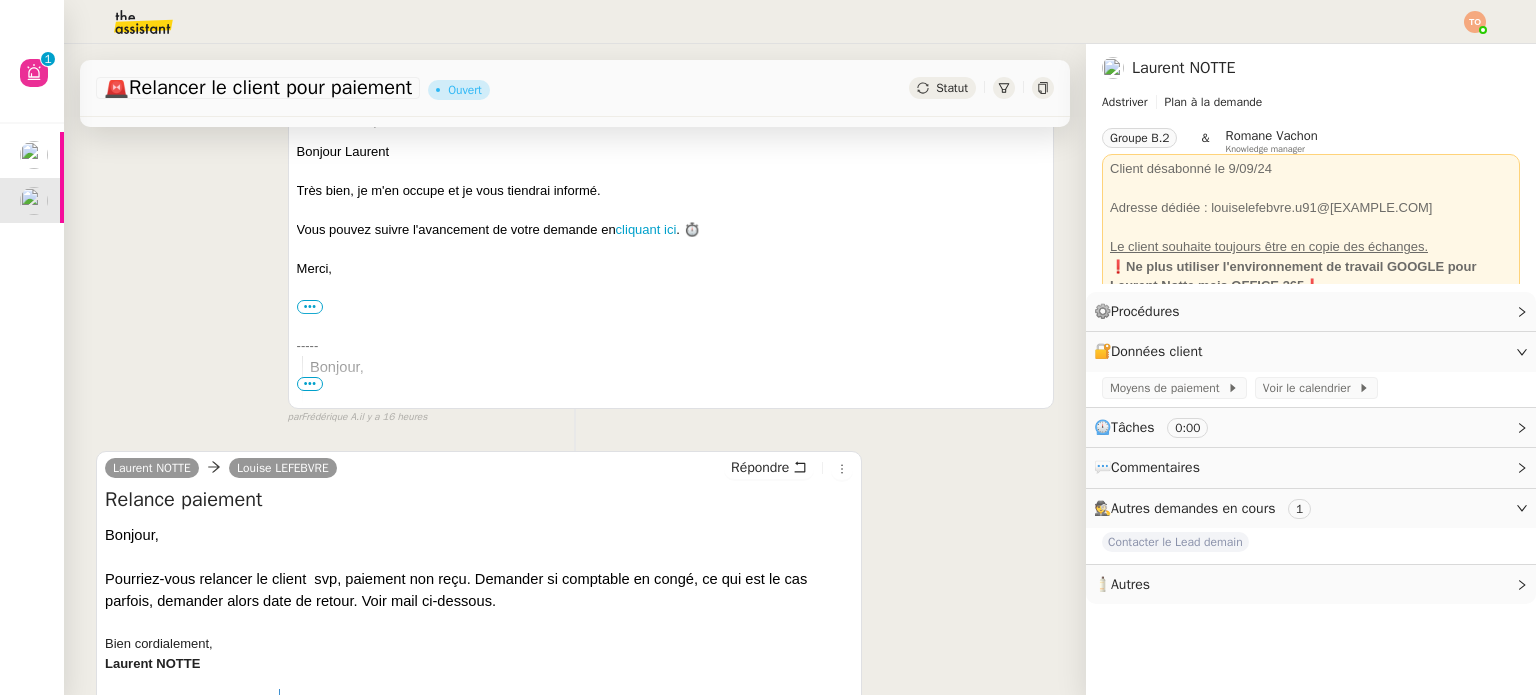 scroll, scrollTop: 620, scrollLeft: 0, axis: vertical 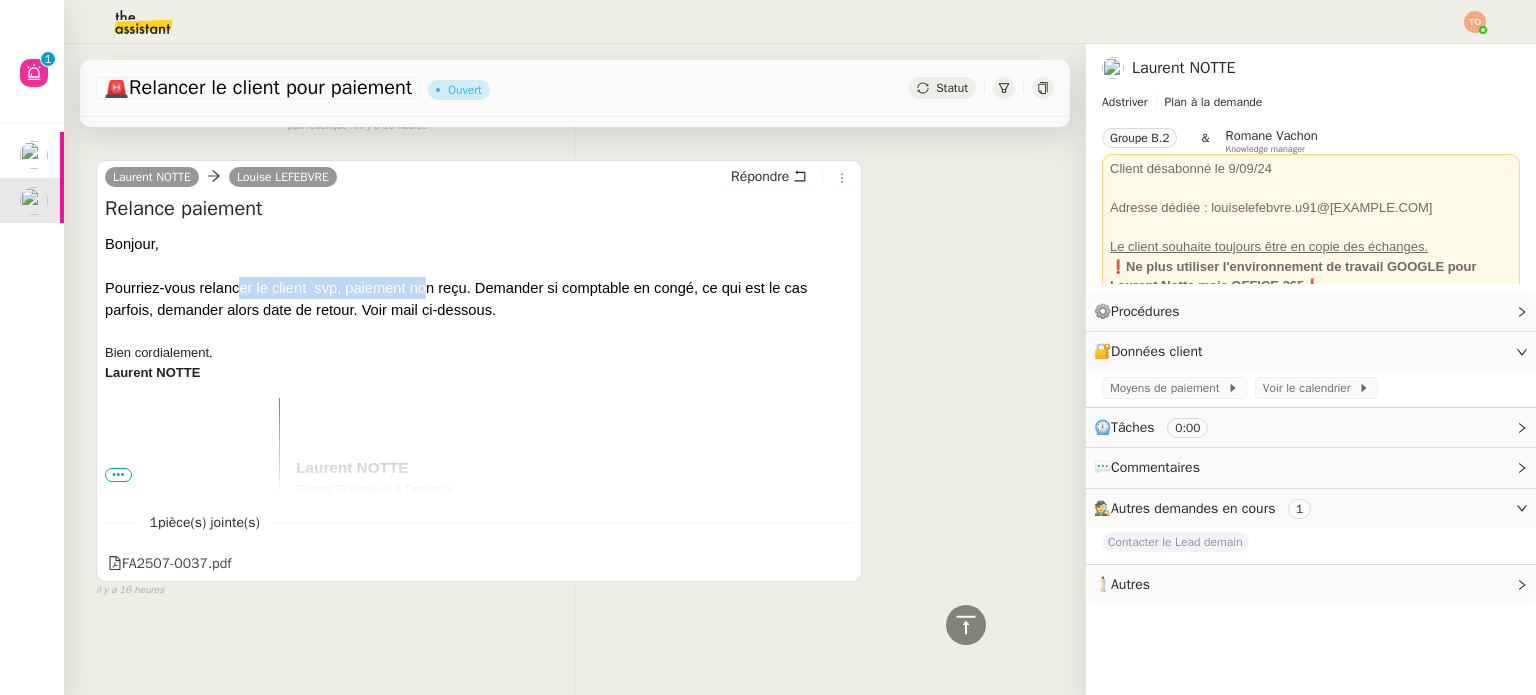 drag, startPoint x: 381, startPoint y: 278, endPoint x: 396, endPoint y: 278, distance: 15 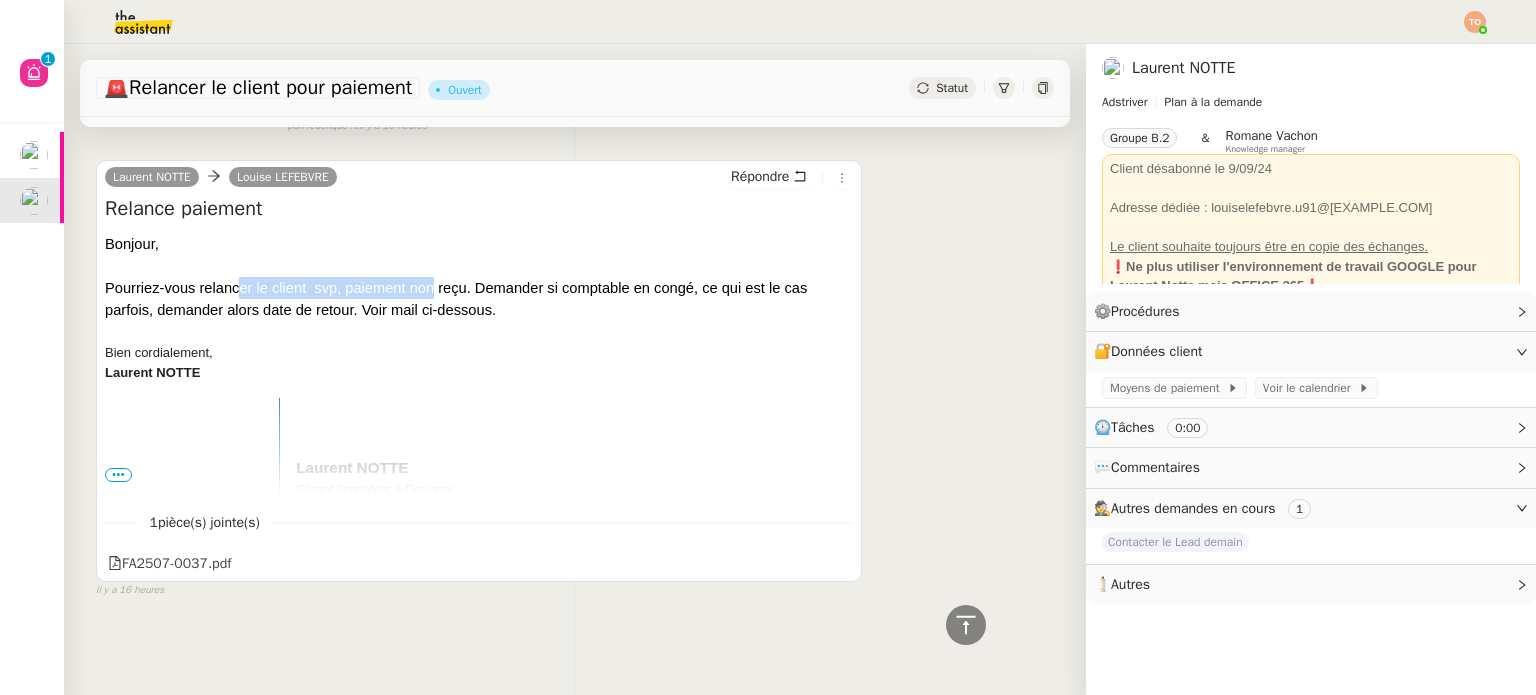 click on "Pourriez-vous relancer le client  svp, paiement non reçu. Demander si comptable en congé, ce qui est le cas parfois, demander alors date de retour. Voir mail ci-dessous." at bounding box center (479, 299) 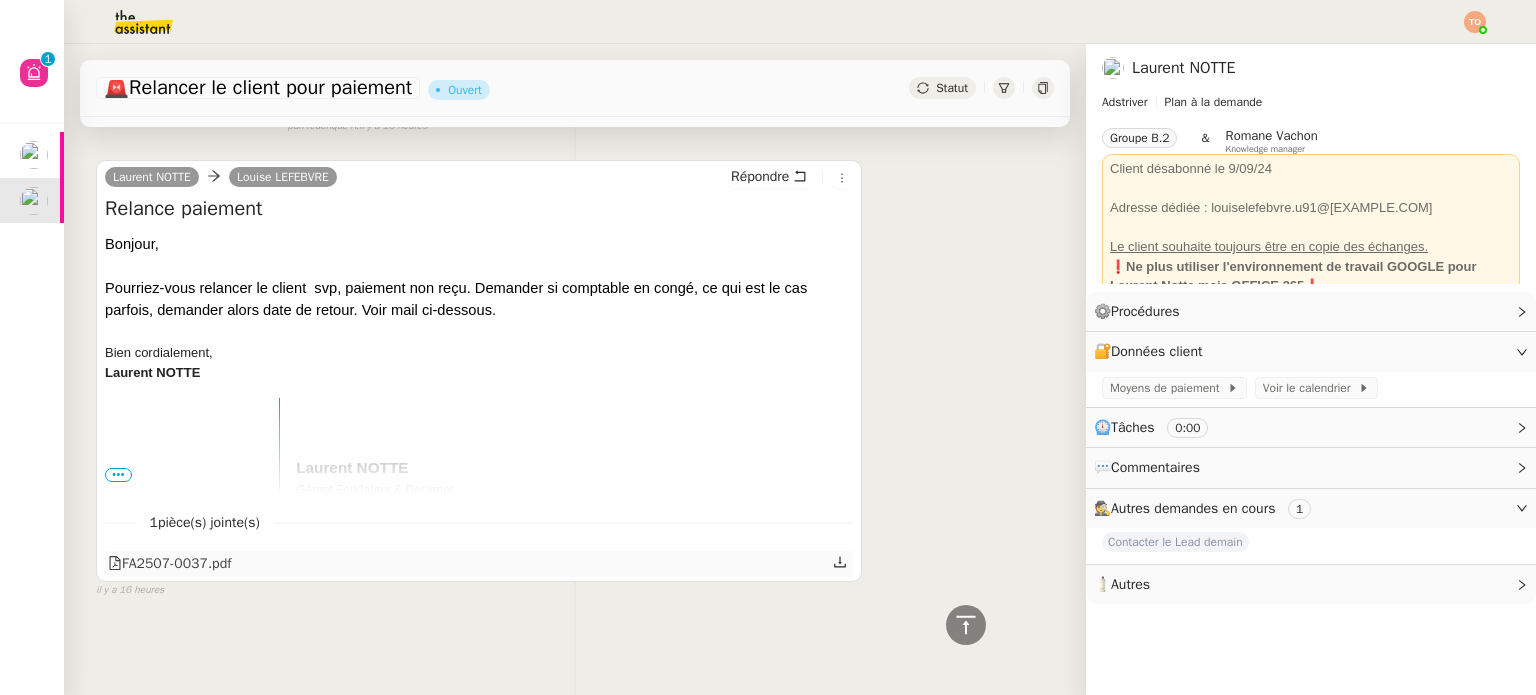 click on "FA2507-0037.pdf" 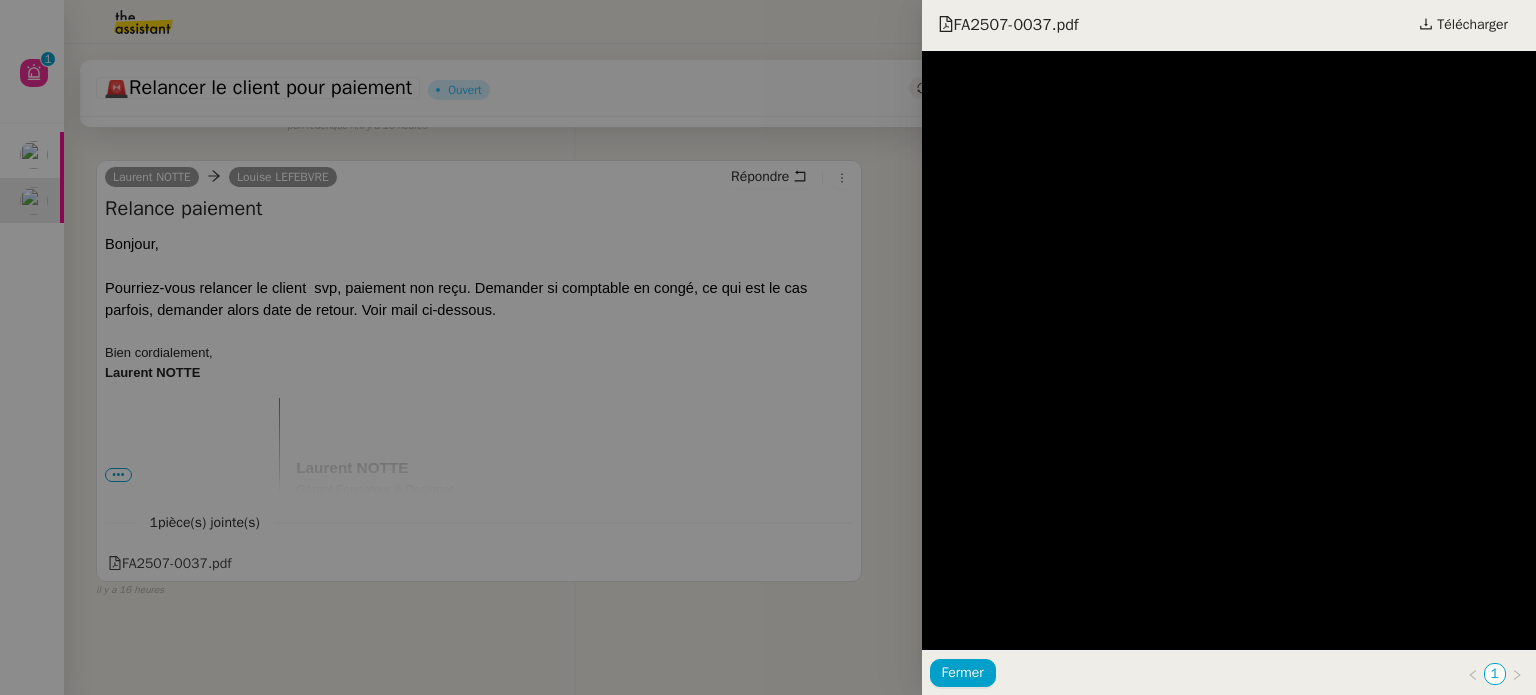 click at bounding box center (768, 347) 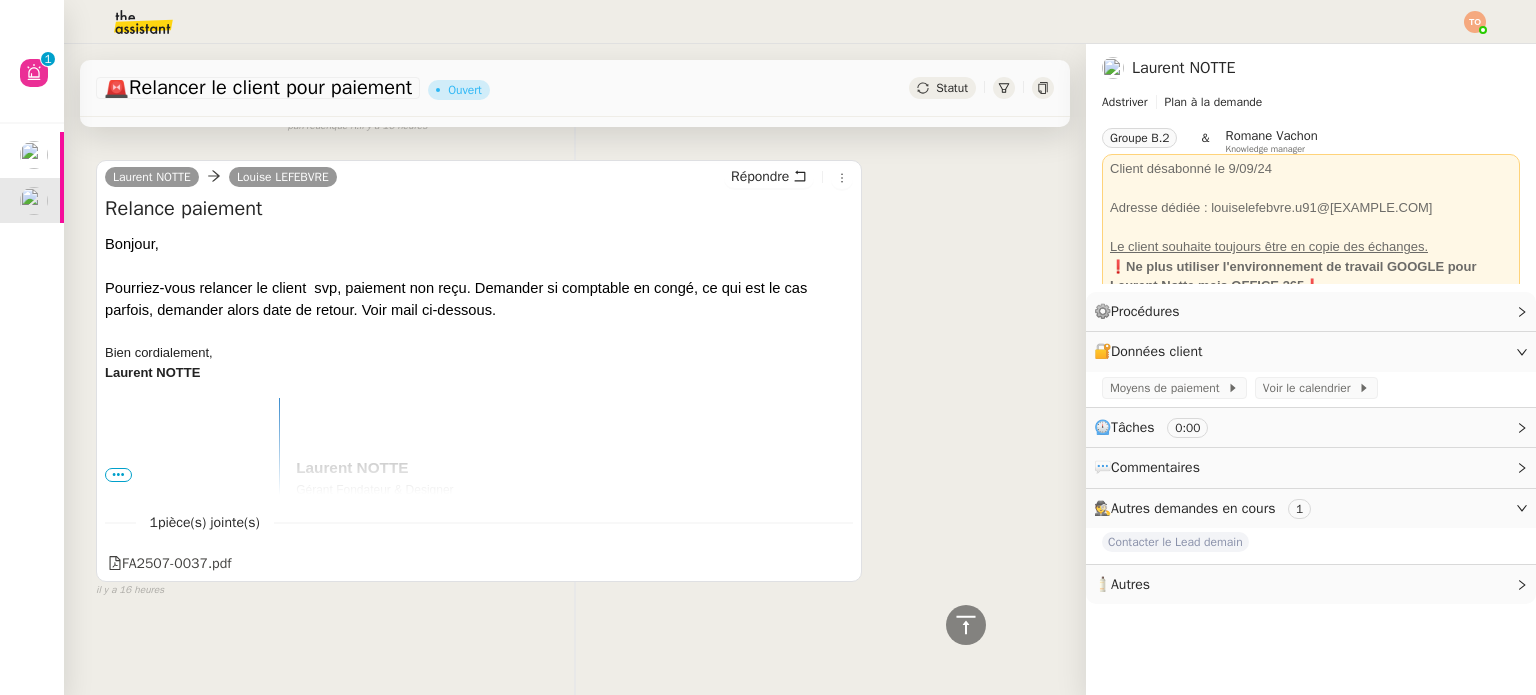 click on "Laurent NOTTE Louise LEFEBVRE Répondre Relance paiement
Bonjour,
Pourriez-vous relancer le client svp, paiement non reçu. Demander si comptable en congé, ce qui est le cas parfois, demander alors date de retour. Voir mail ci-dessous.
Bien cordialement,
Laurent NOTTE
Laurent NOTTE
Gérant Fondateur & Designer Graphiste
l.notte@[EXAMPLE.COM]
+33 06 38 99 37 70
ADSTRIVER [NUMBER] avenue de l'Europe, Business Centre, [CITY], [ZIP], [COUNTRY]
adstriver.com
Enquête de satisfaction |
Charte de confidentialité
Réservez
une heure pour me rencontrer.
De : Laurent NOTTE <l.notte@[EXAMPLE.COM]>
Envoyé : lcredi 28 juillet 2025 17:43
À : Patrick Marès <pmare@[EXAMPLE.COM]>
Objet : Mise à jour site internet
Bonjour M. MARES," at bounding box center (575, 370) 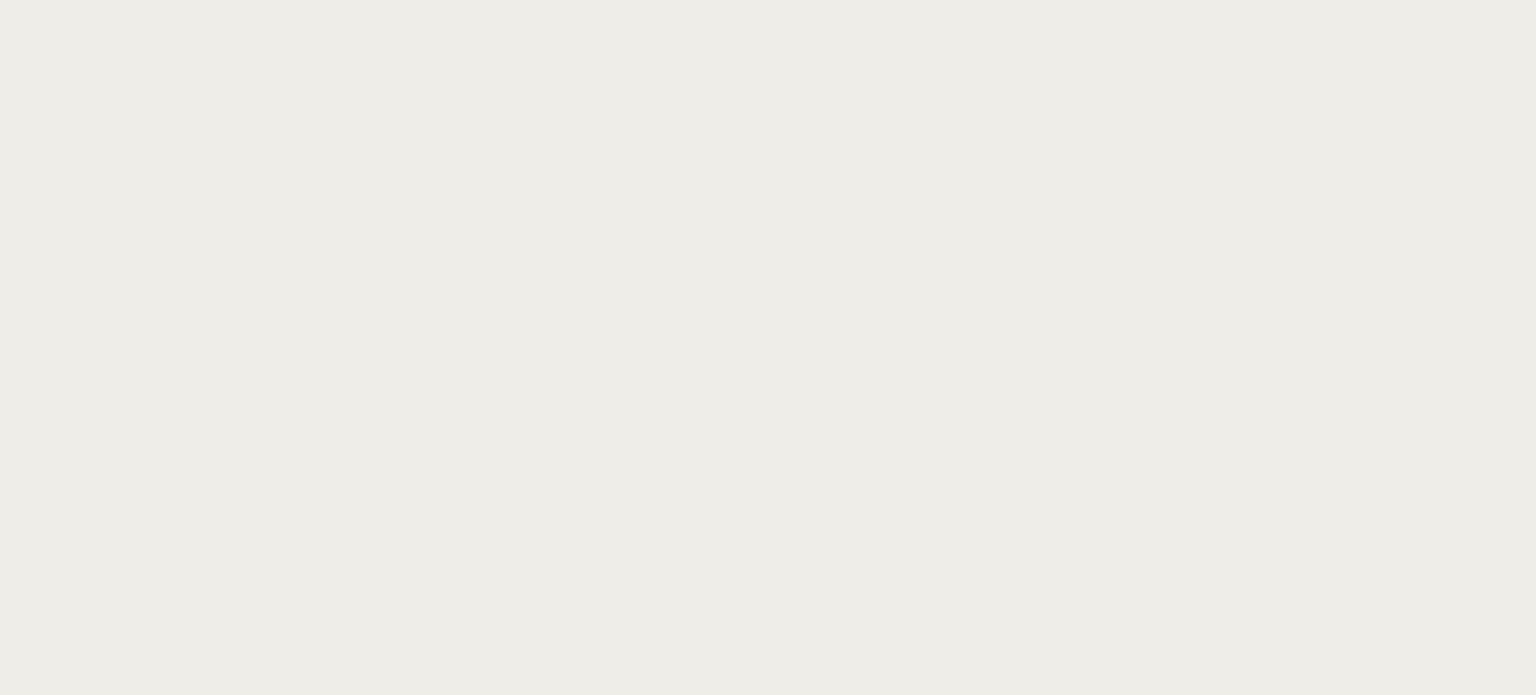 scroll, scrollTop: 0, scrollLeft: 0, axis: both 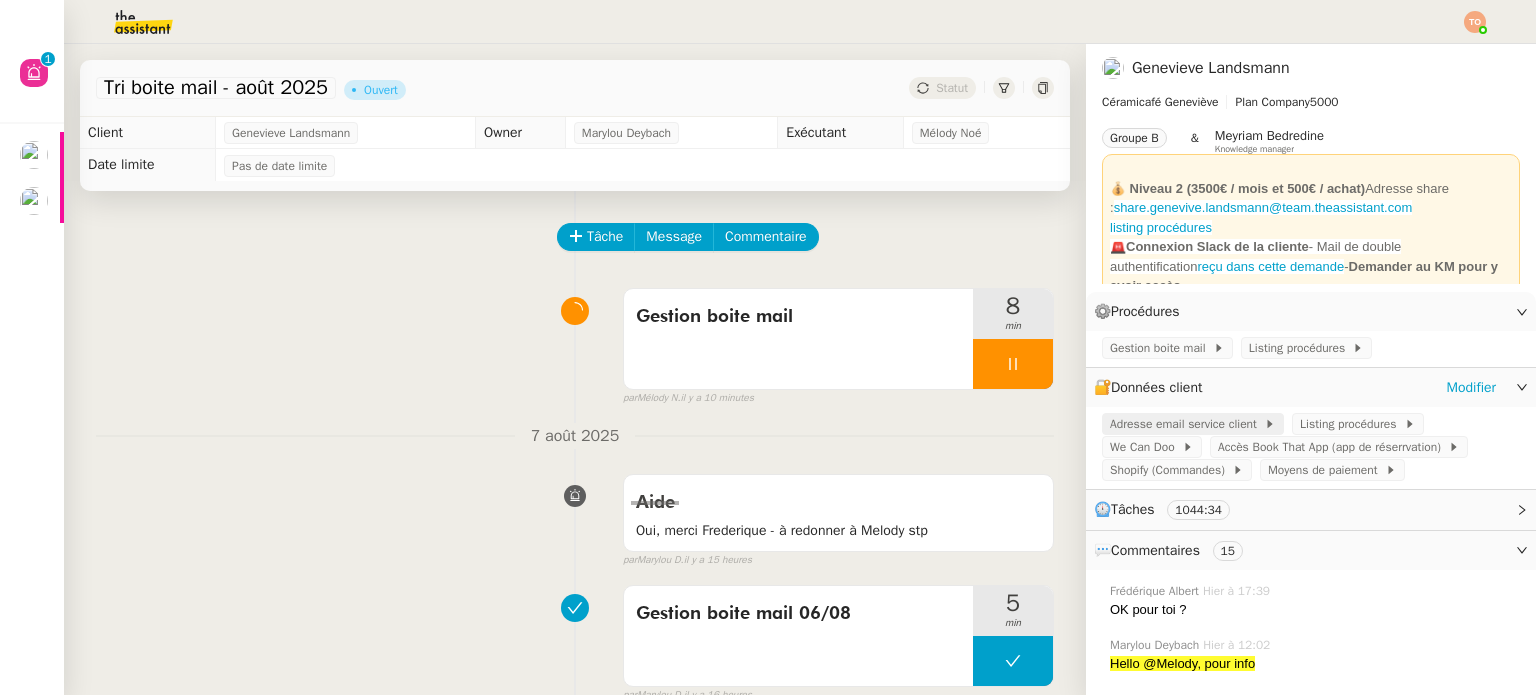 click on "Adresse email service client" 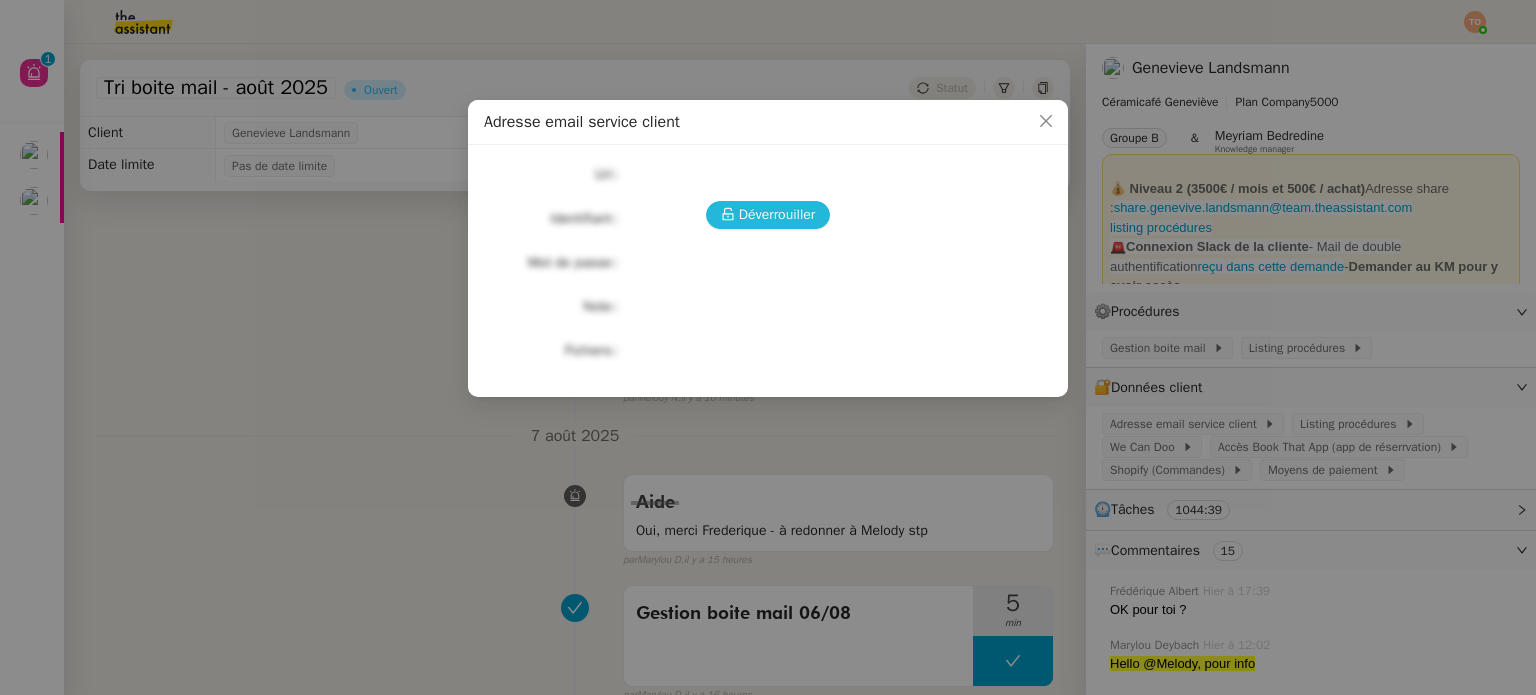 click on "Déverrouiller" at bounding box center [777, 214] 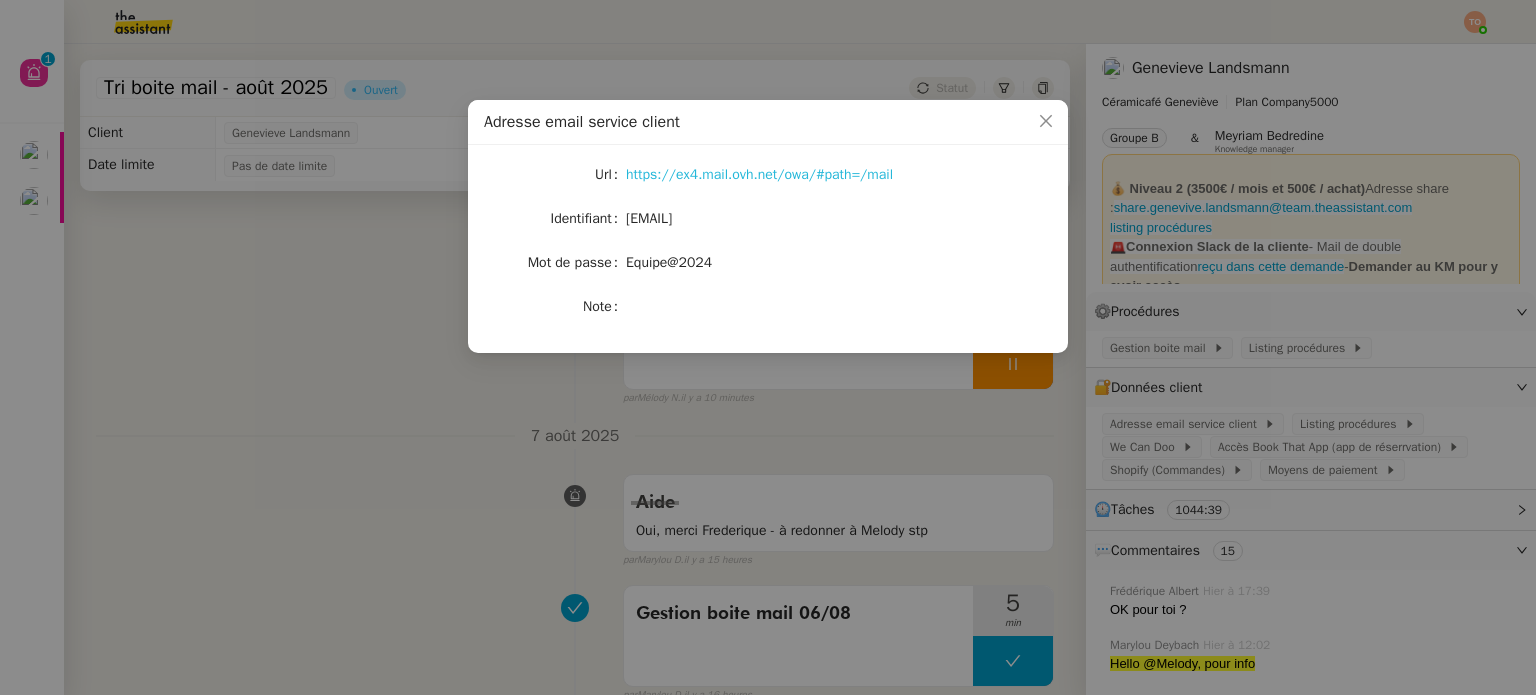 click on "https://ex4.mail.ovh.net/owa/#path=/mail" 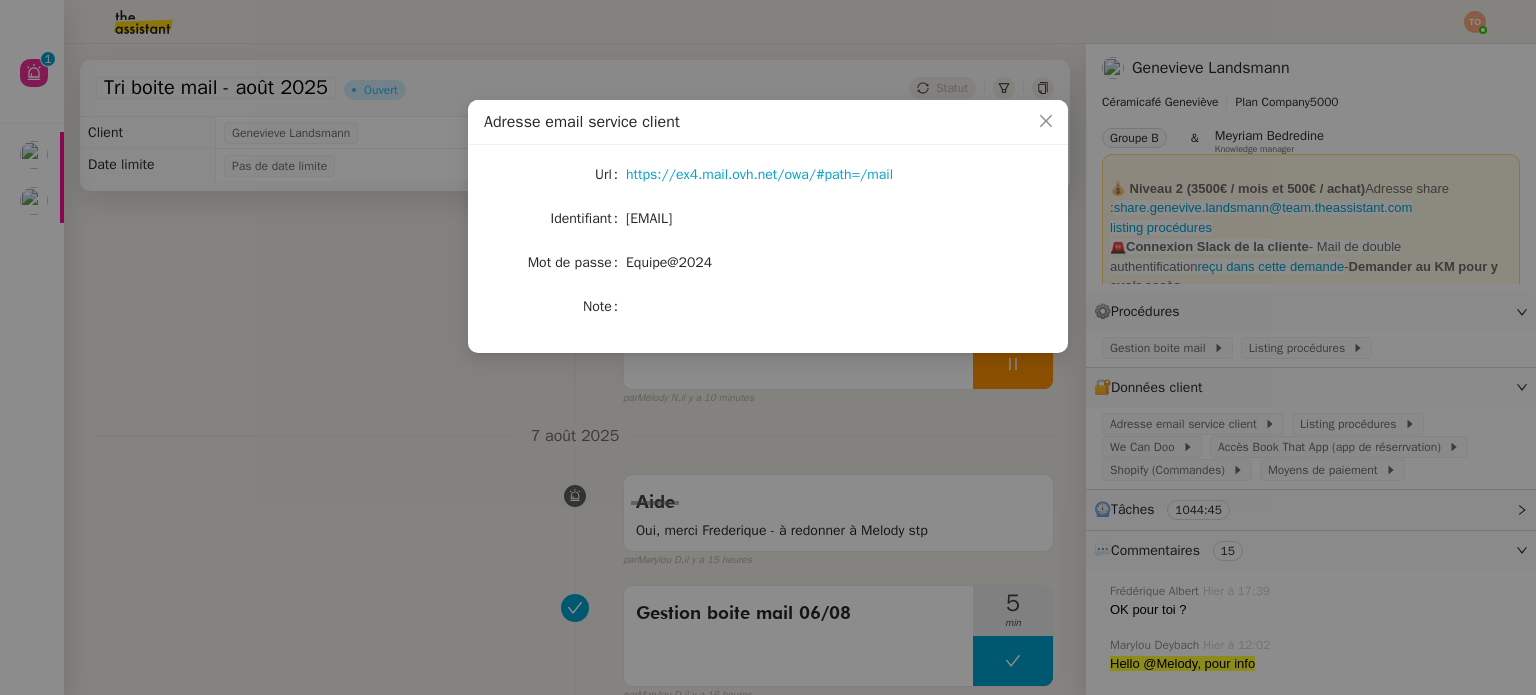 click on "Adresse email service client Url https://ex4.mail.ovh.net/owa/#path=/mail    Identifiant bonjour@ceramicafe-genevieve.fr Mot de passe Equipe@2024 Note" at bounding box center (768, 347) 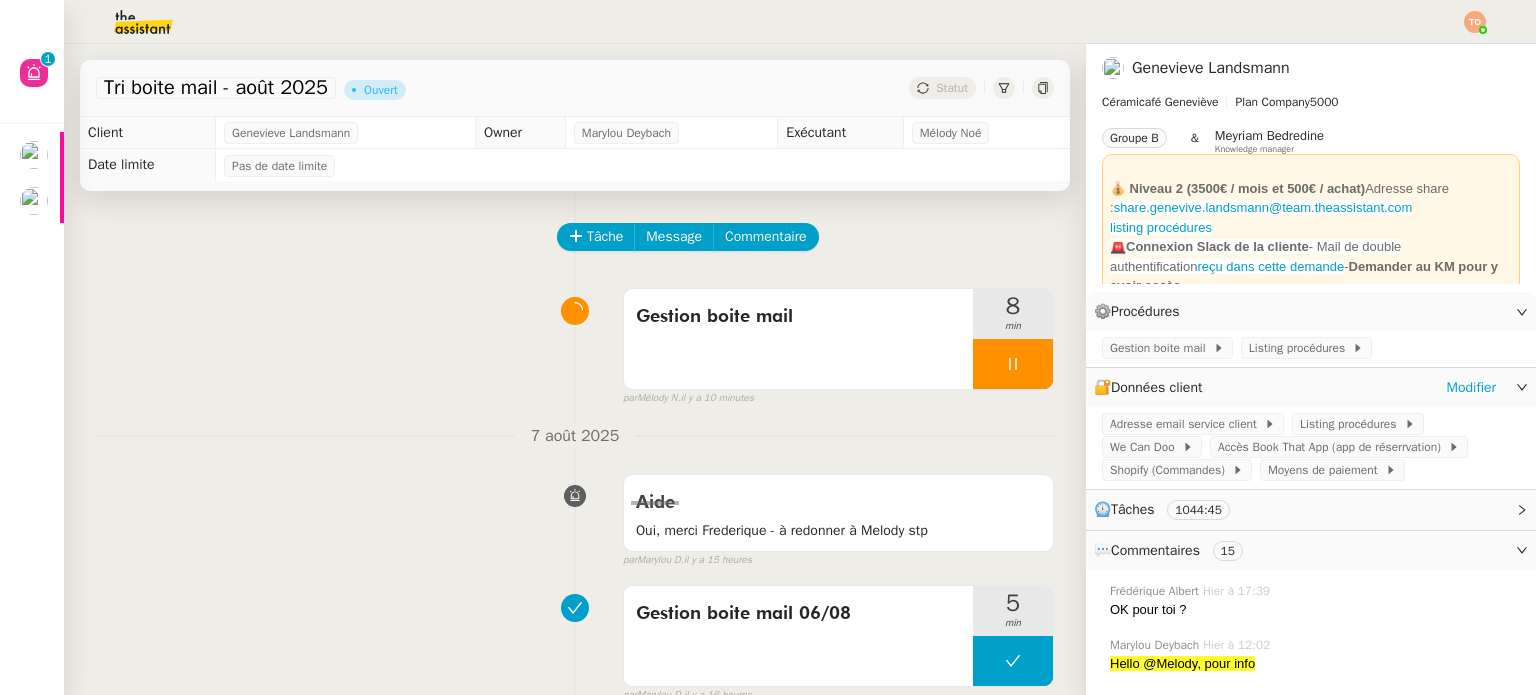 click on "Adresse email service client       Listing procédures       We Can Doo       Accès Book That App (app de réserrvation)       Shopify (Commandes)       Moyens de paiement" 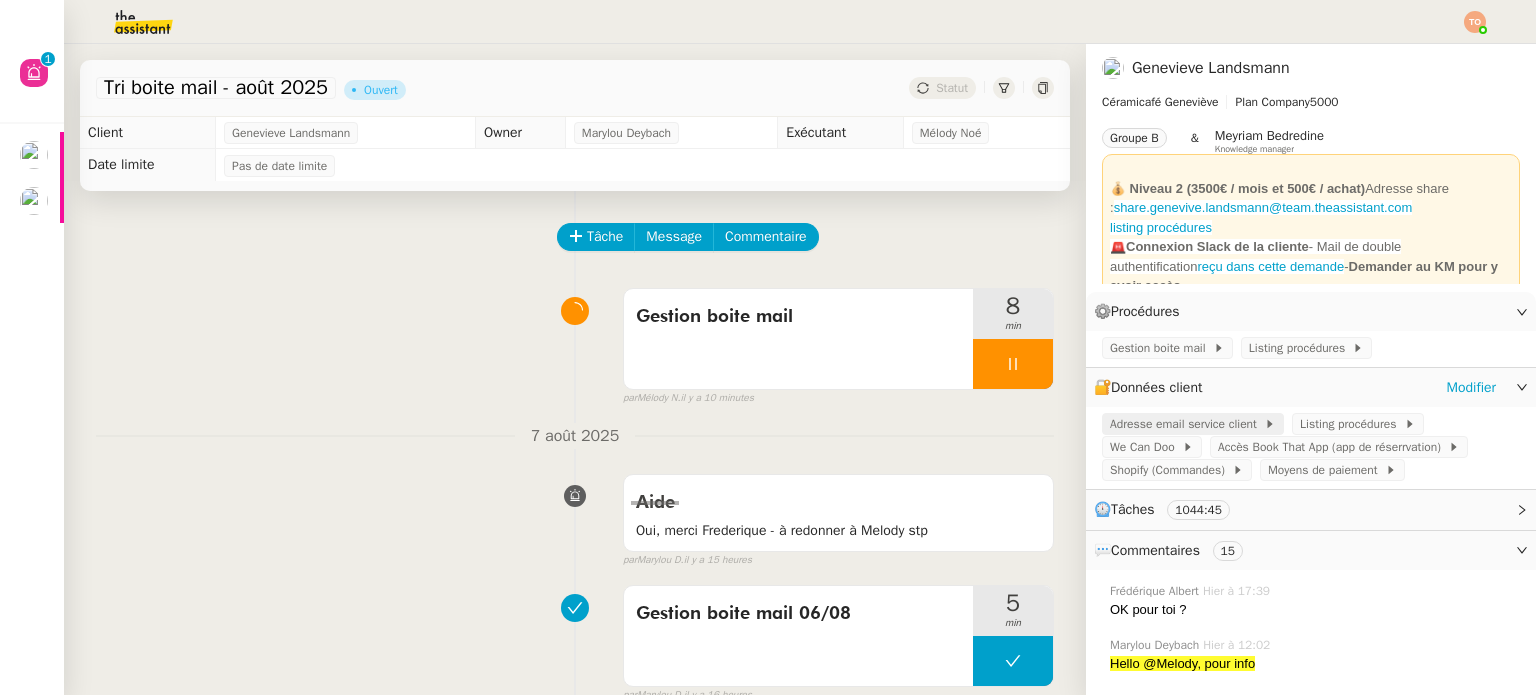 click on "Adresse email service client" 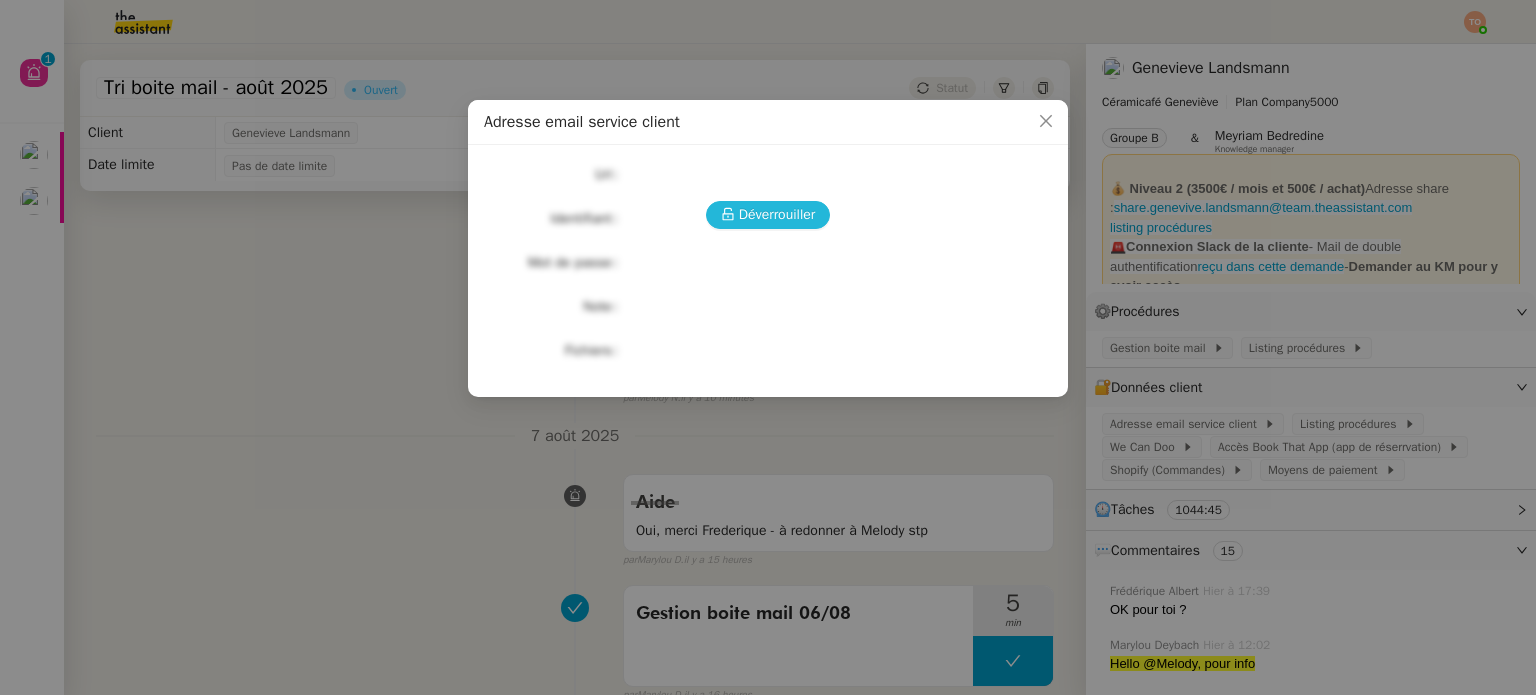 click on "Déverrouiller" at bounding box center (768, 215) 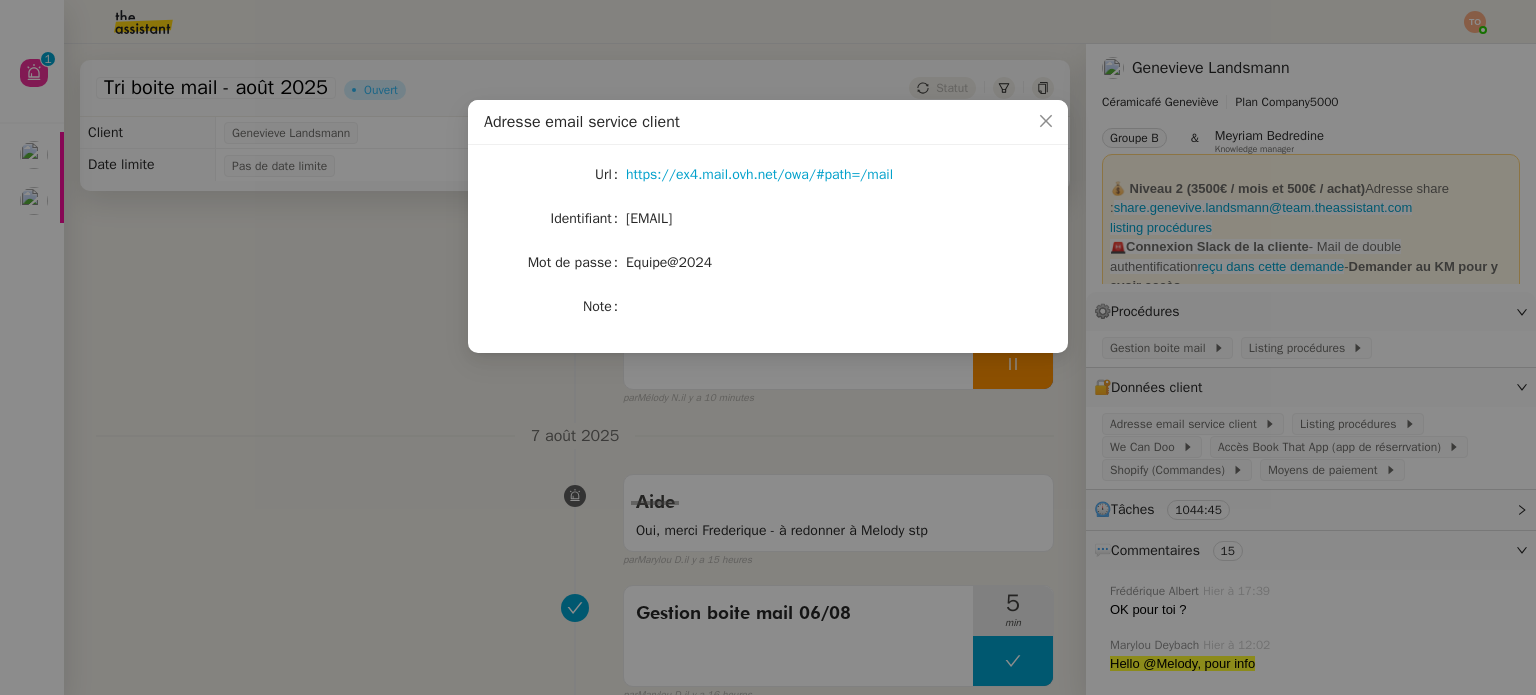 click on "https://ex4.mail.ovh.net/owa/#path=/mail" 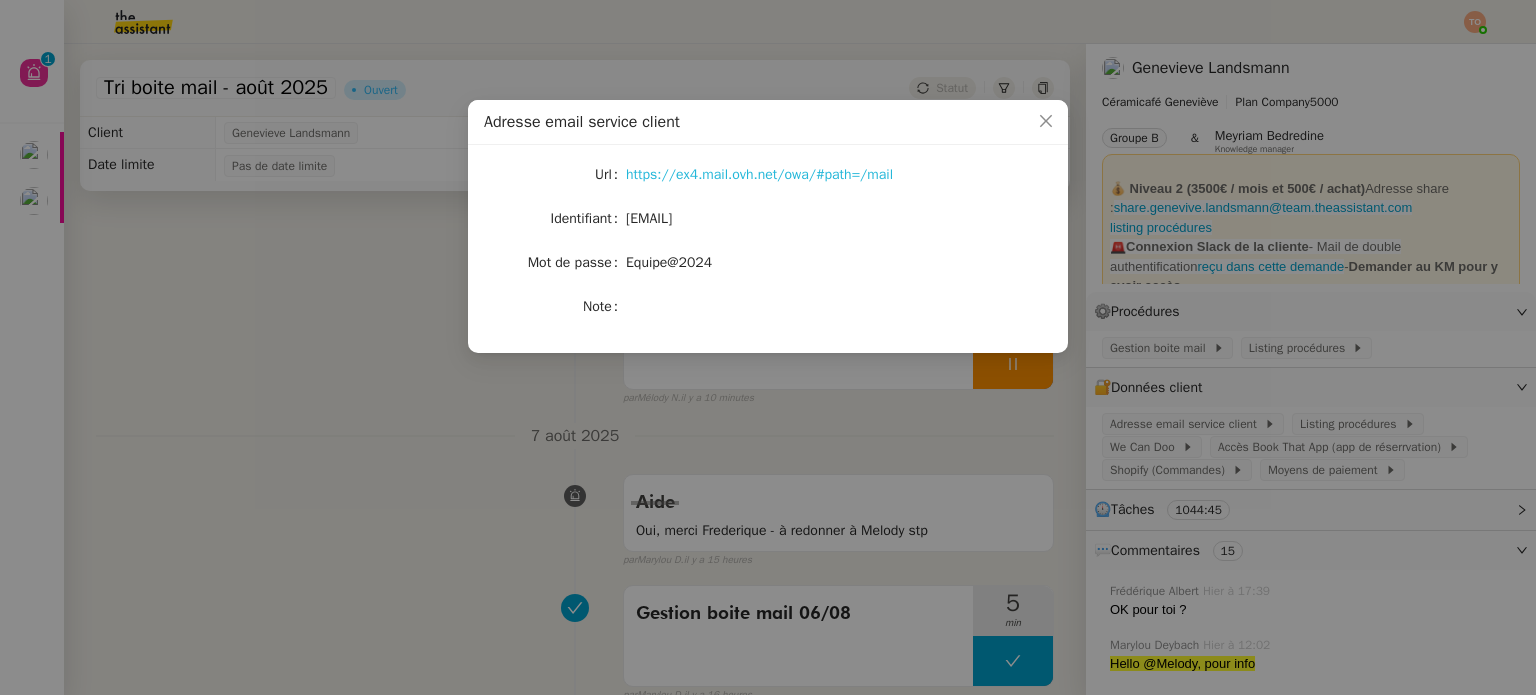 click on "https://ex4.mail.ovh.net/owa/#path=/mail" 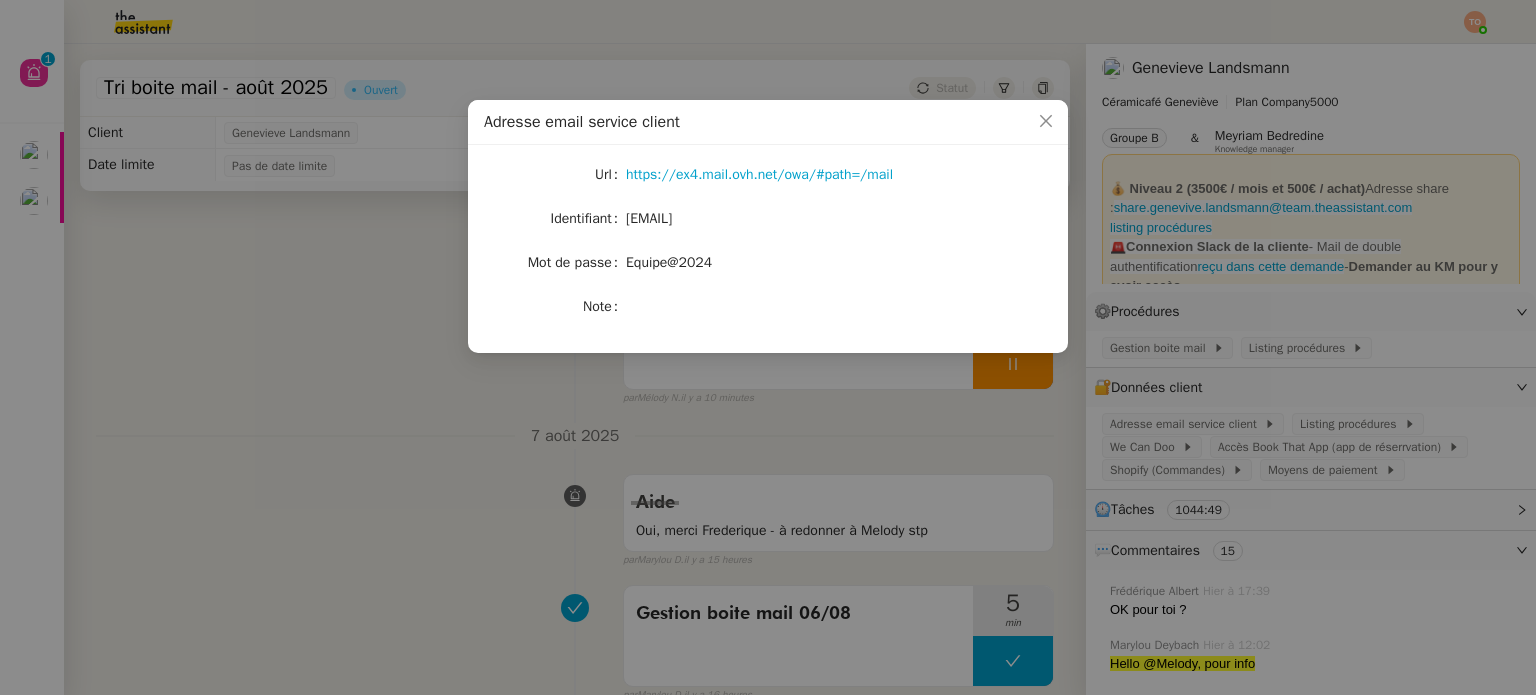 click on "bonjour@ceramicafe-genevieve.fr" 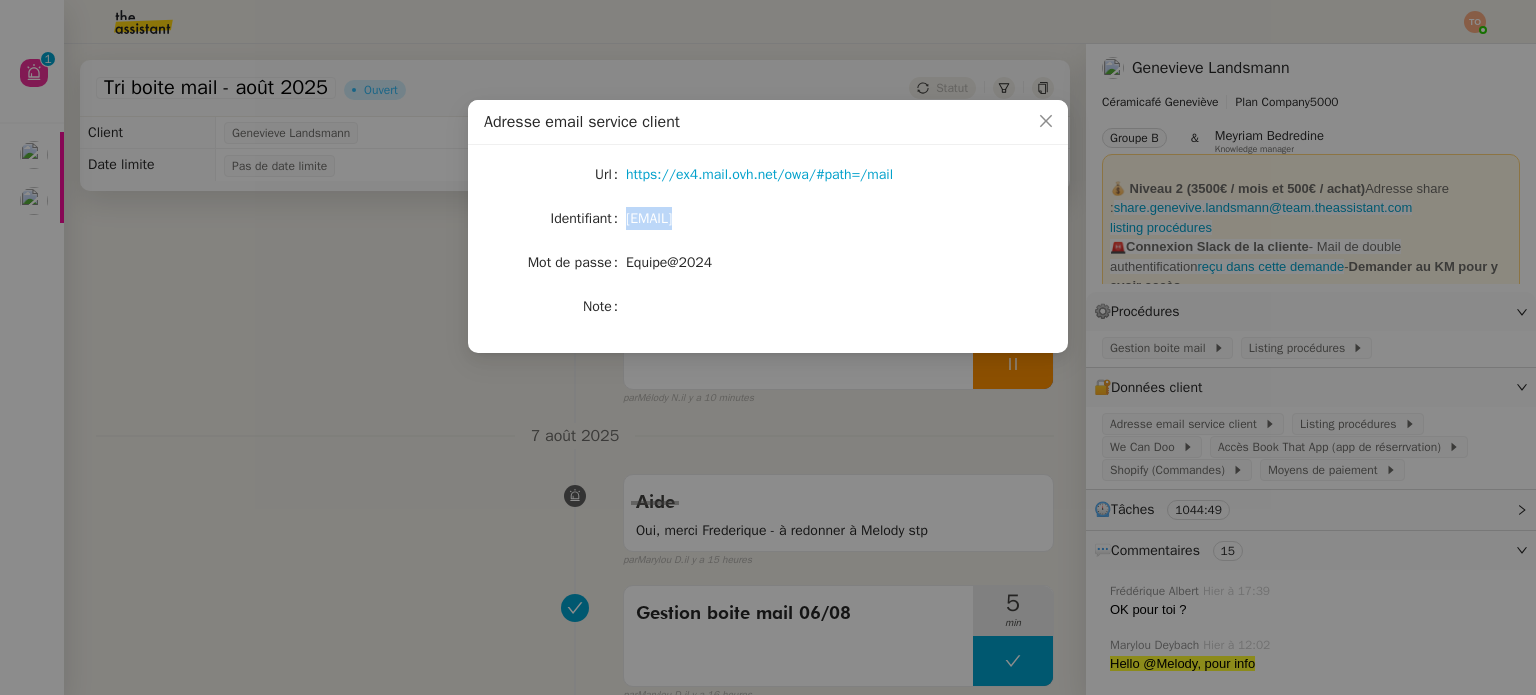 click on "bonjour@ceramicafe-genevieve.fr" 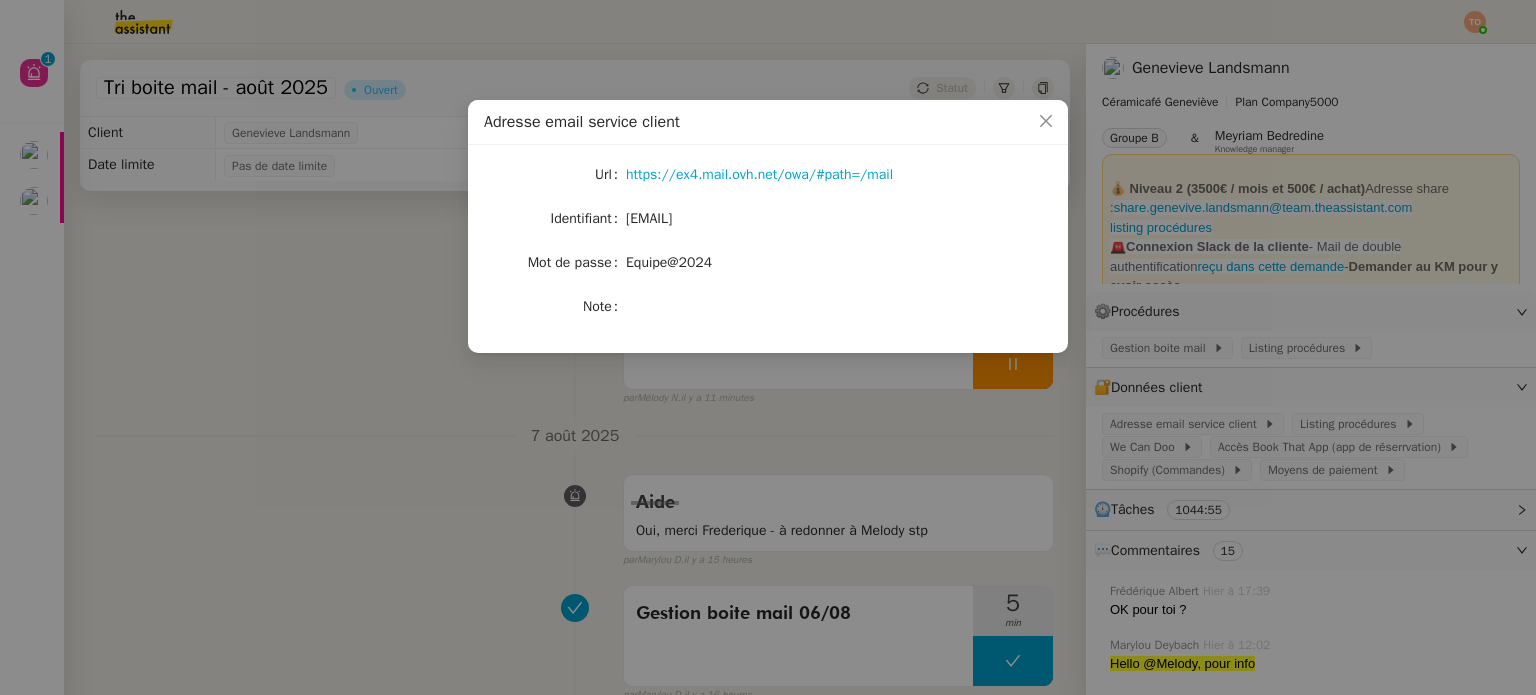 click on "Equipe@2024" 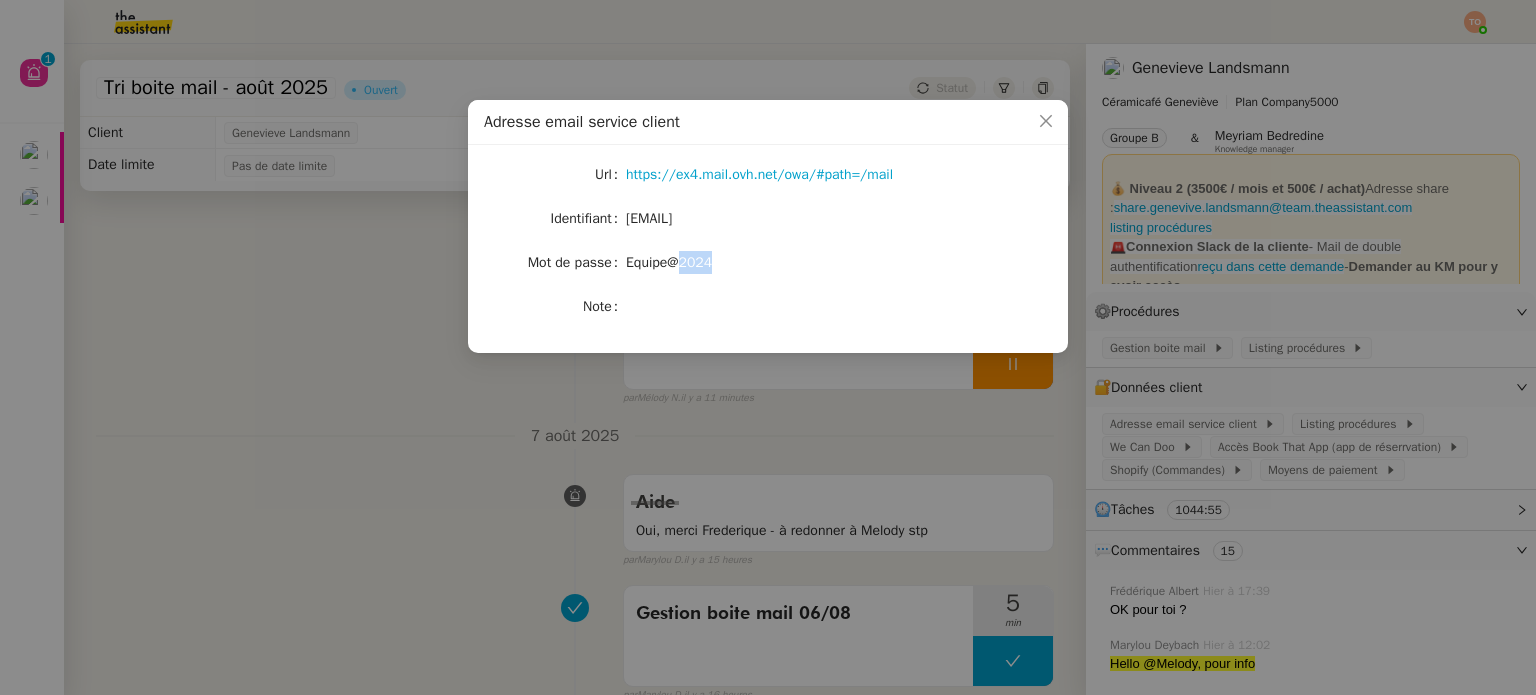 click on "Equipe@2024" 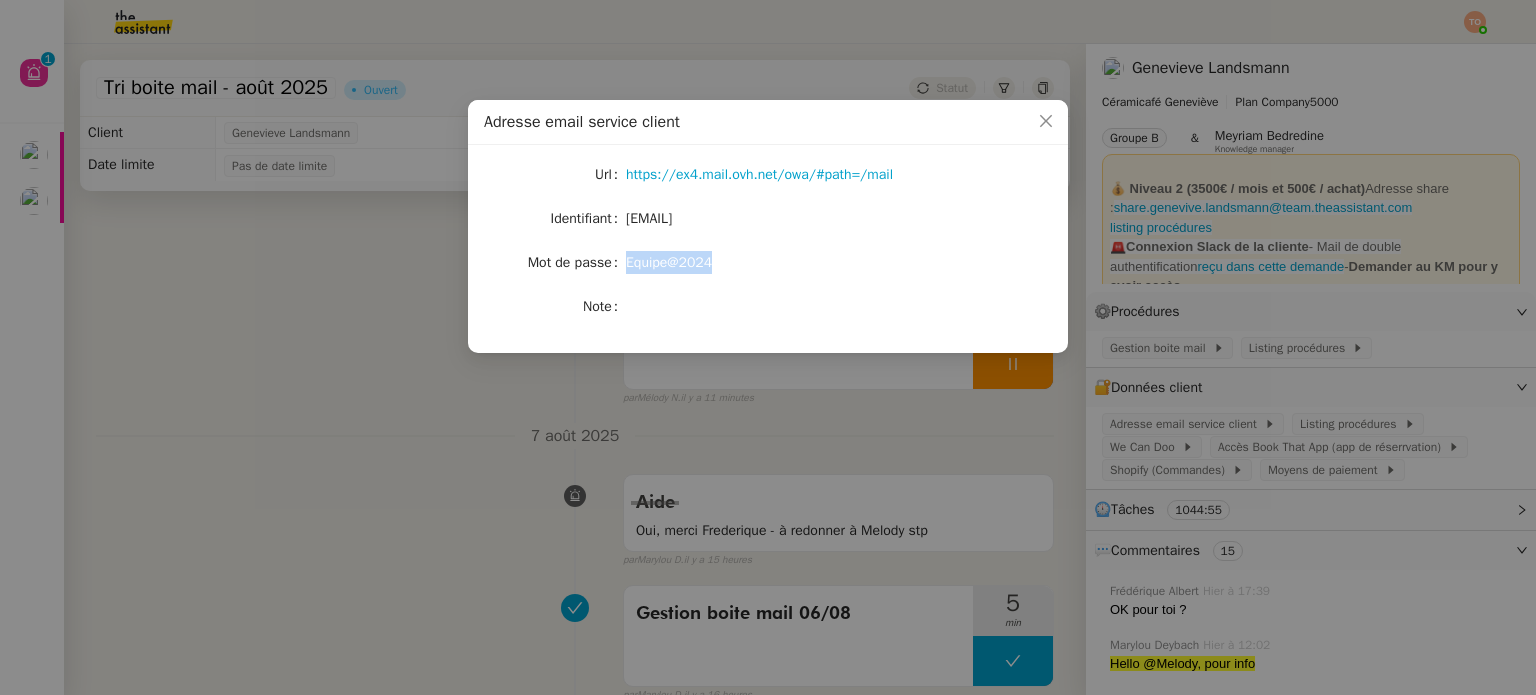 click on "Equipe@2024" 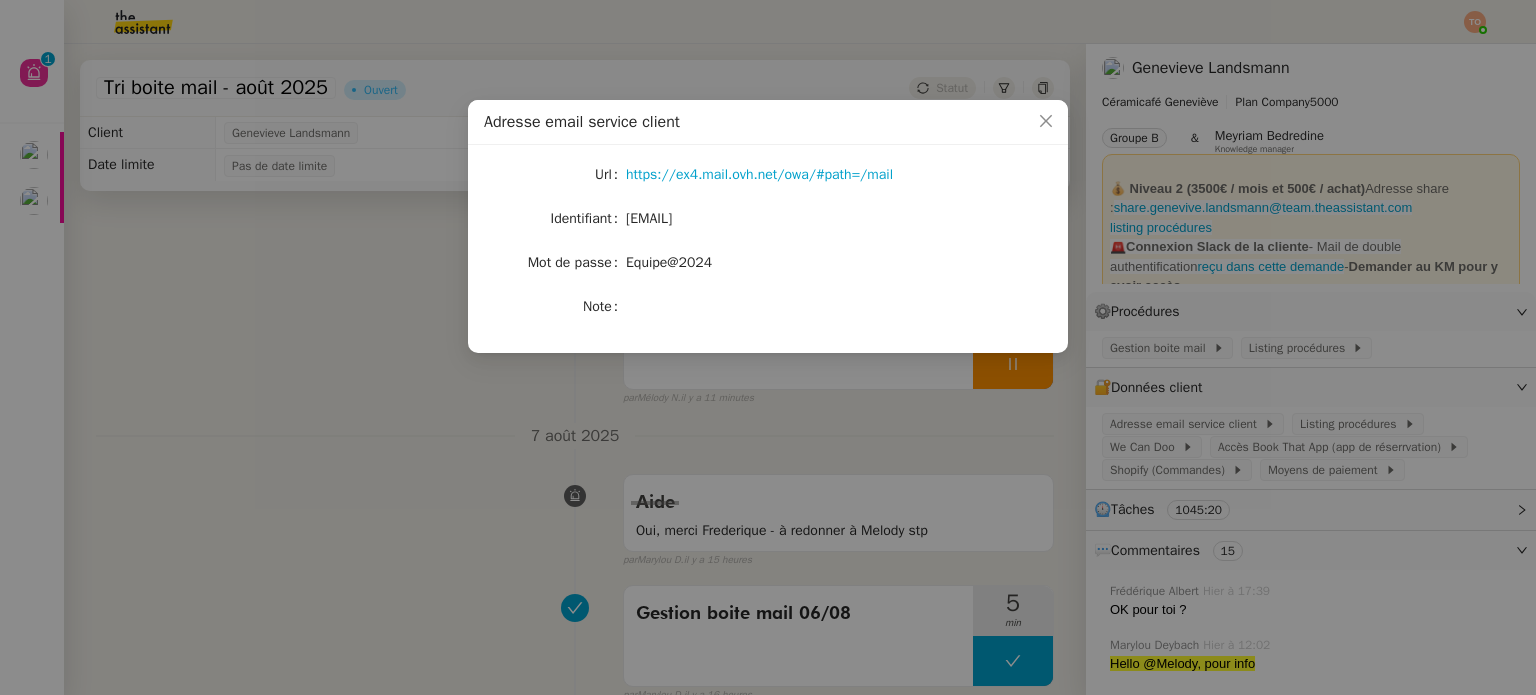 click on "Adresse email service client Url https://ex4.mail.ovh.net/owa/#path=/mail    Identifiant bonjour@ceramicafe-genevieve.fr Mot de passe Equipe@2024 Note" at bounding box center [768, 347] 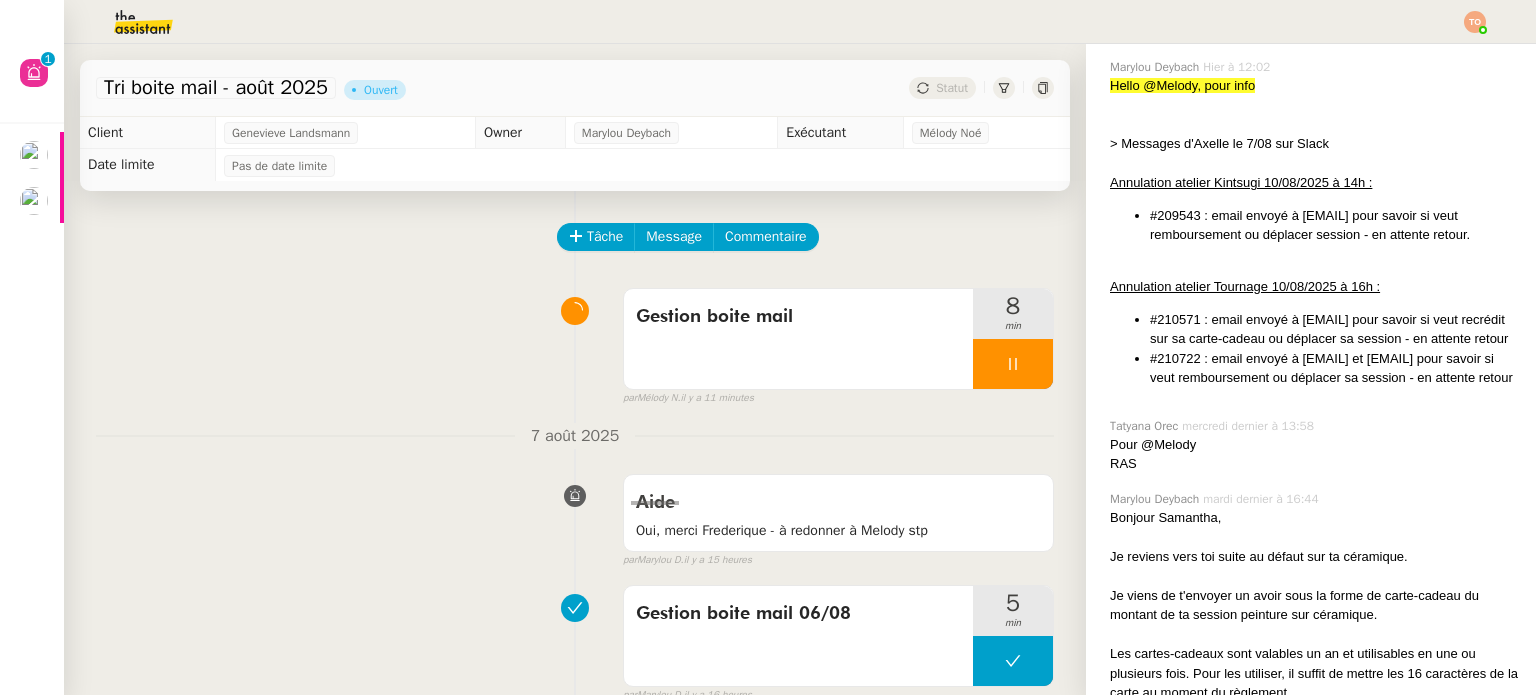 scroll, scrollTop: 600, scrollLeft: 0, axis: vertical 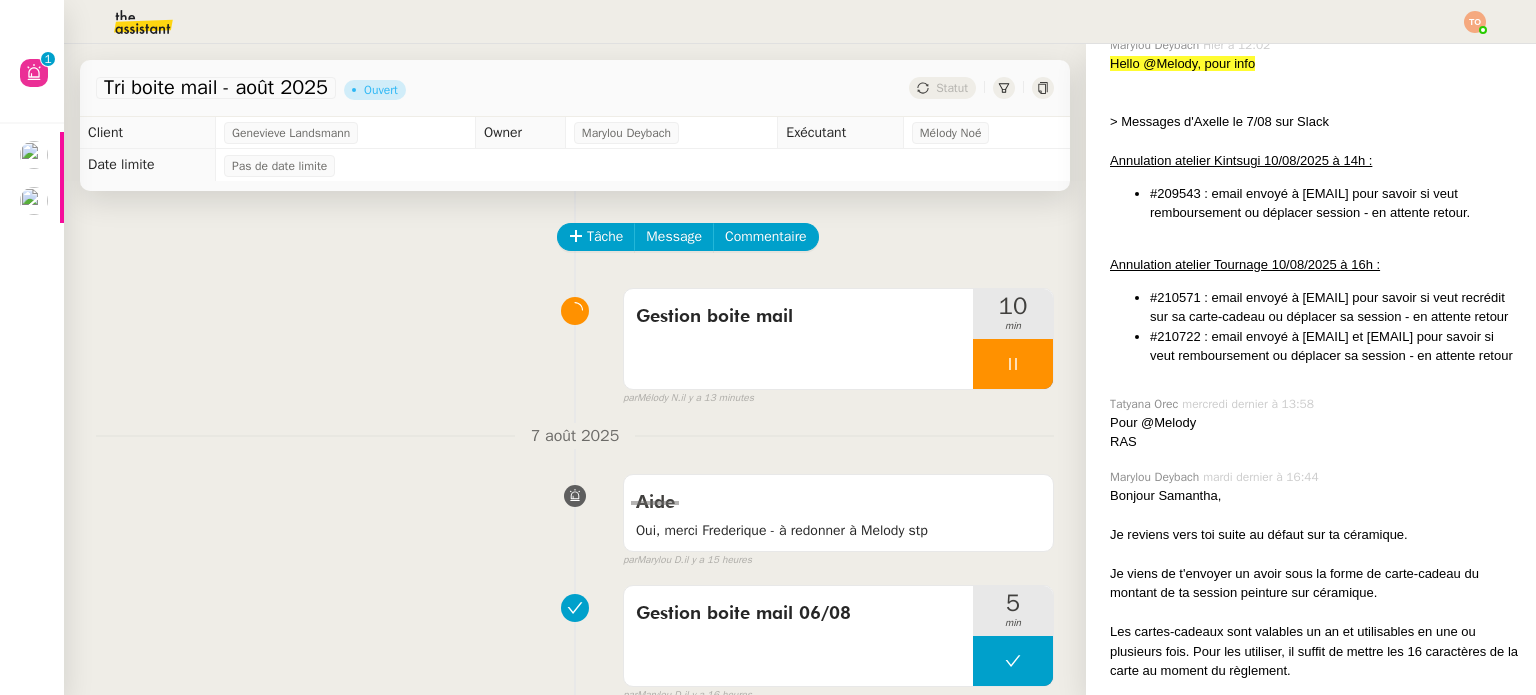 click 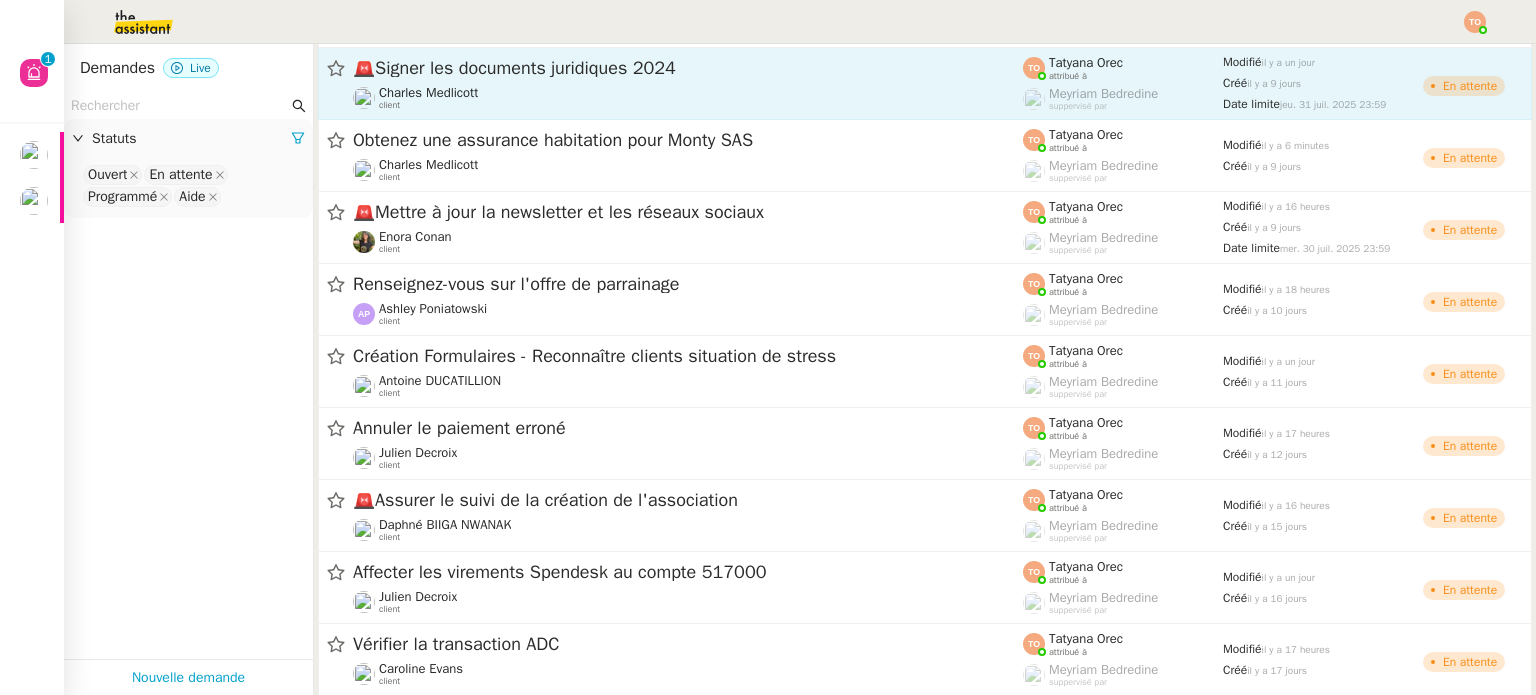 scroll, scrollTop: 1000, scrollLeft: 0, axis: vertical 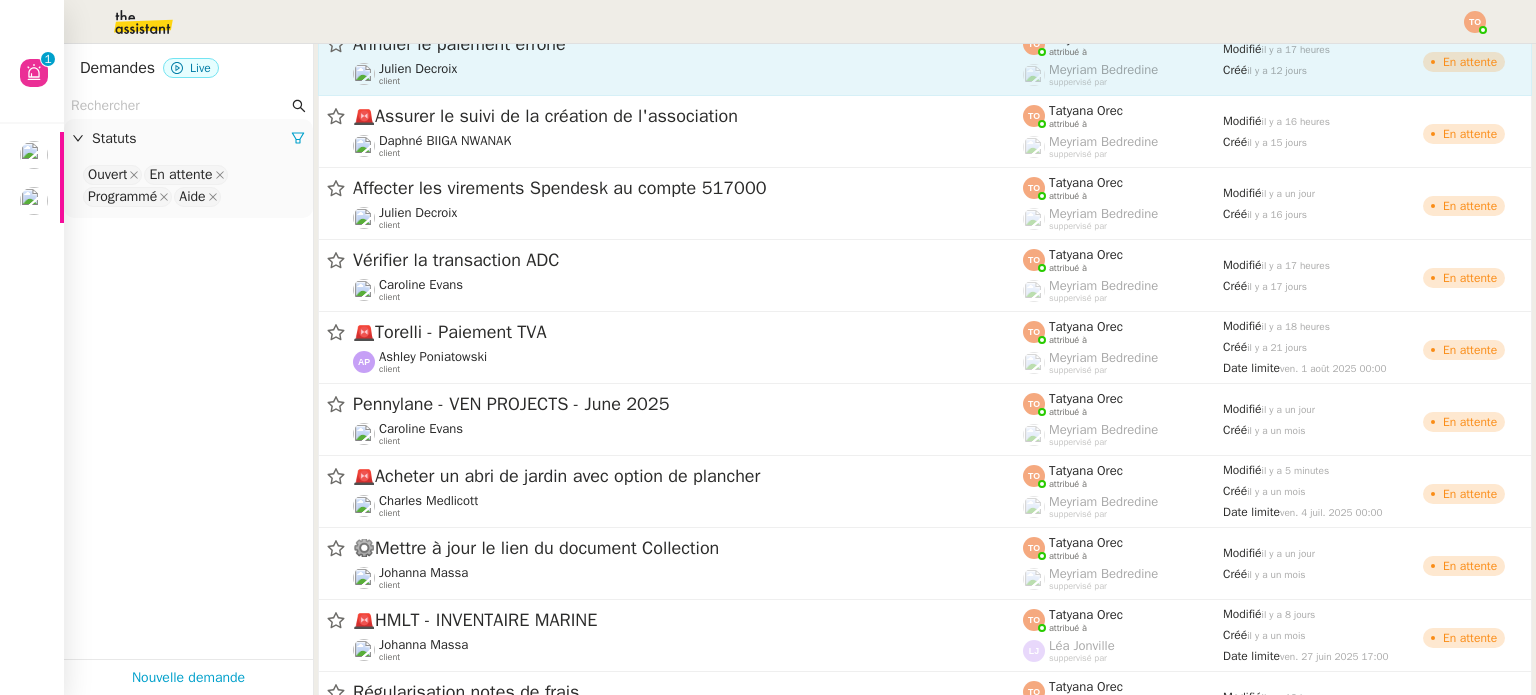click on "Julien Decroix    client" 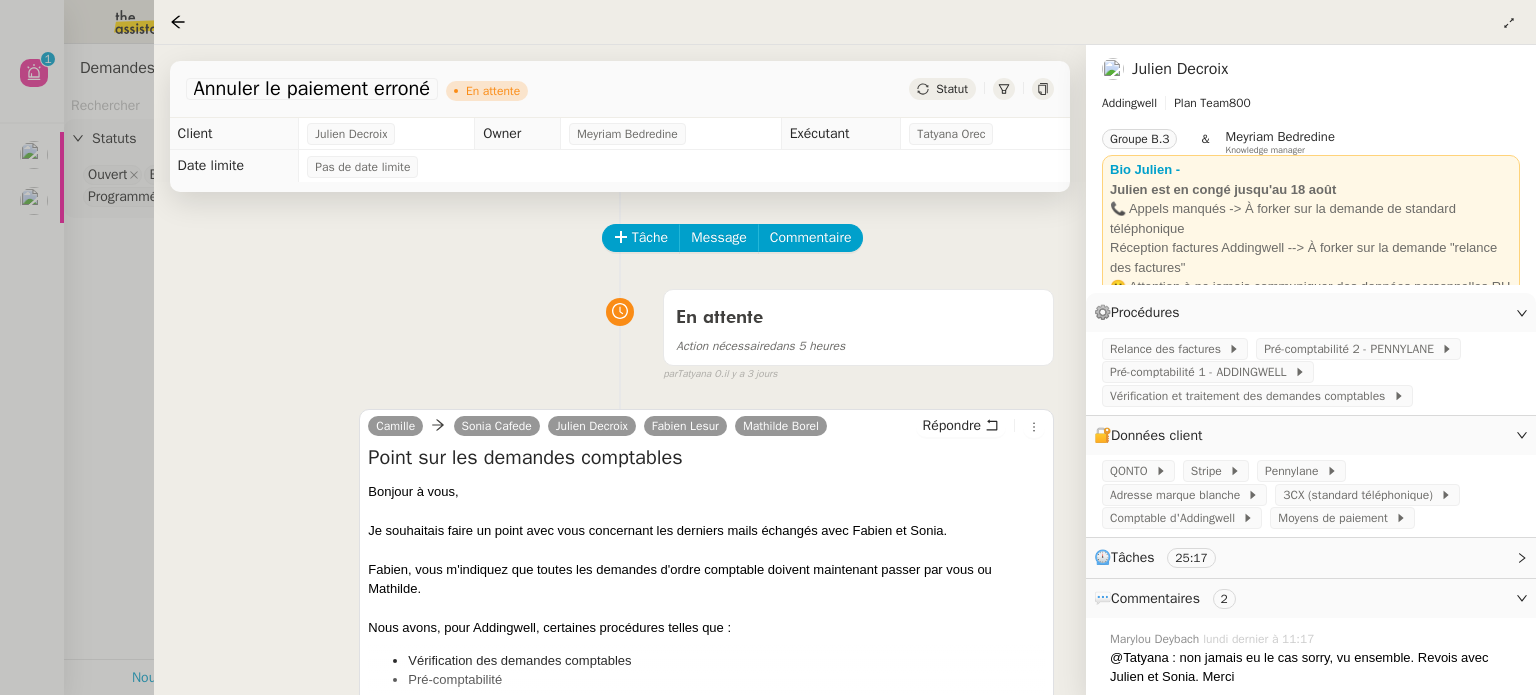 scroll, scrollTop: 300, scrollLeft: 0, axis: vertical 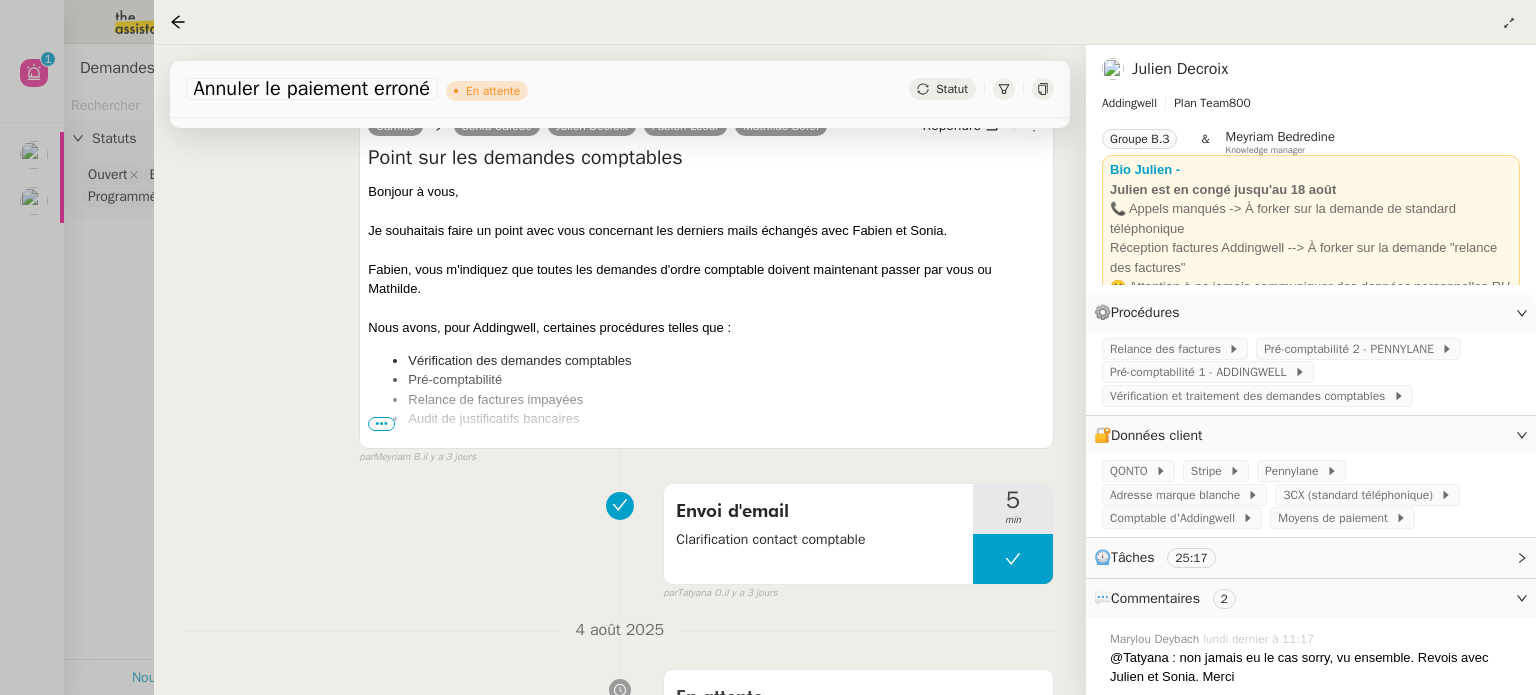 click on "•••" at bounding box center [381, 424] 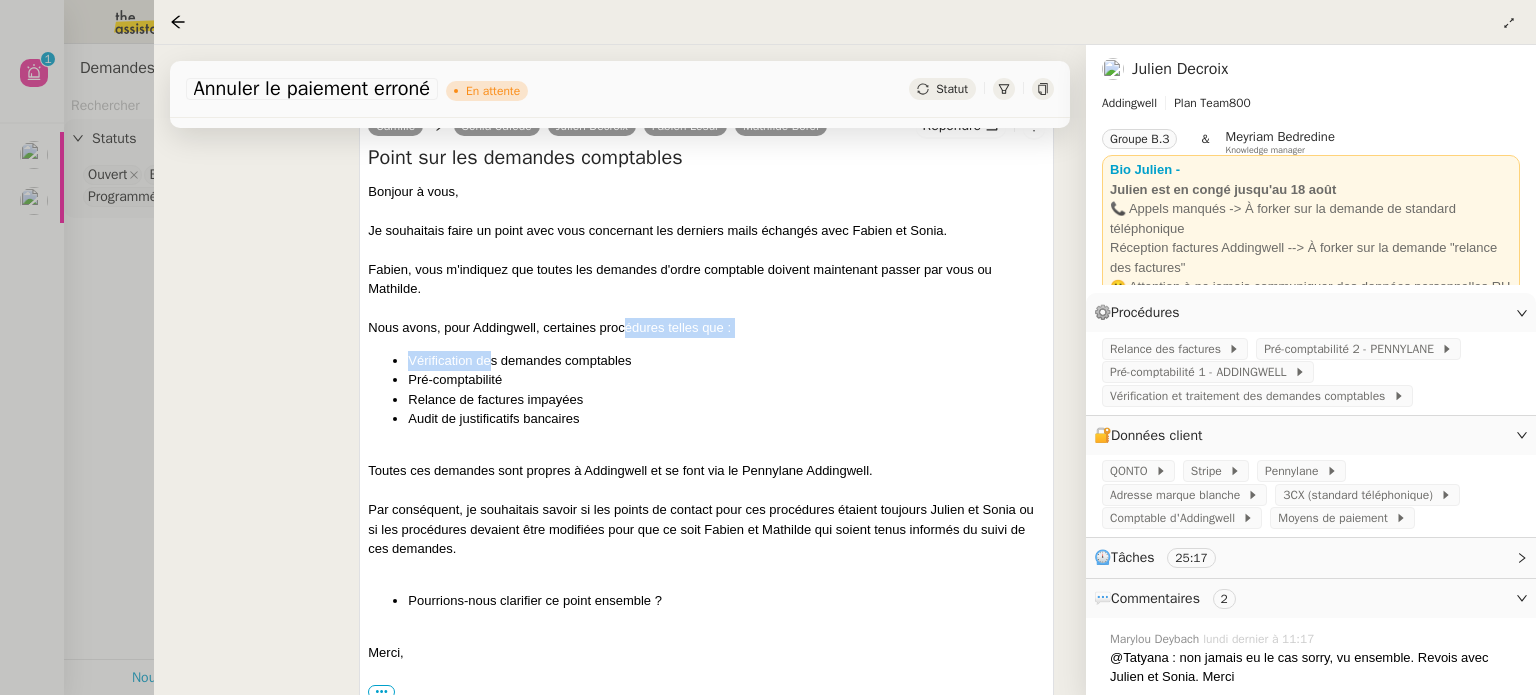 drag, startPoint x: 490, startPoint y: 345, endPoint x: 620, endPoint y: 340, distance: 130.09612 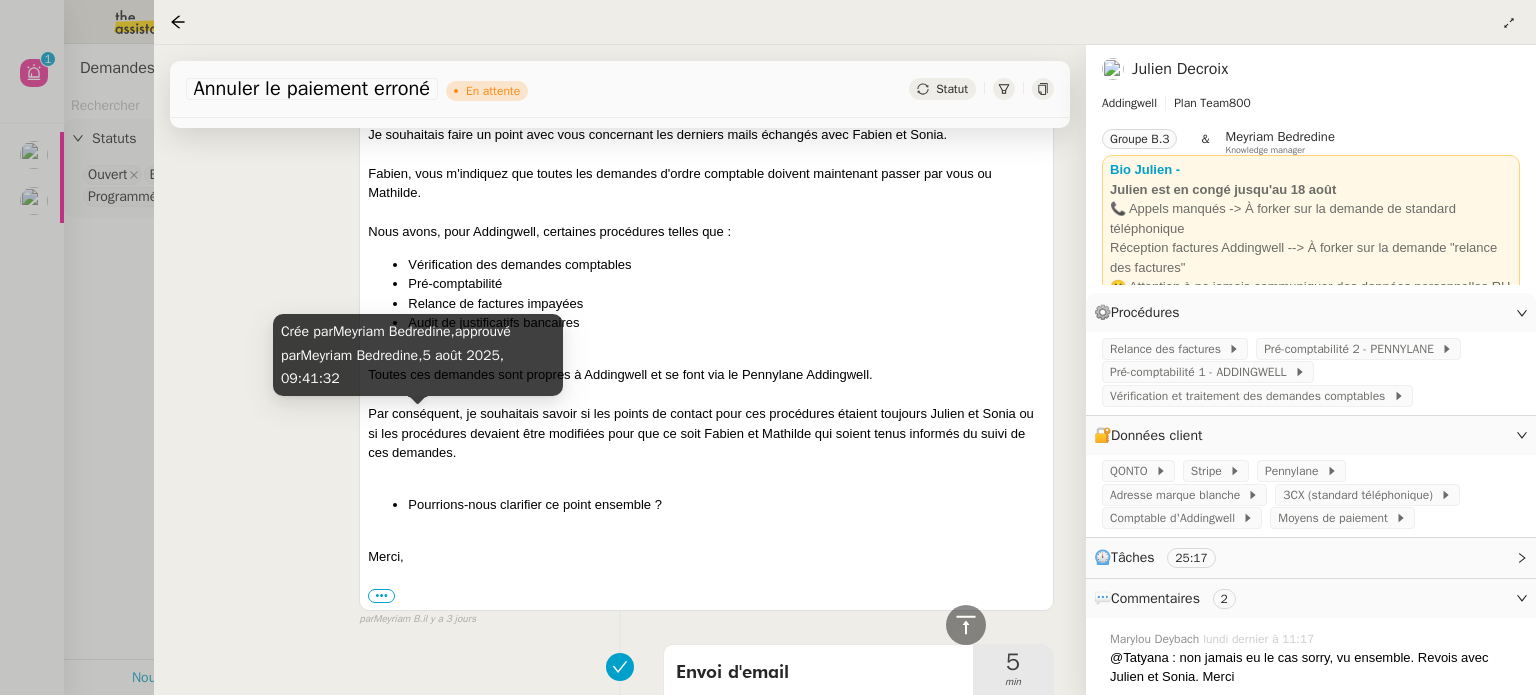 scroll, scrollTop: 200, scrollLeft: 0, axis: vertical 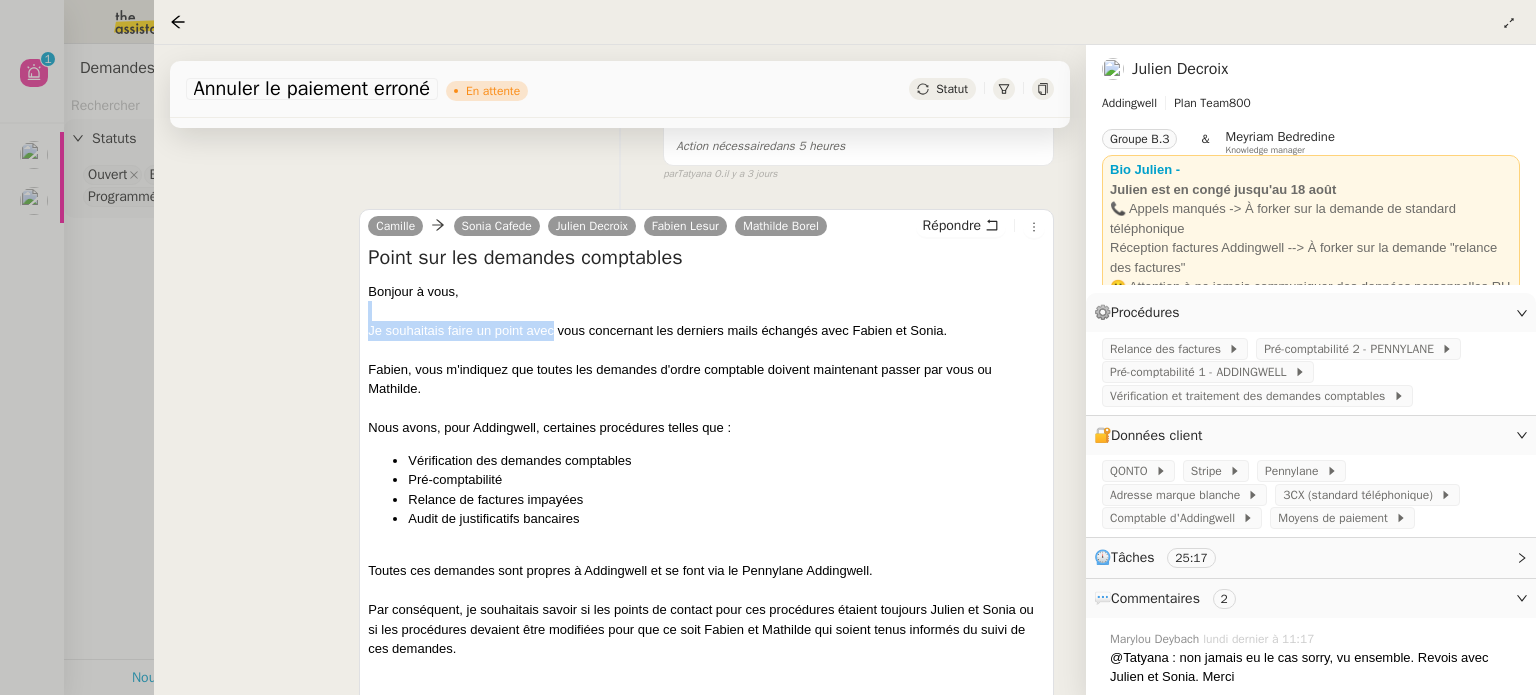 drag, startPoint x: 552, startPoint y: 327, endPoint x: 812, endPoint y: 319, distance: 260.12305 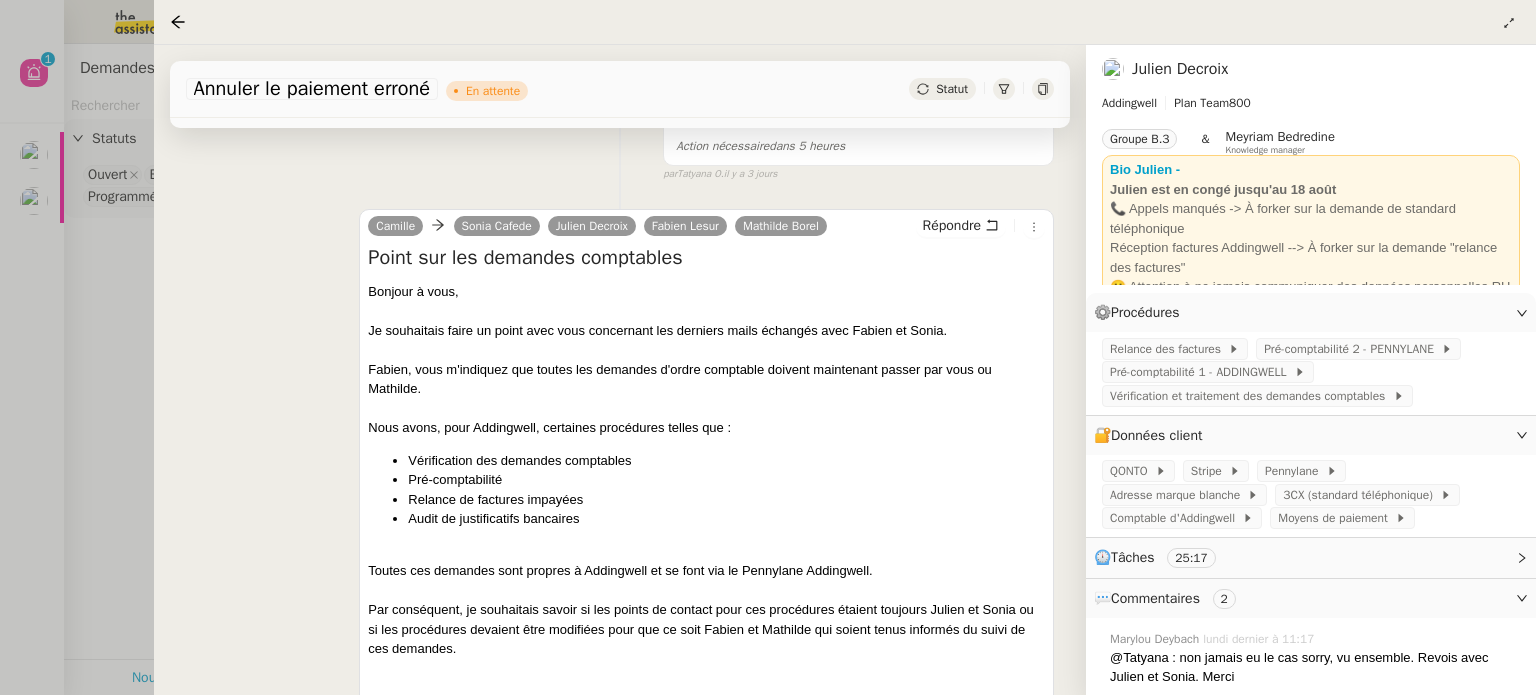 drag, startPoint x: 888, startPoint y: 330, endPoint x: 911, endPoint y: 333, distance: 23.194826 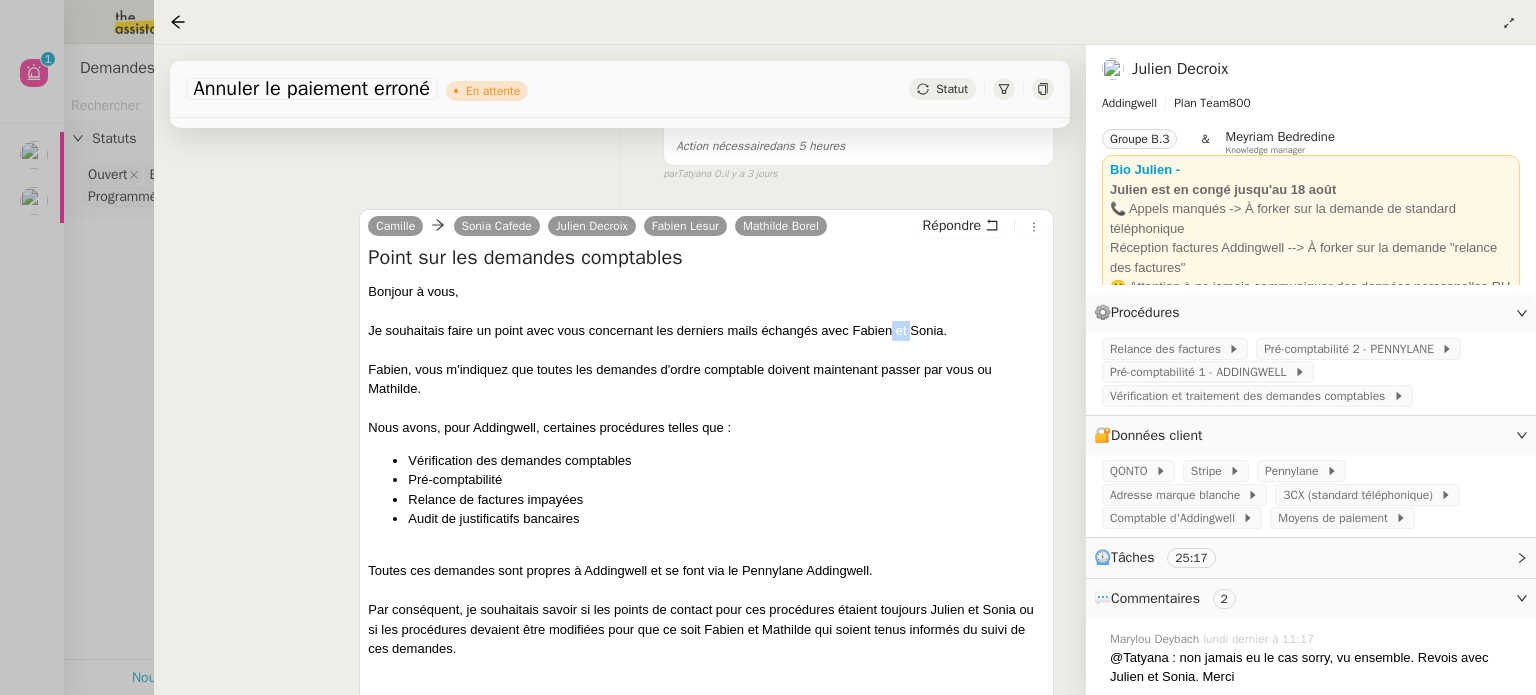 click on "Je souhaitais faire un point avec vous concernant les derniers mails échangés avec Fabien et Sonia." at bounding box center [706, 331] 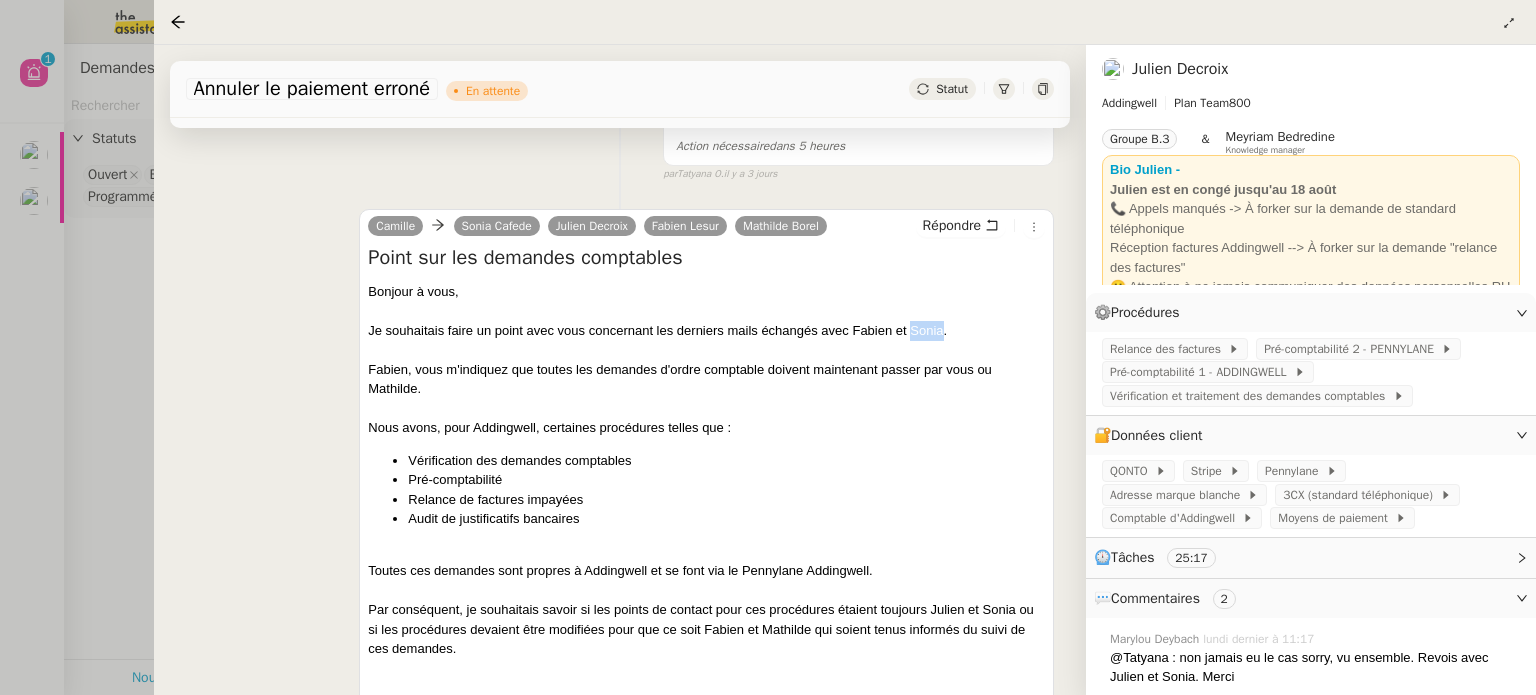 click on "Je souhaitais faire un point avec vous concernant les derniers mails échangés avec Fabien et Sonia." at bounding box center [706, 331] 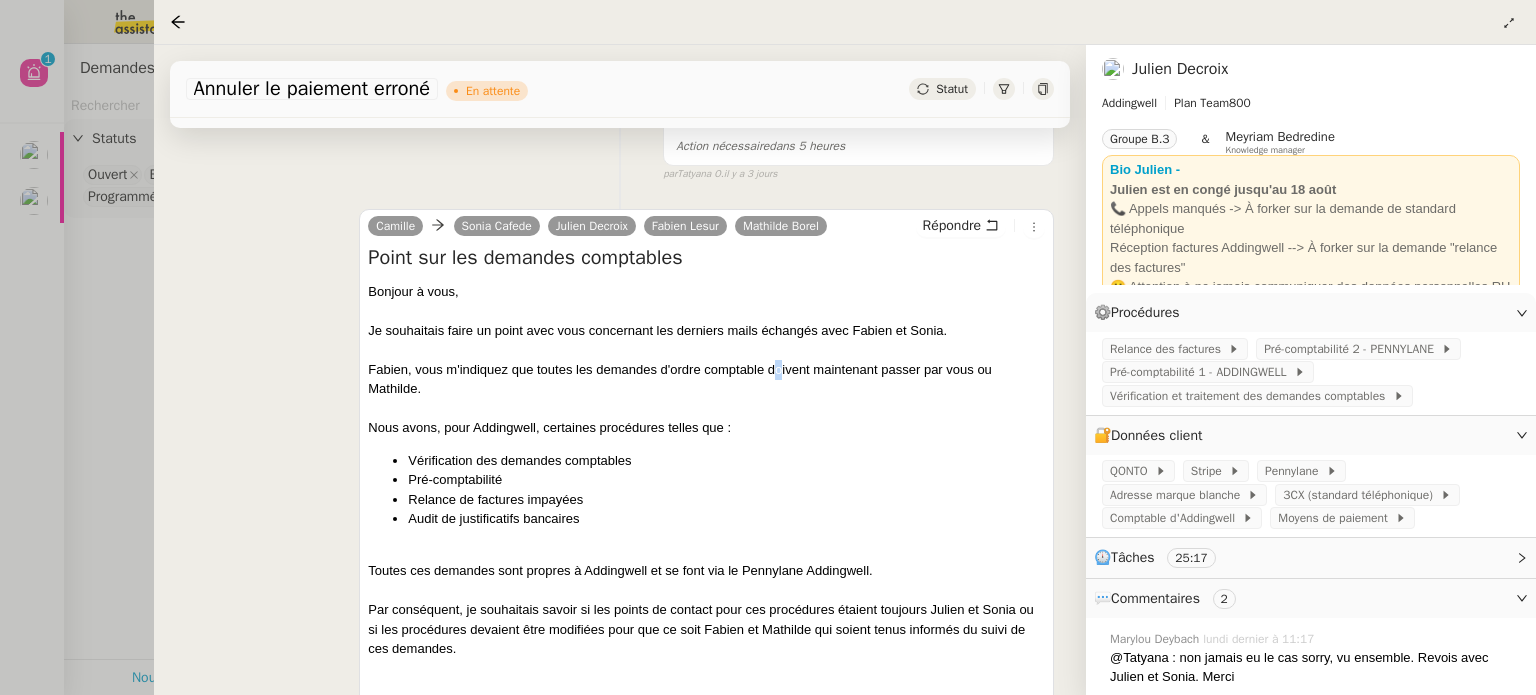 click on "Fabien, vous m'indiquez que toutes les demandes d'ordre comptable doivent maintenant passer par vous ou Mathilde." at bounding box center (706, 379) 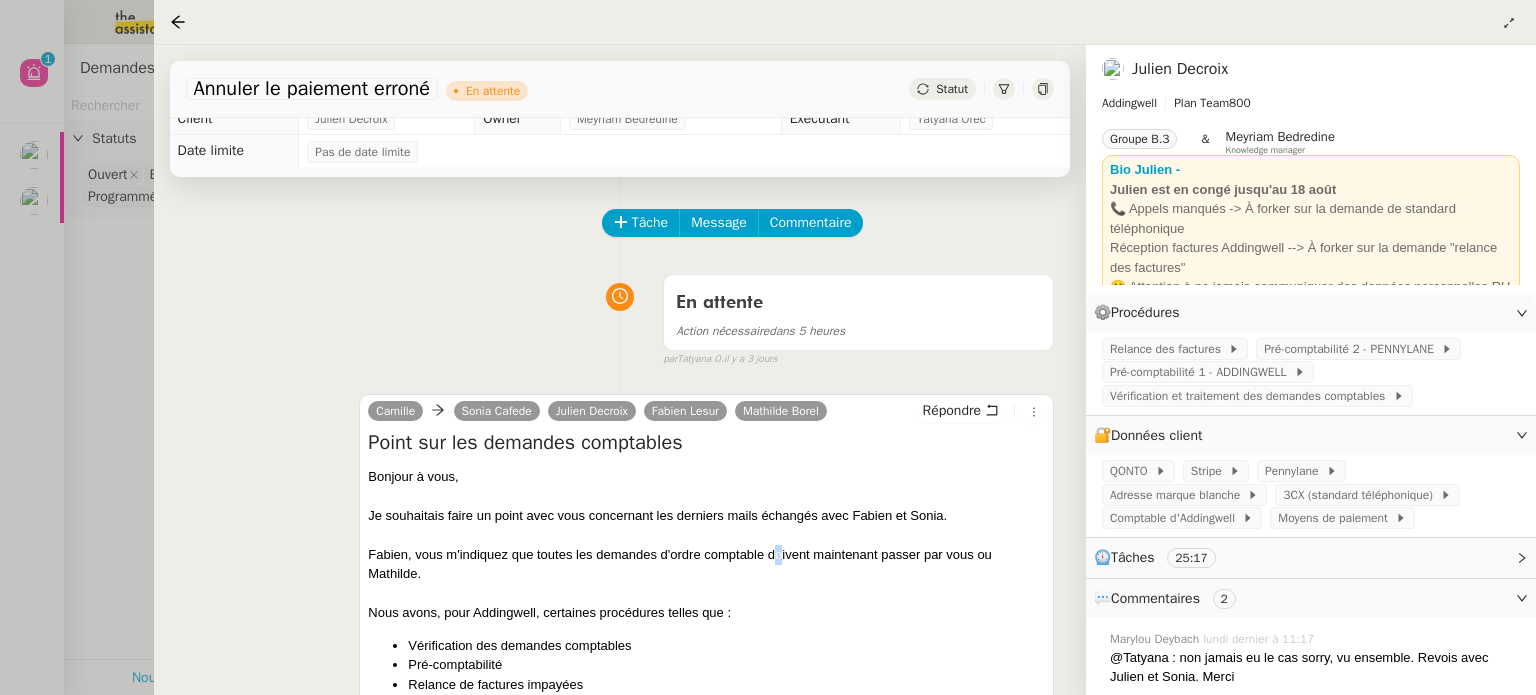 scroll, scrollTop: 0, scrollLeft: 0, axis: both 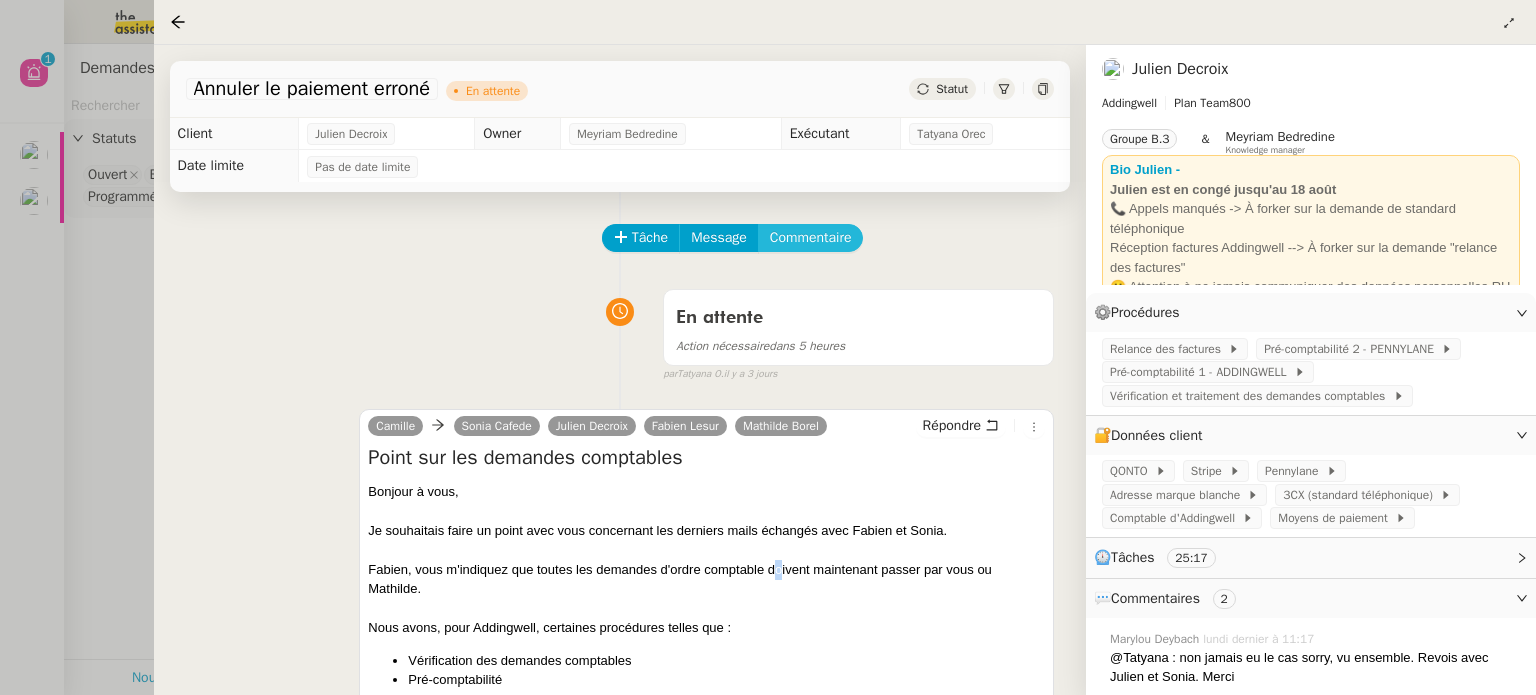 click on "Commentaire" 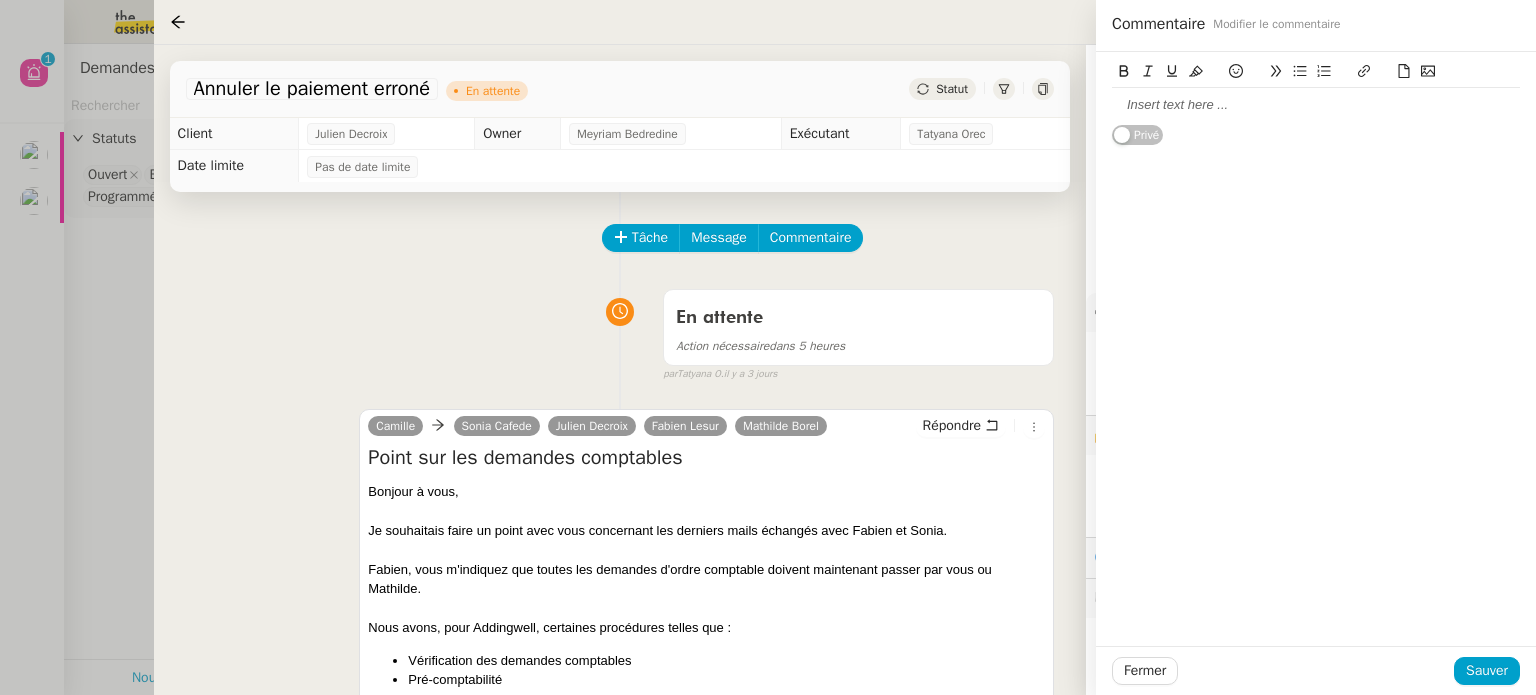 click 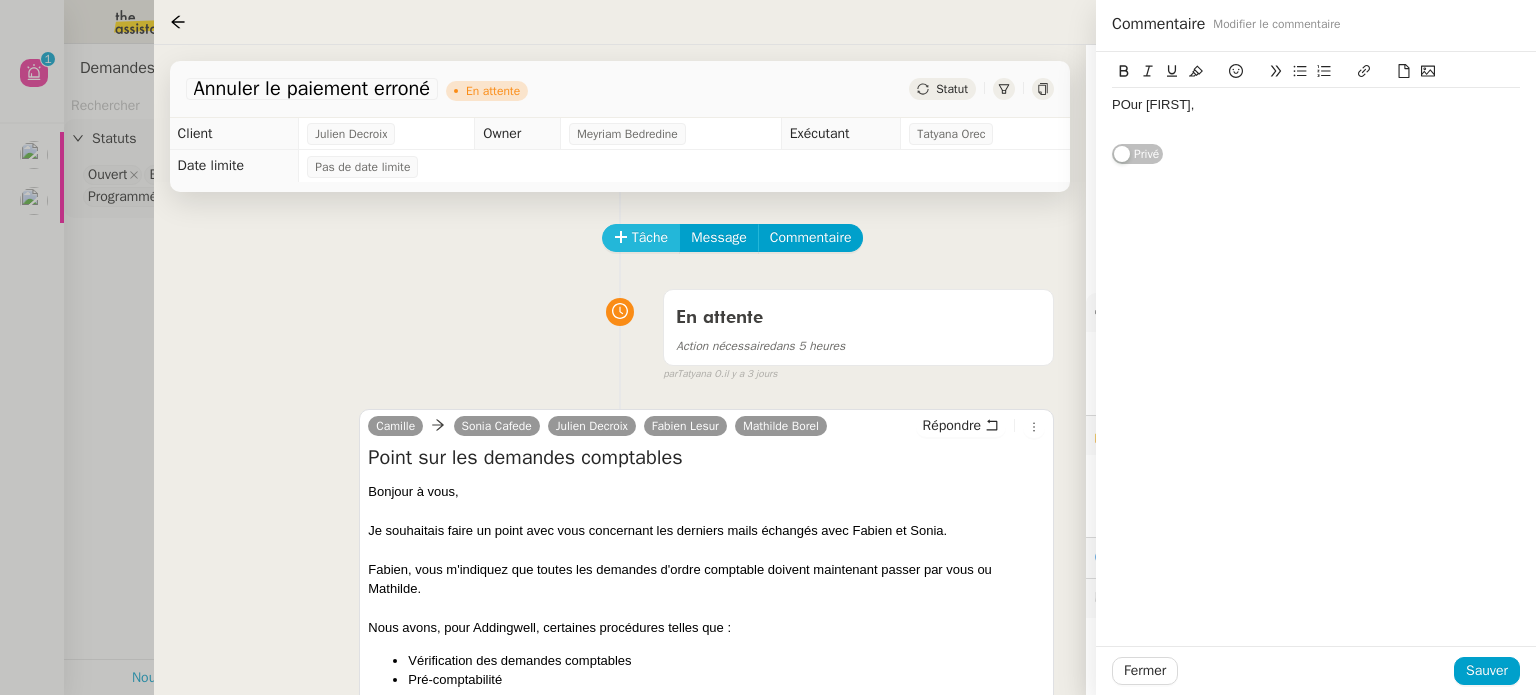 click on "Tâche" 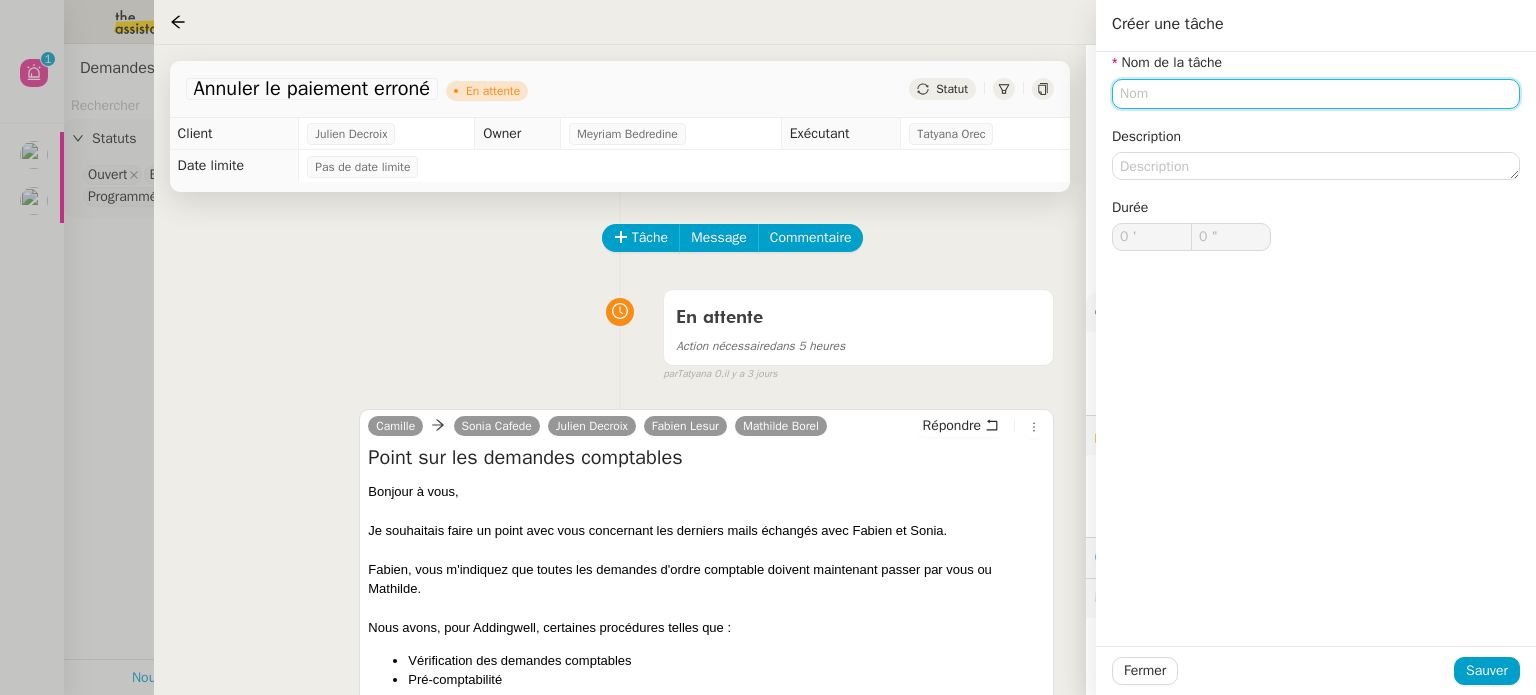 click 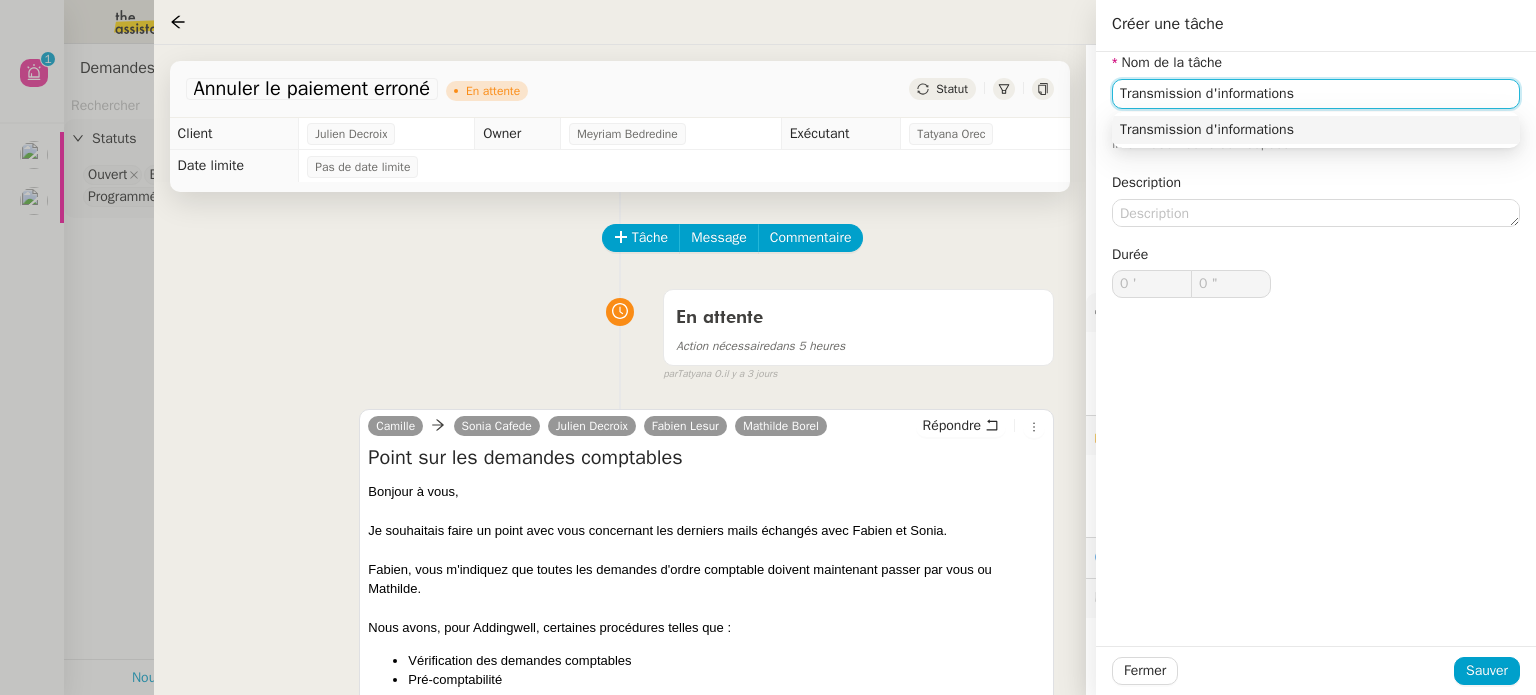 type on "Transmission d'informations" 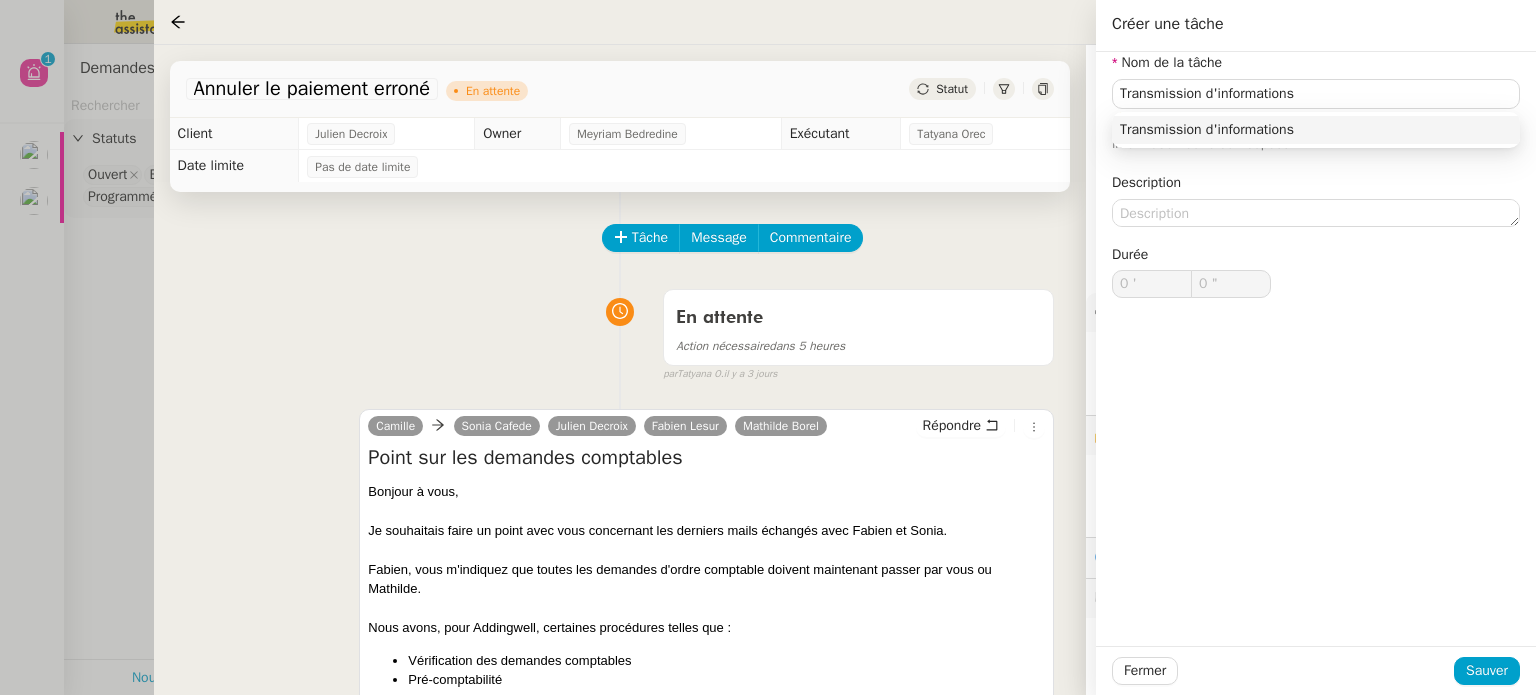 click on "Fermer Sauver" 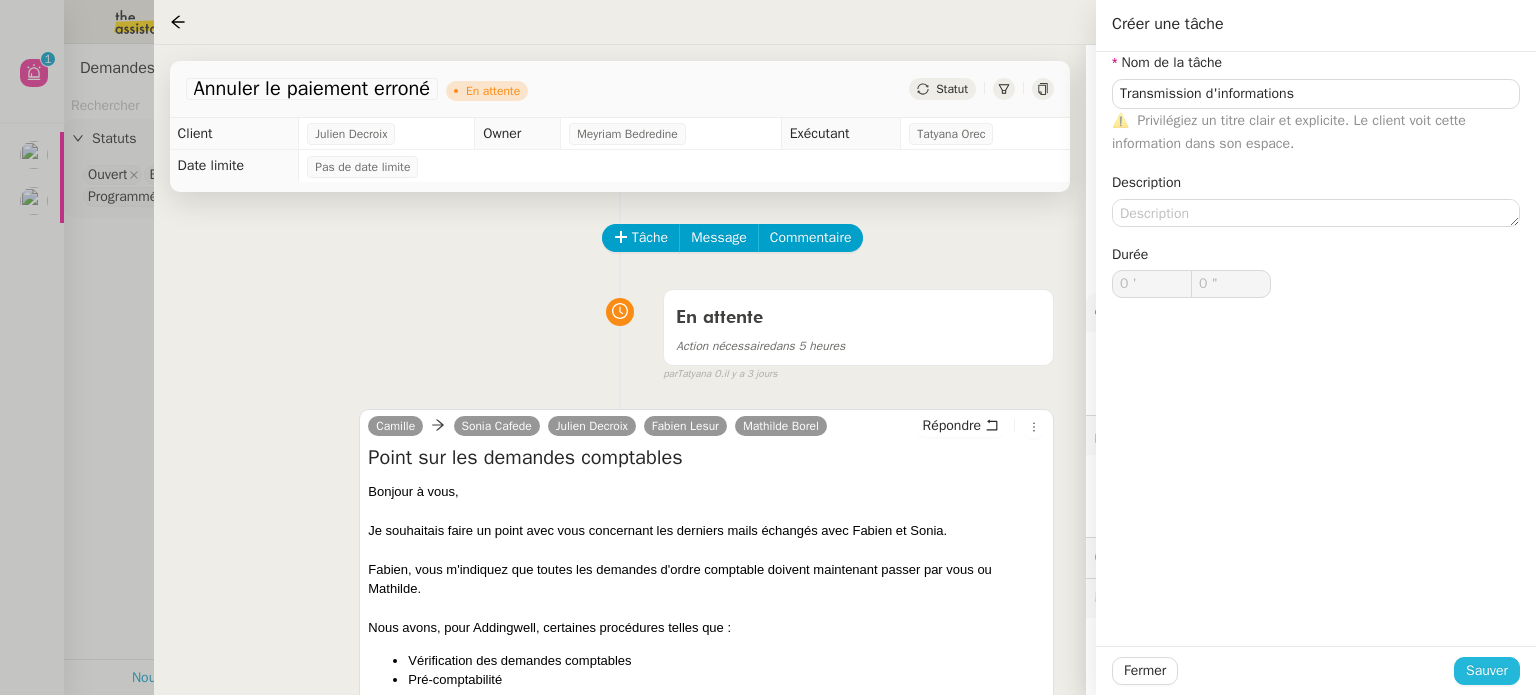 click on "Sauver" 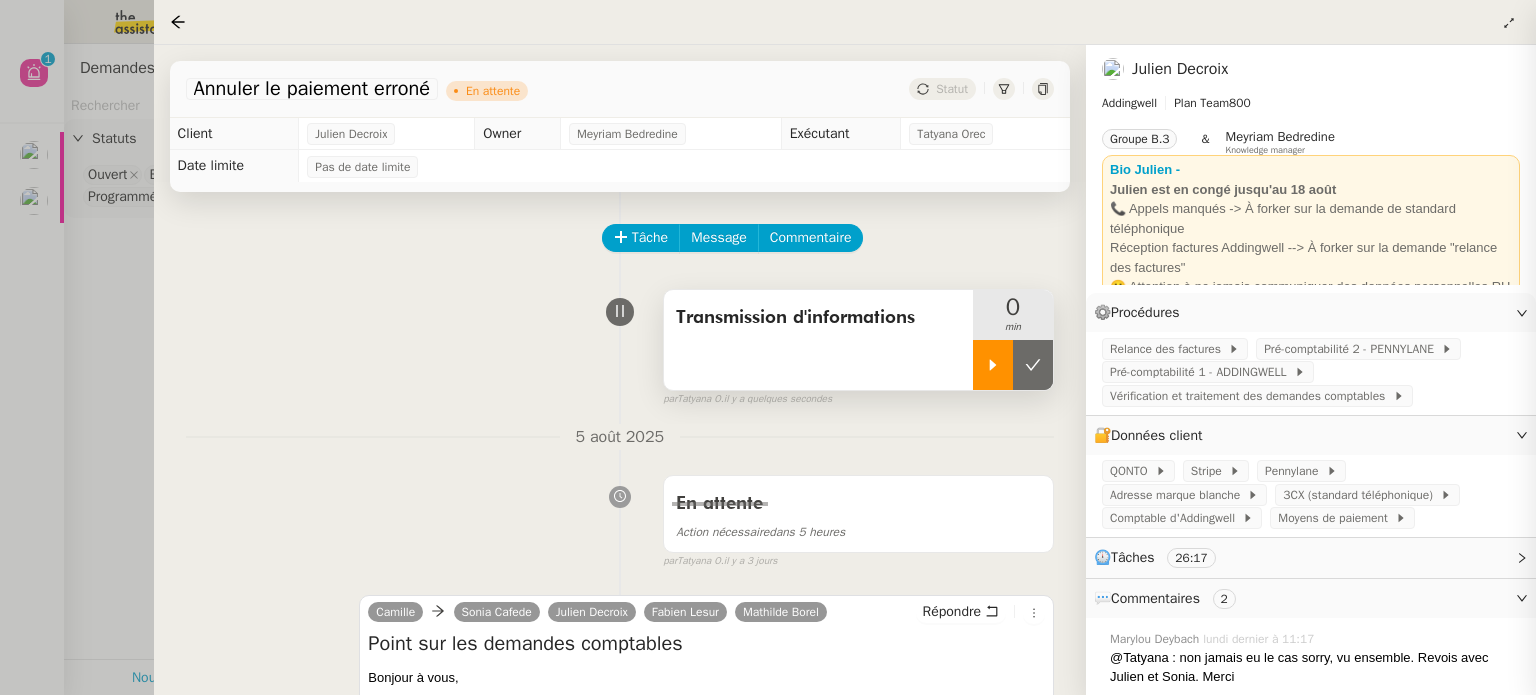 click 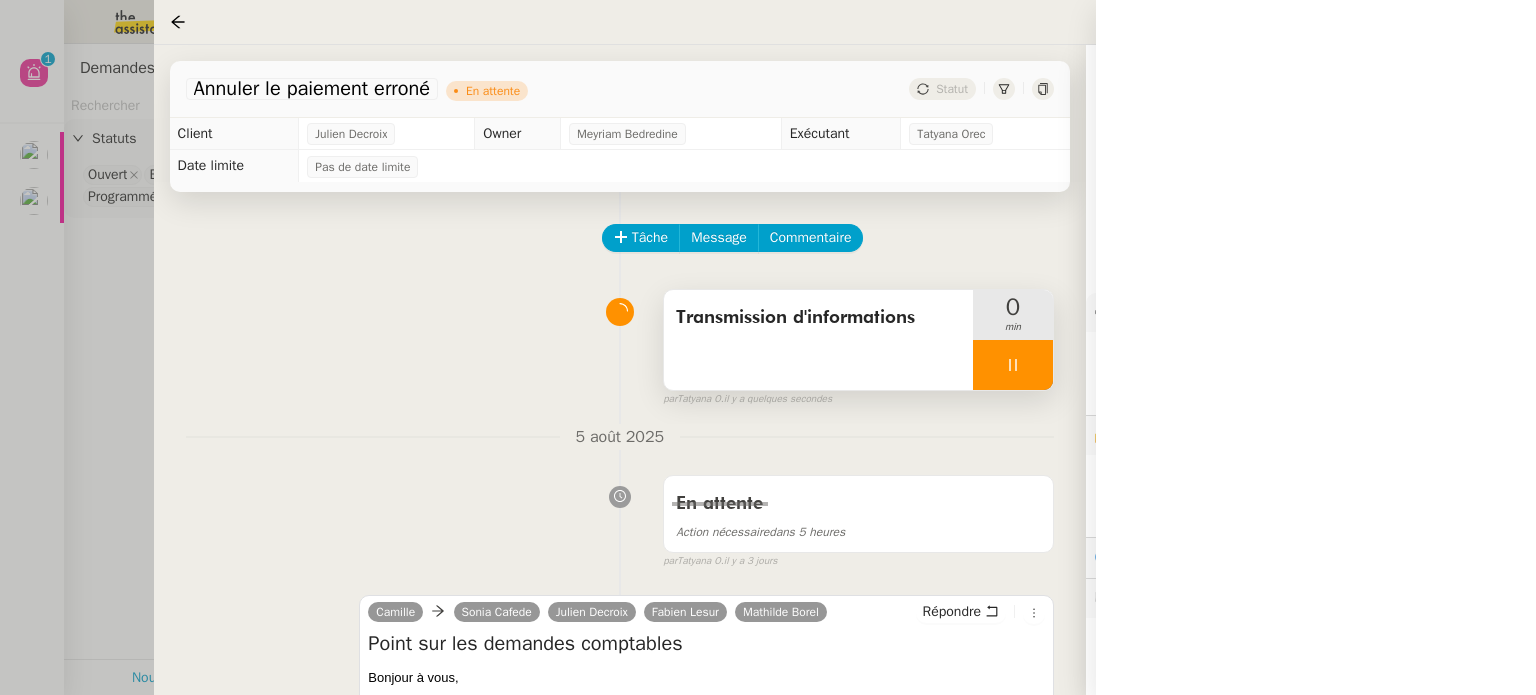 click on "Tâche Message Commentaire" 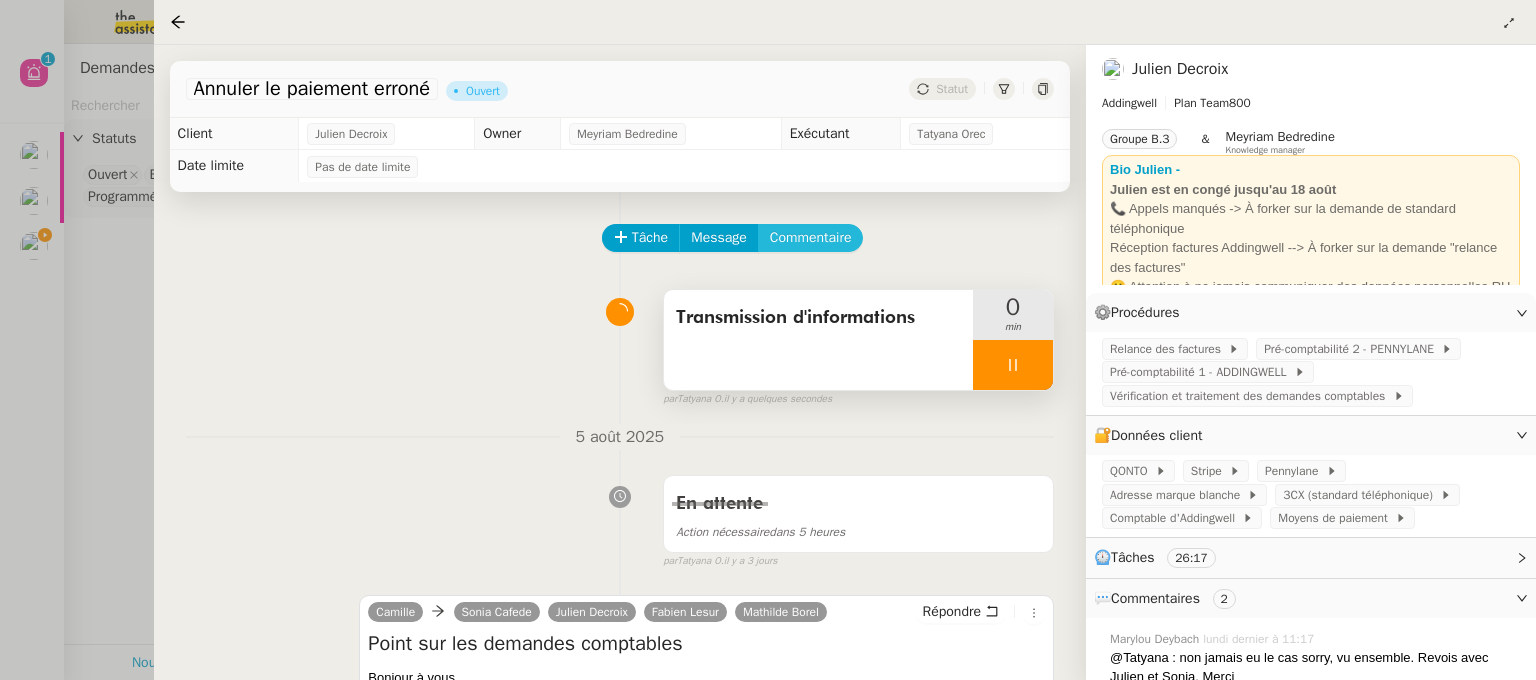click on "Commentaire" 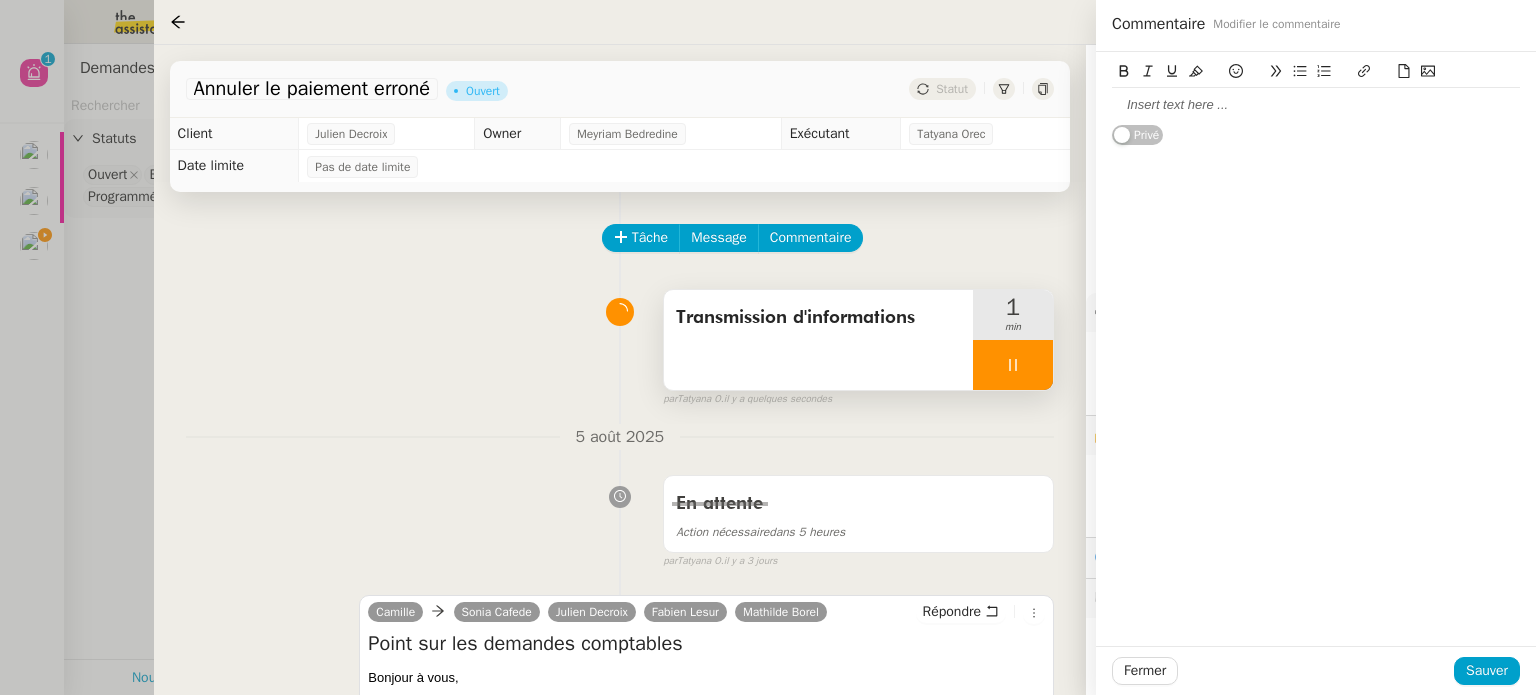 click 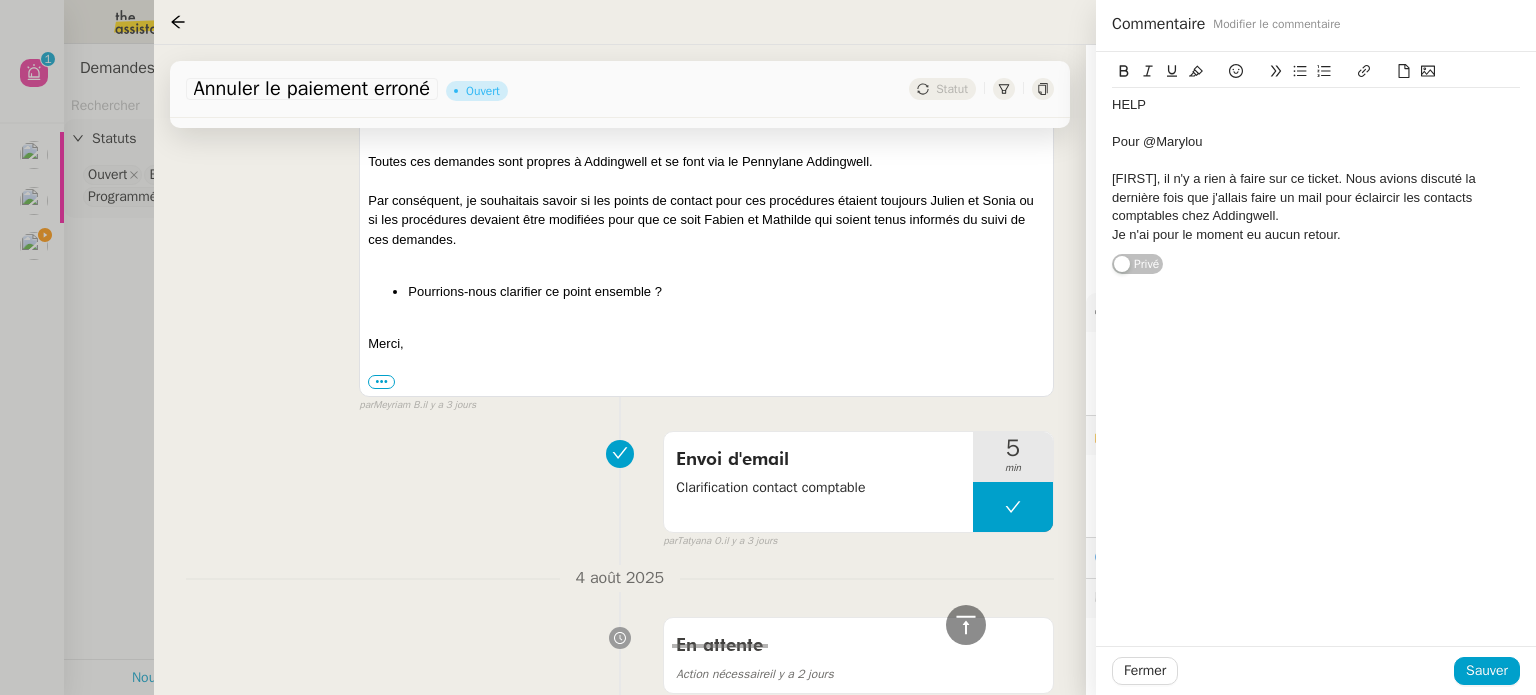 scroll, scrollTop: 800, scrollLeft: 0, axis: vertical 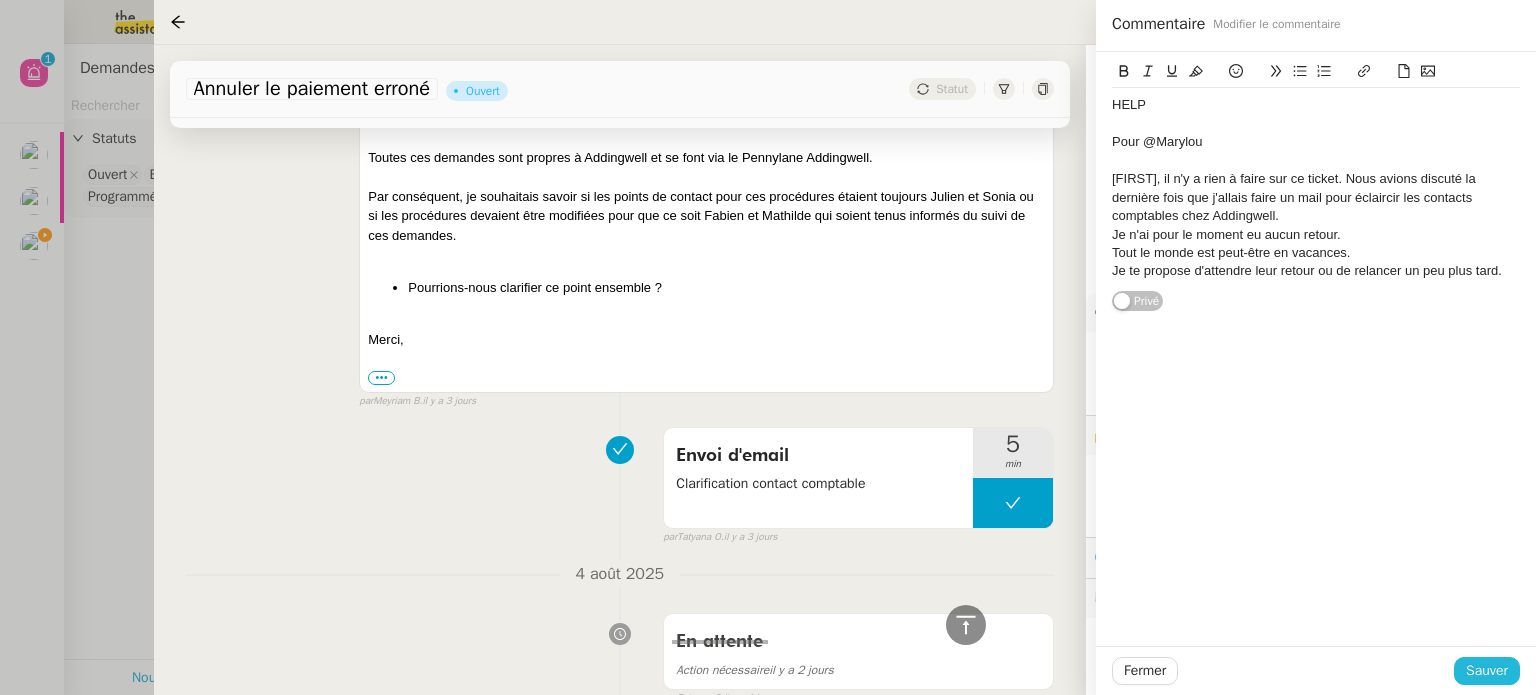 click on "Sauver" 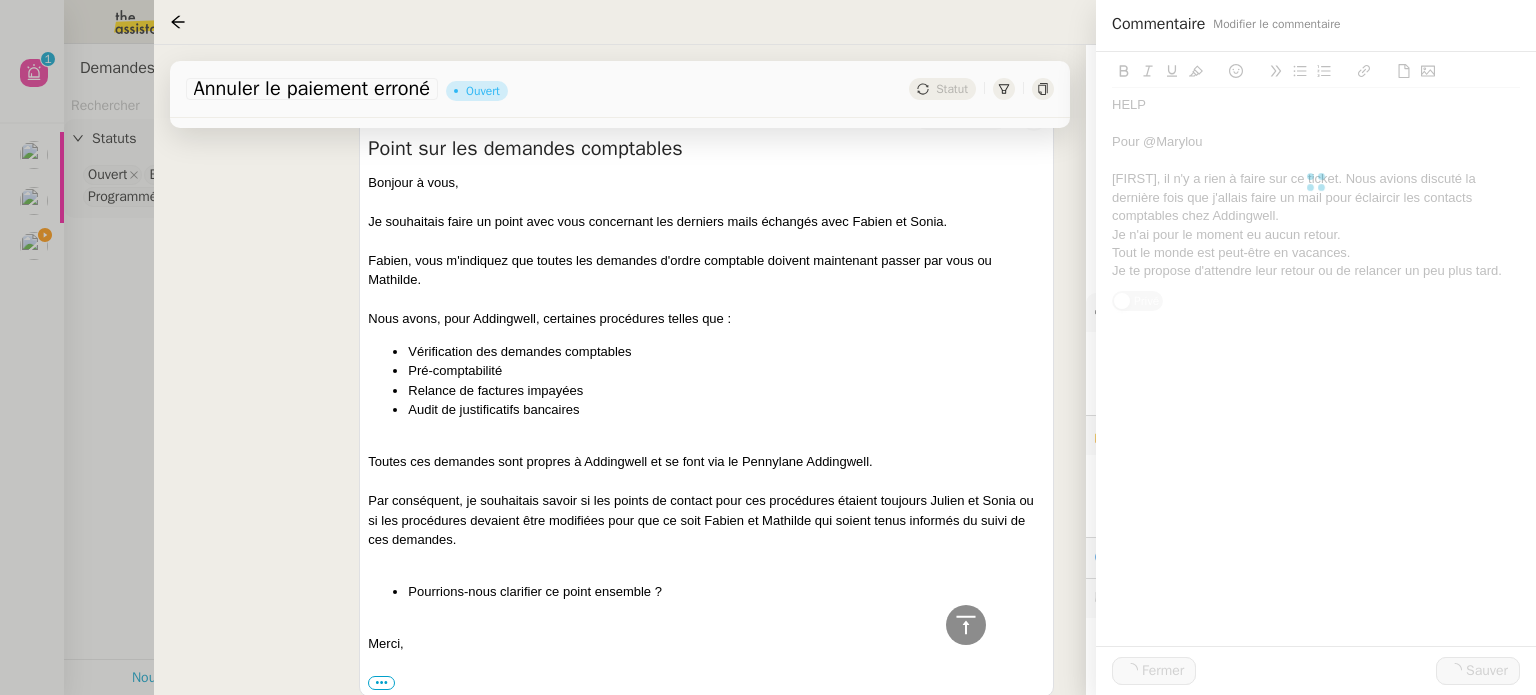 scroll, scrollTop: 1104, scrollLeft: 0, axis: vertical 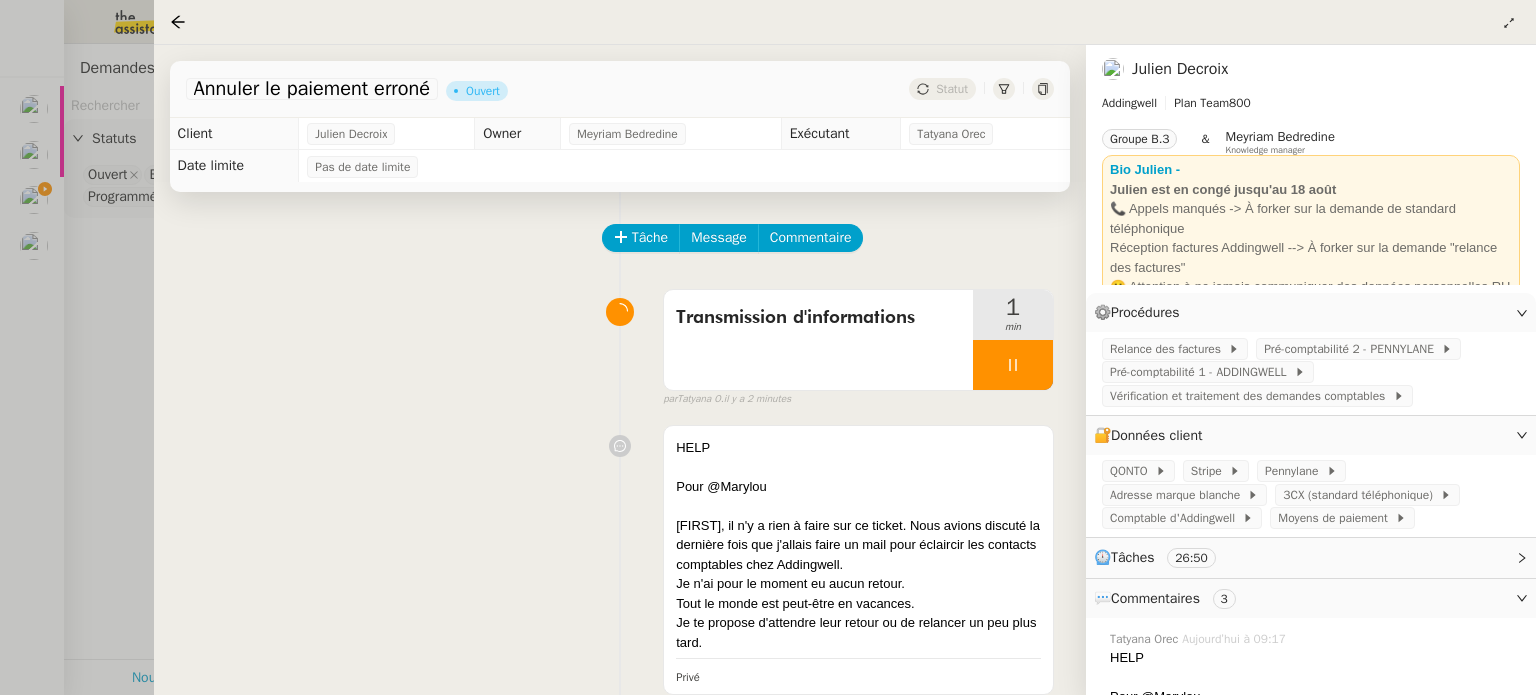 click at bounding box center [1013, 365] 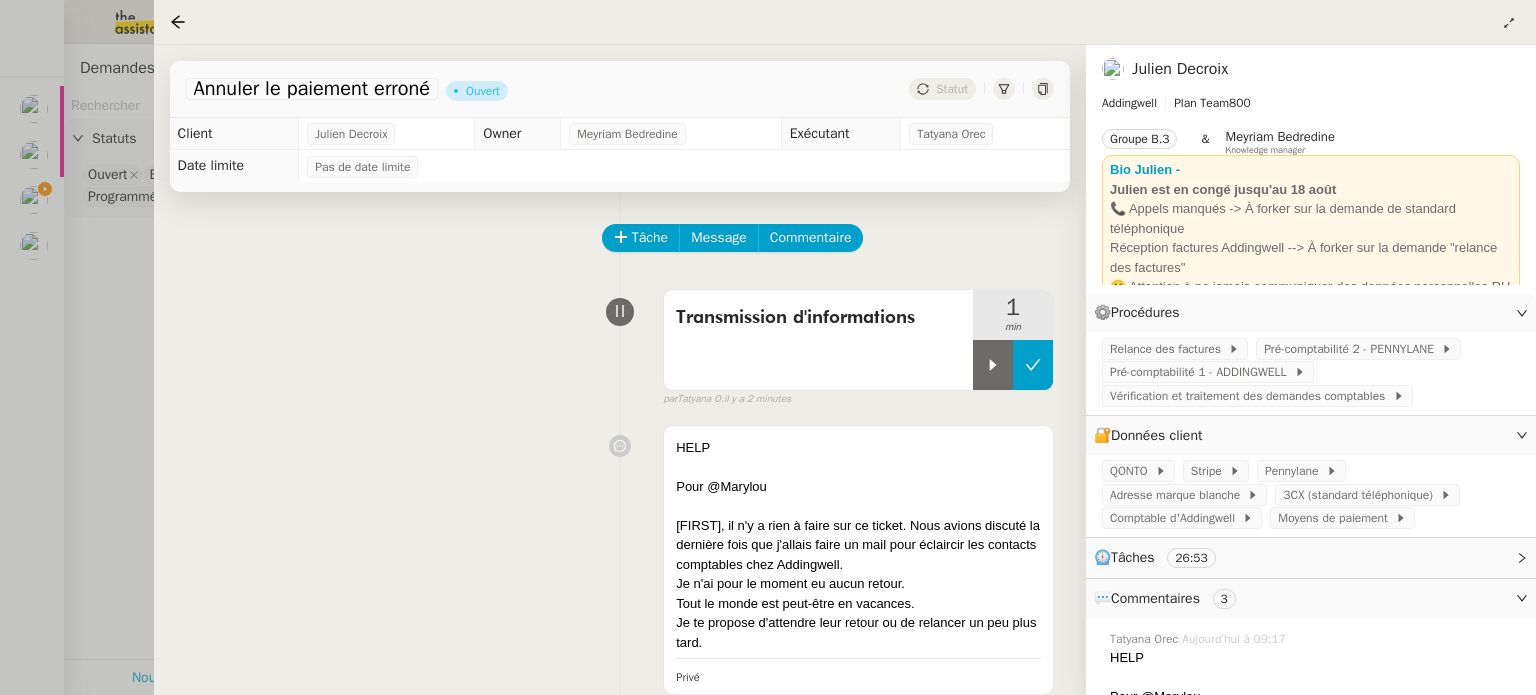 click 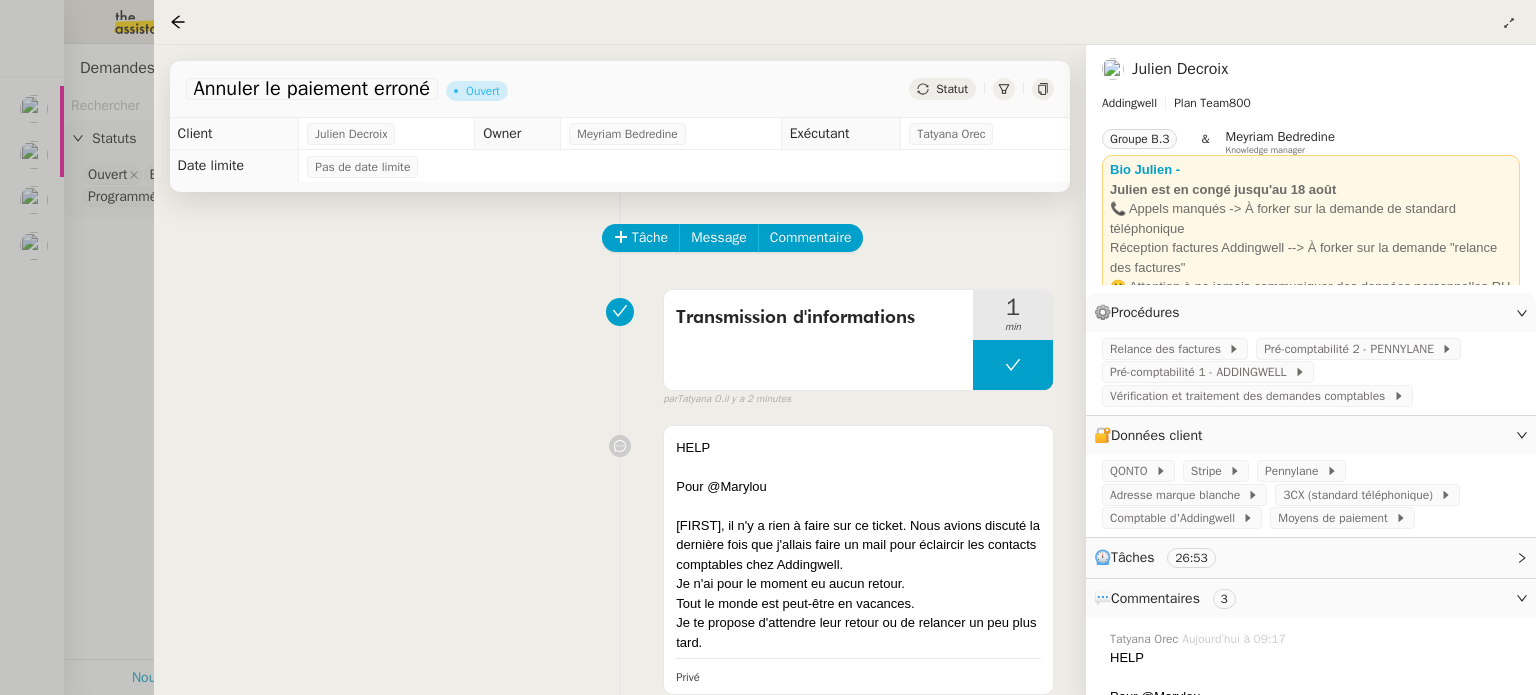 click on "Statut" 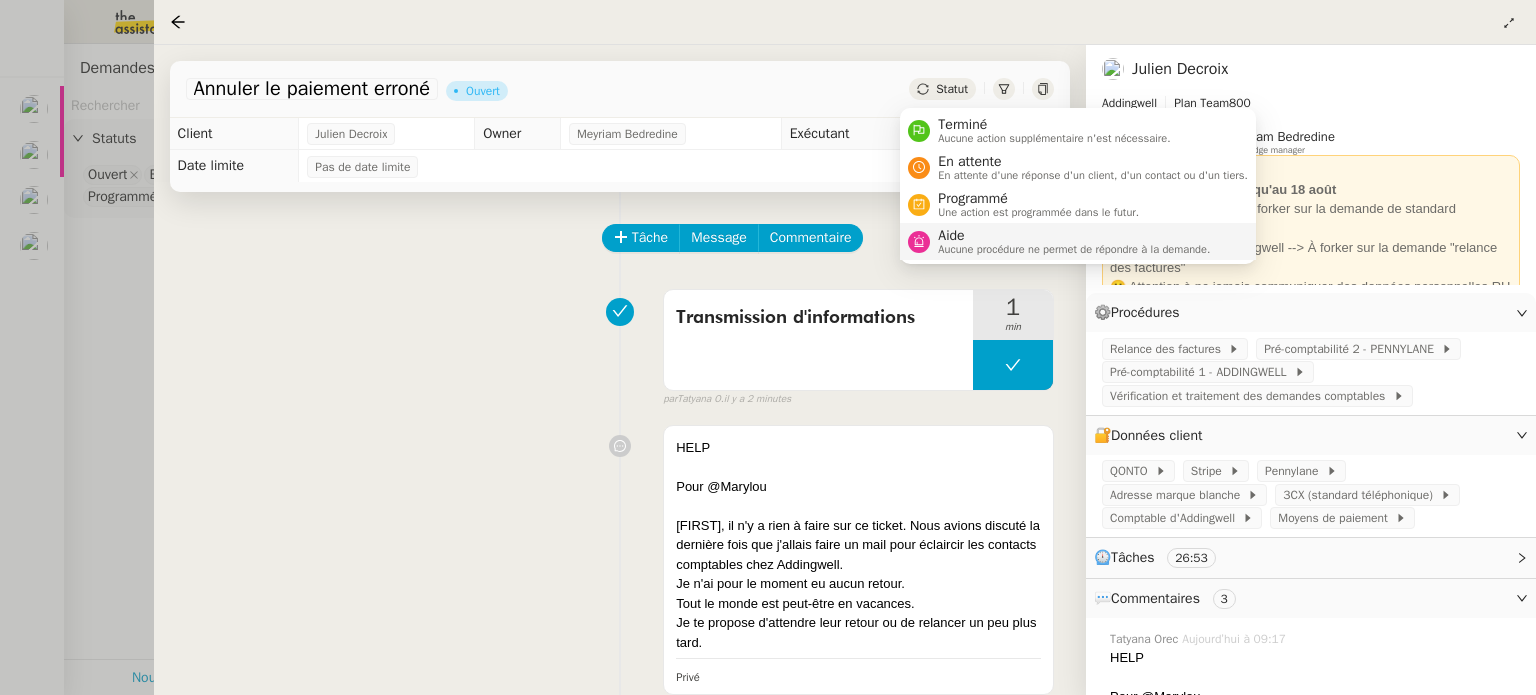 click on "Aide" at bounding box center (1074, 236) 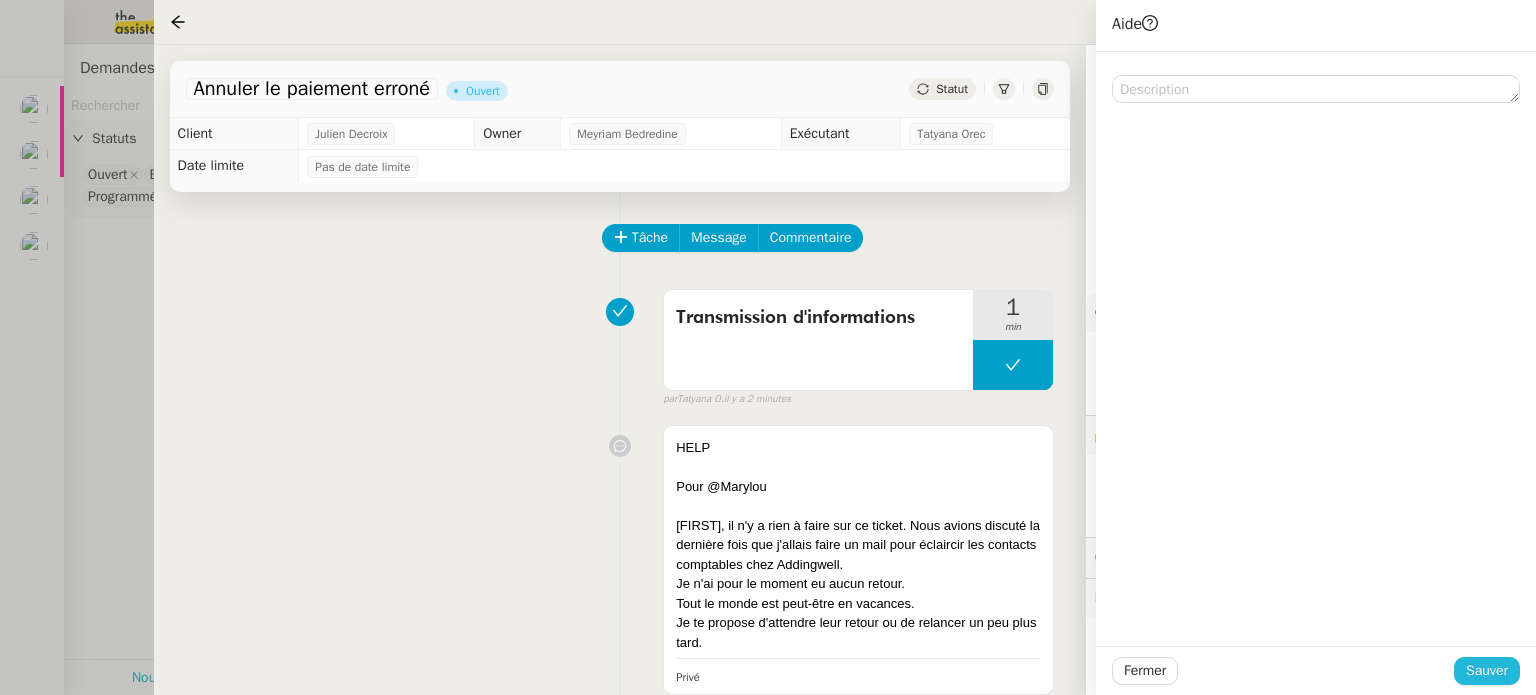 click on "Sauver" 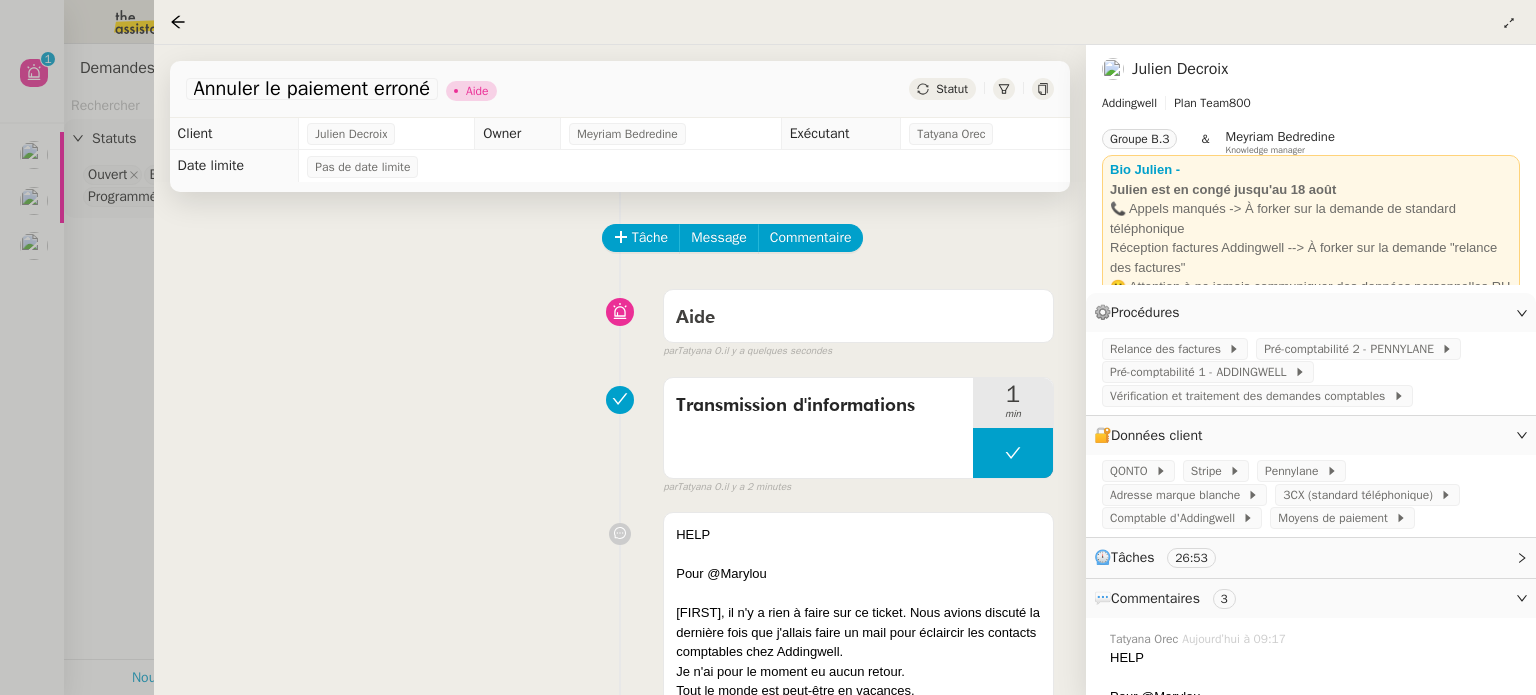 click at bounding box center (768, 347) 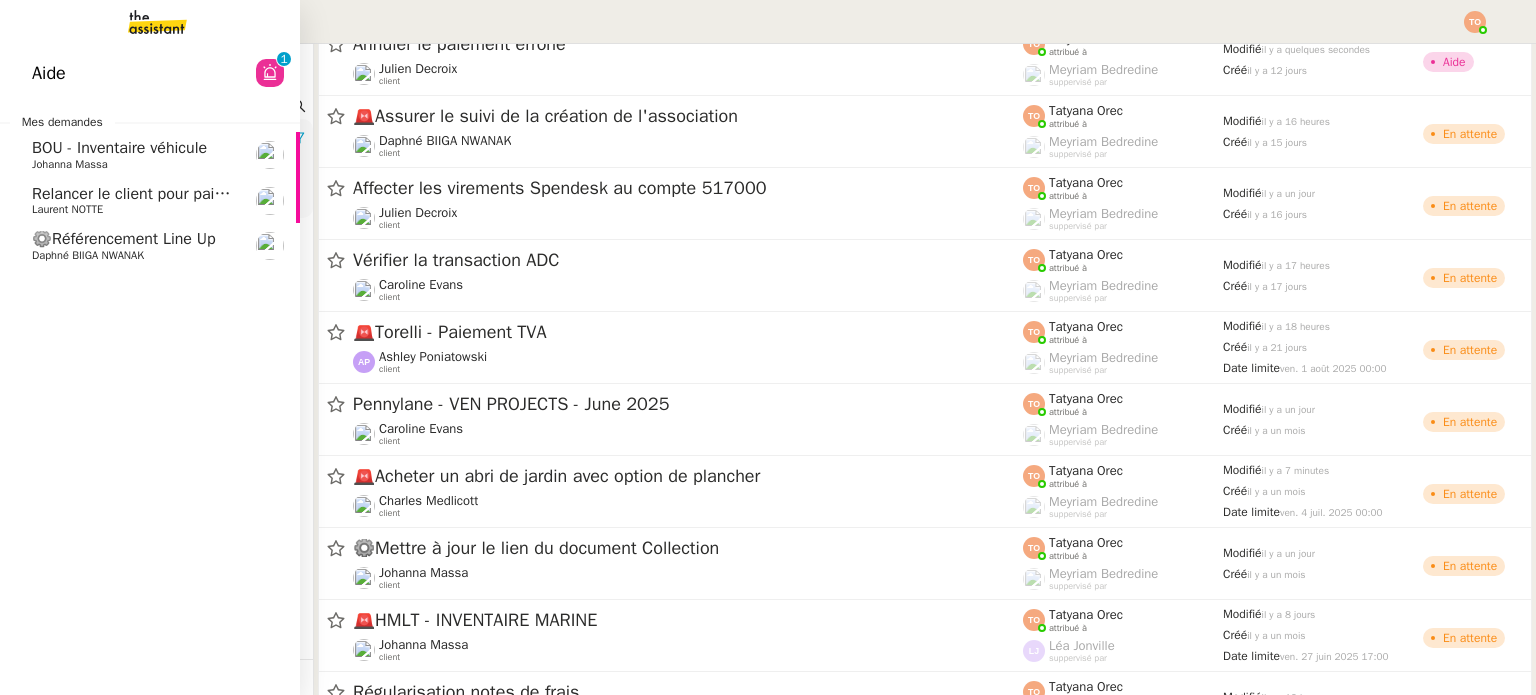 click on "⚙️Référencement Line Up" 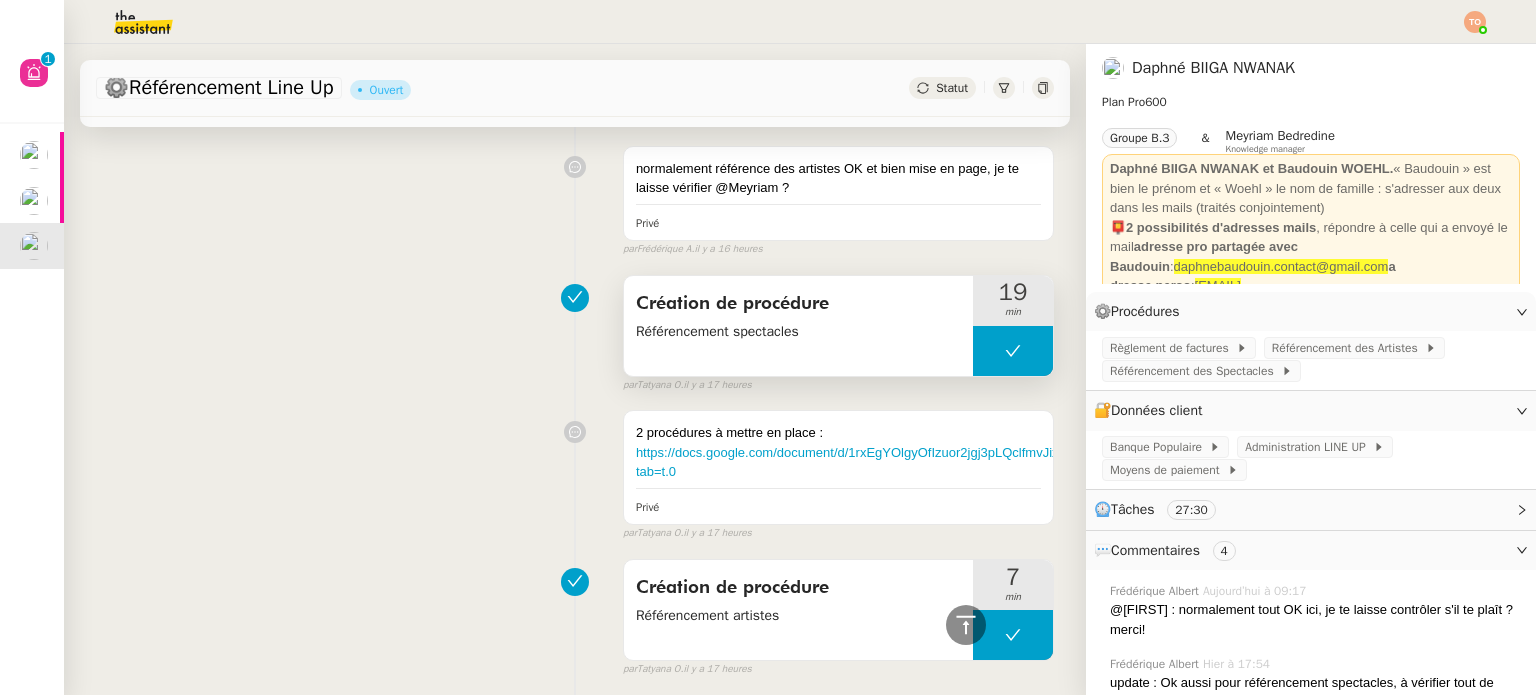 scroll, scrollTop: 788, scrollLeft: 0, axis: vertical 